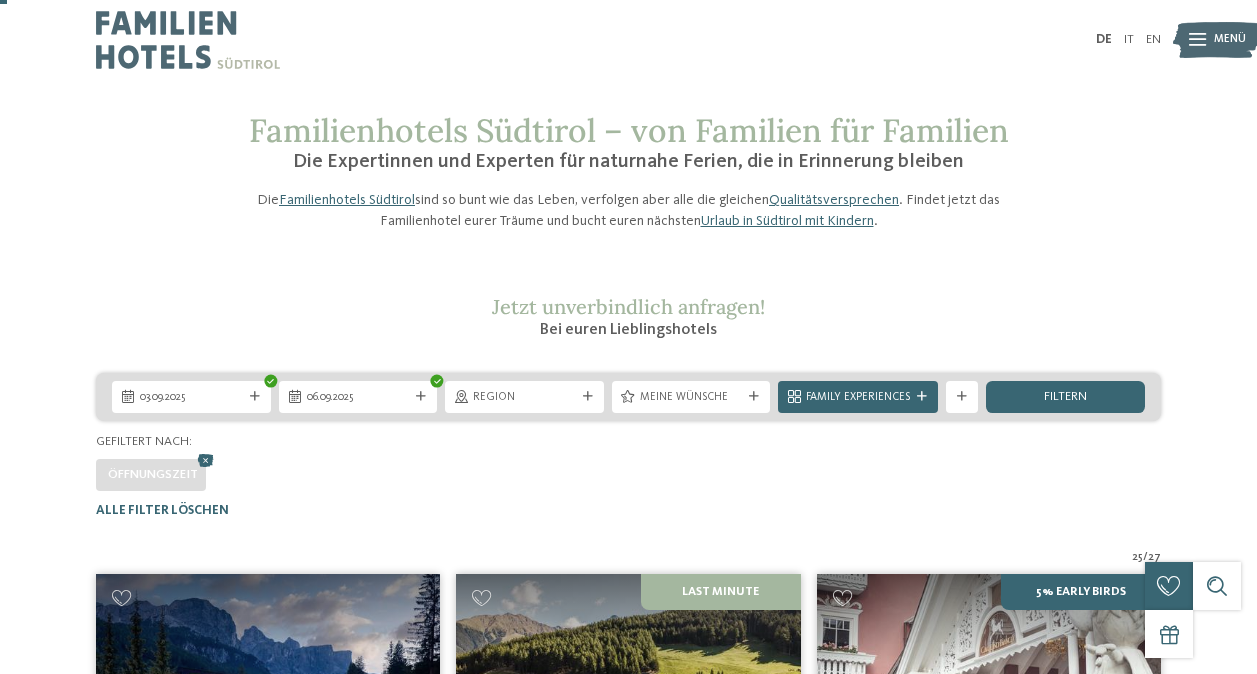 scroll, scrollTop: 0, scrollLeft: 0, axis: both 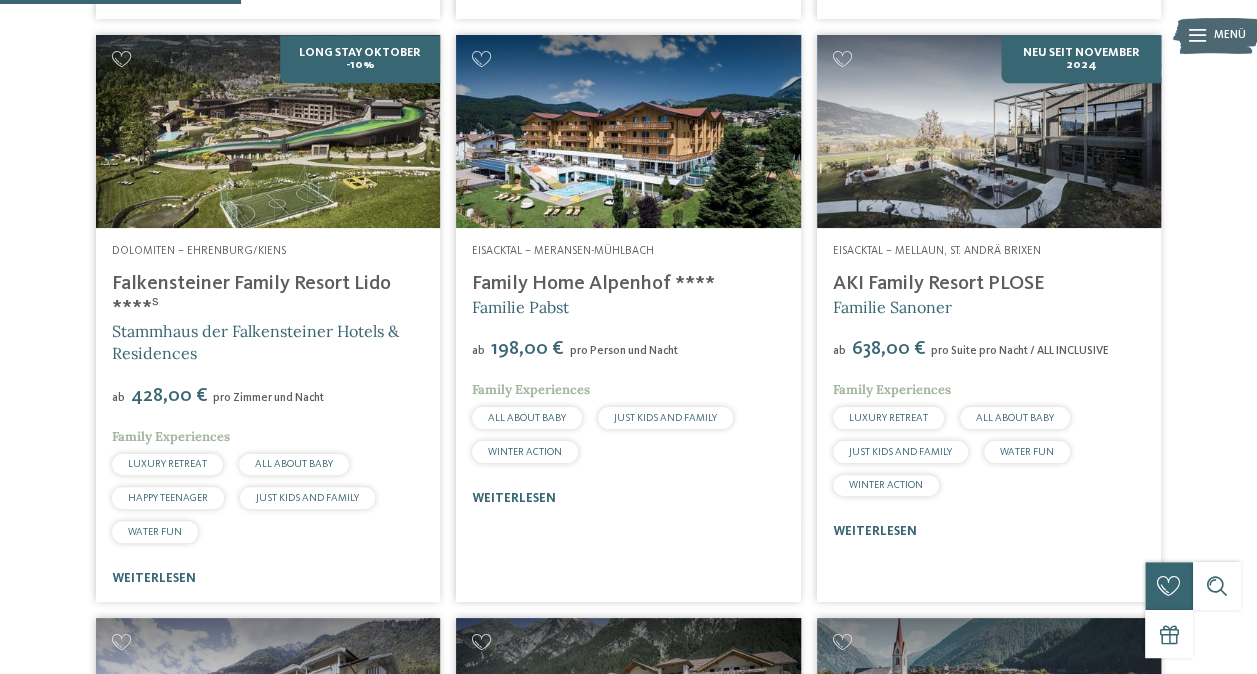click on "Falkensteiner Family Resort Lido ****ˢ" at bounding box center (251, 296) 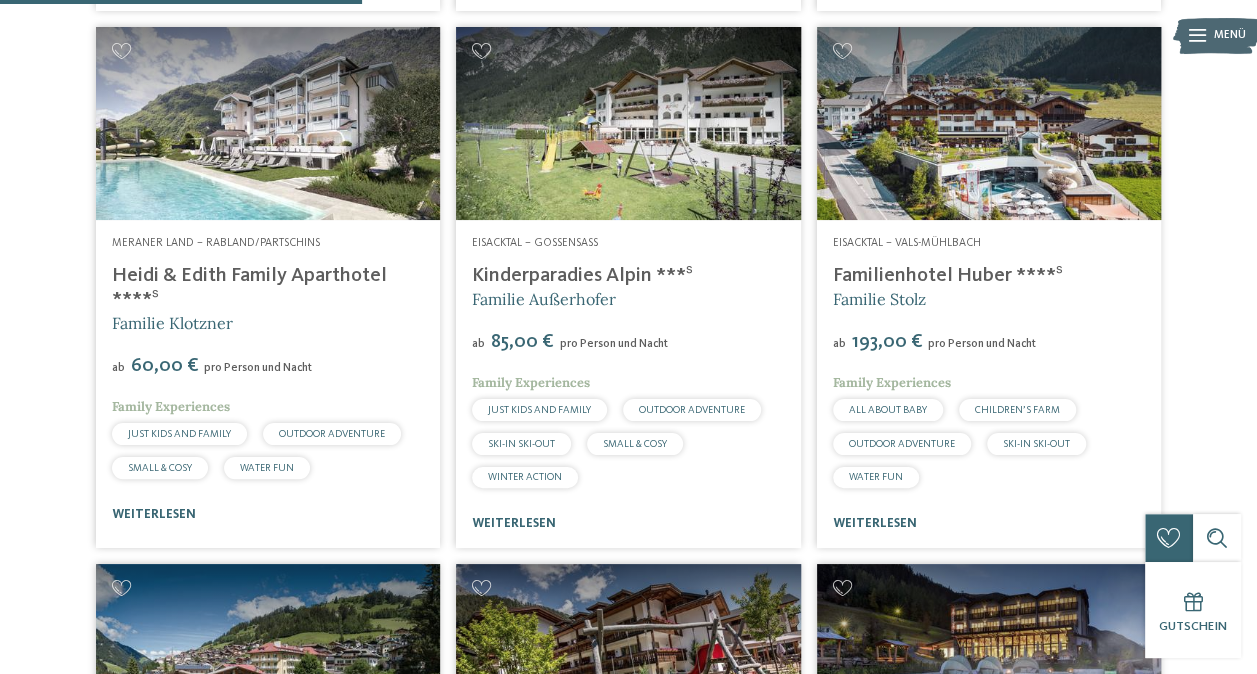 scroll, scrollTop: 1700, scrollLeft: 0, axis: vertical 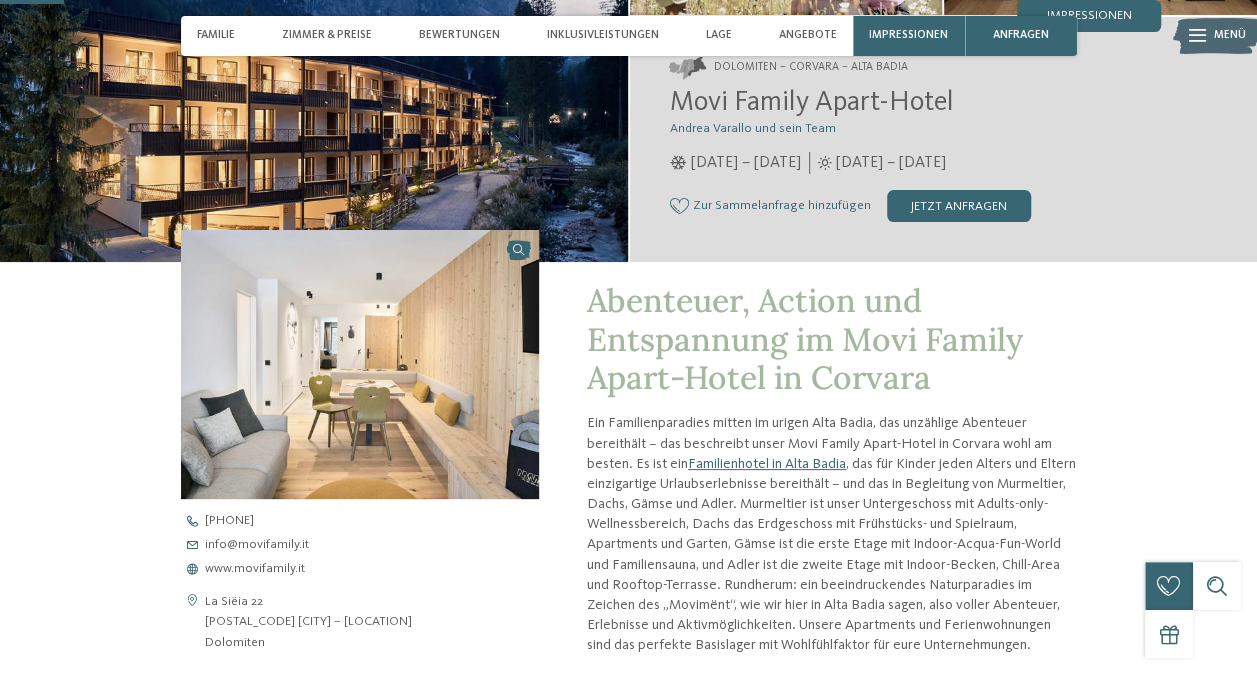 click at bounding box center [360, 364] 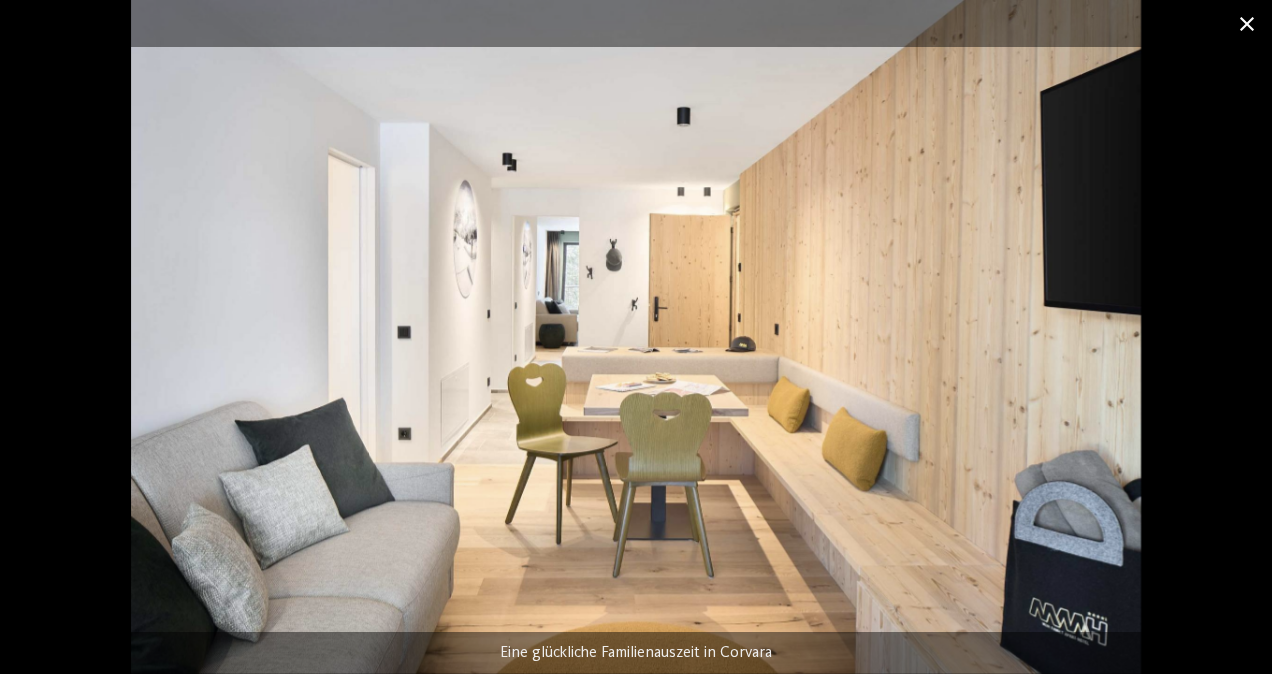 click at bounding box center [1247, 23] 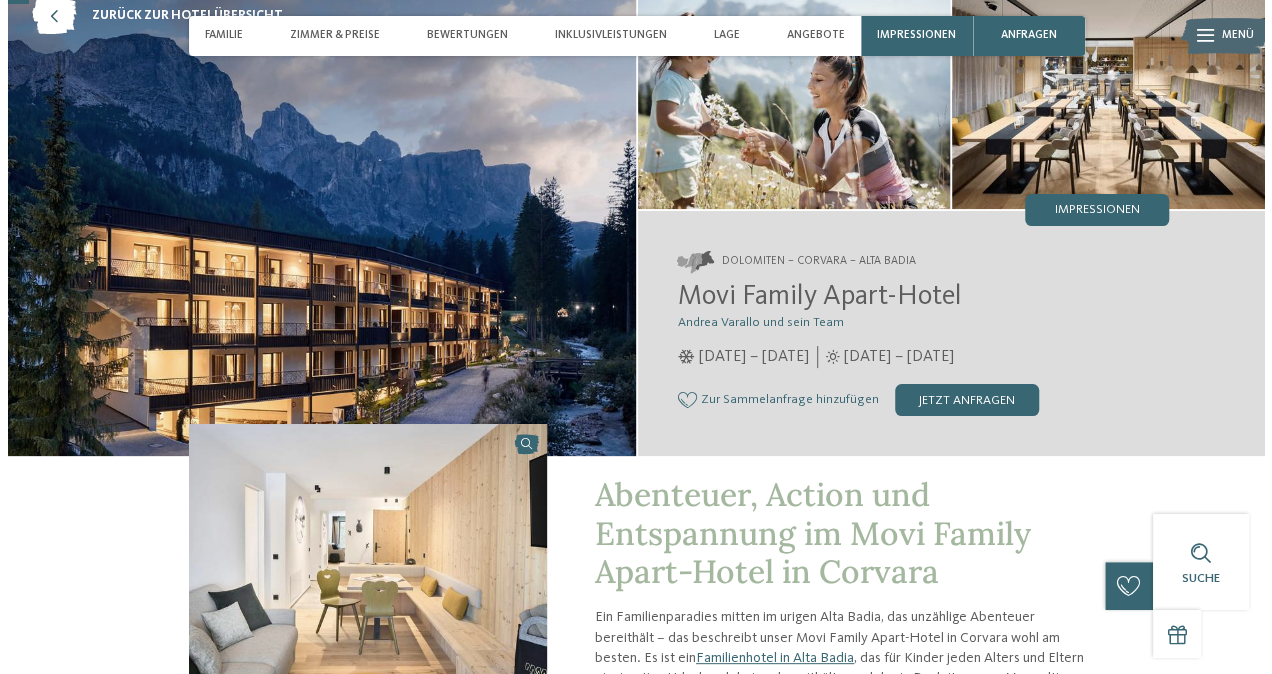 scroll, scrollTop: 100, scrollLeft: 0, axis: vertical 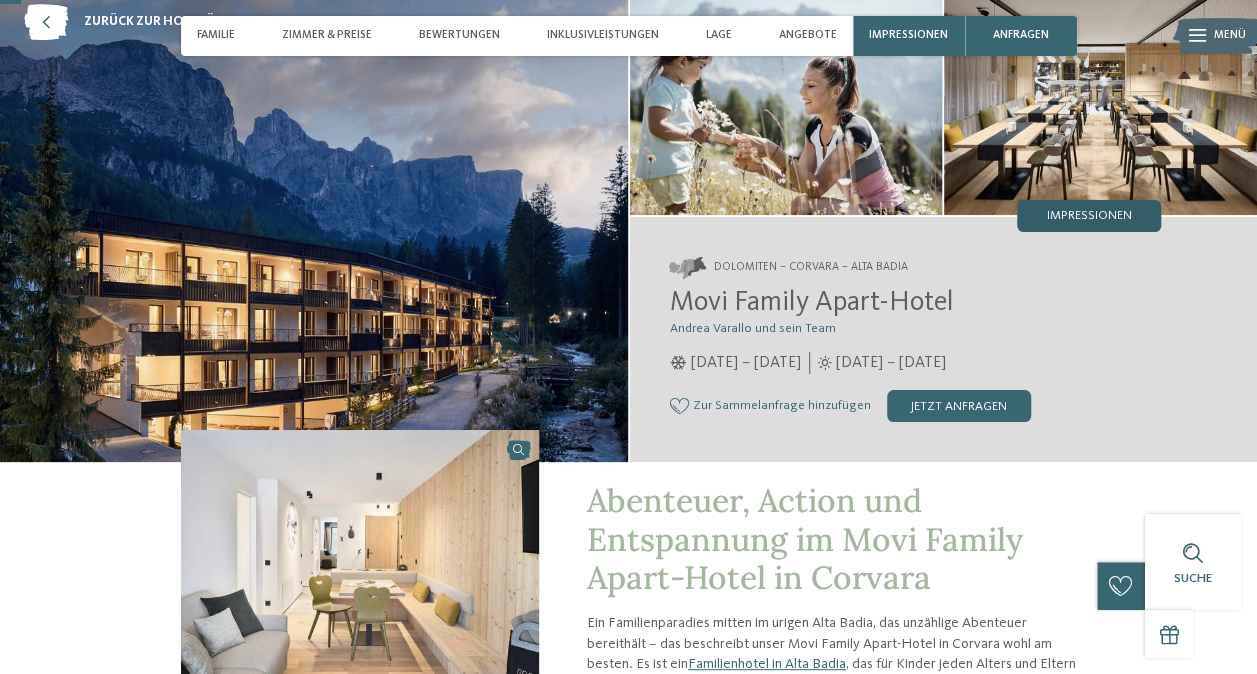 click on "Impressionen" at bounding box center (1089, 216) 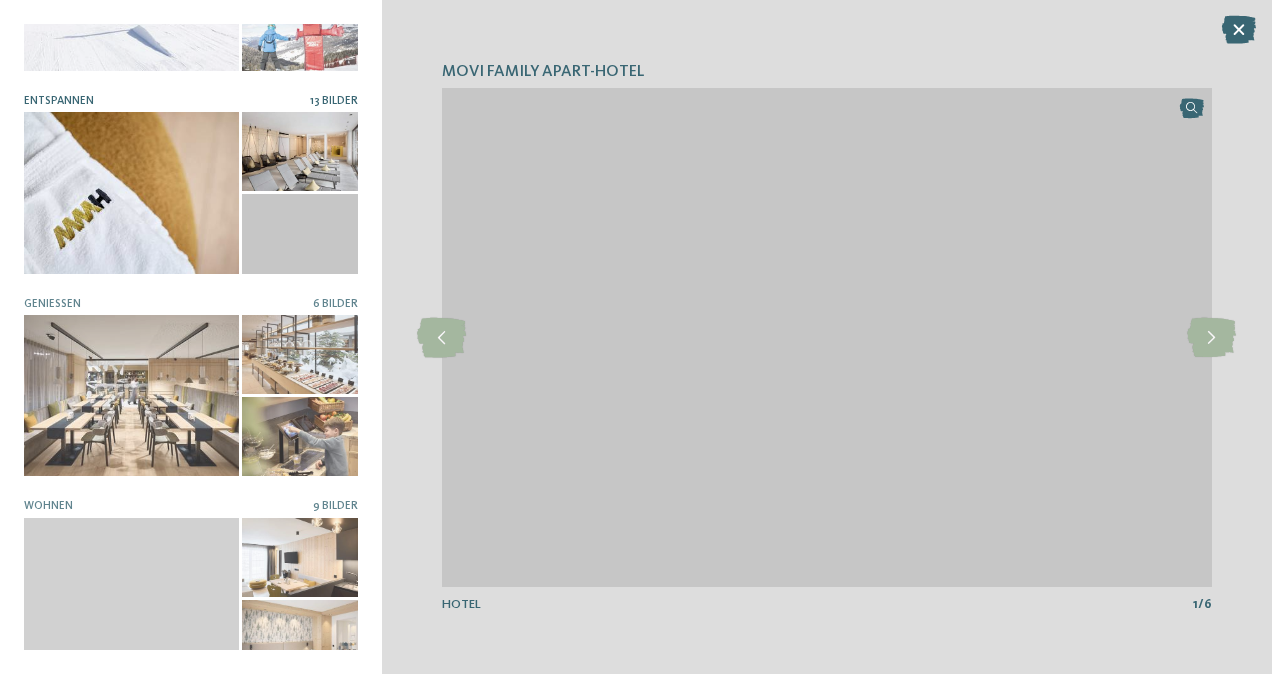 scroll, scrollTop: 340, scrollLeft: 0, axis: vertical 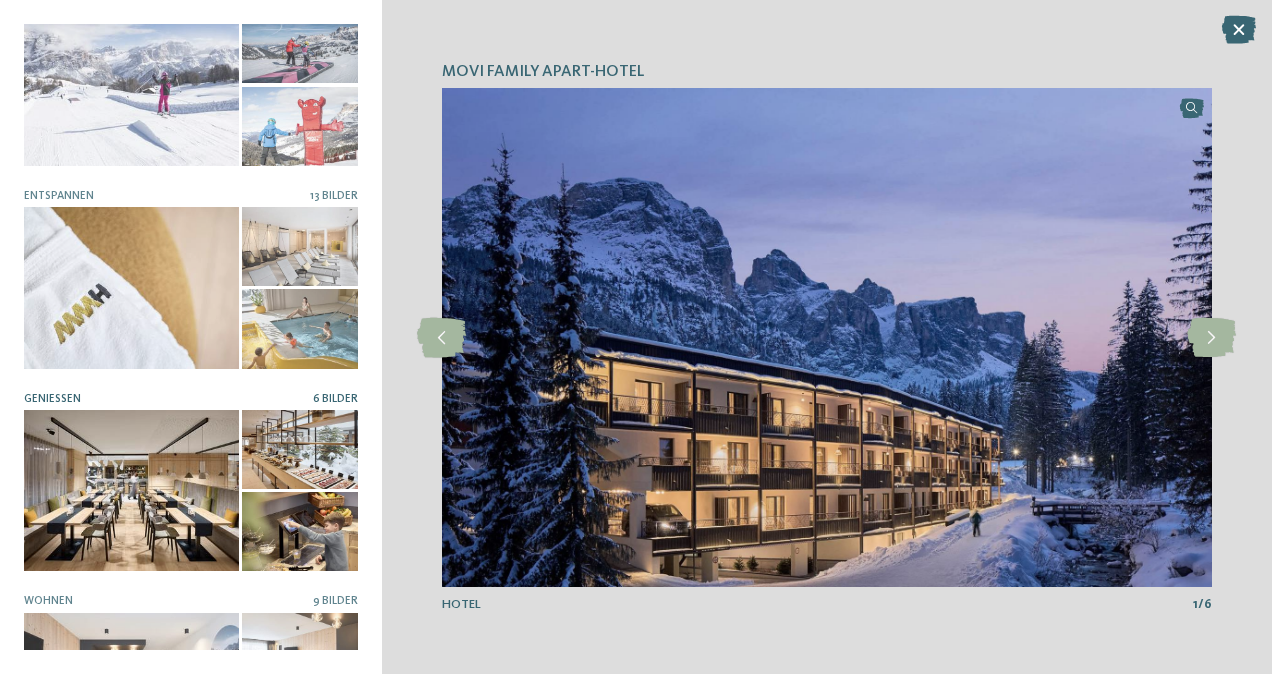 click at bounding box center (131, 490) 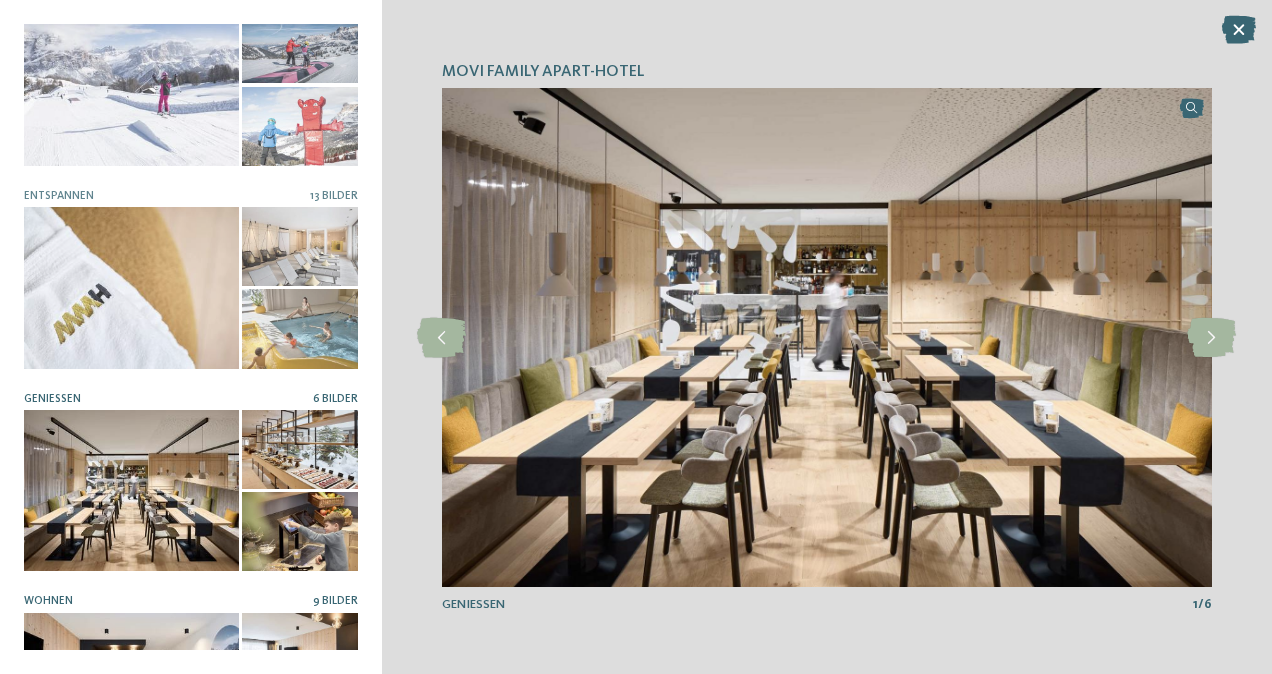click at bounding box center [131, 693] 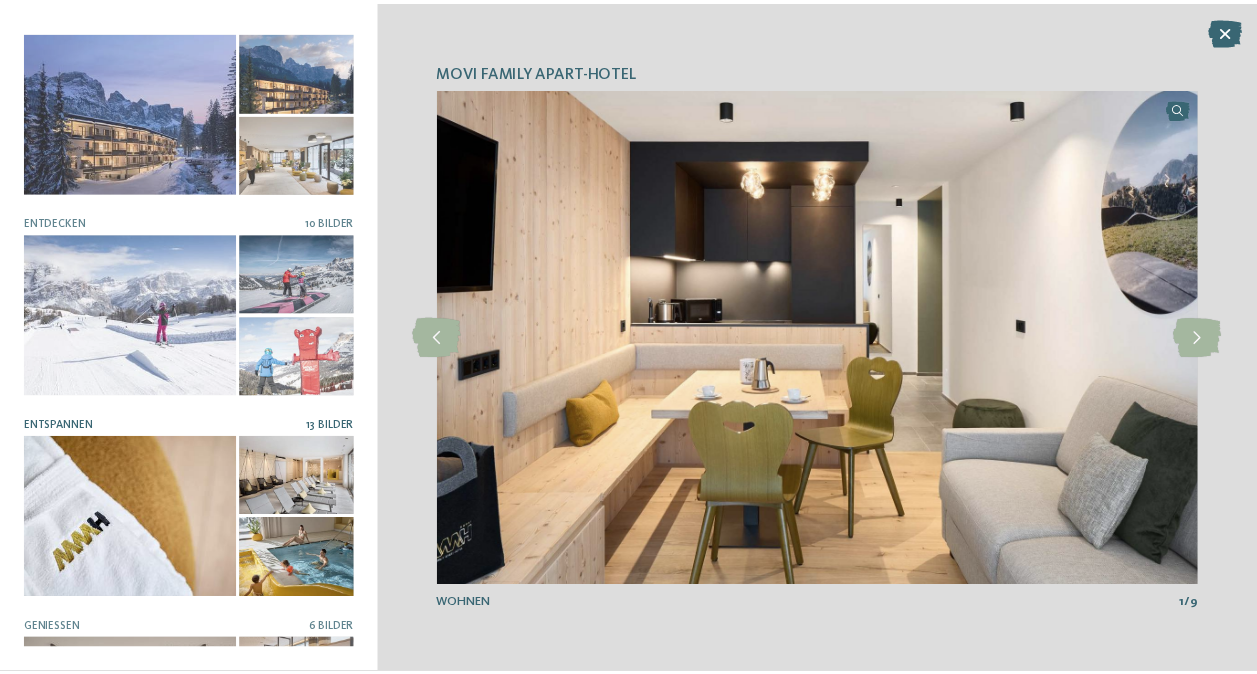scroll, scrollTop: 0, scrollLeft: 0, axis: both 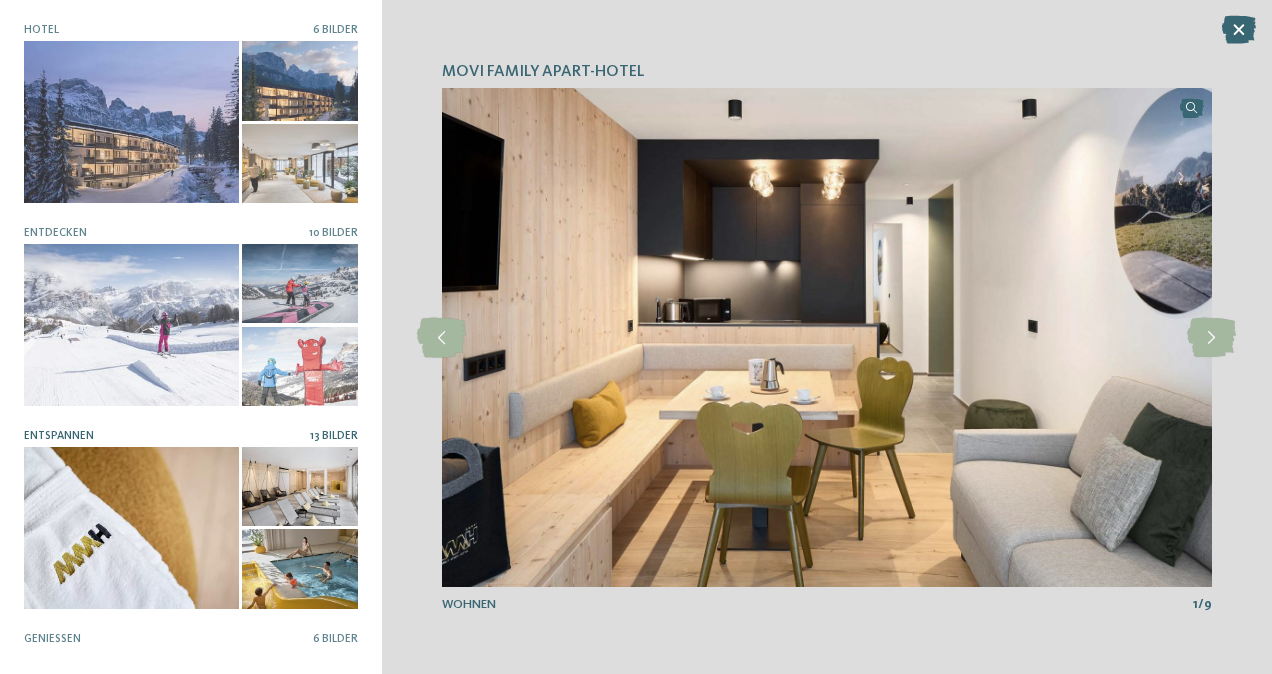 click at bounding box center [131, 527] 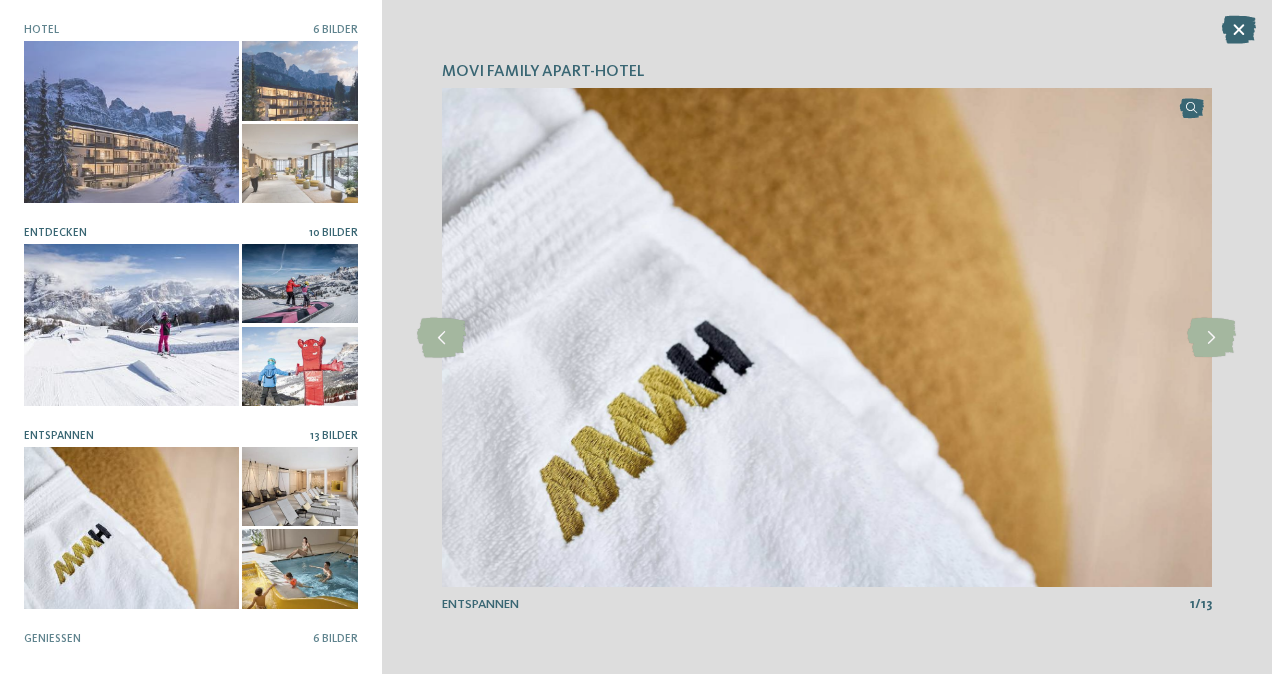 click at bounding box center [299, 366] 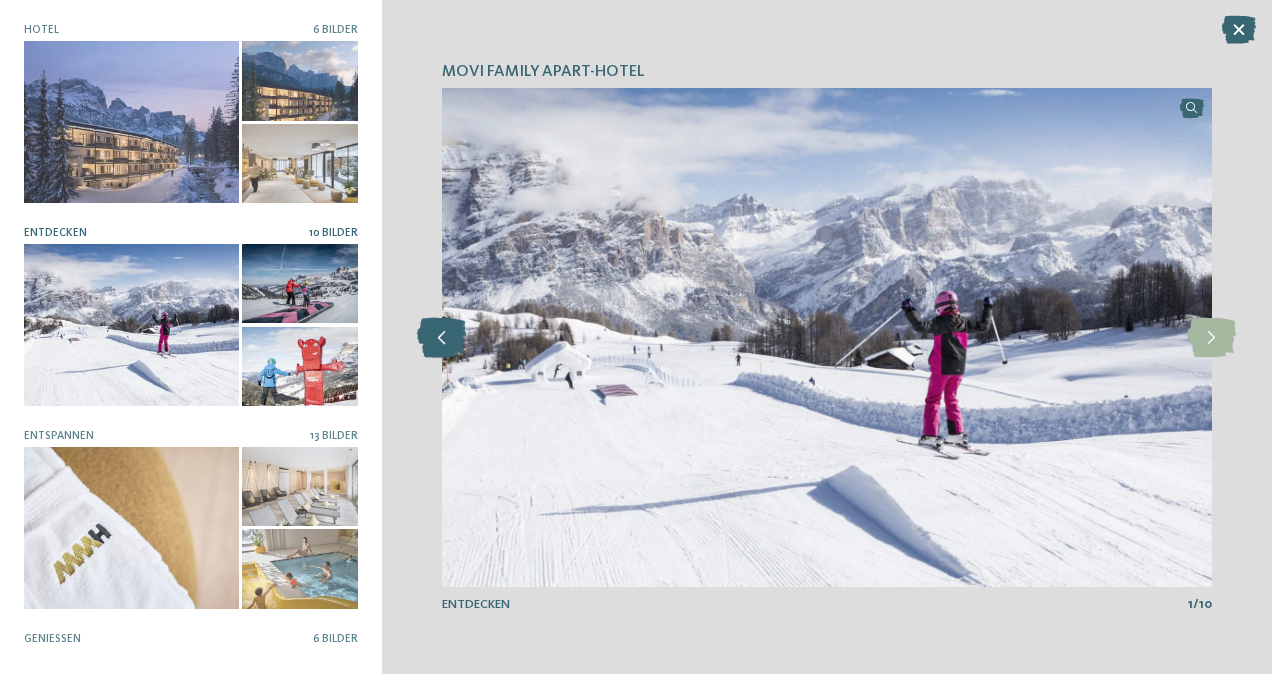 click at bounding box center [441, 338] 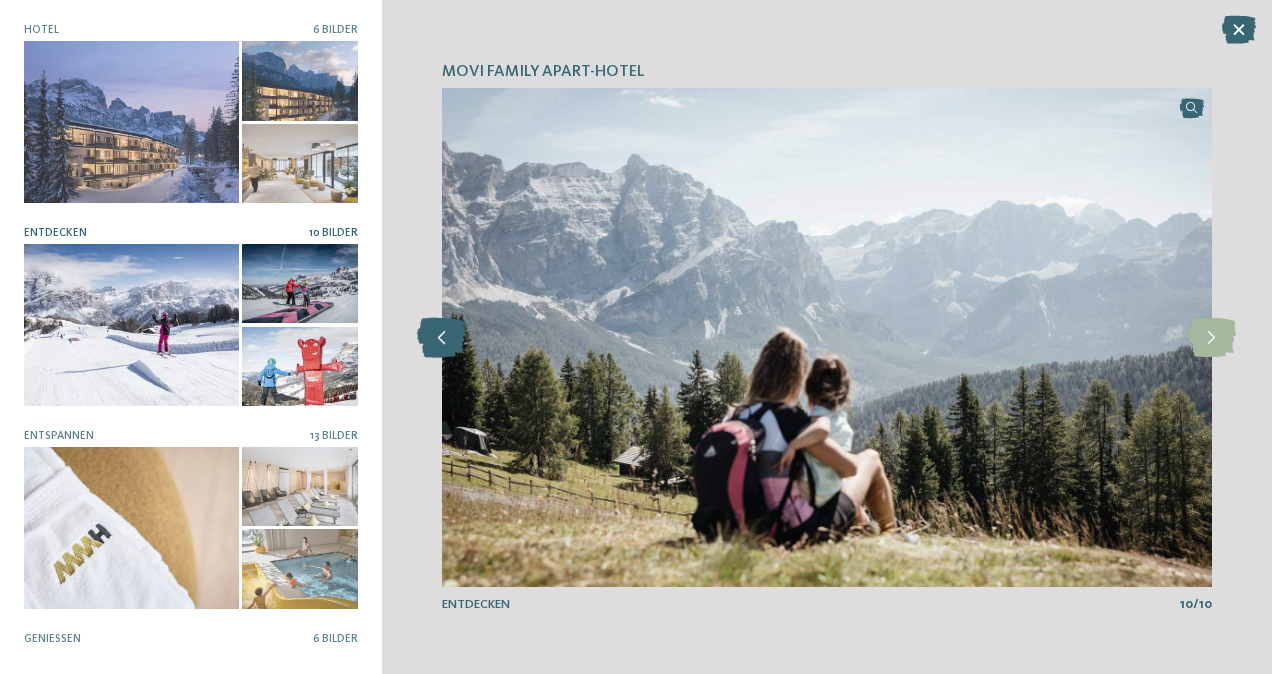 click at bounding box center [441, 338] 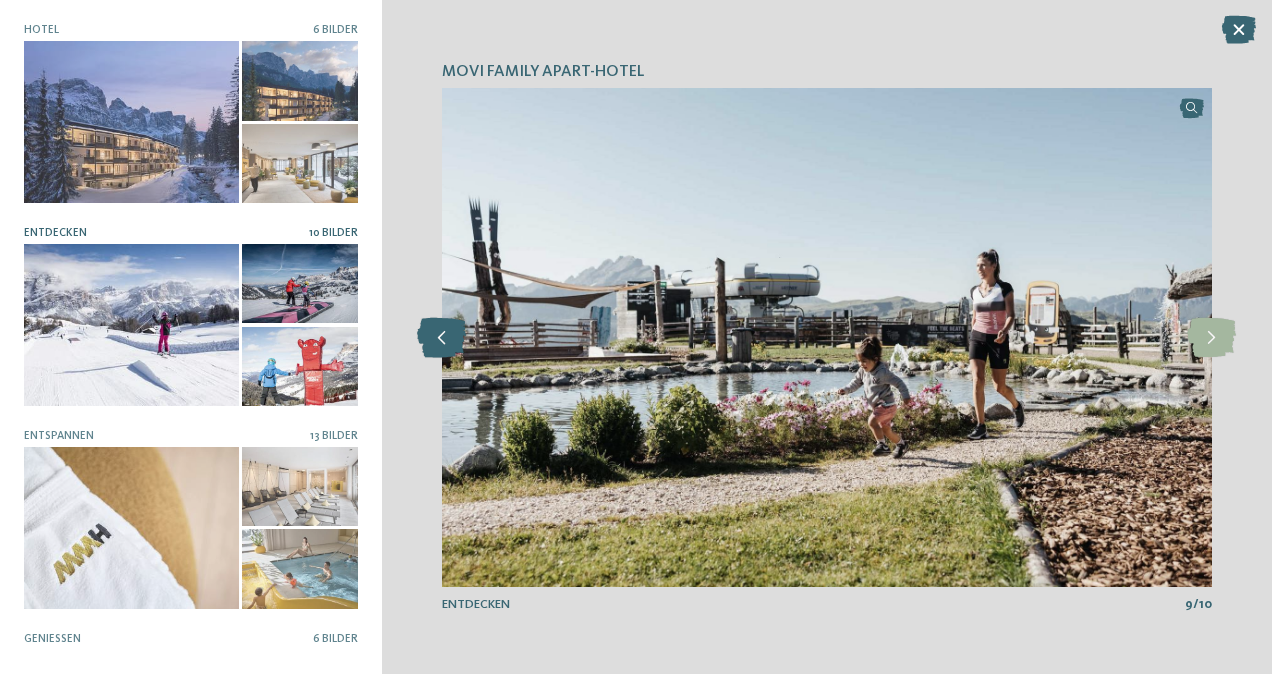 click at bounding box center (441, 338) 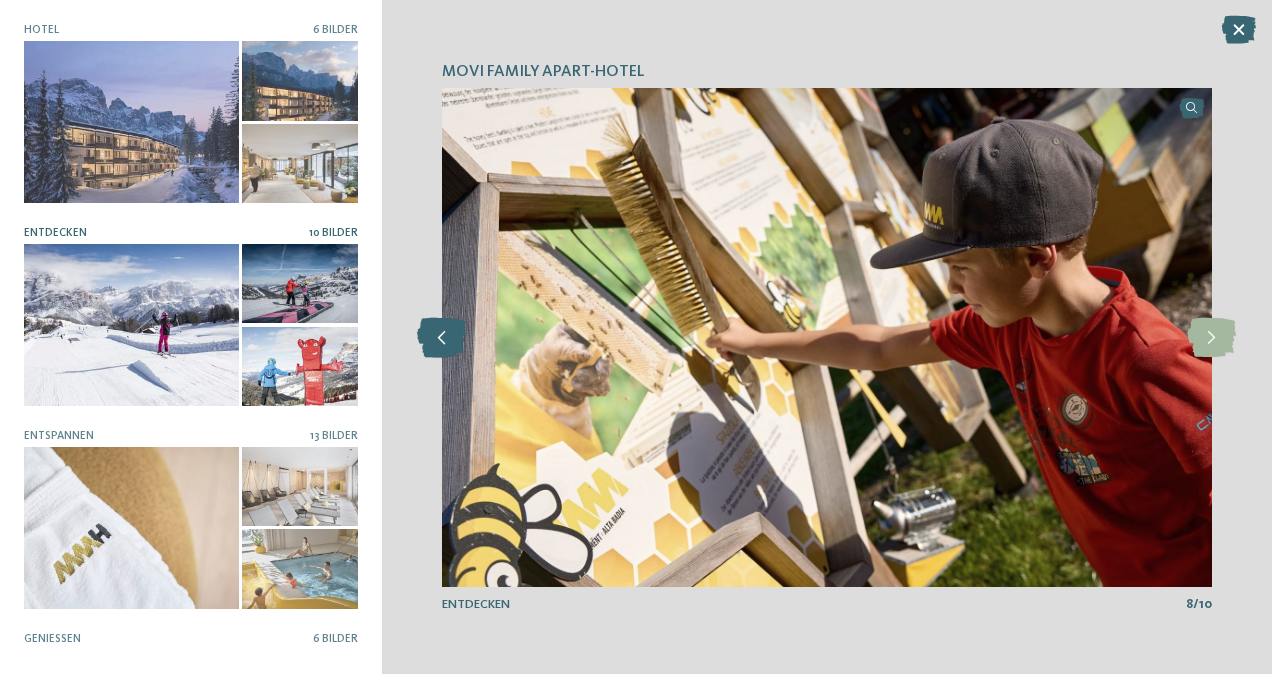 click at bounding box center (441, 338) 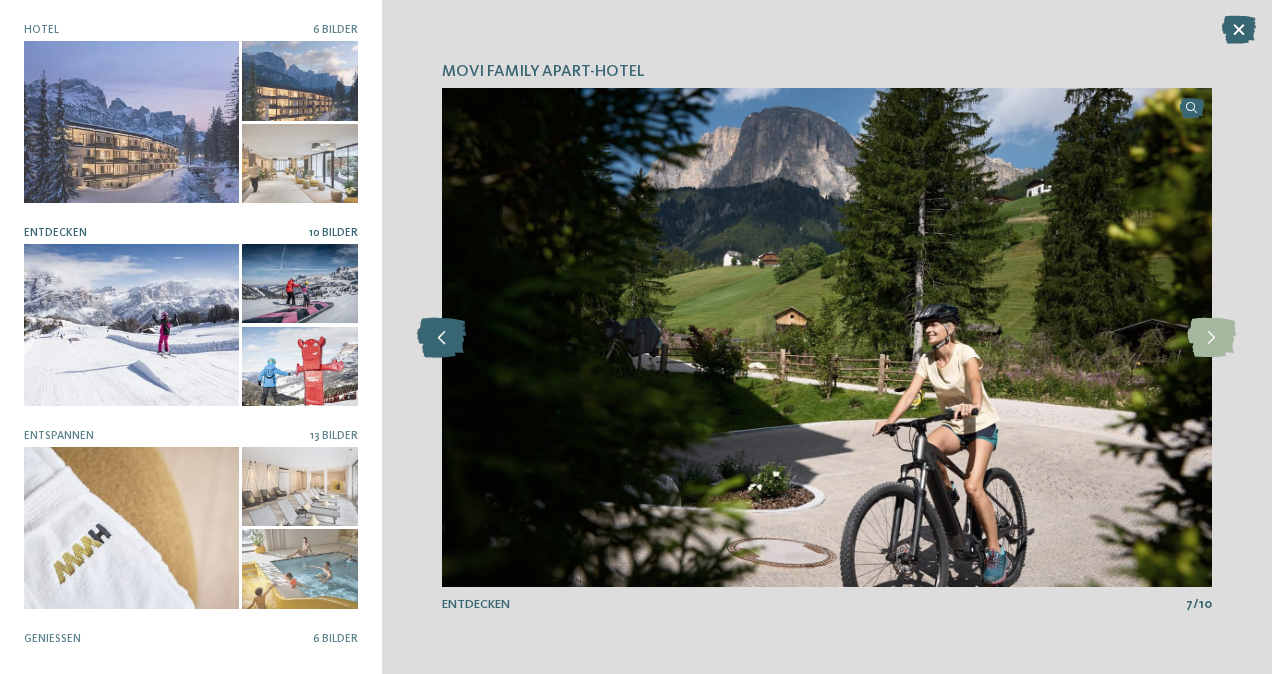 click at bounding box center [441, 338] 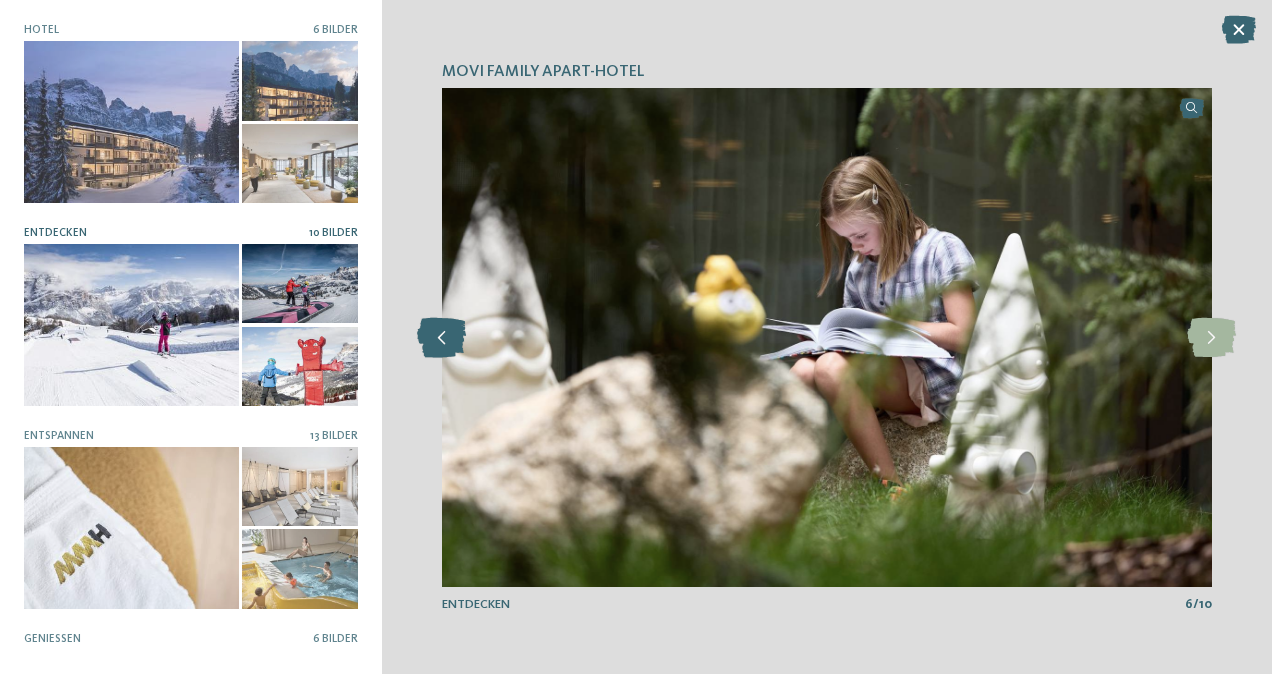 click at bounding box center [441, 338] 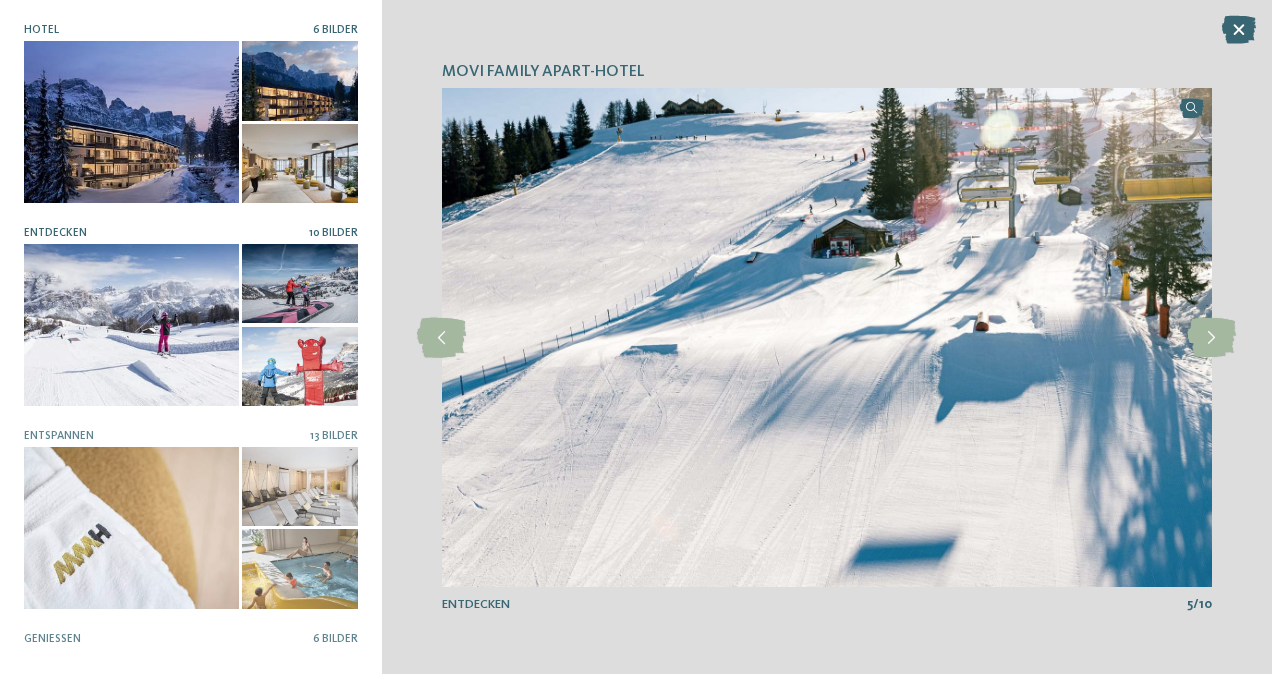 click at bounding box center (131, 121) 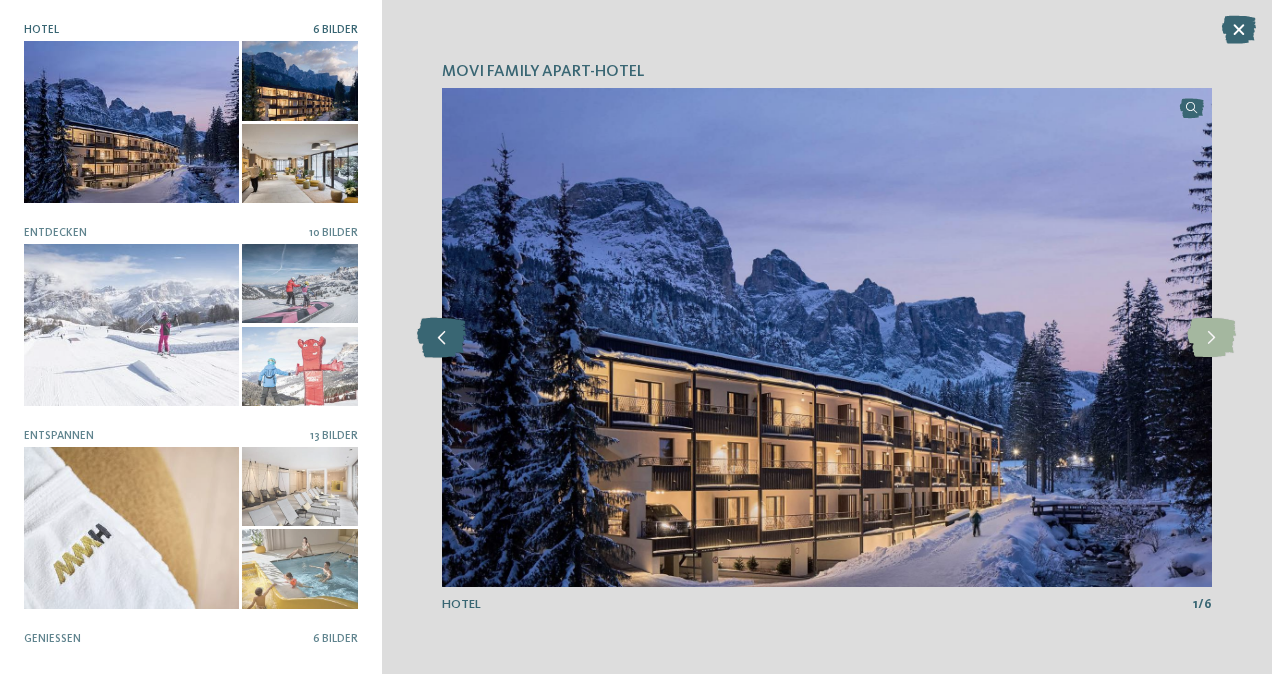 click at bounding box center [441, 338] 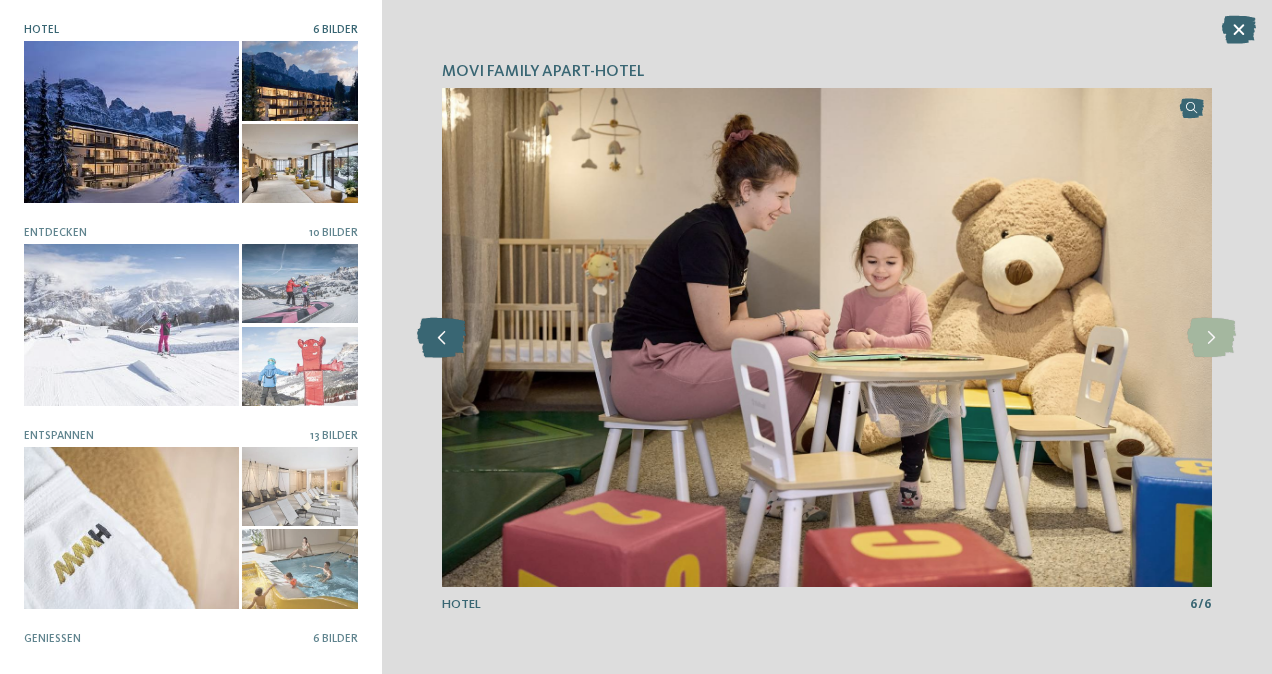 click at bounding box center [441, 338] 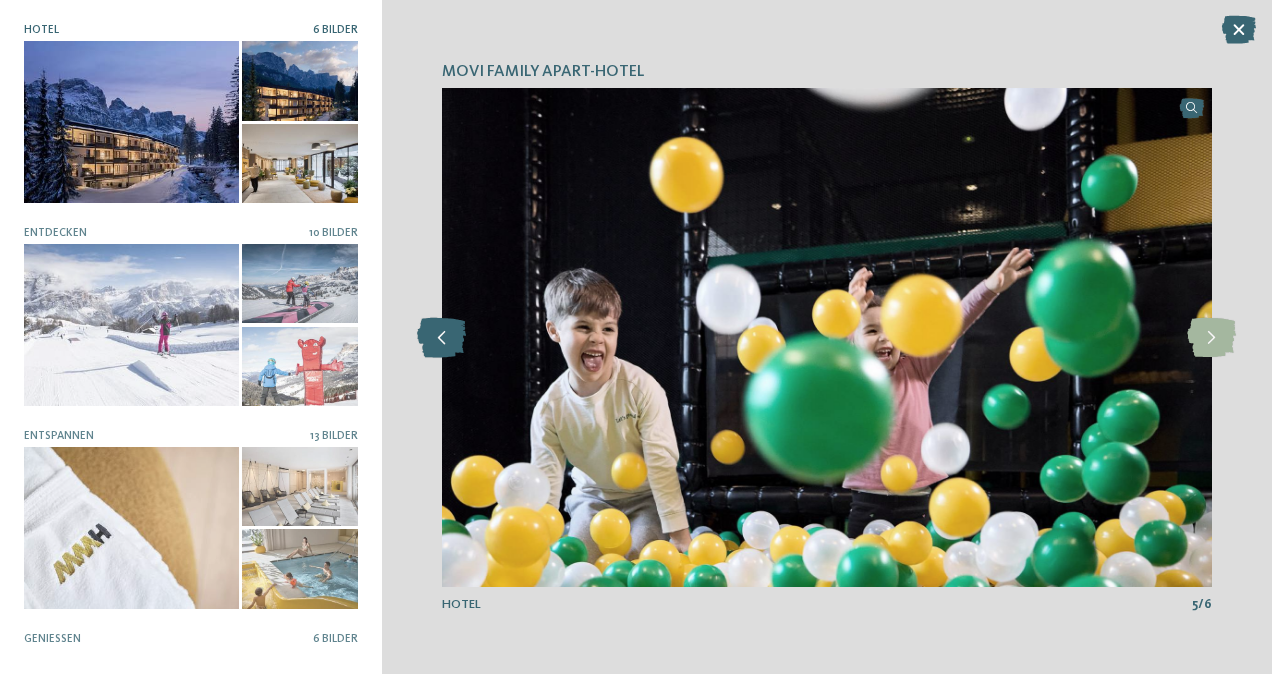 click at bounding box center [441, 338] 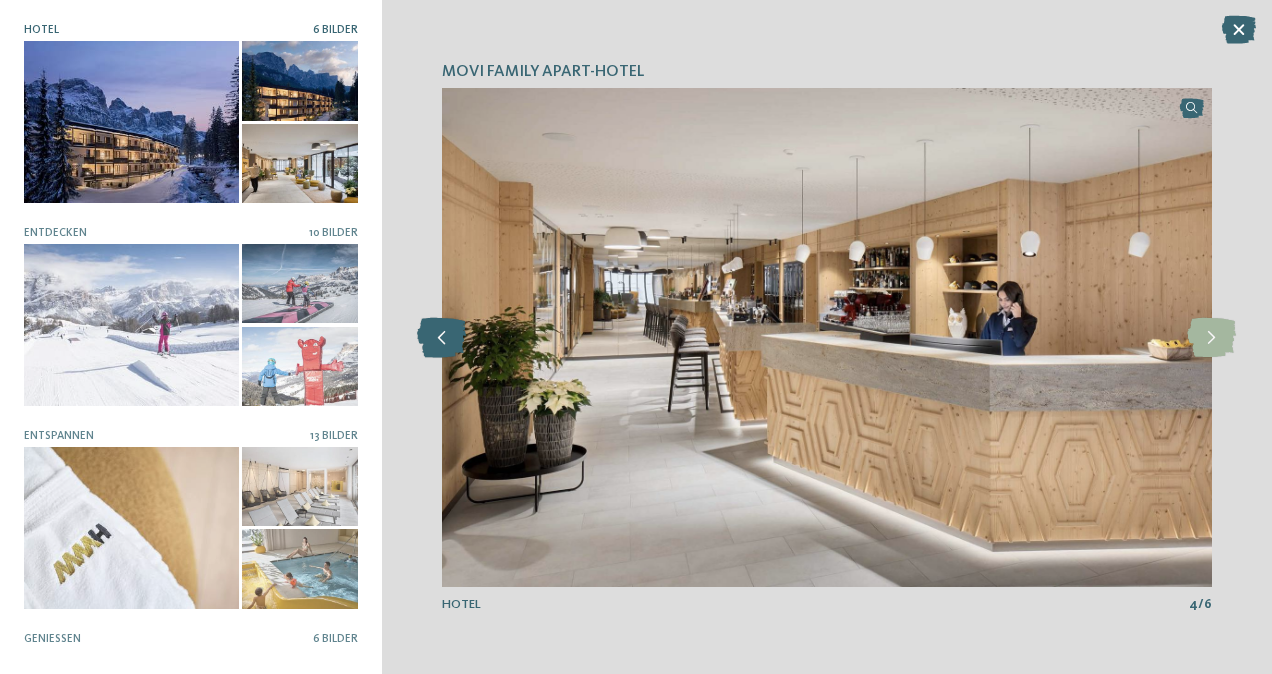 click at bounding box center [441, 338] 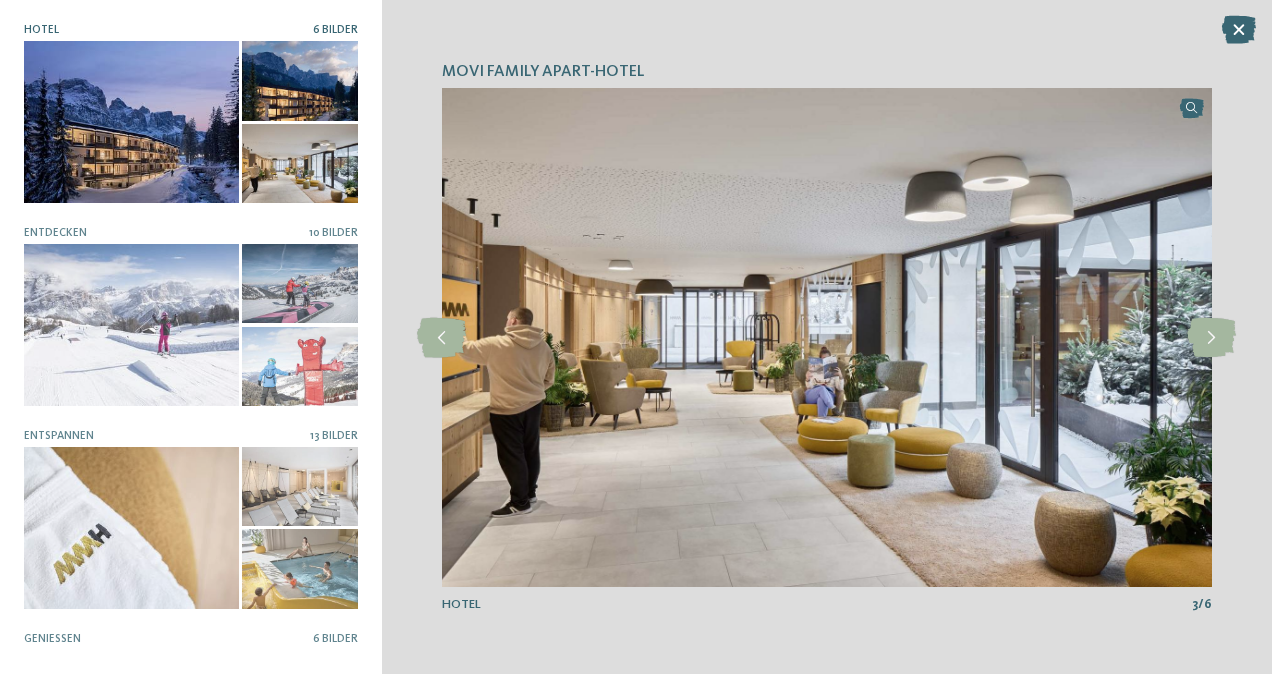 click at bounding box center (1239, 30) 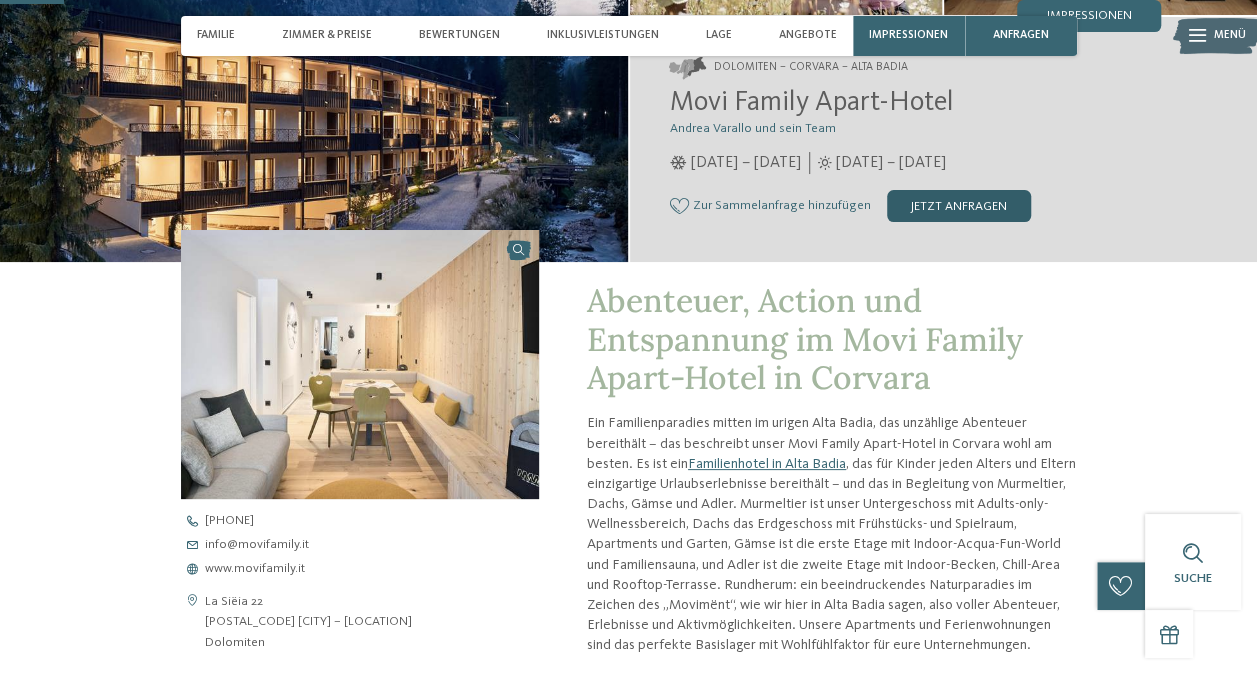 click on "jetzt anfragen" at bounding box center [959, 206] 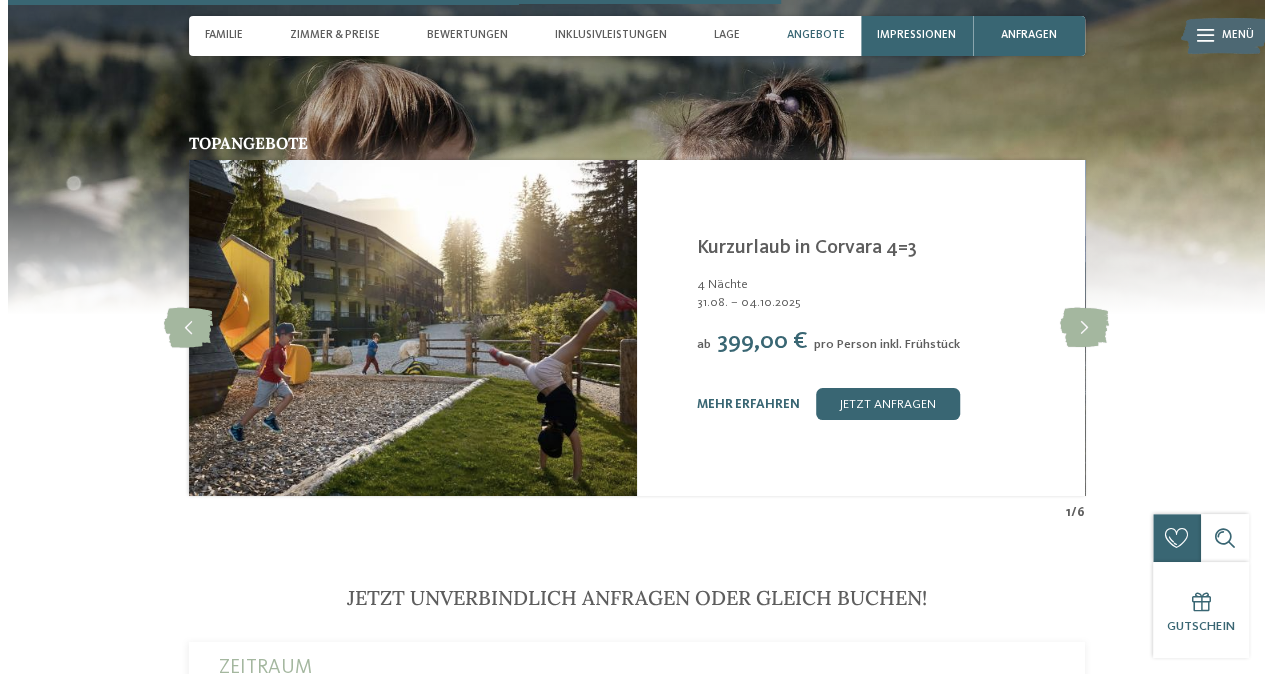 scroll, scrollTop: 3599, scrollLeft: 0, axis: vertical 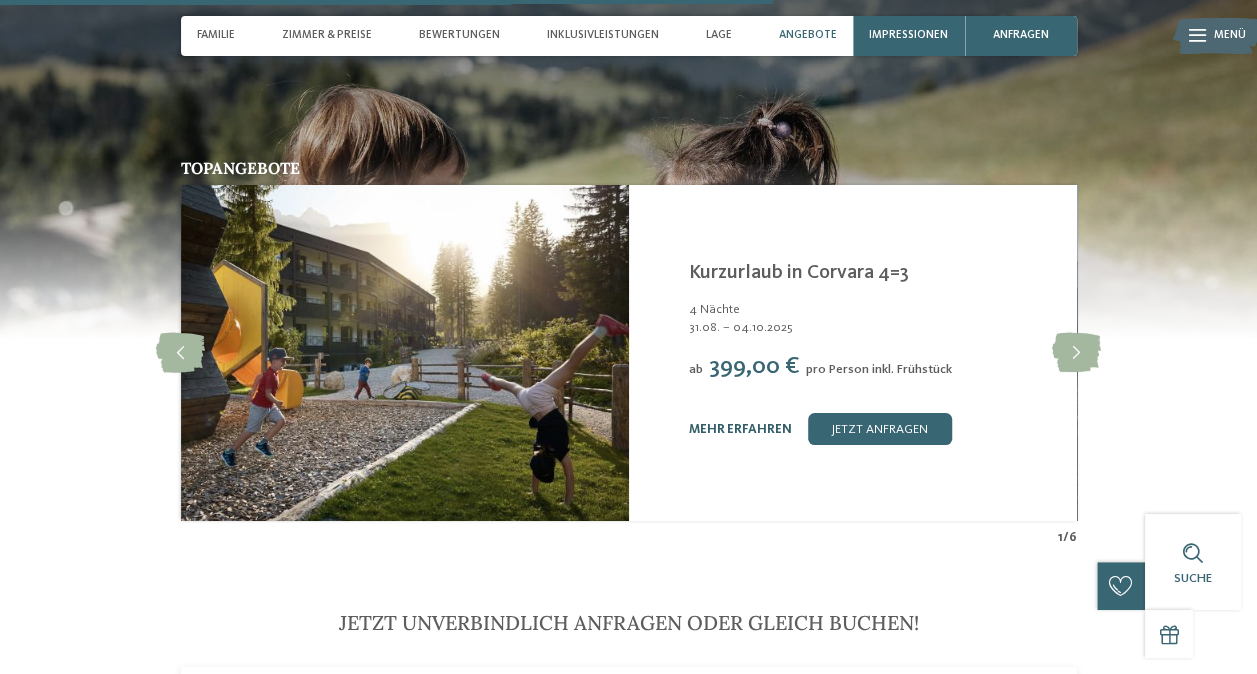 click on "mehr erfahren" at bounding box center (740, 429) 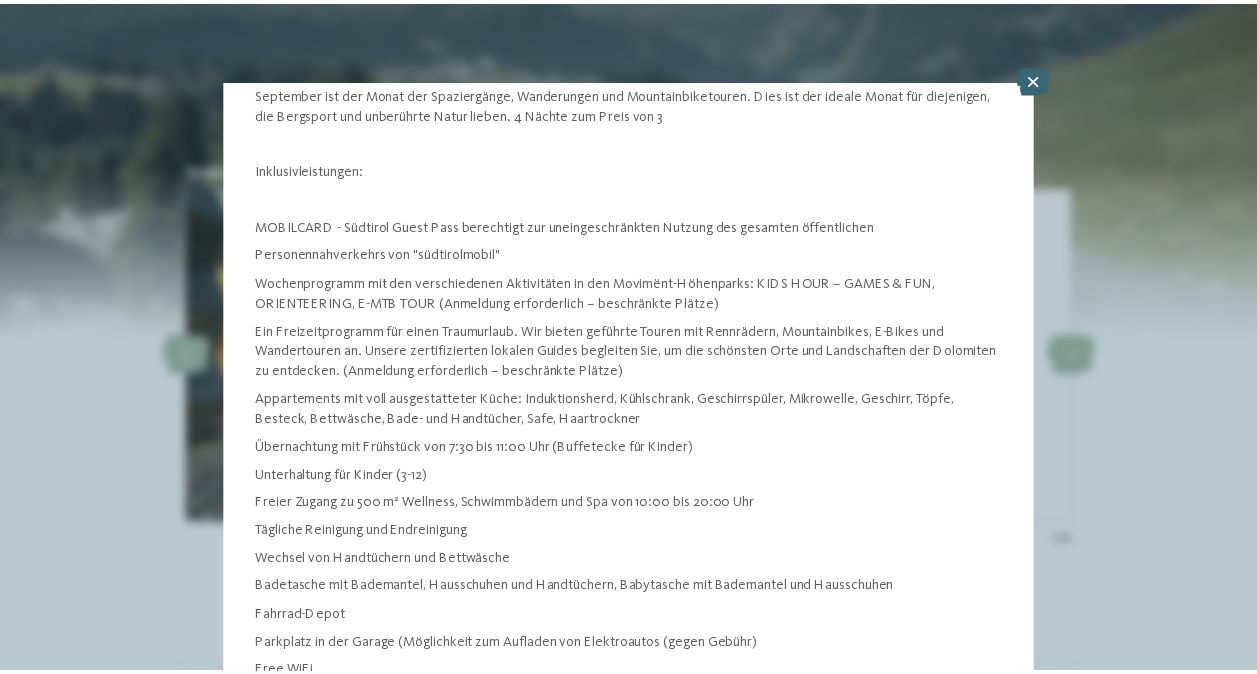 scroll, scrollTop: 453, scrollLeft: 0, axis: vertical 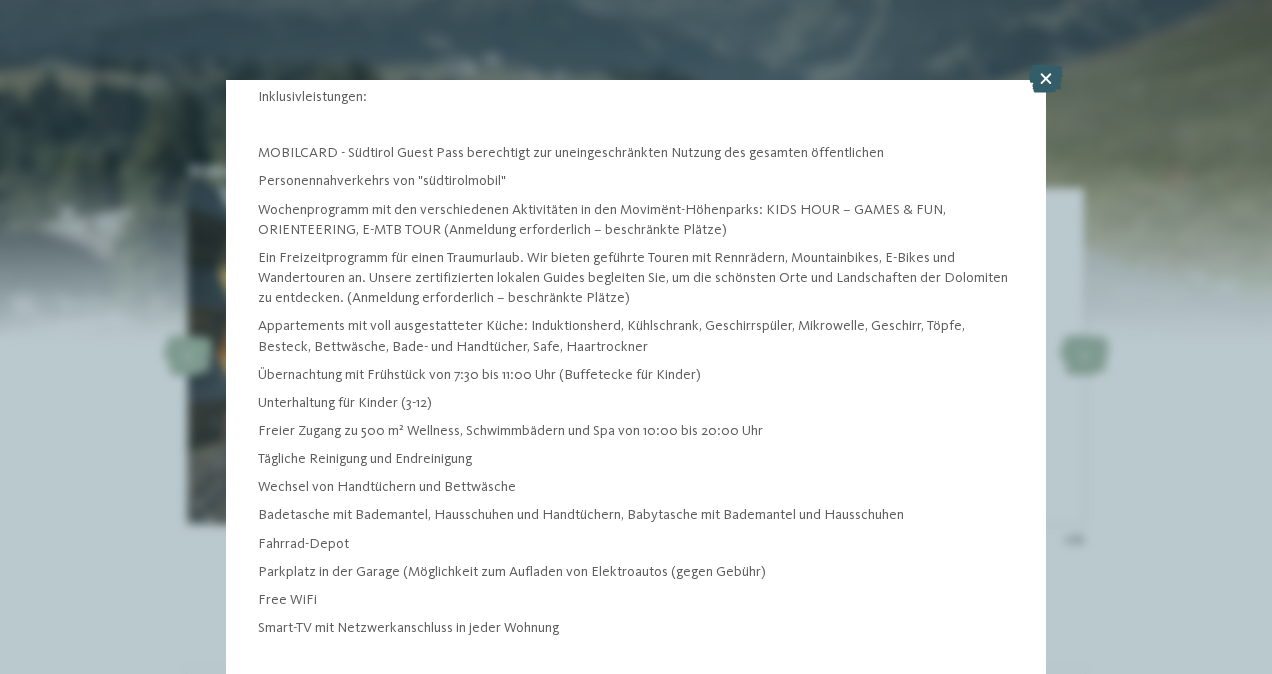 click at bounding box center (1046, 79) 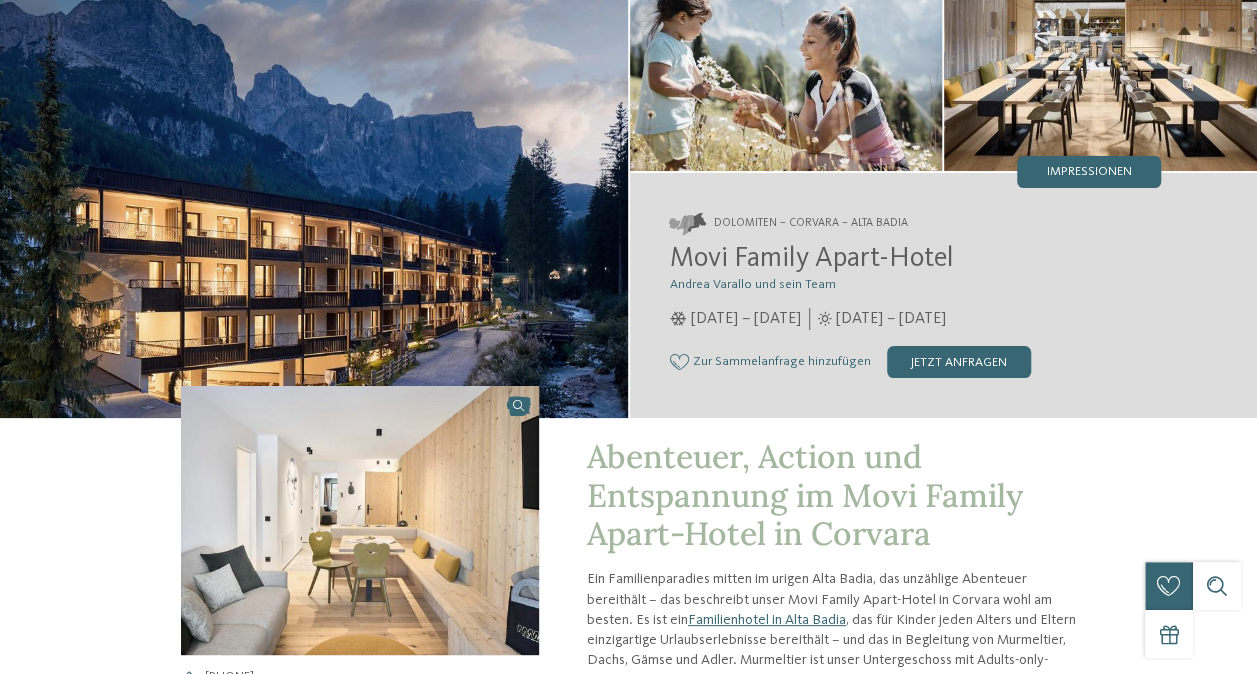 scroll, scrollTop: 0, scrollLeft: 0, axis: both 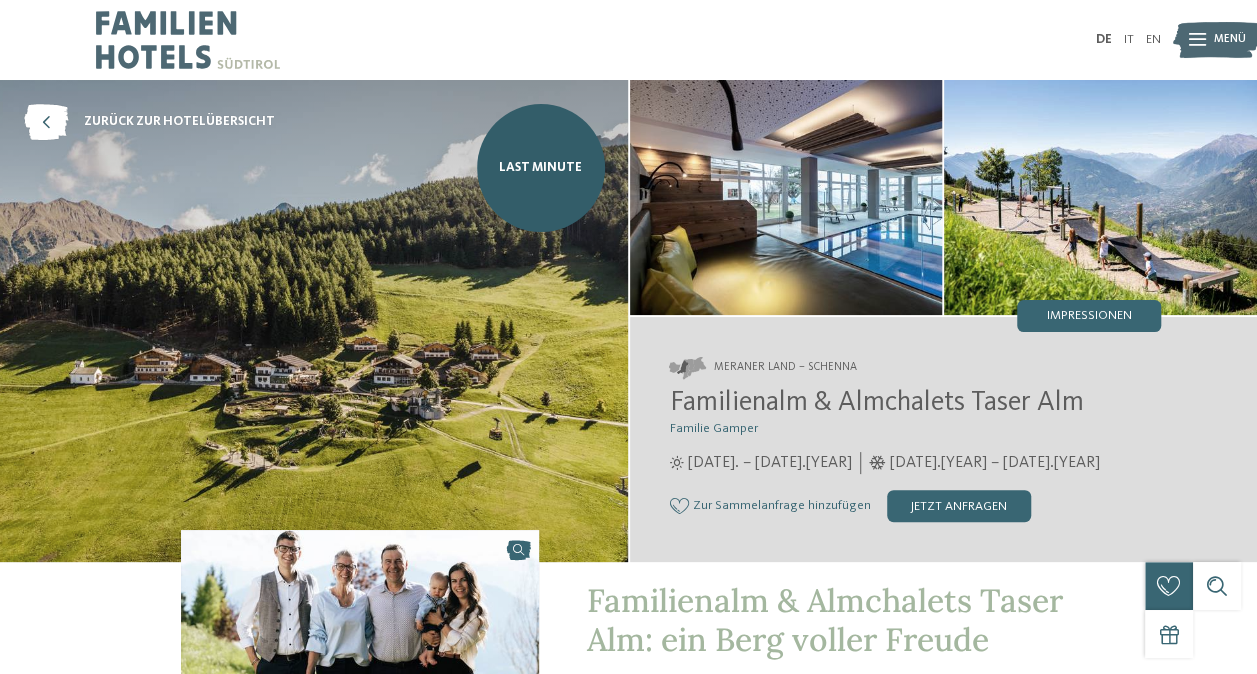 click at bounding box center (786, 197) 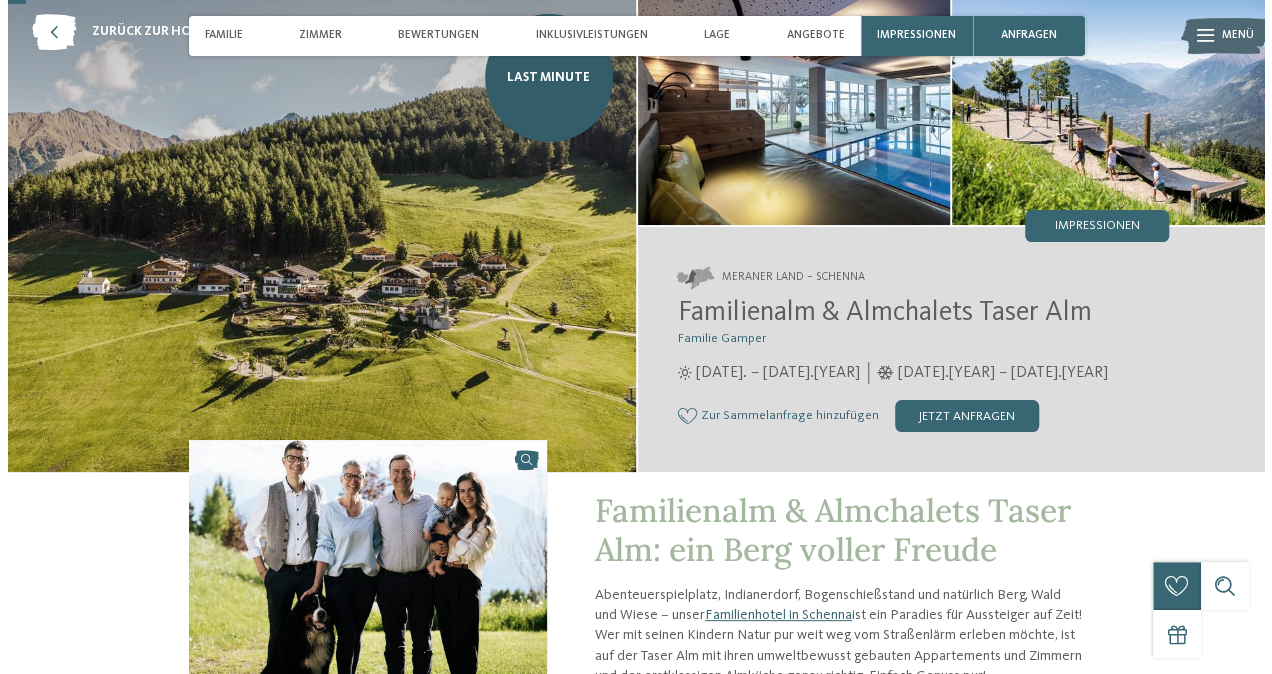 scroll, scrollTop: 0, scrollLeft: 0, axis: both 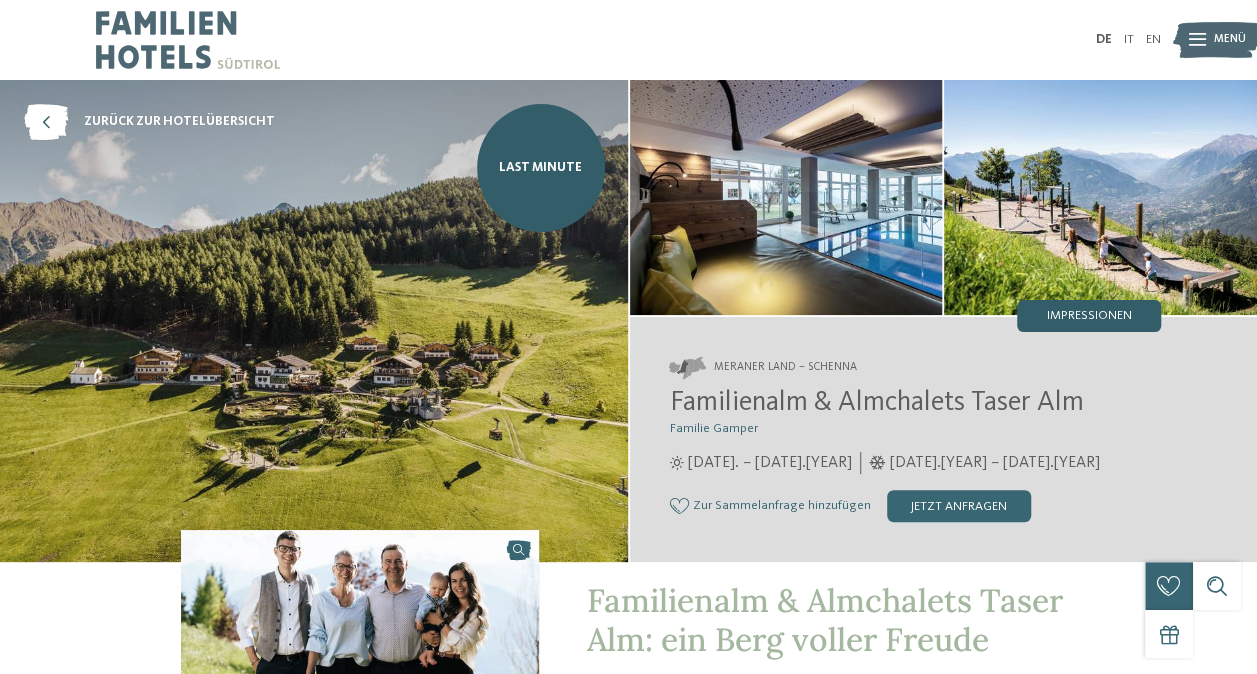 click on "Impressionen" at bounding box center [1089, 316] 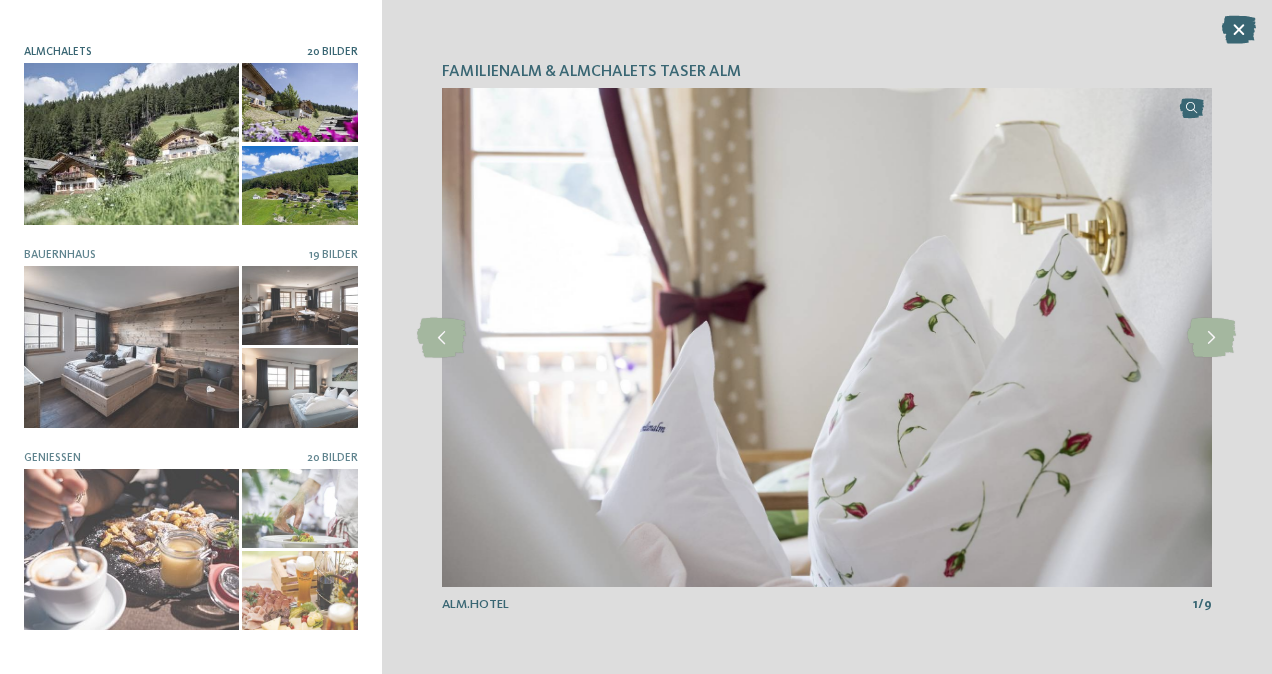 scroll, scrollTop: 200, scrollLeft: 0, axis: vertical 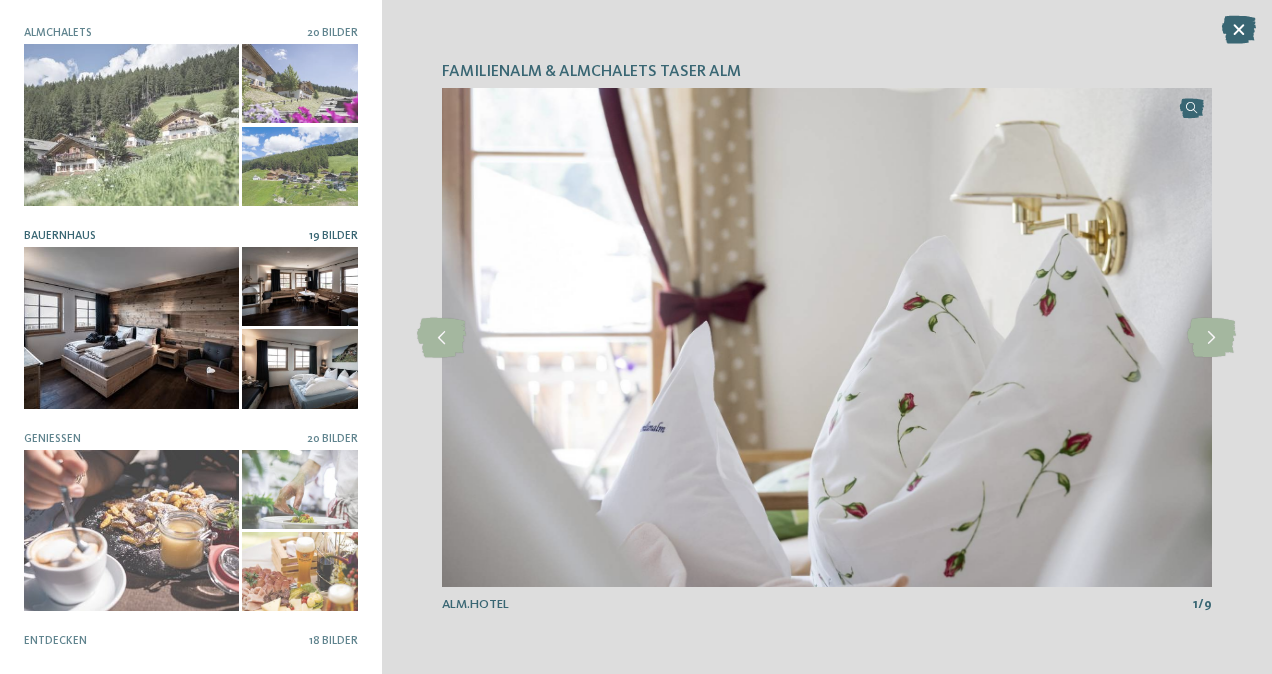 click at bounding box center [131, 327] 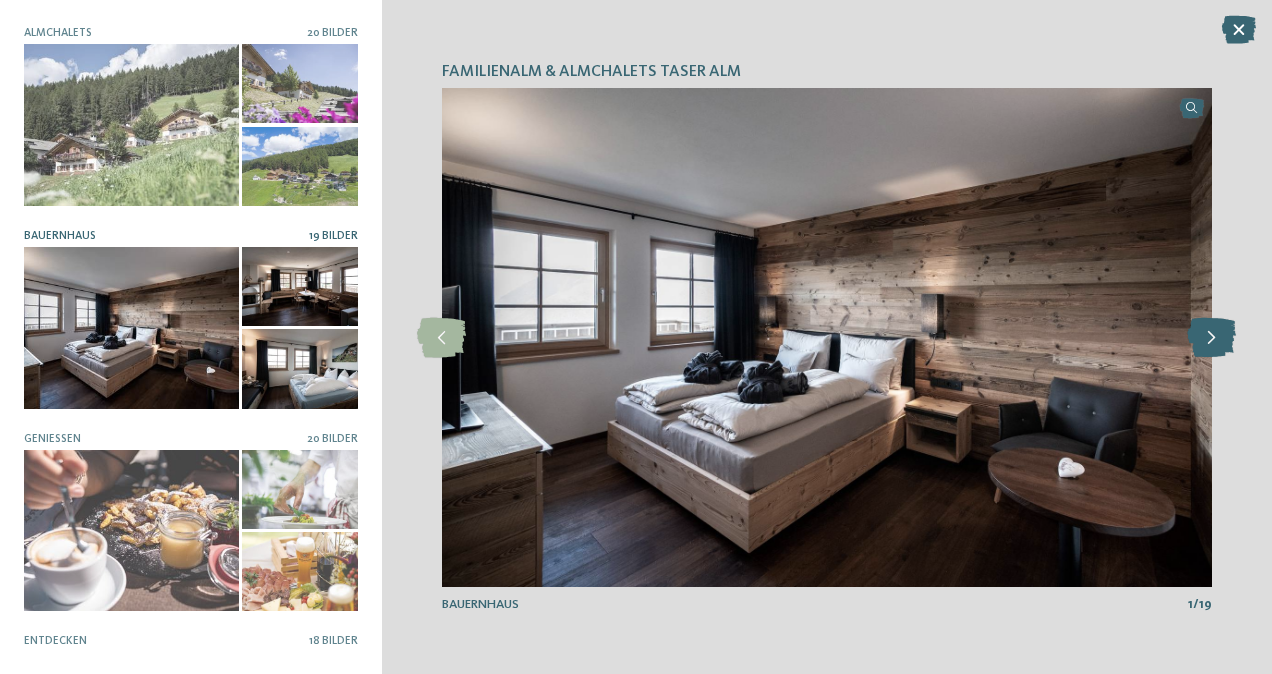 click at bounding box center (1211, 338) 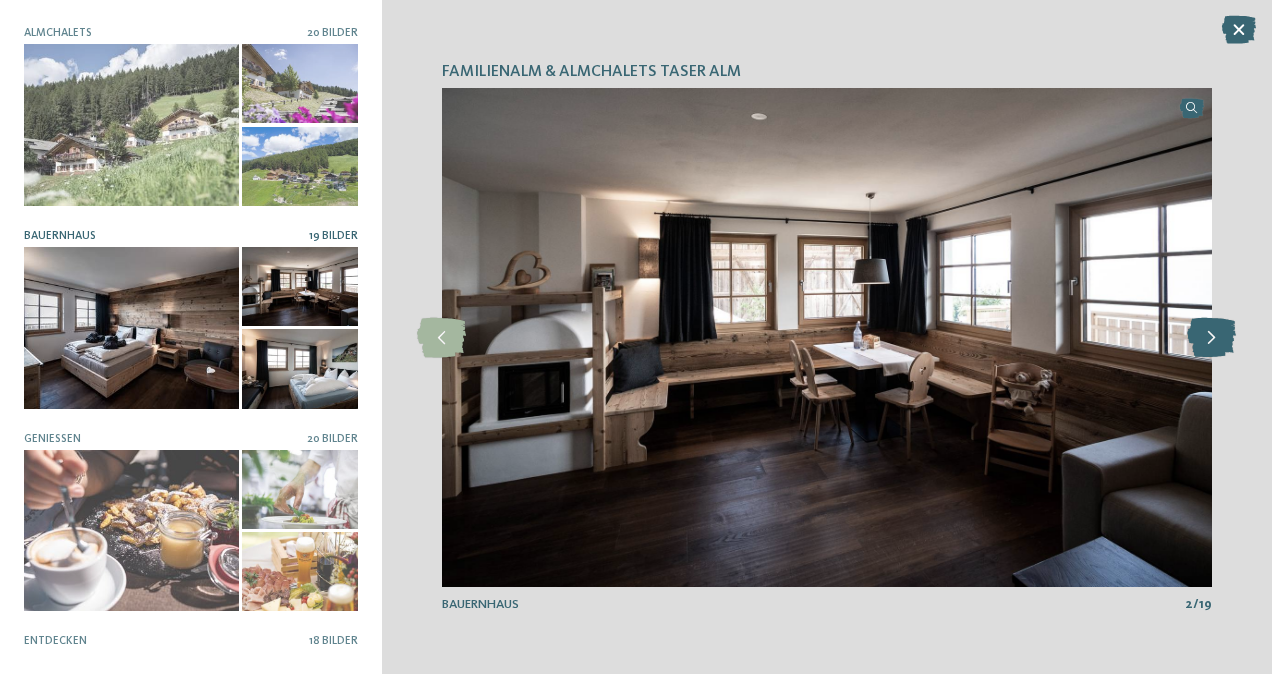 click at bounding box center [1211, 338] 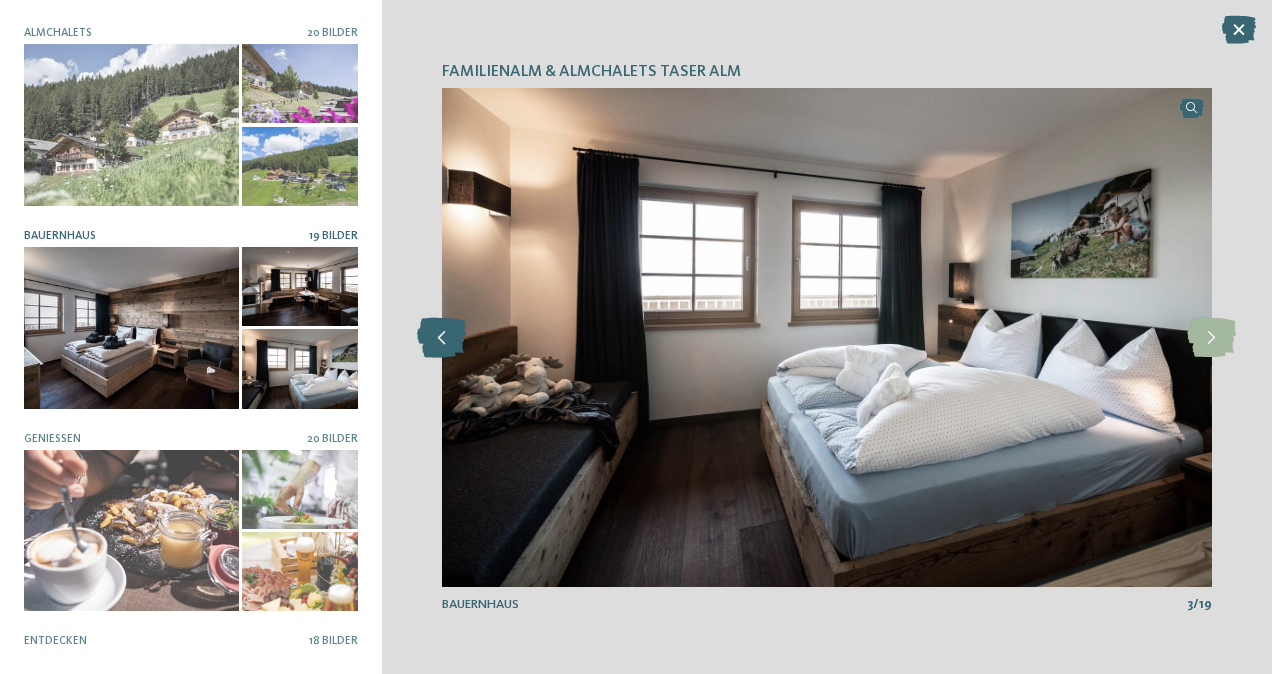 click at bounding box center (441, 338) 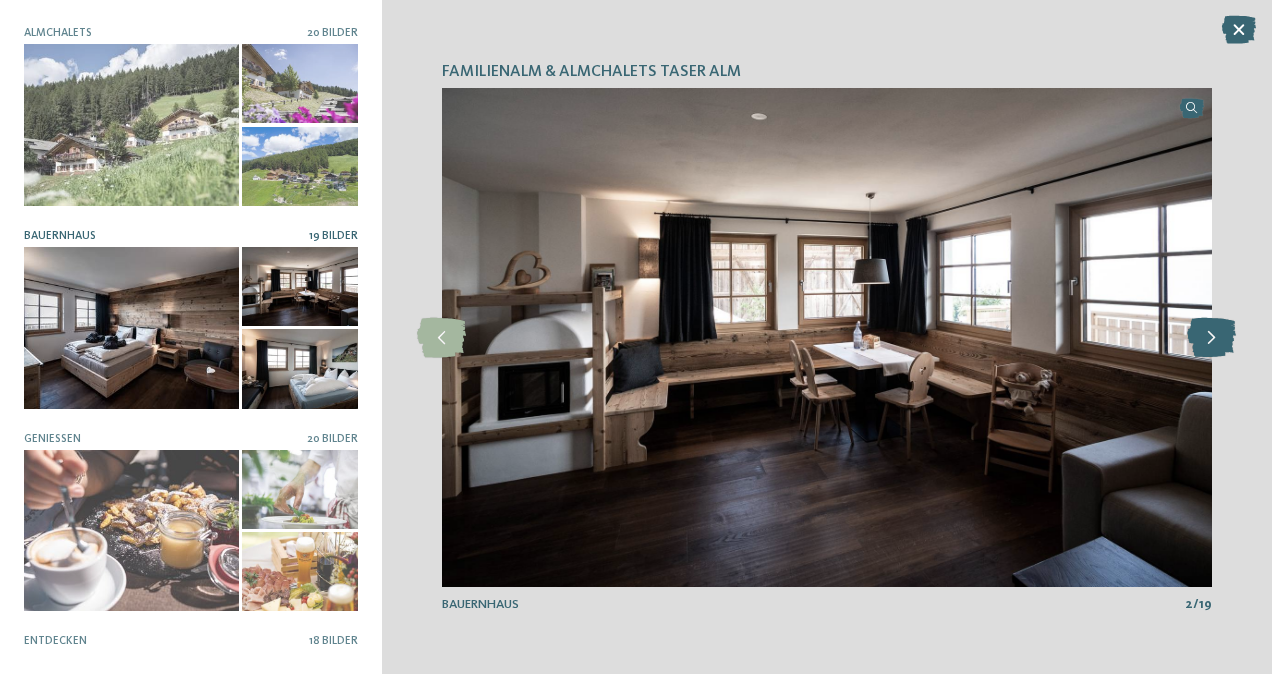 click at bounding box center (1211, 338) 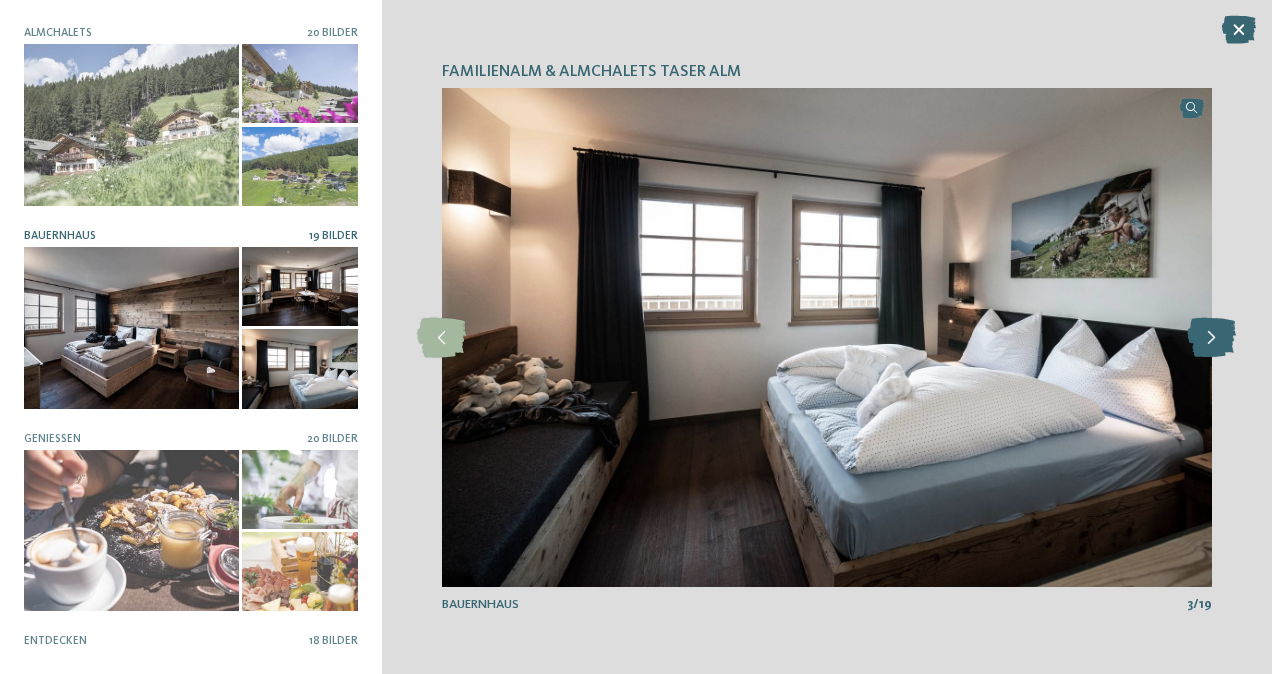 click at bounding box center (1211, 338) 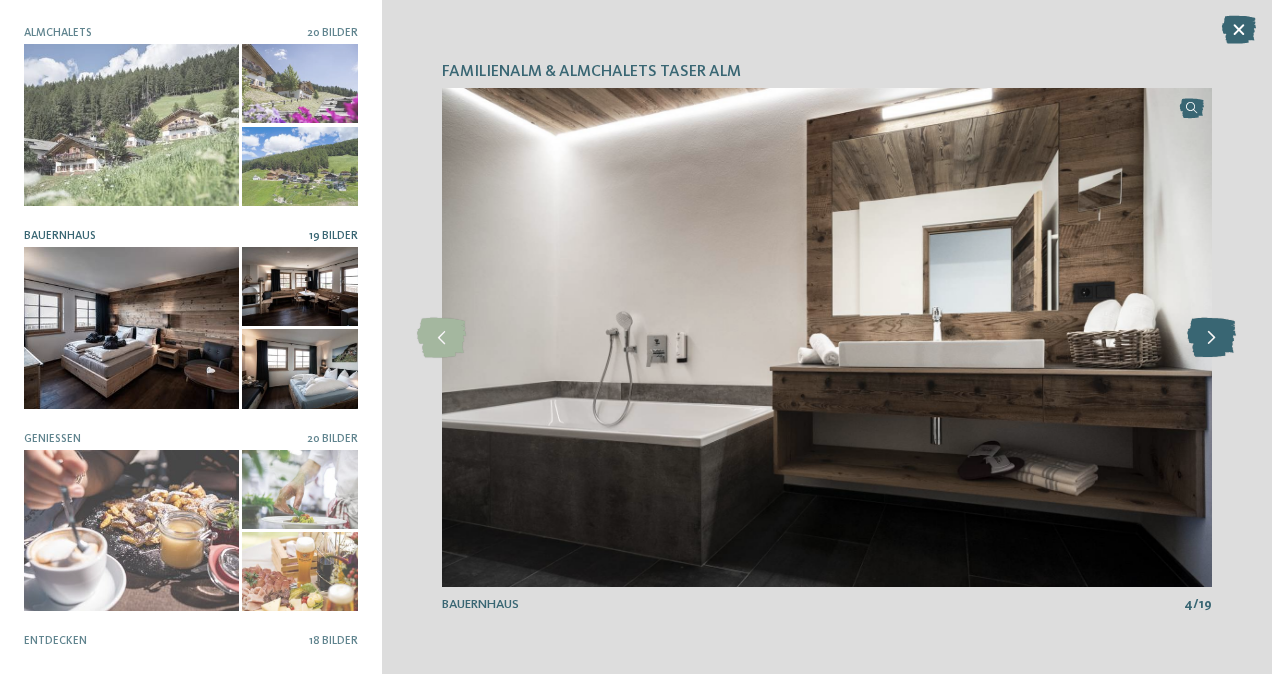 click at bounding box center (1211, 338) 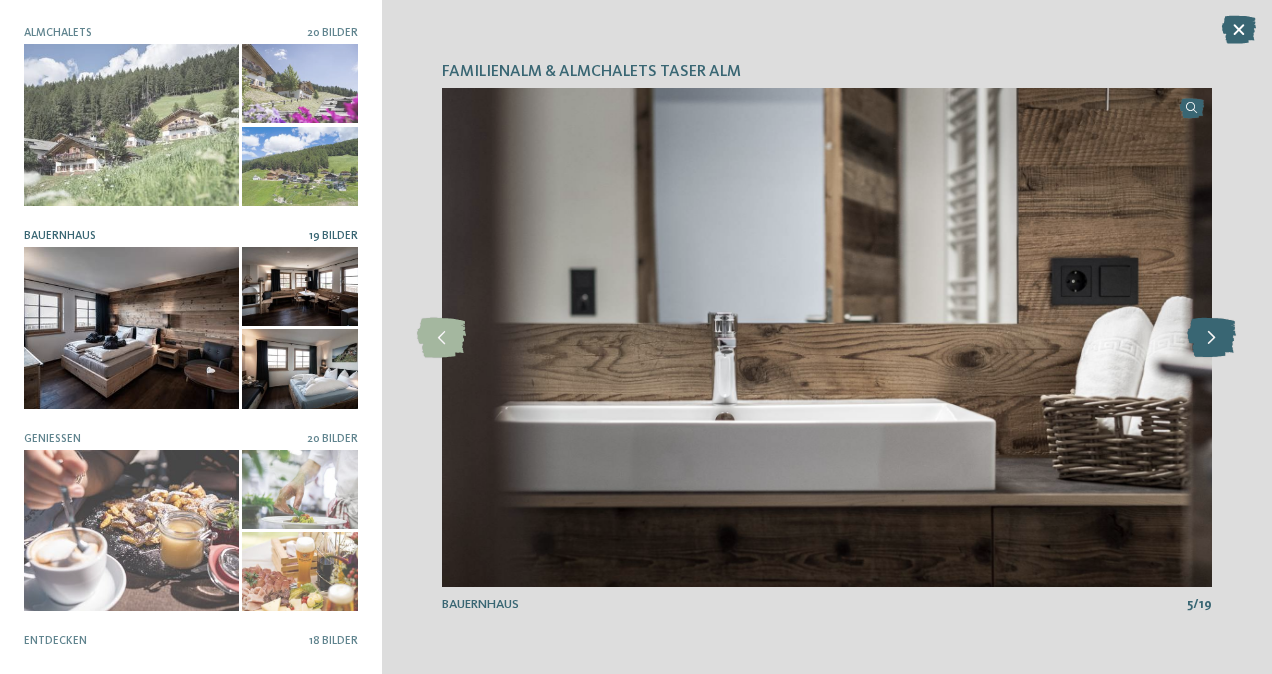 click at bounding box center [1211, 338] 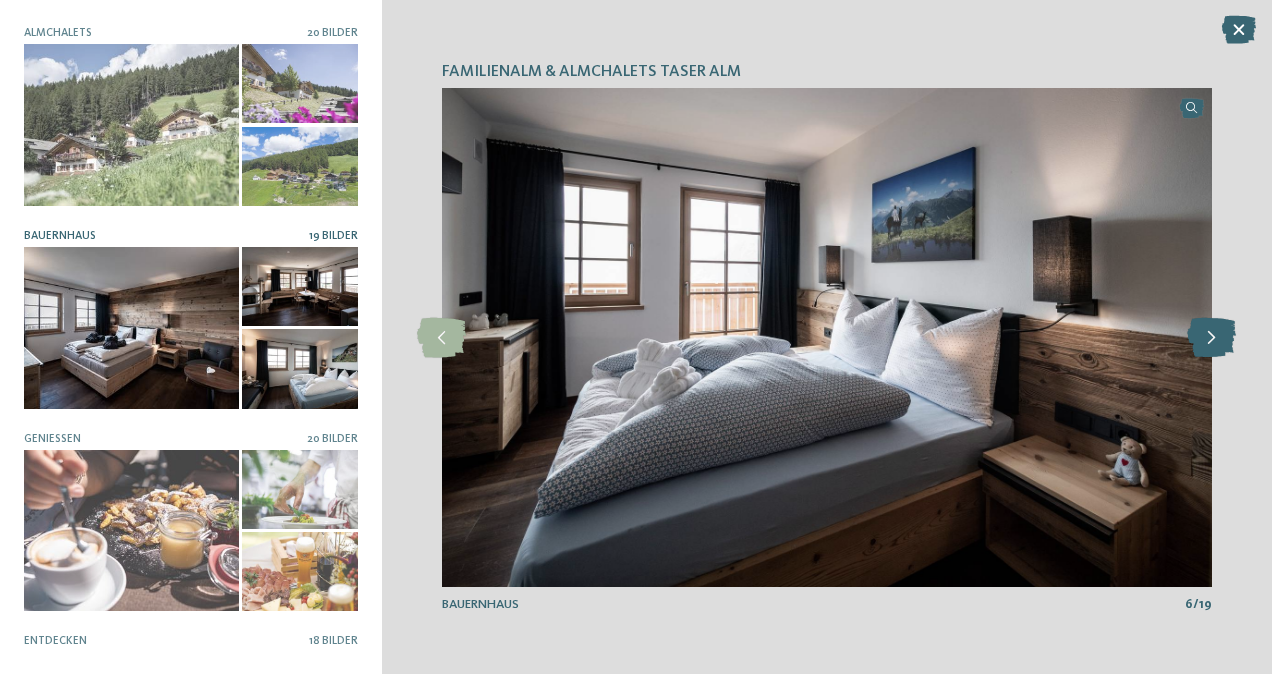 click at bounding box center (1211, 338) 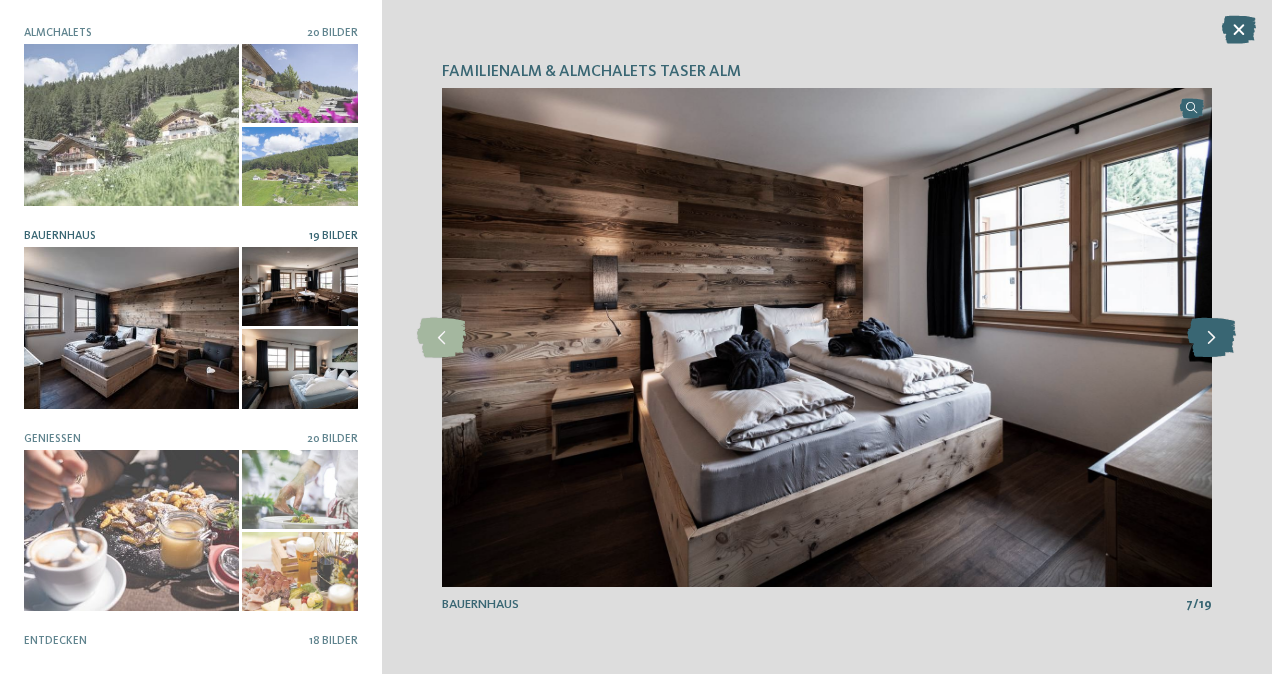 click at bounding box center (1211, 338) 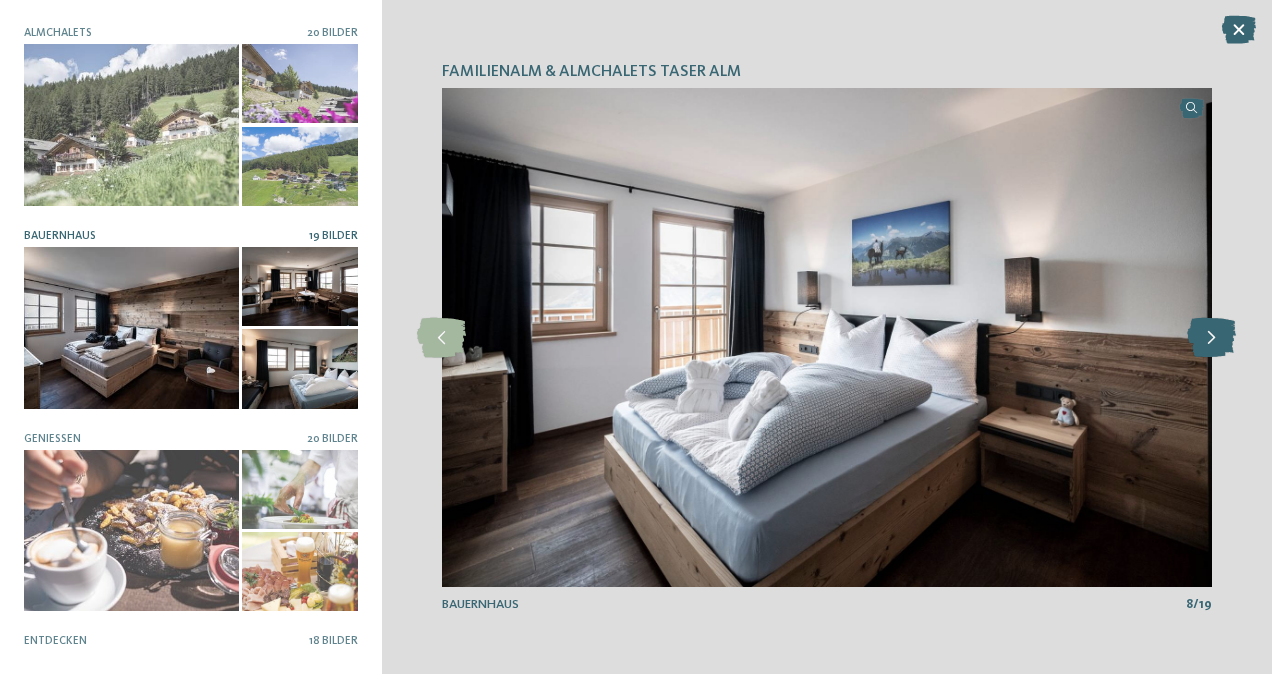 click at bounding box center [1211, 338] 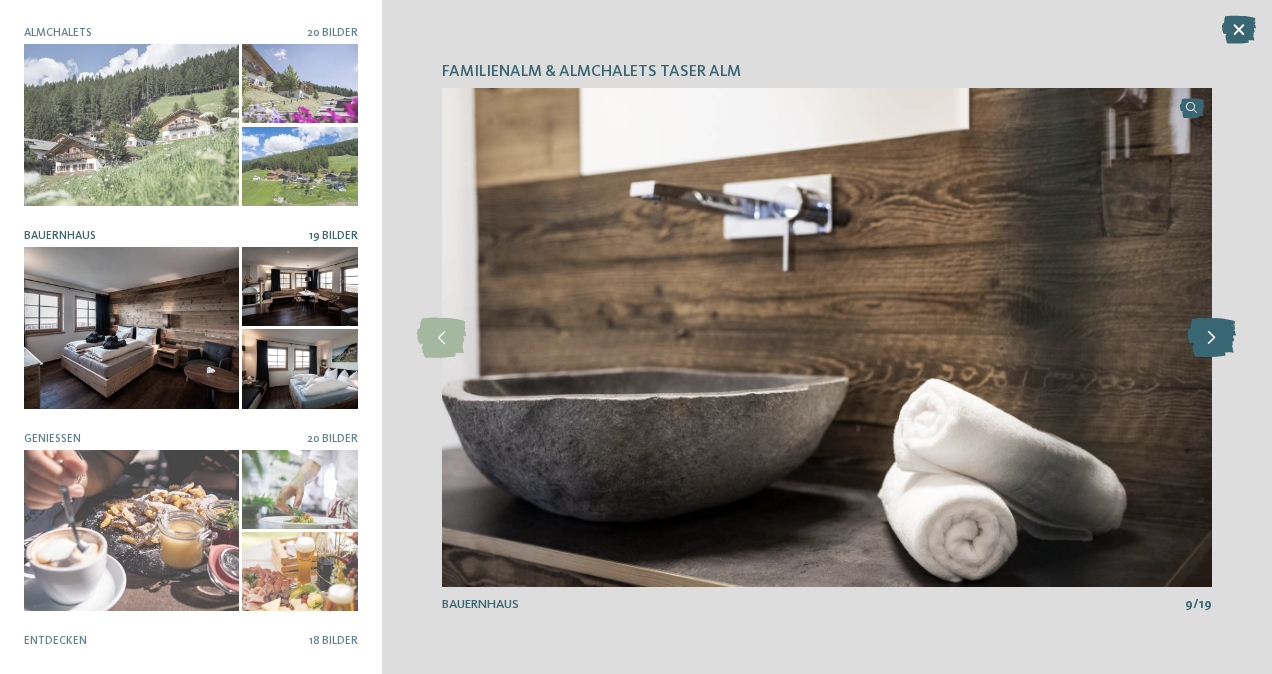 click at bounding box center [1211, 338] 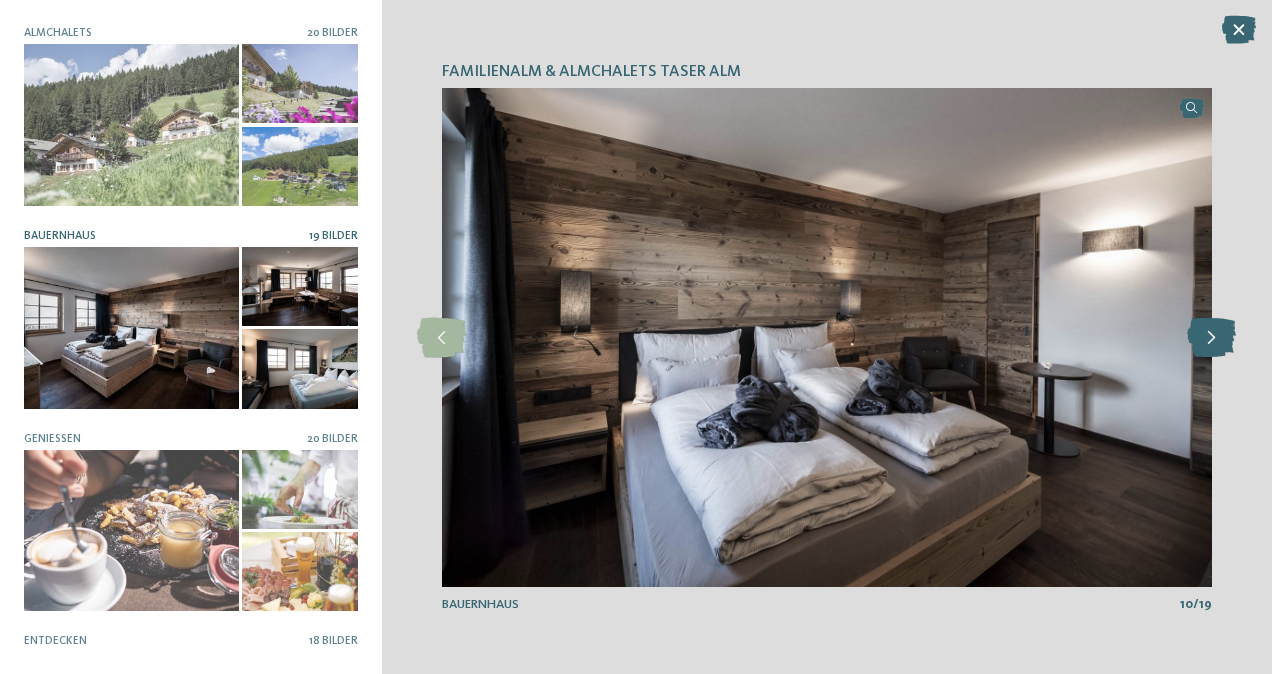 click at bounding box center (1211, 338) 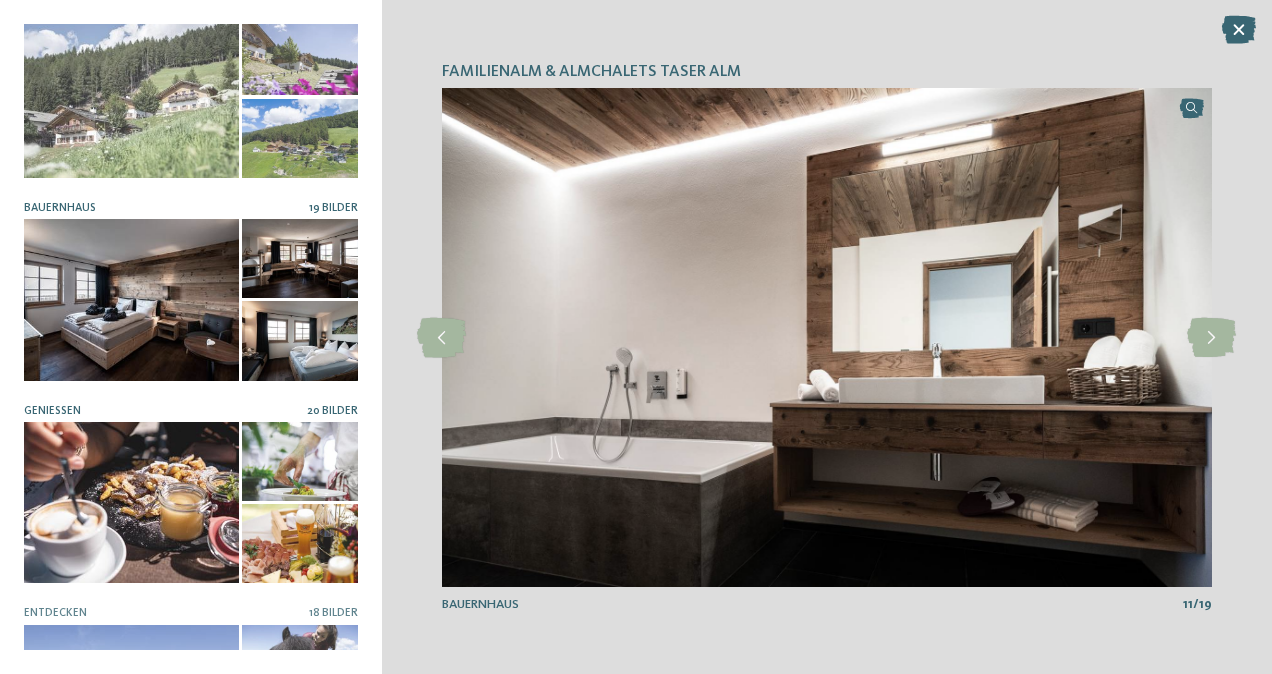 scroll, scrollTop: 0, scrollLeft: 0, axis: both 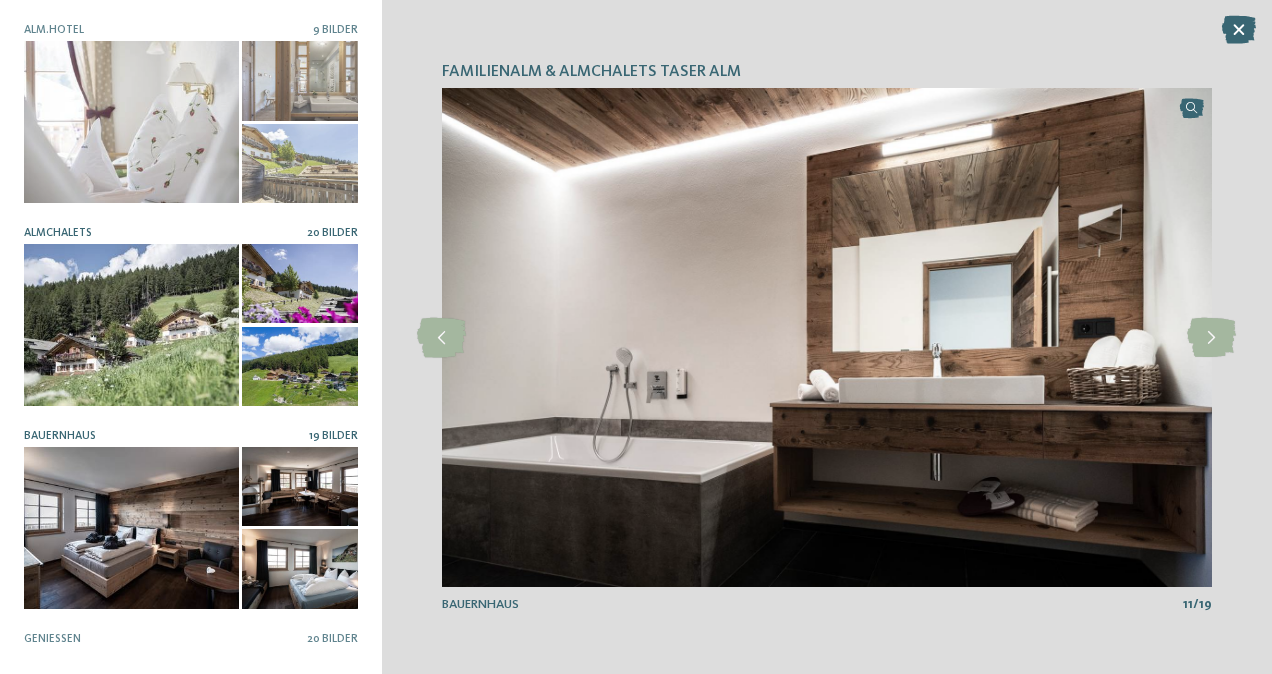 click at bounding box center (131, 324) 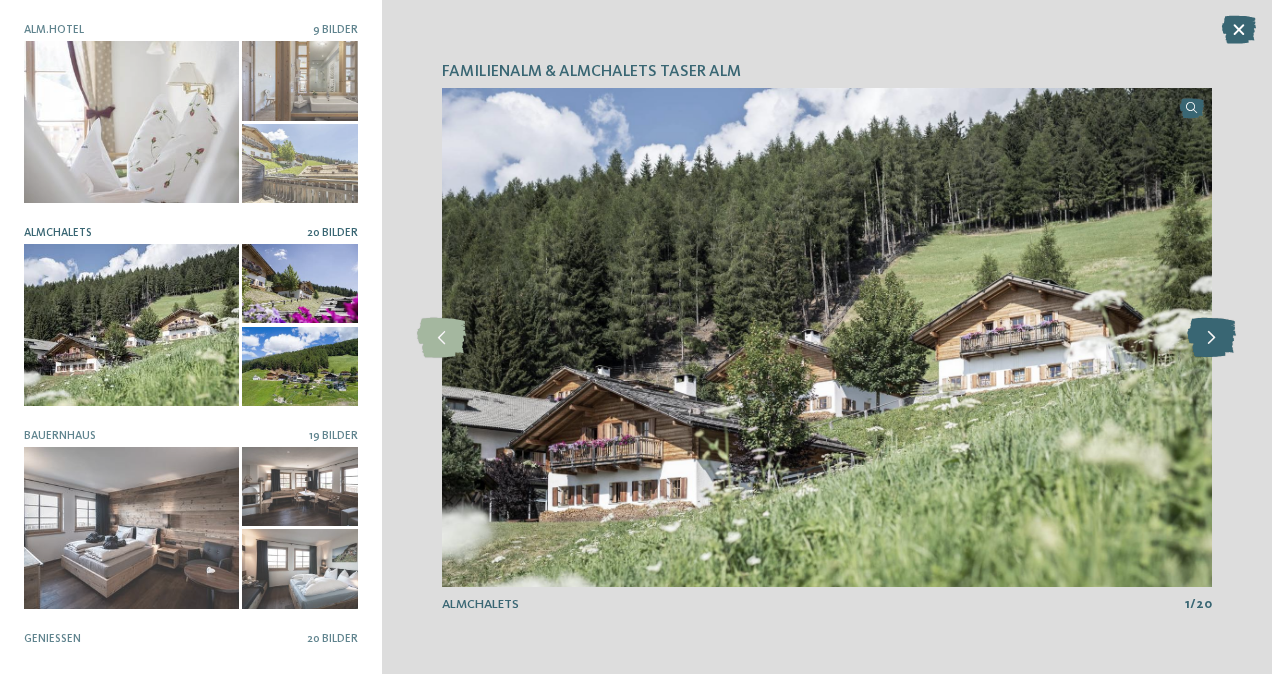 click at bounding box center [1211, 338] 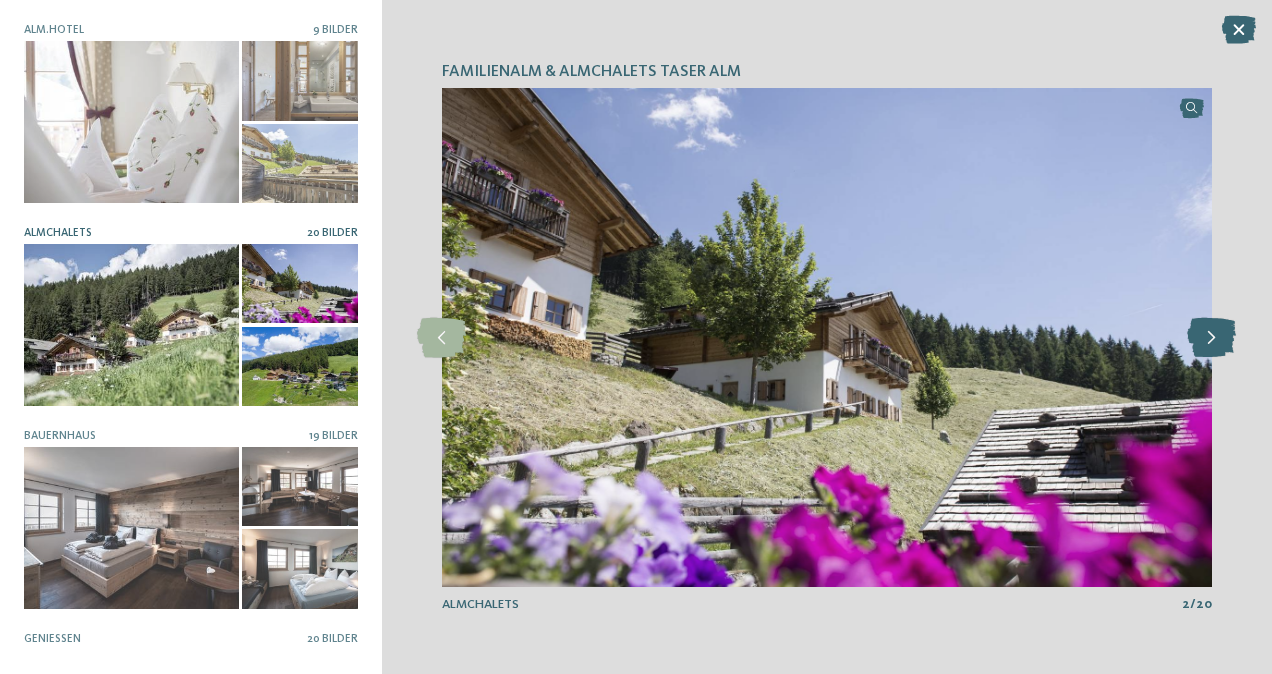 click at bounding box center [1211, 338] 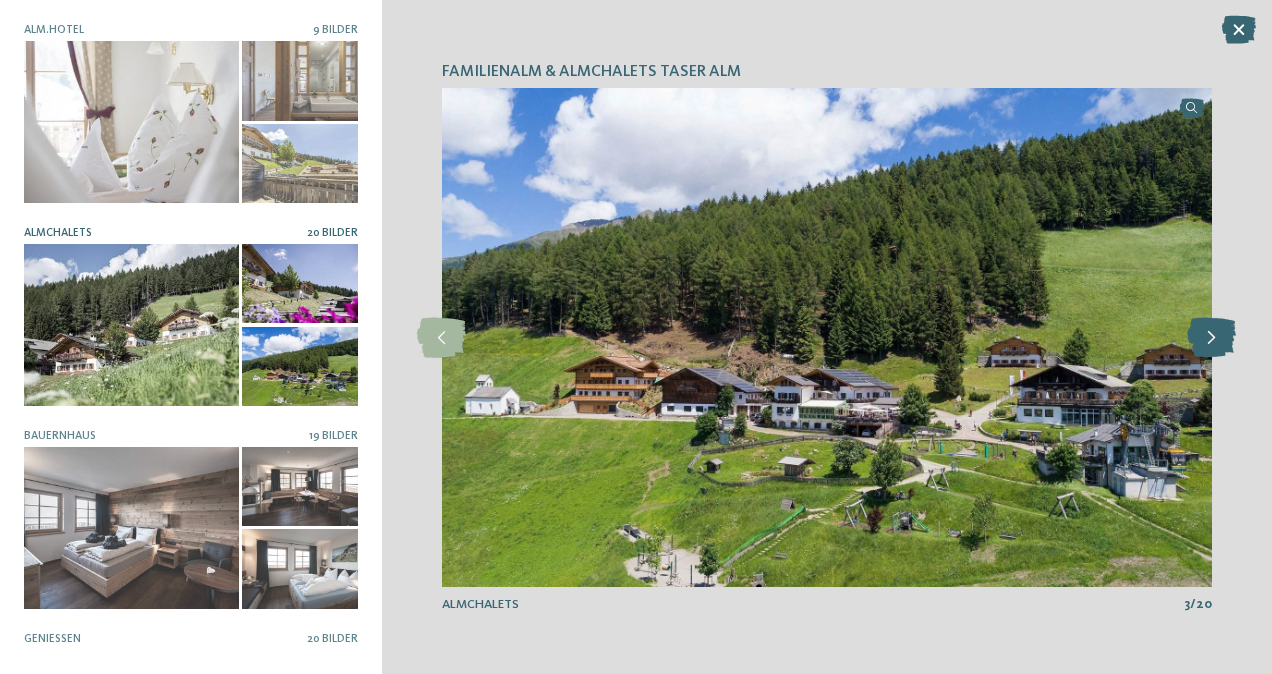 click at bounding box center (1211, 338) 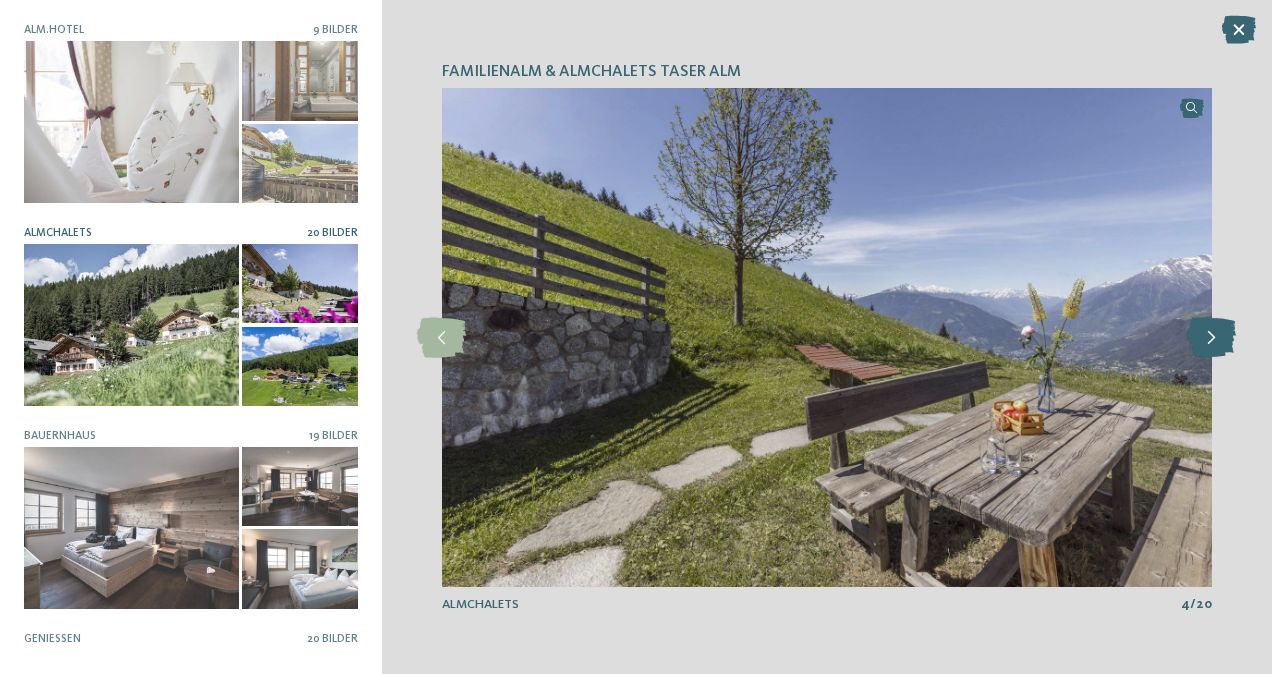 click at bounding box center (1211, 338) 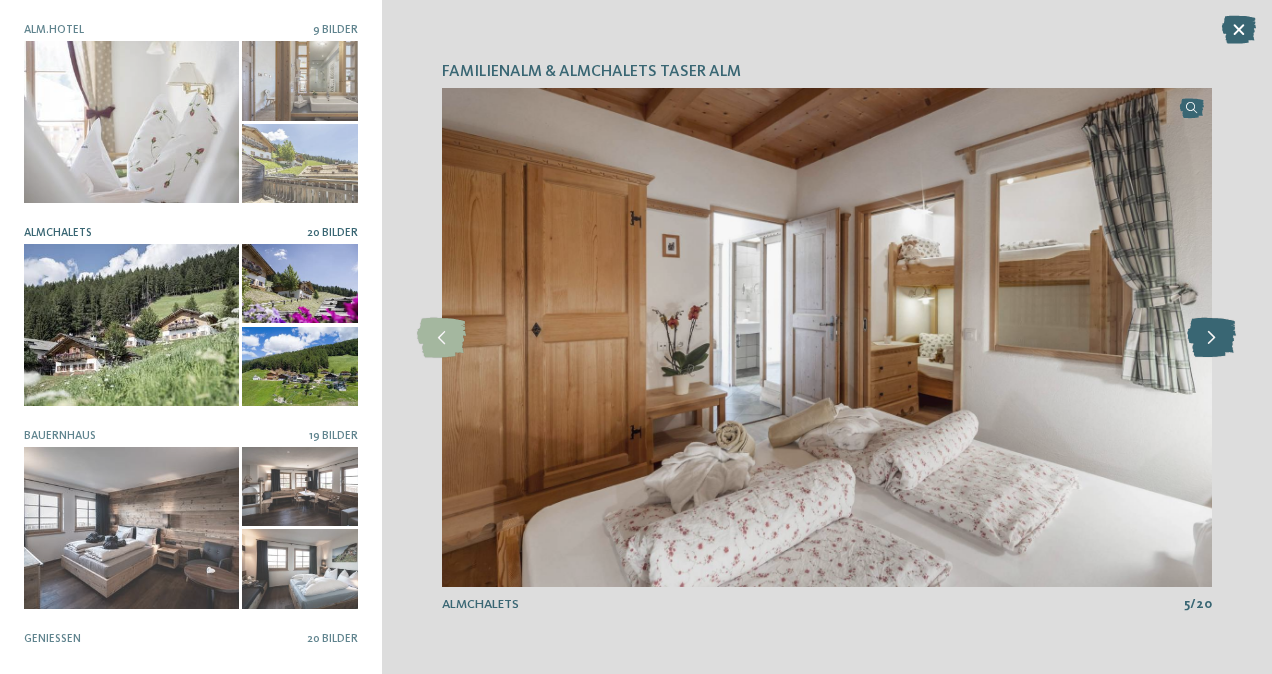 click at bounding box center [1211, 338] 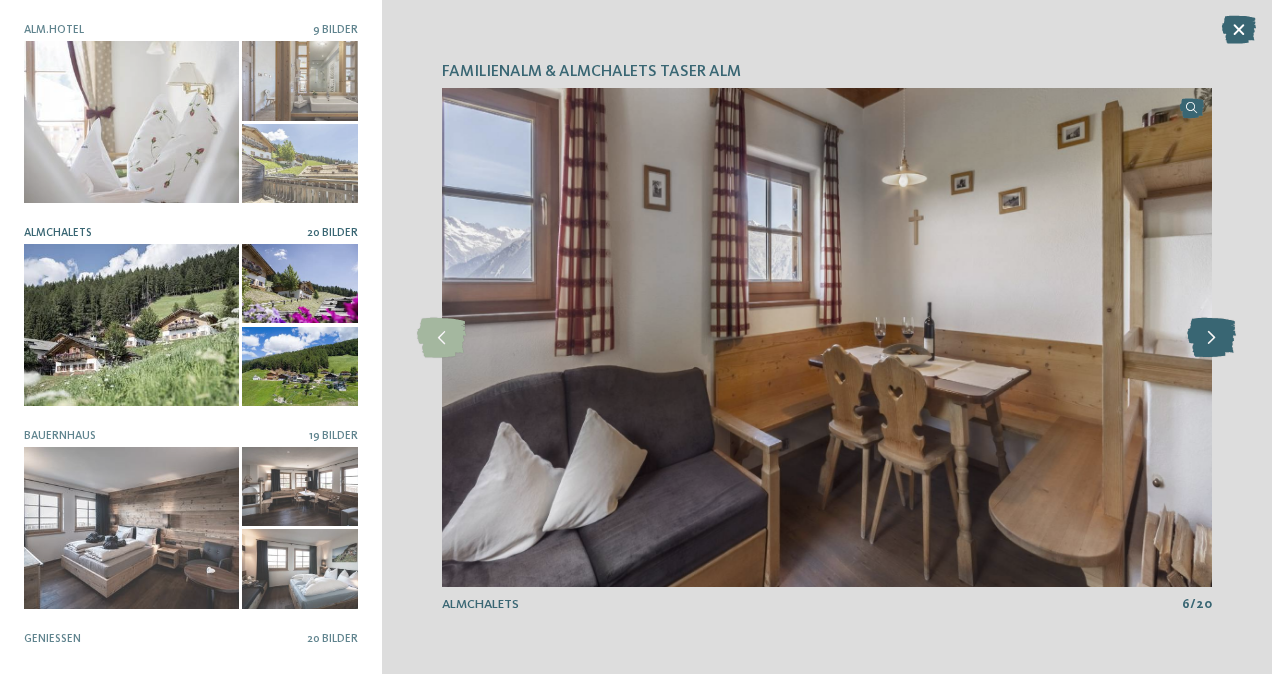 click at bounding box center (1211, 338) 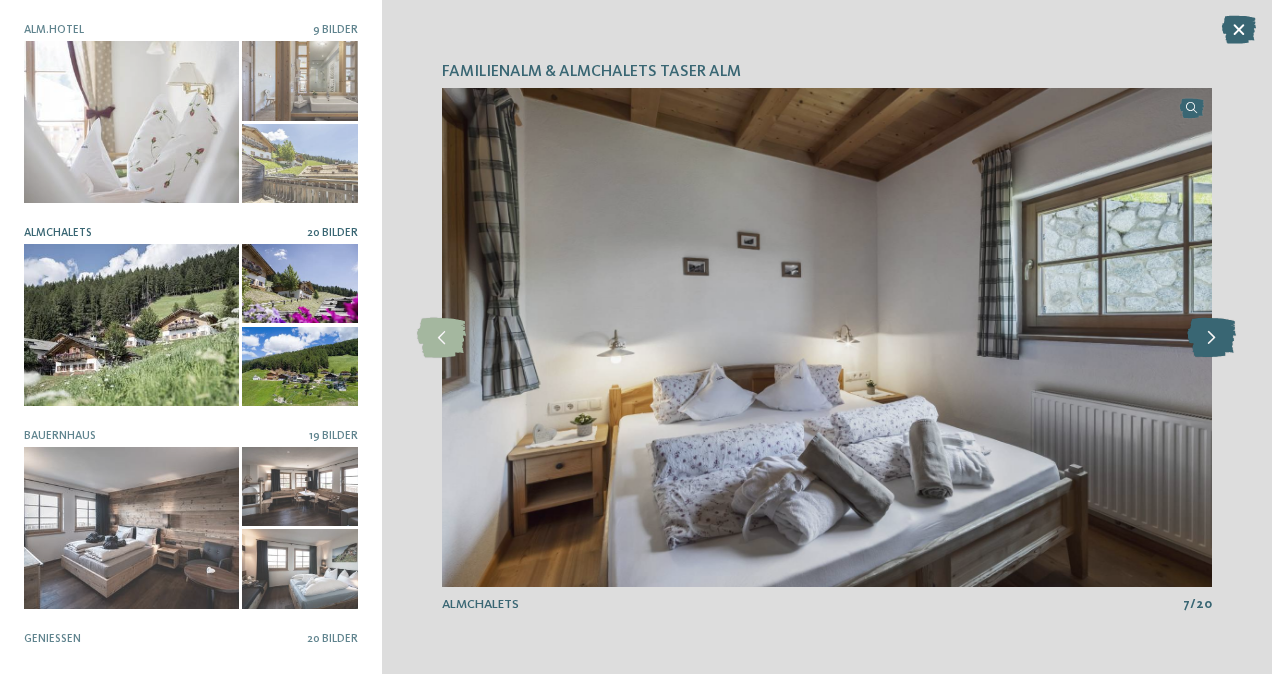 click at bounding box center (1211, 338) 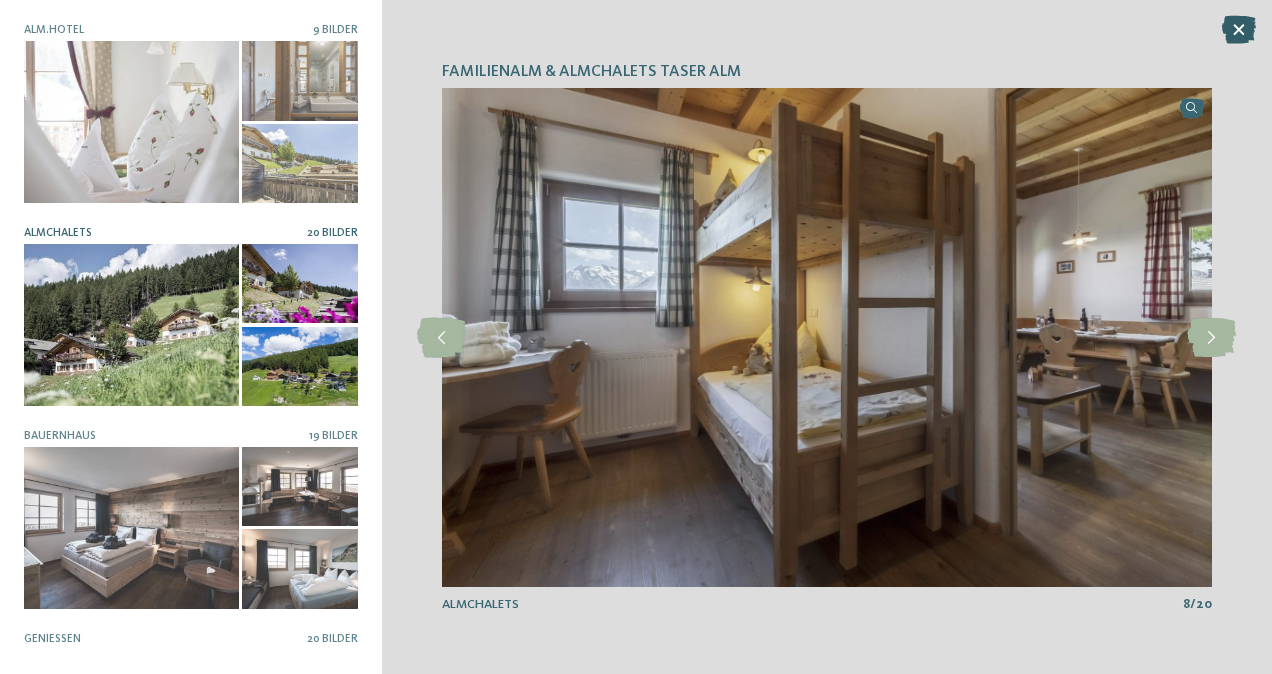 click at bounding box center [1239, 30] 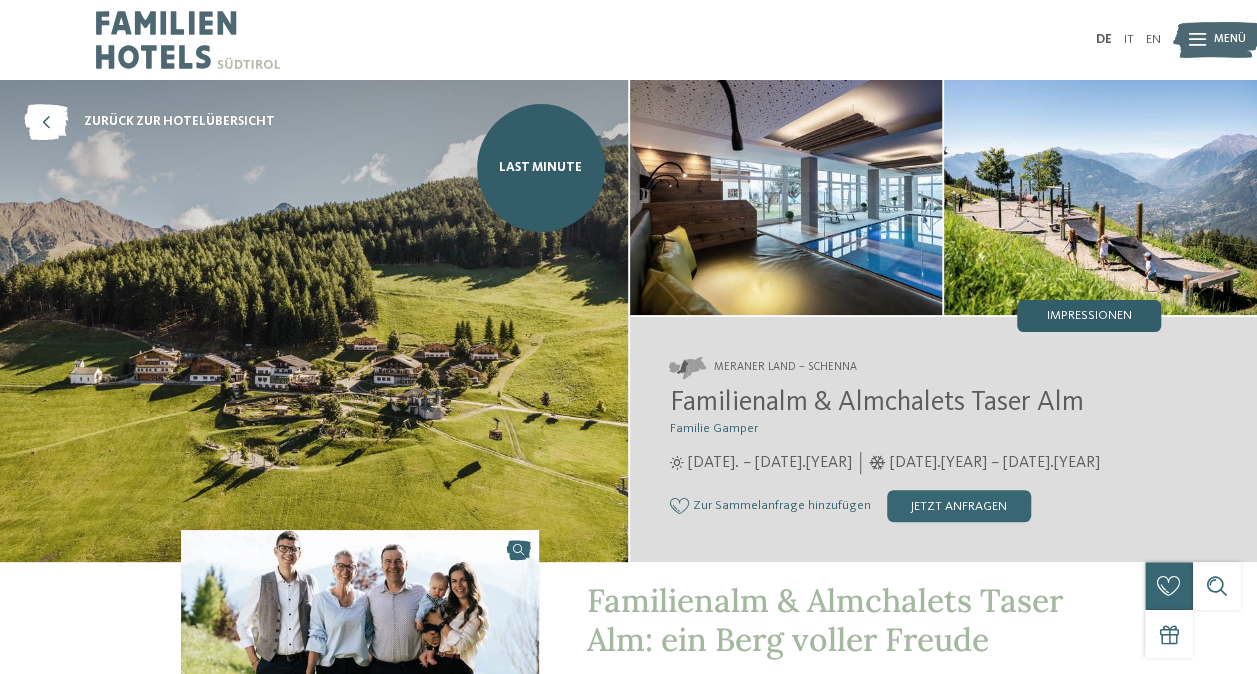 click on "Impressionen" at bounding box center (1089, 316) 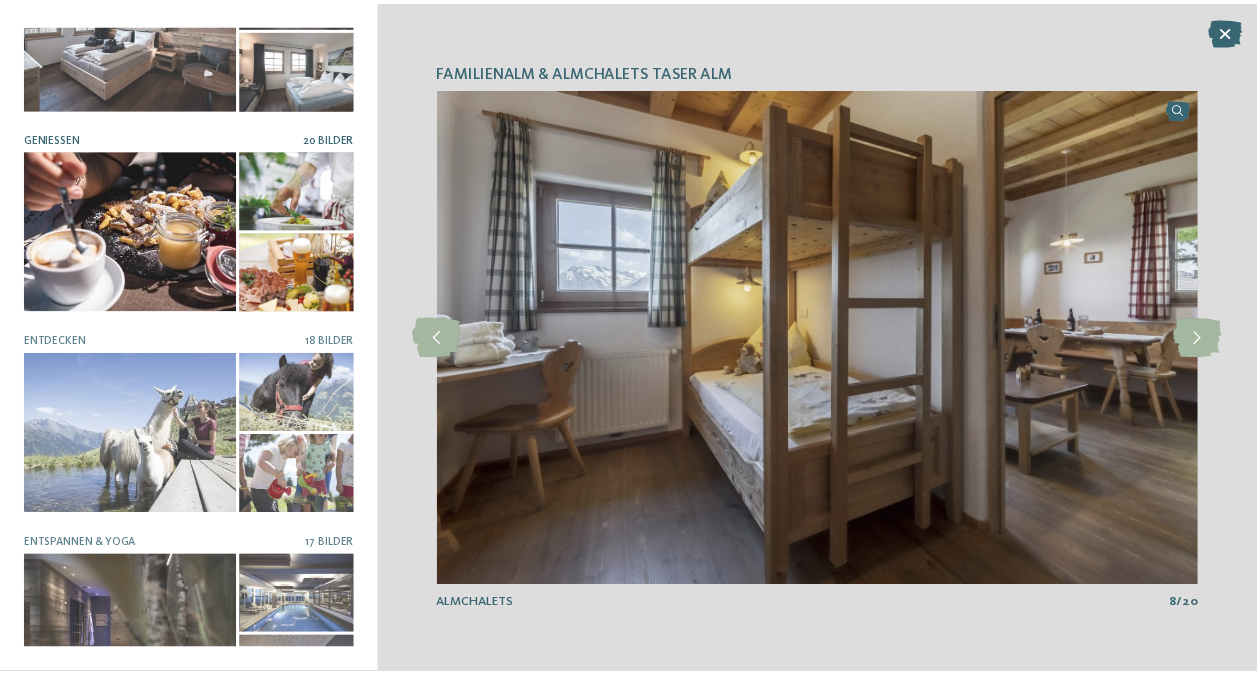 scroll, scrollTop: 538, scrollLeft: 0, axis: vertical 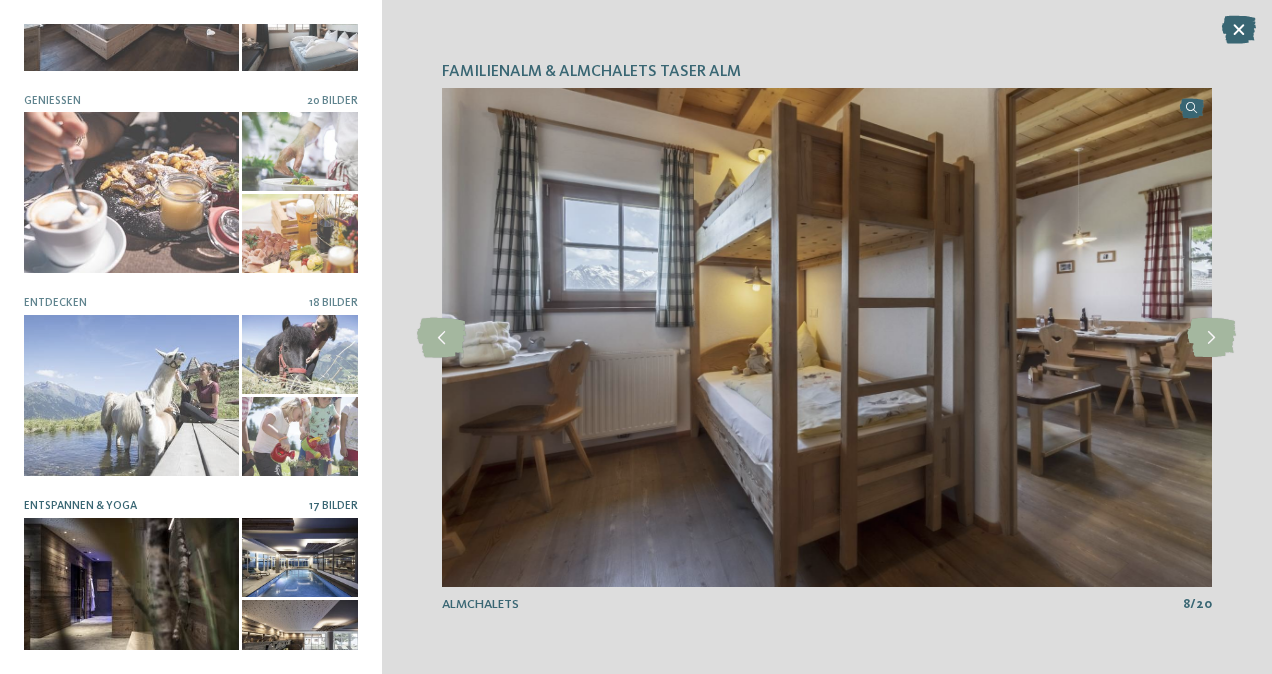 click at bounding box center (131, 598) 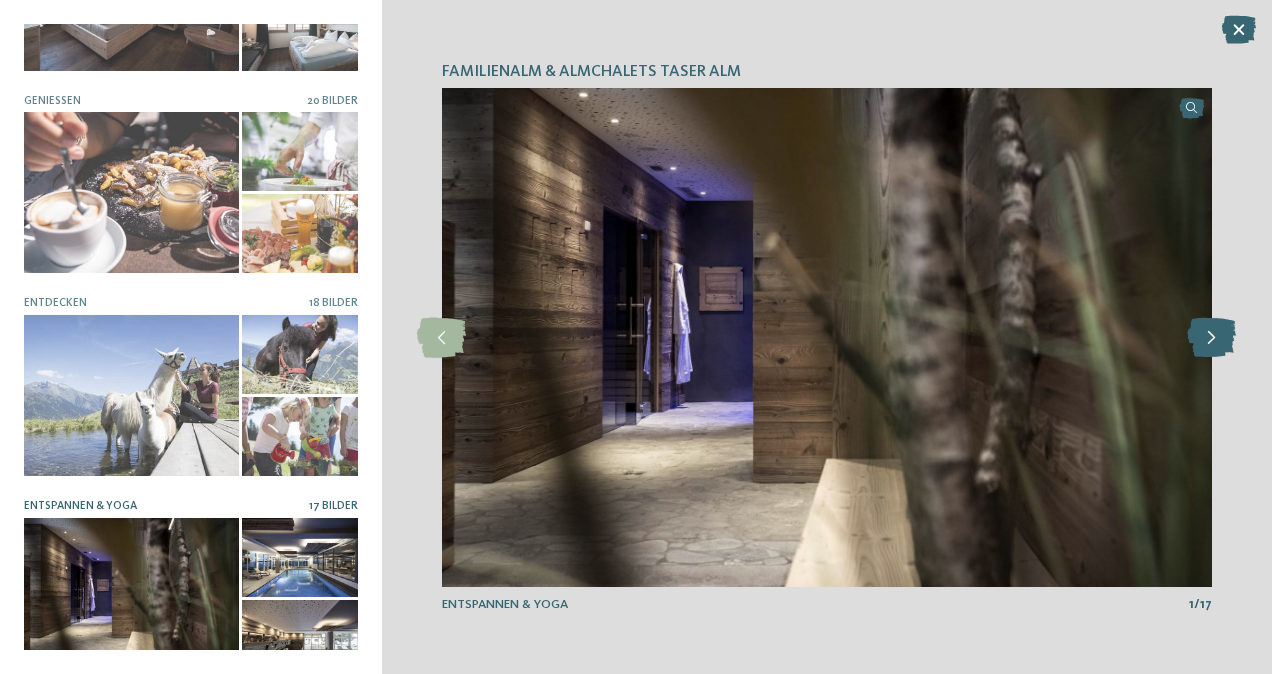 click at bounding box center (1211, 338) 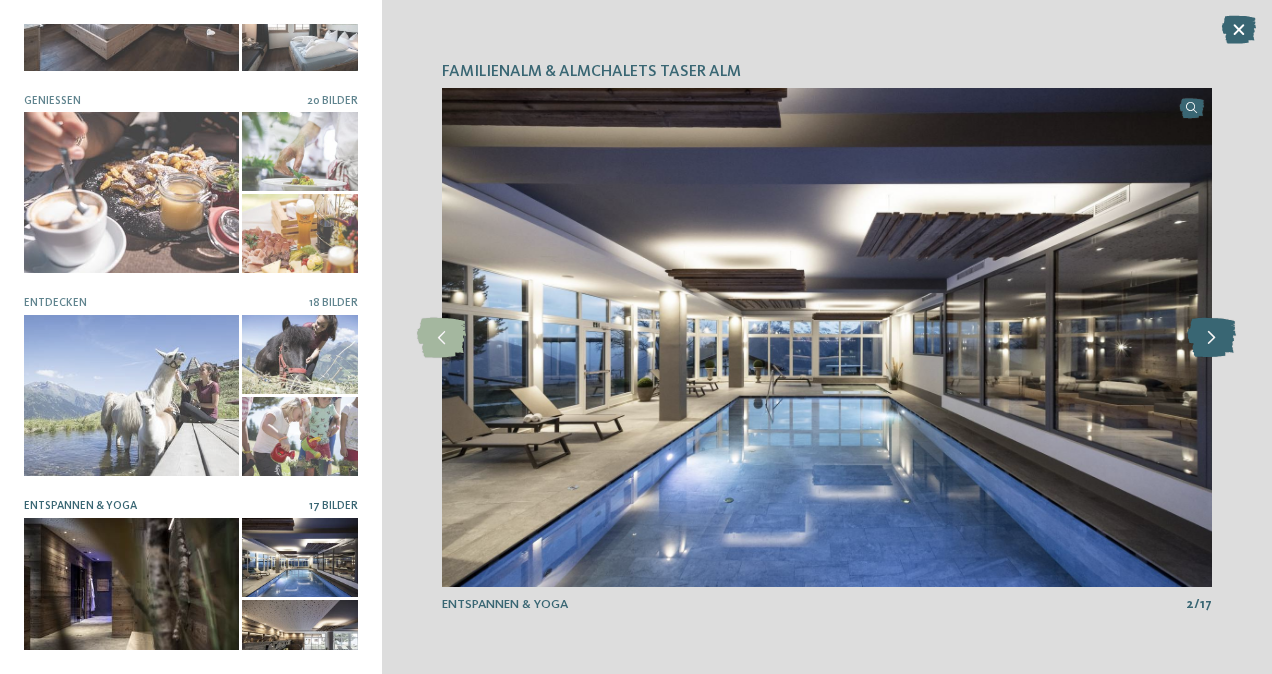 click at bounding box center (1211, 338) 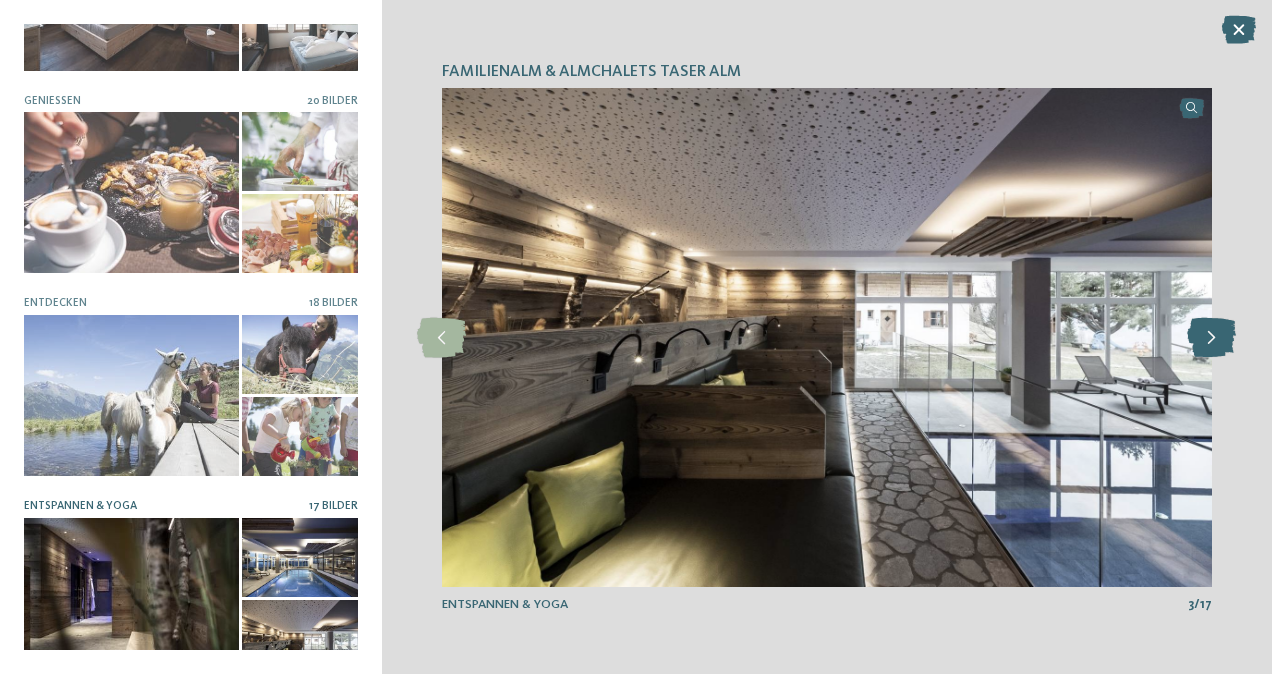 click at bounding box center (1211, 338) 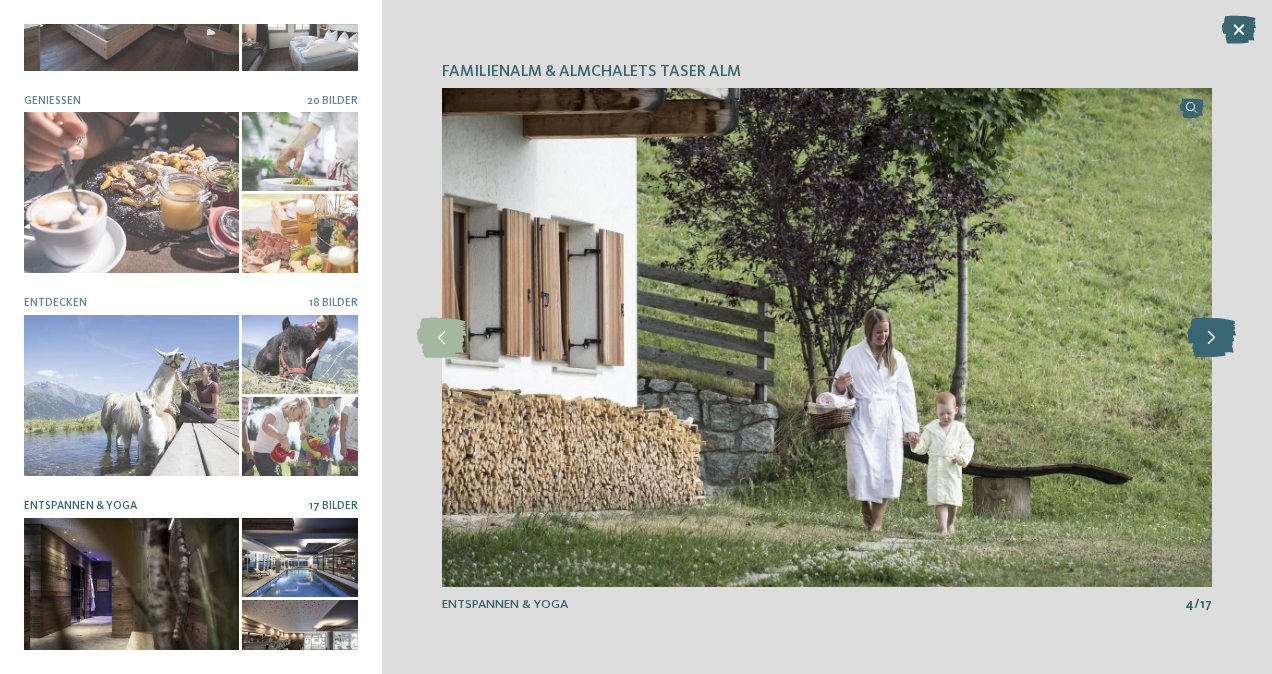 click at bounding box center [1211, 338] 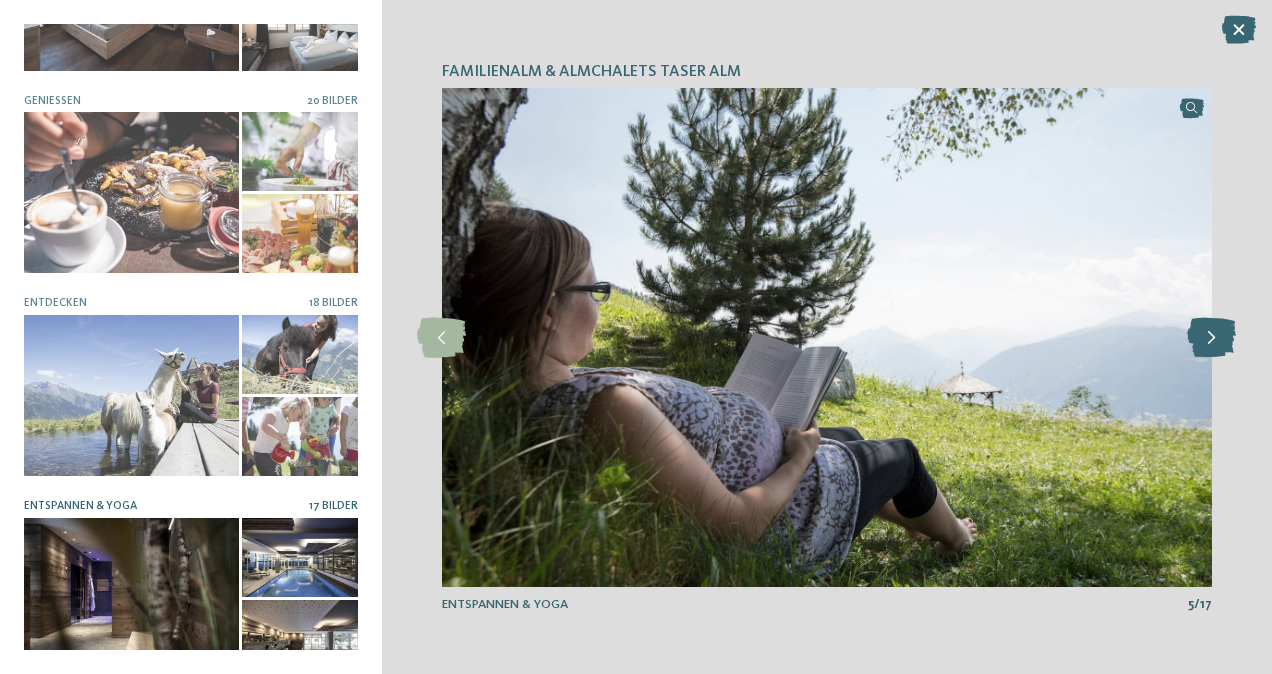 click at bounding box center (1211, 338) 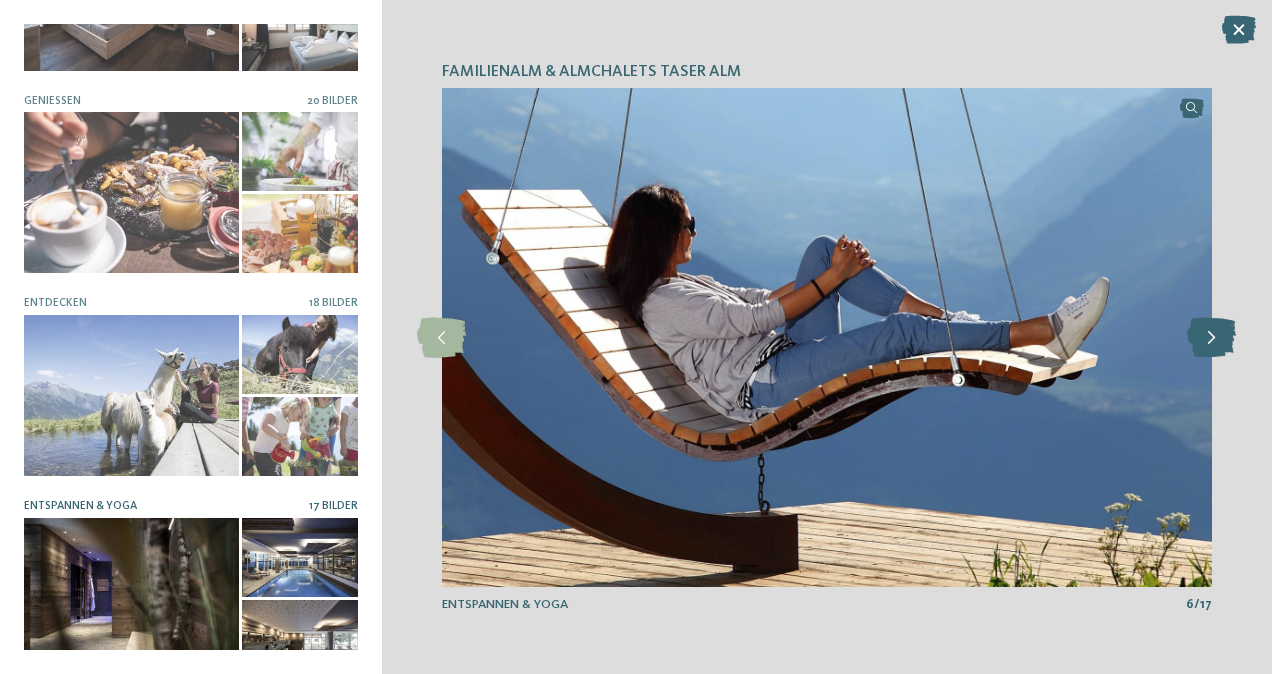click at bounding box center (1211, 338) 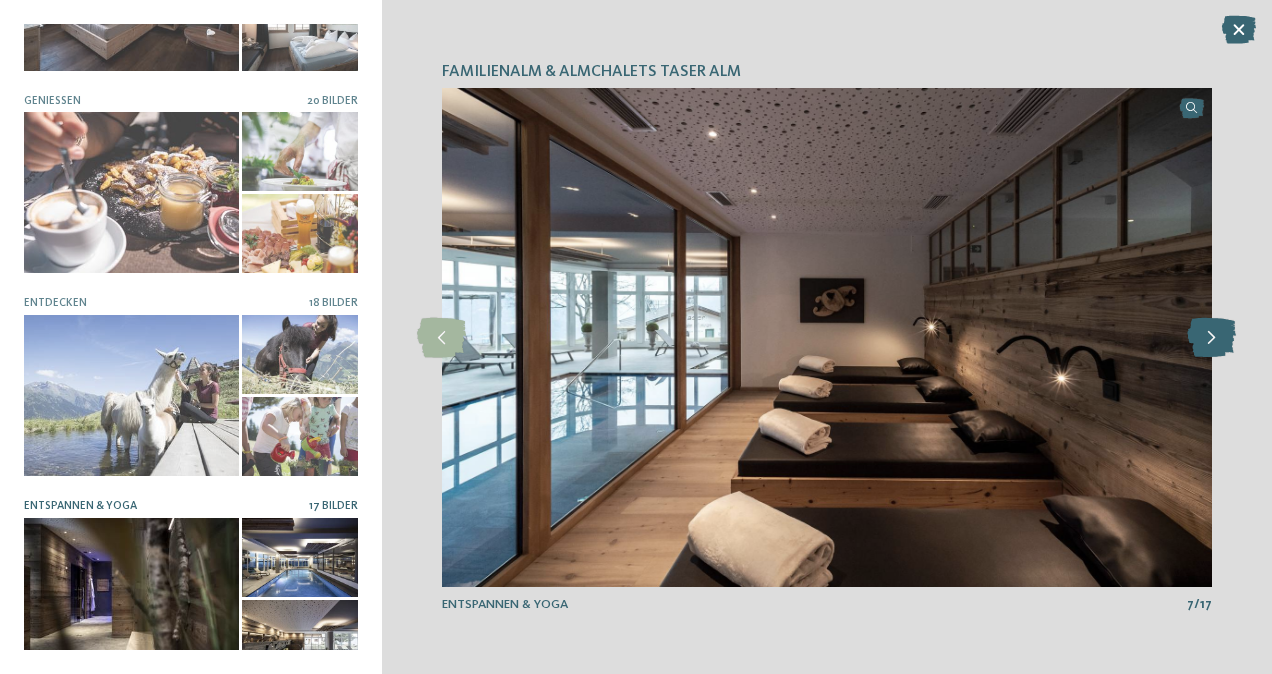 click at bounding box center (1211, 338) 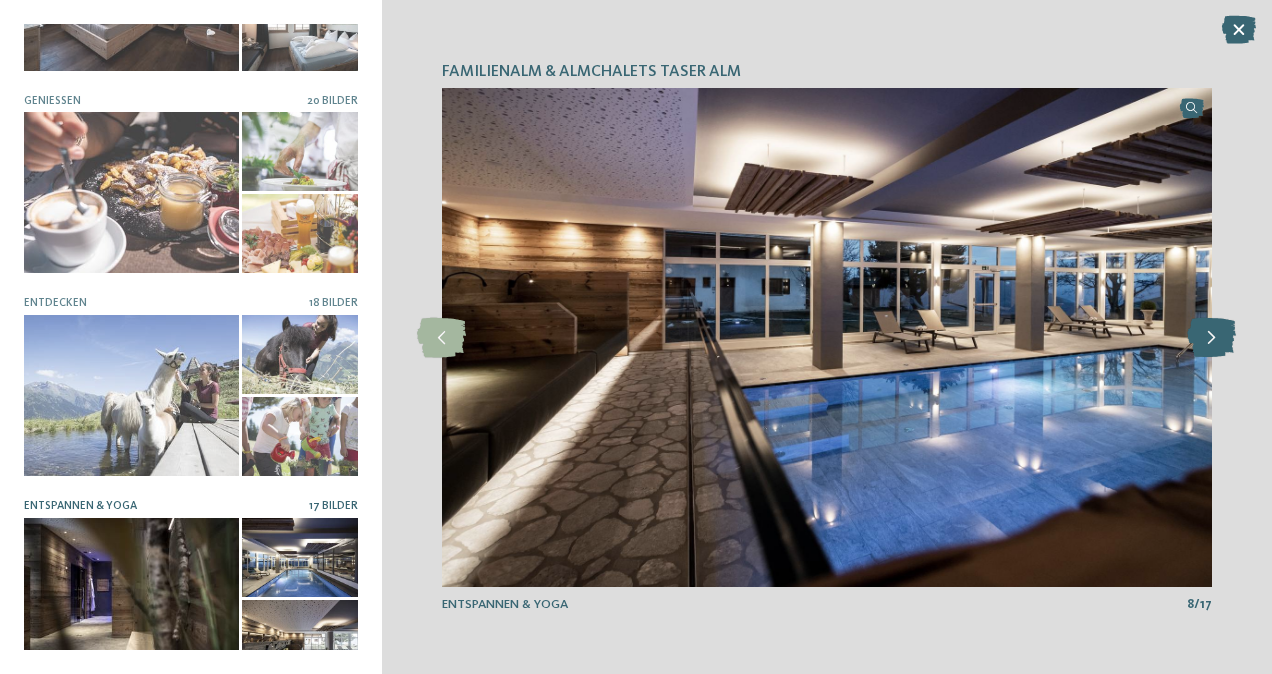 click at bounding box center (1211, 338) 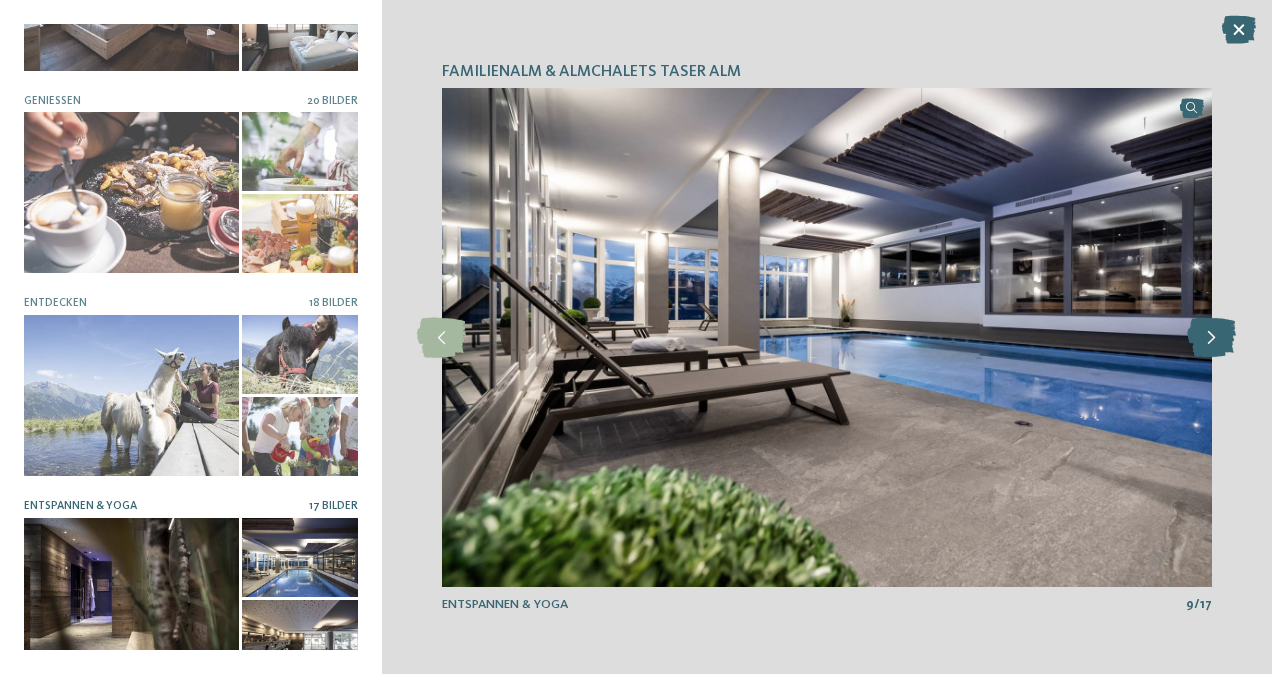 click at bounding box center [1211, 338] 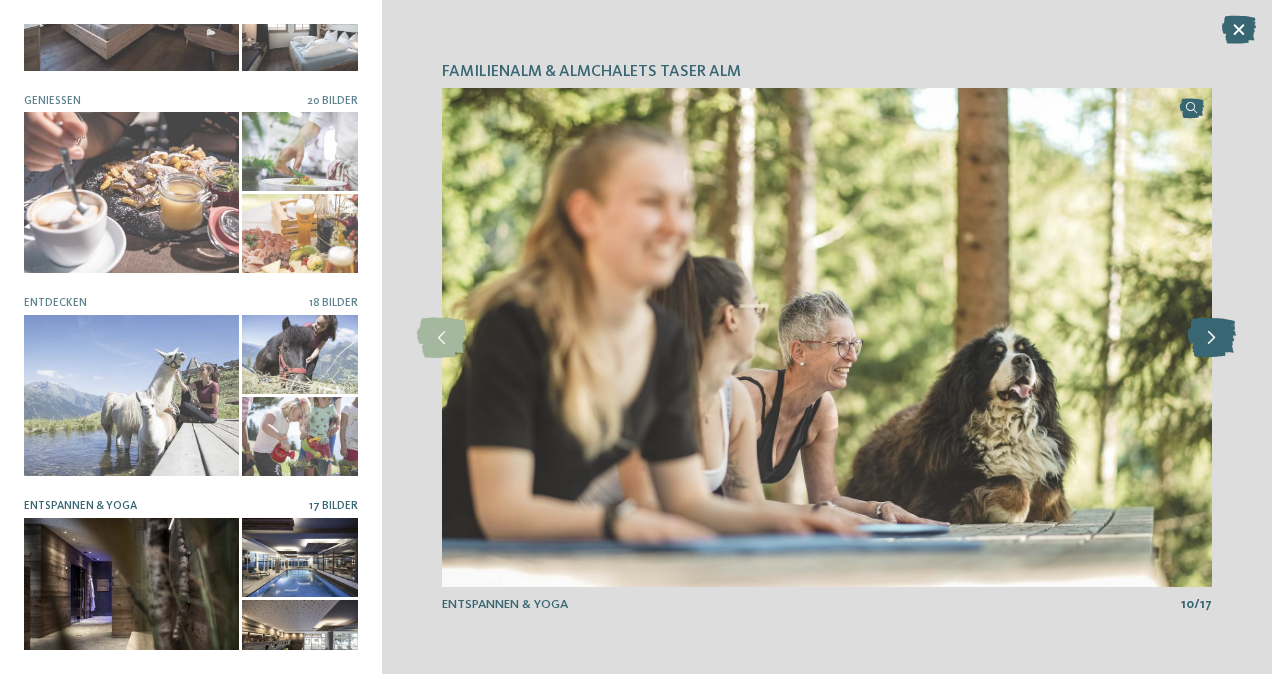 click at bounding box center (1211, 338) 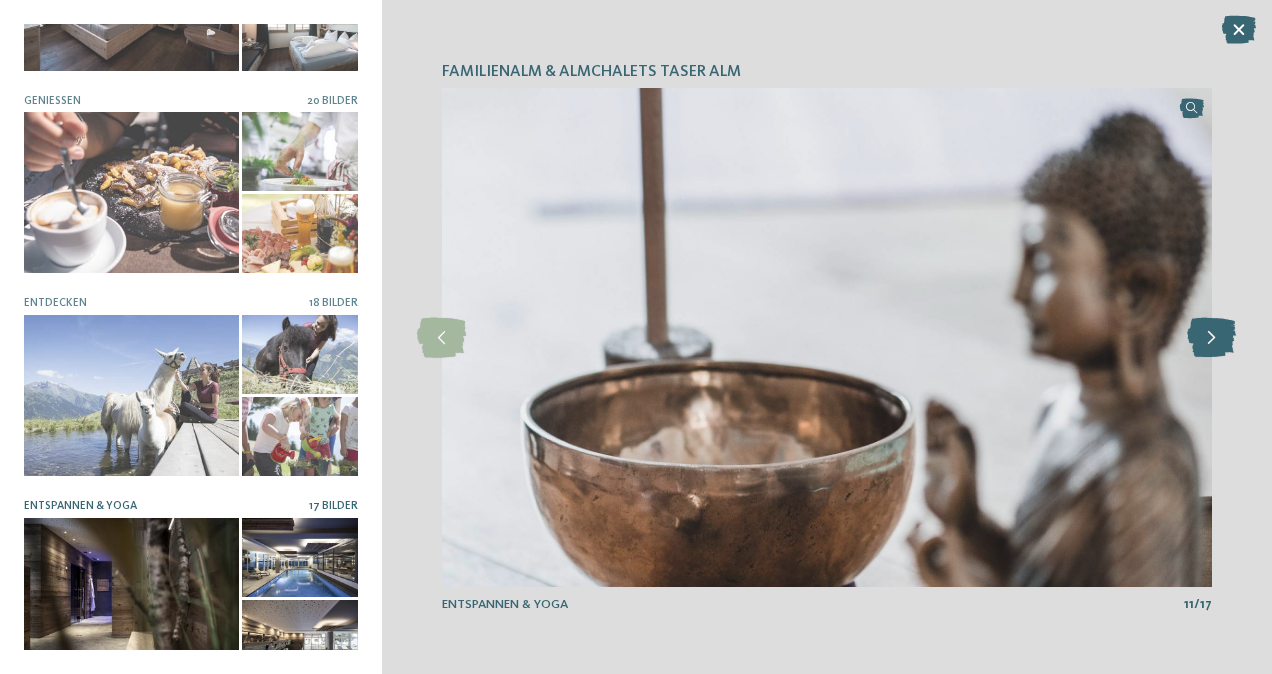 click at bounding box center (1211, 338) 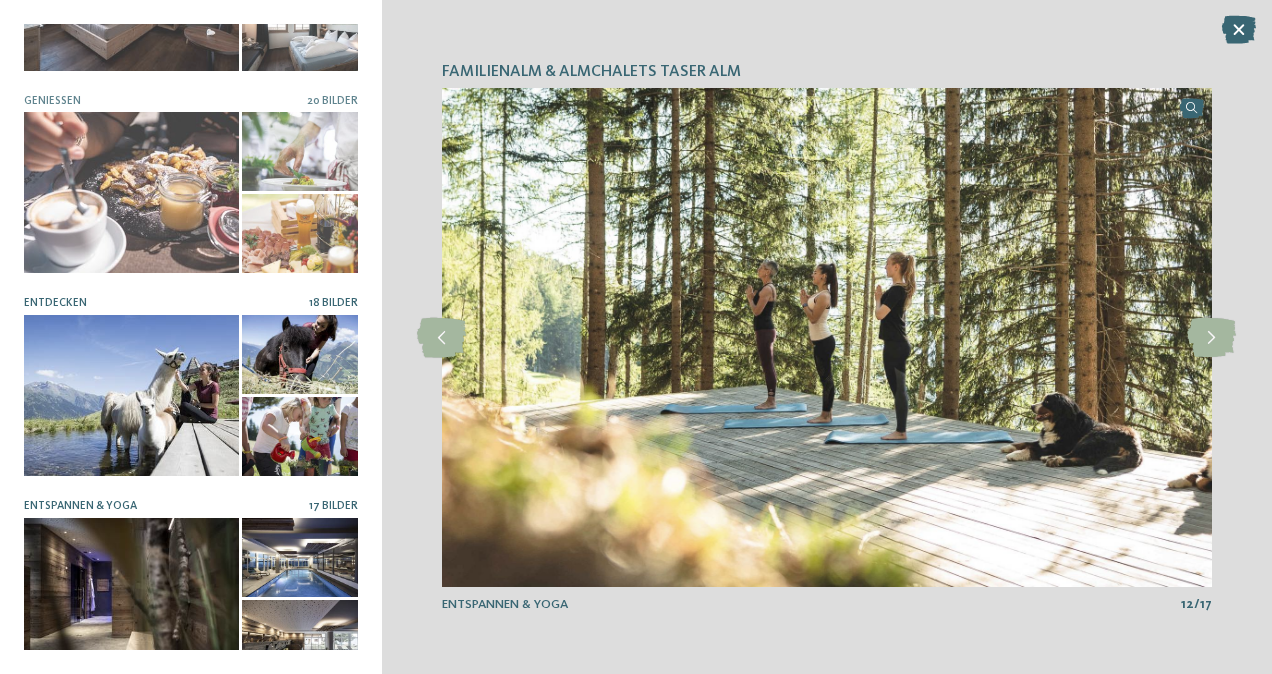 click at bounding box center (131, 395) 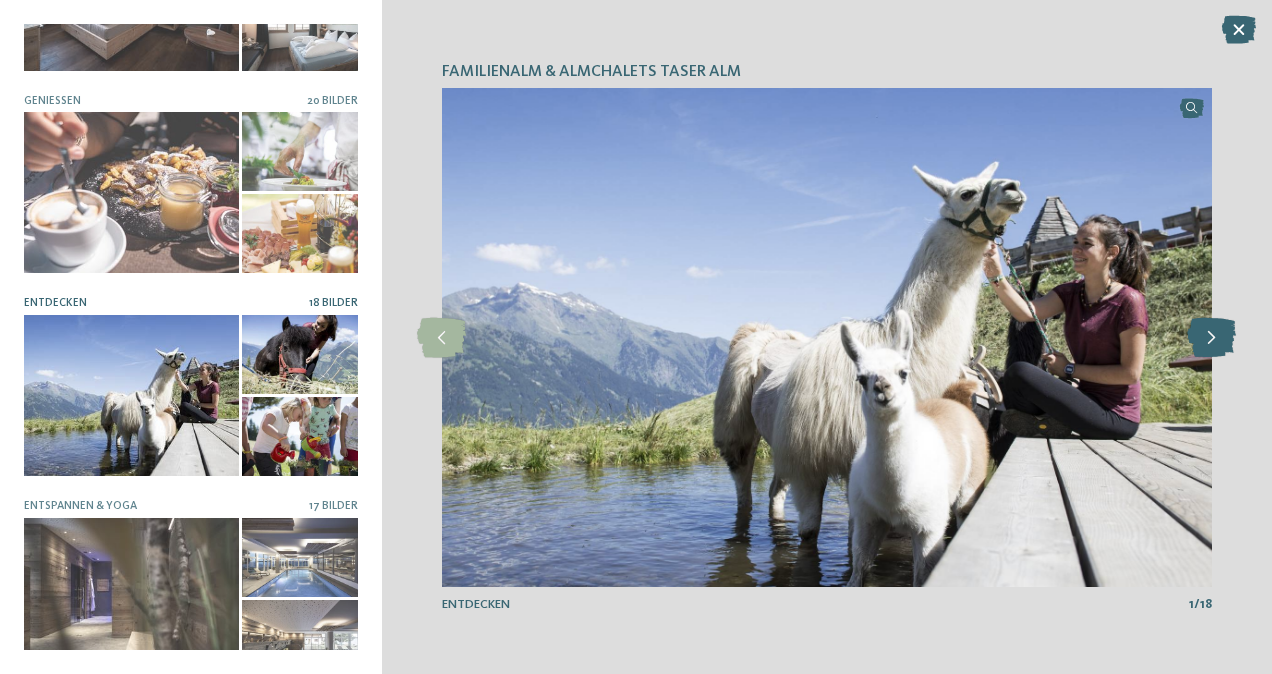 click at bounding box center (1211, 338) 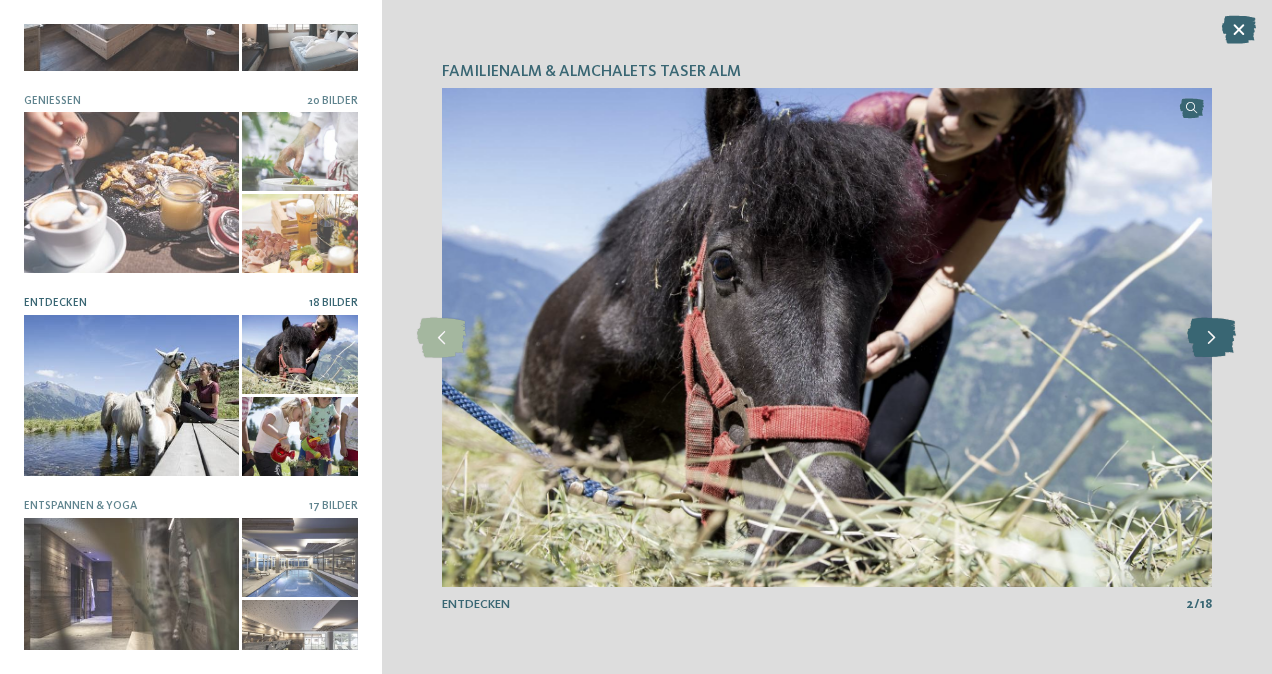click at bounding box center [1211, 338] 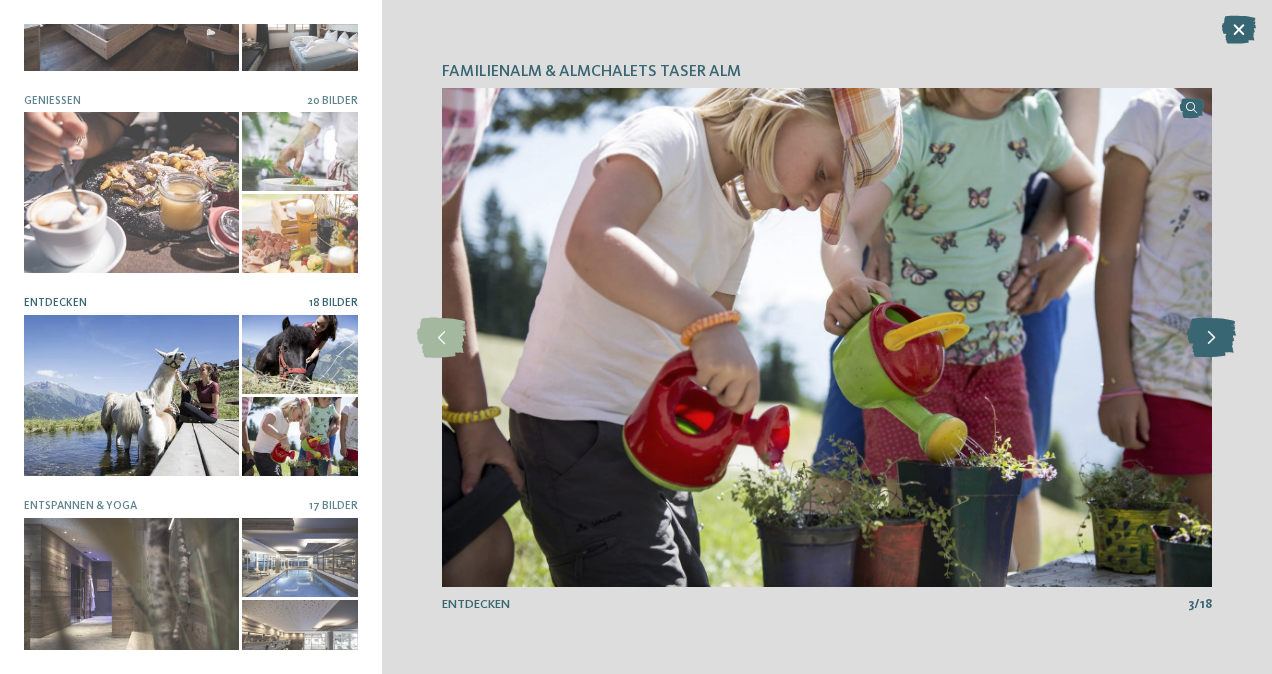 click at bounding box center [1211, 338] 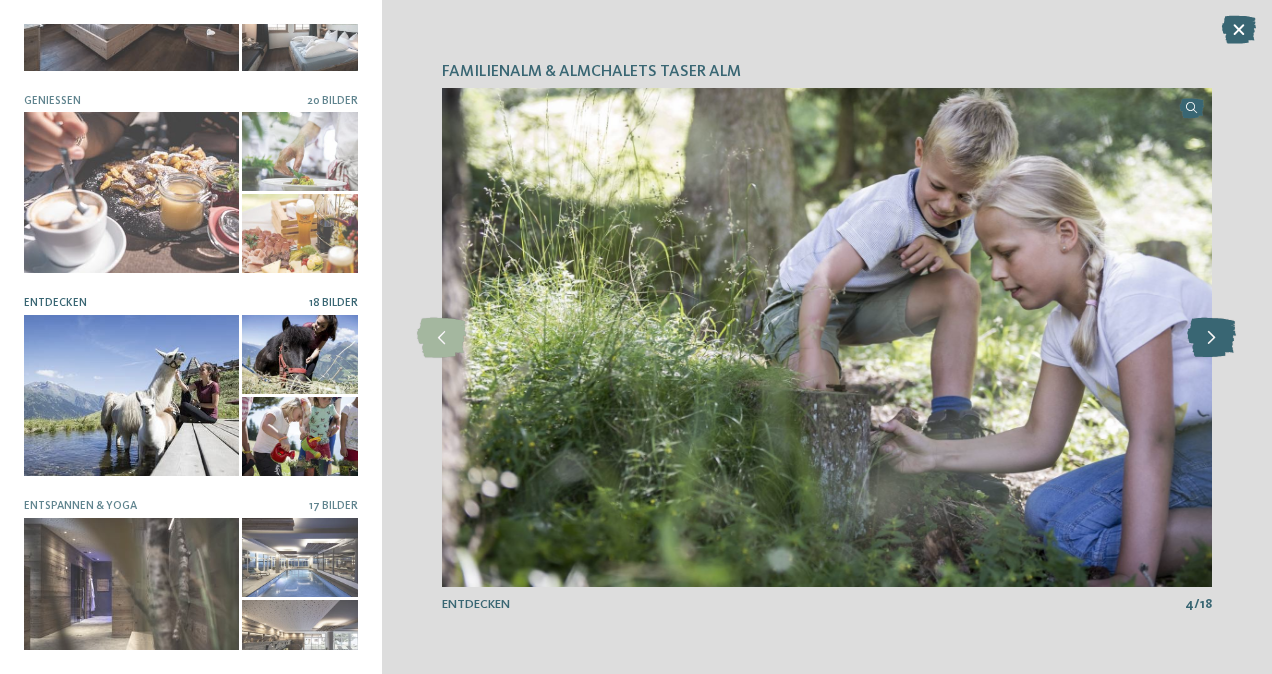 click at bounding box center [1211, 338] 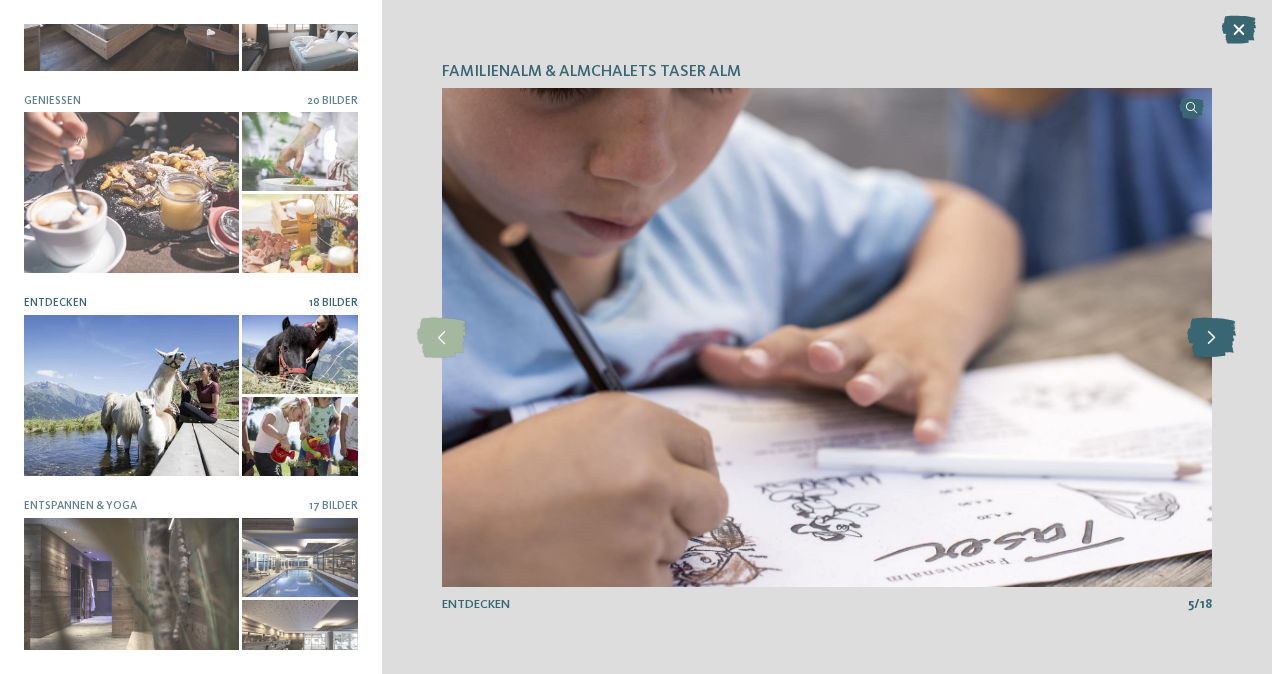 click at bounding box center (1211, 338) 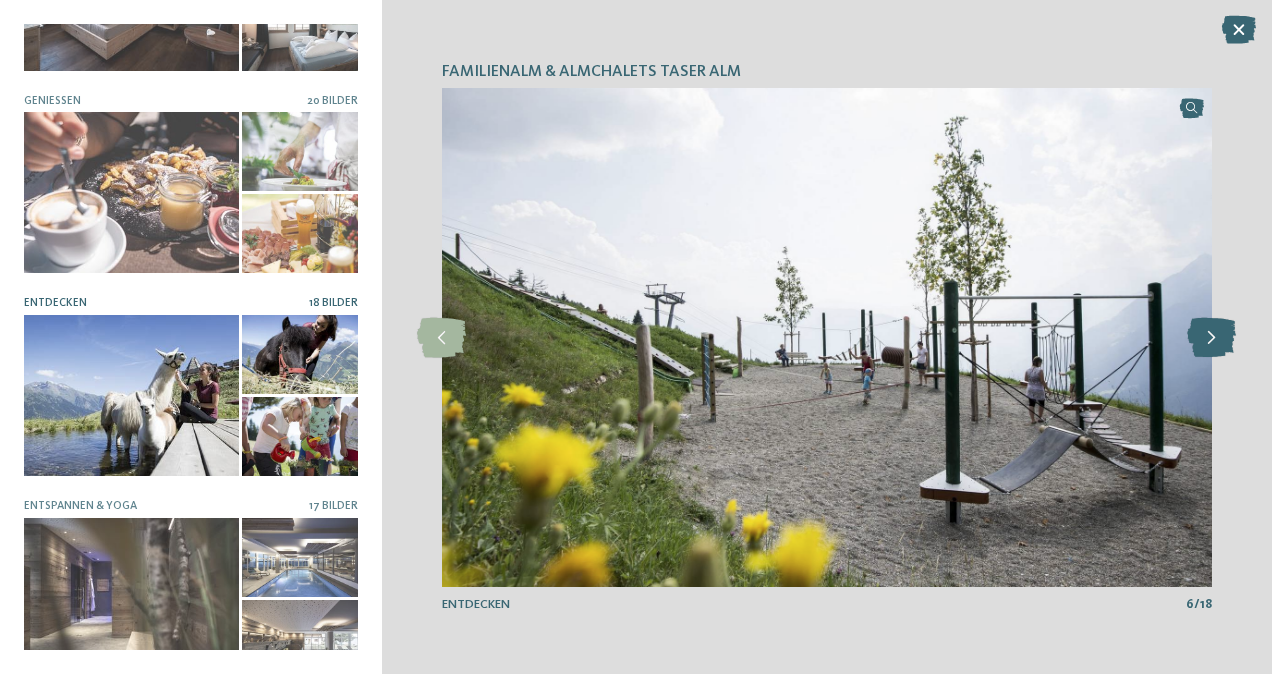 click at bounding box center [1211, 338] 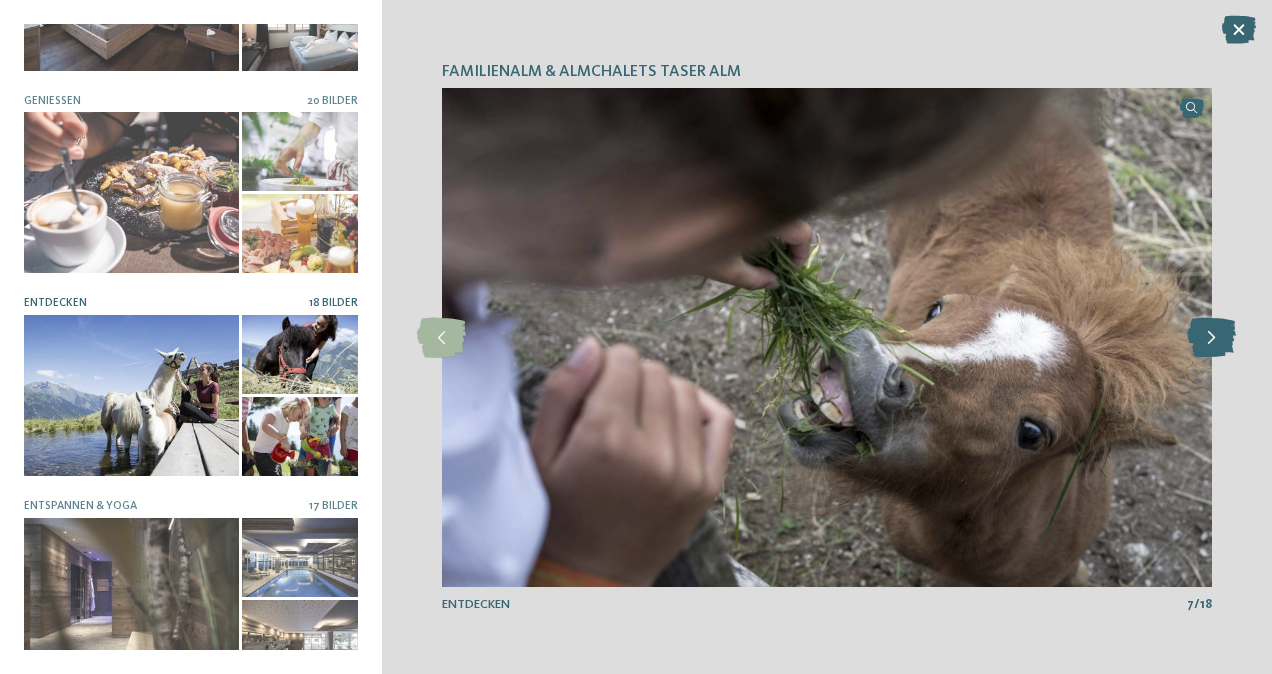 click at bounding box center (1211, 338) 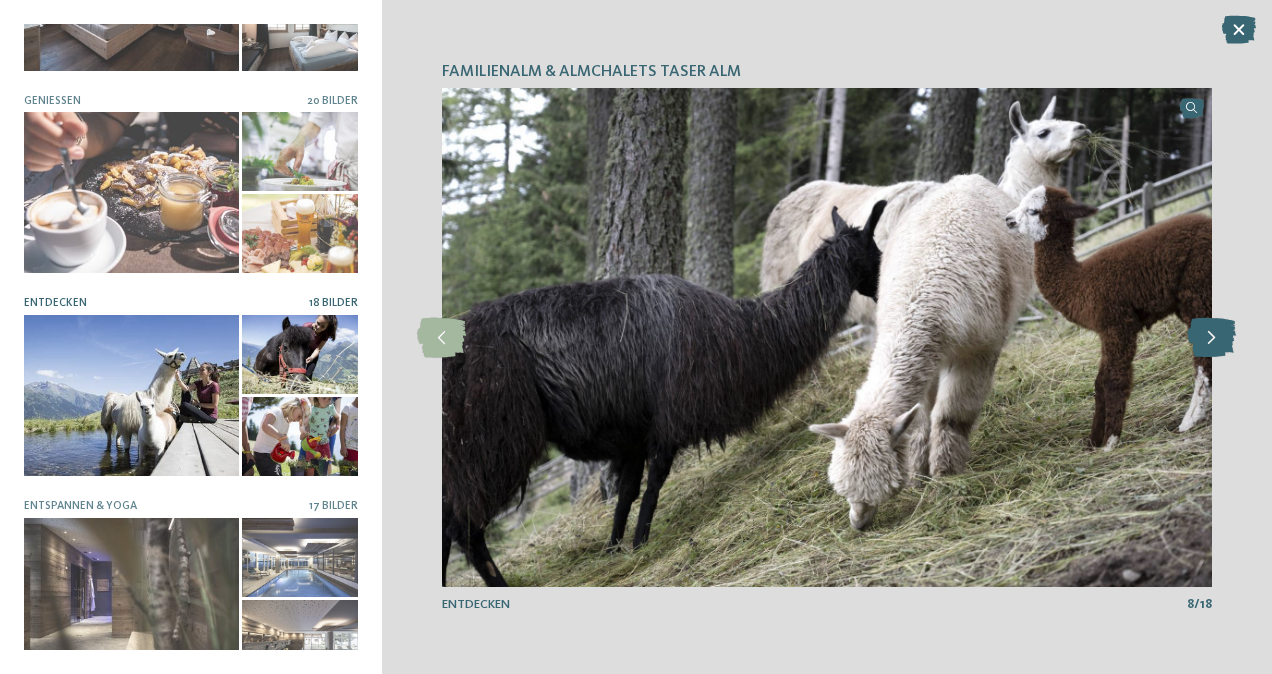 click at bounding box center [1211, 338] 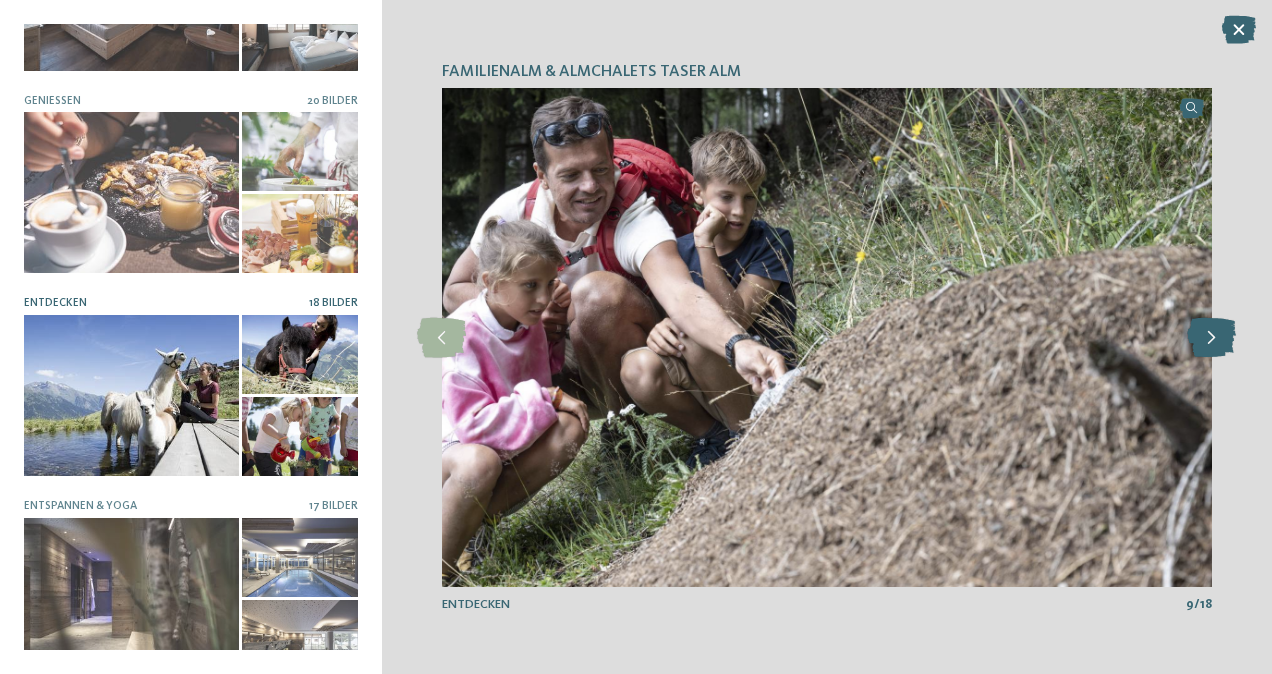 click at bounding box center [1211, 338] 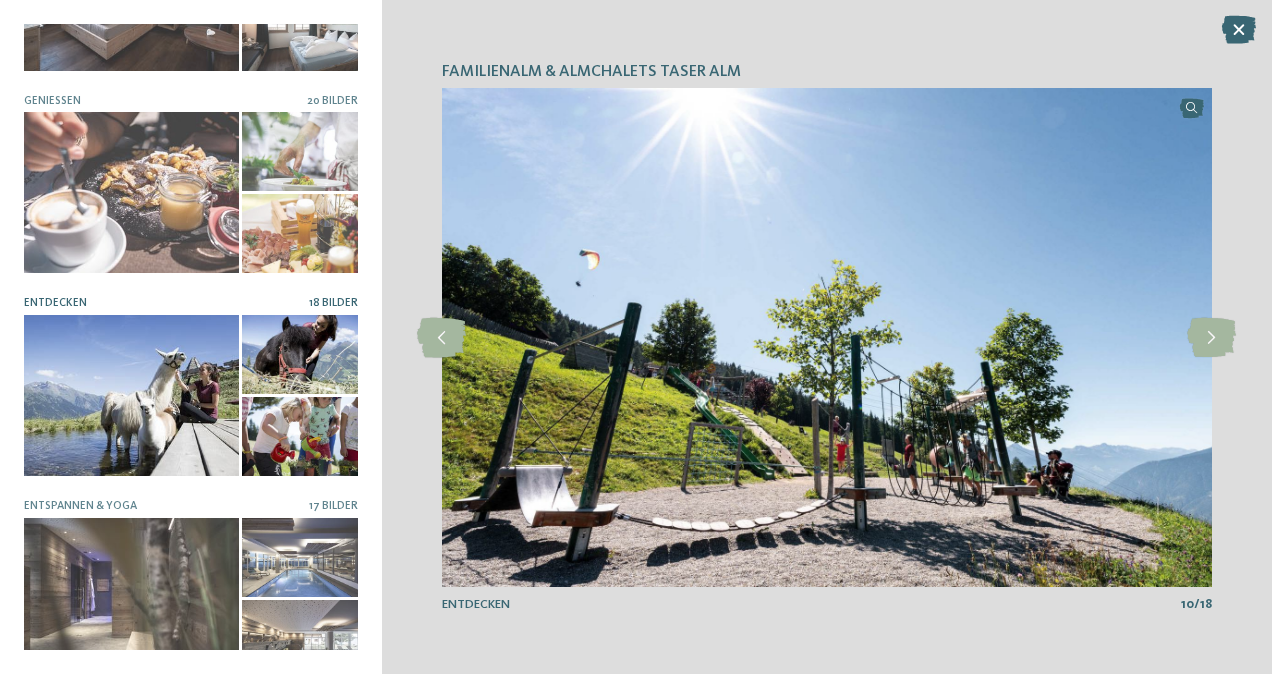 click at bounding box center (1239, 30) 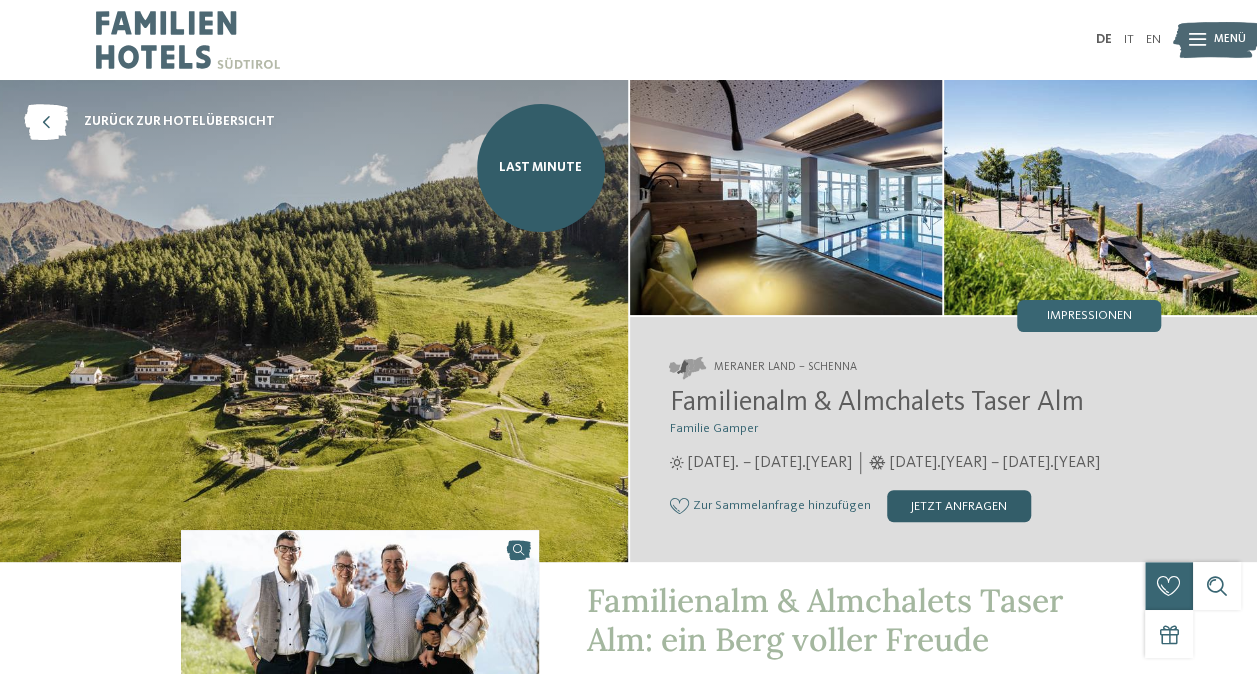 click on "jetzt anfragen" at bounding box center [959, 506] 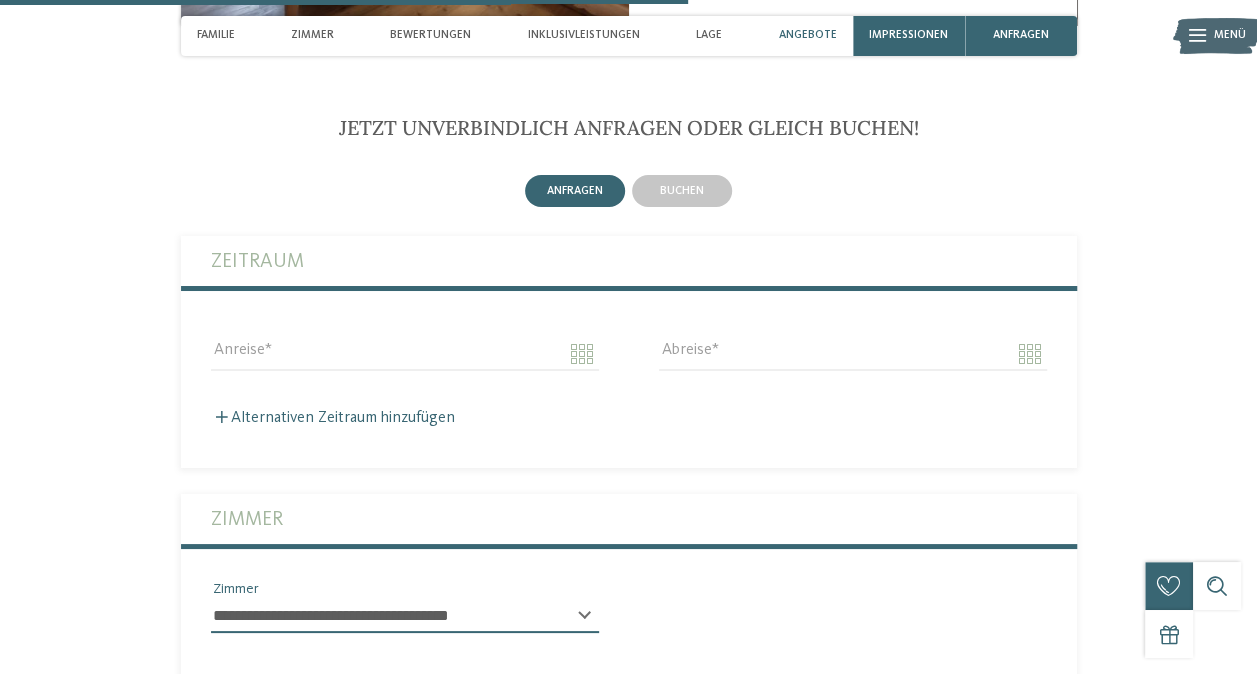 scroll, scrollTop: 3553, scrollLeft: 0, axis: vertical 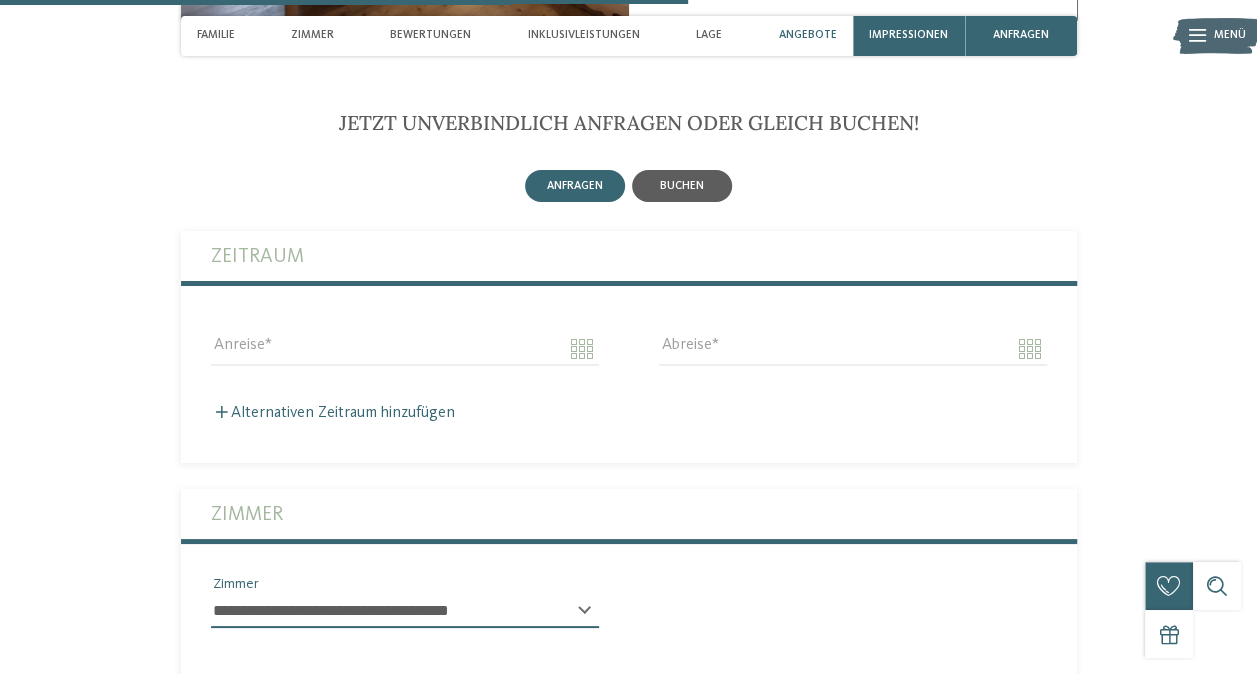 click on "buchen" at bounding box center (682, 186) 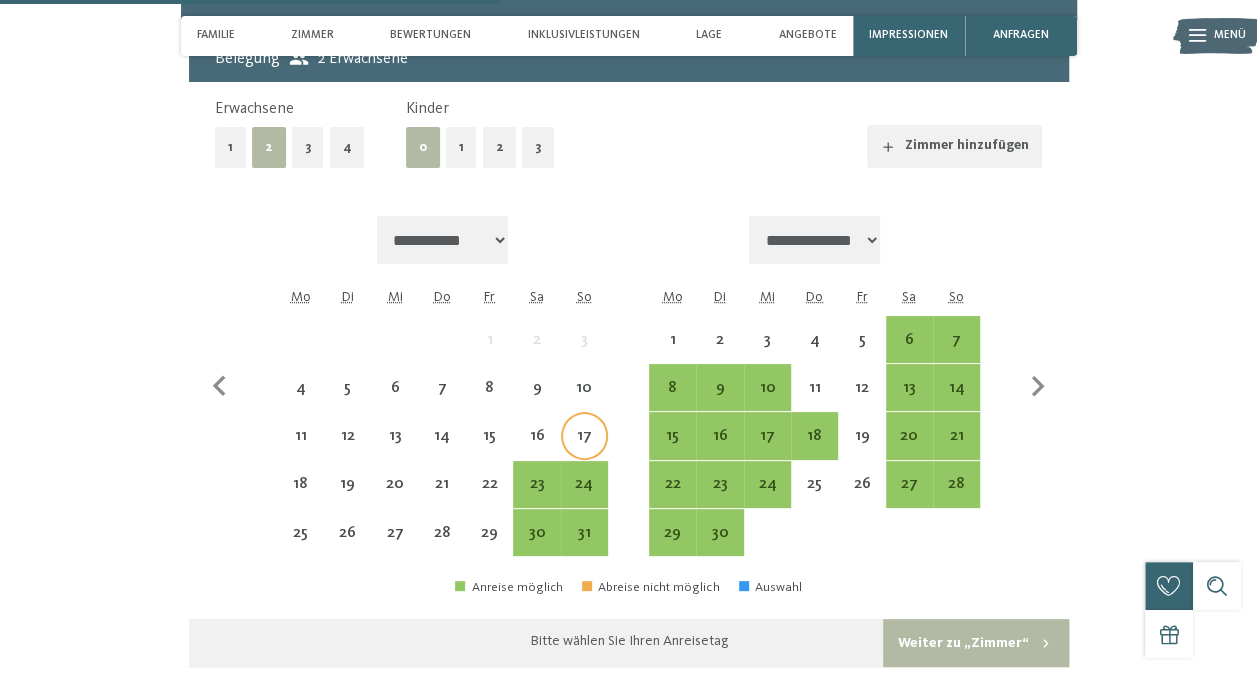 scroll, scrollTop: 3853, scrollLeft: 0, axis: vertical 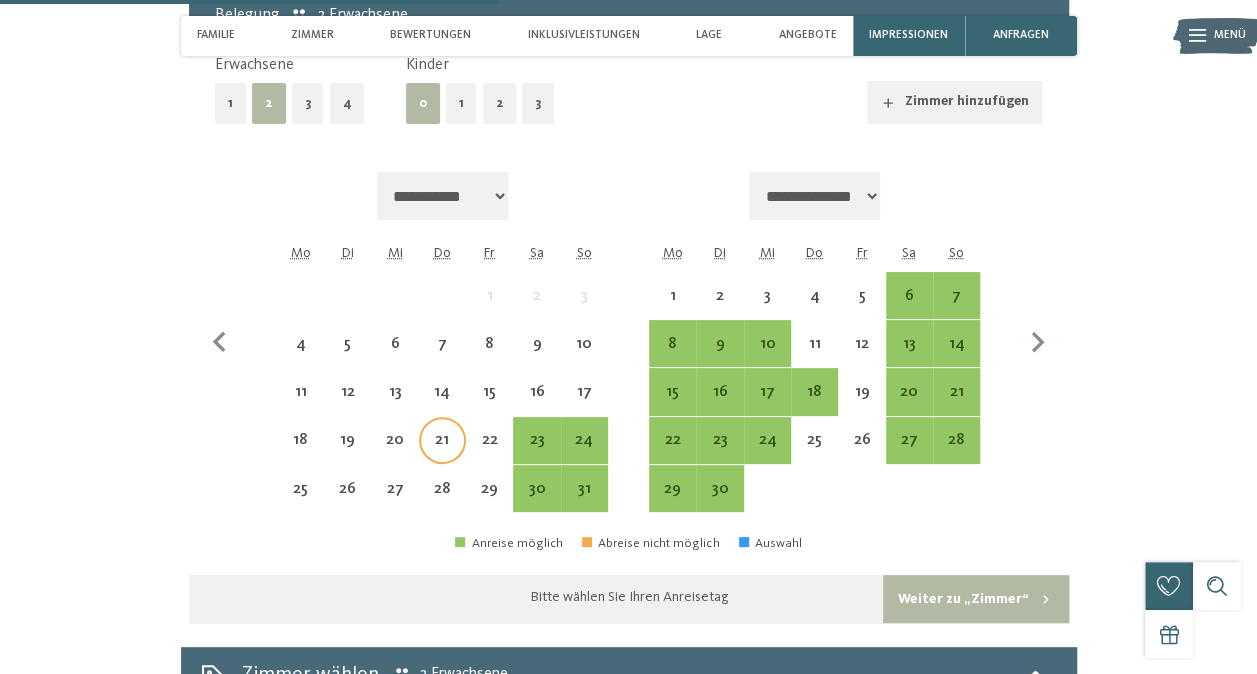click on "21" at bounding box center (442, 453) 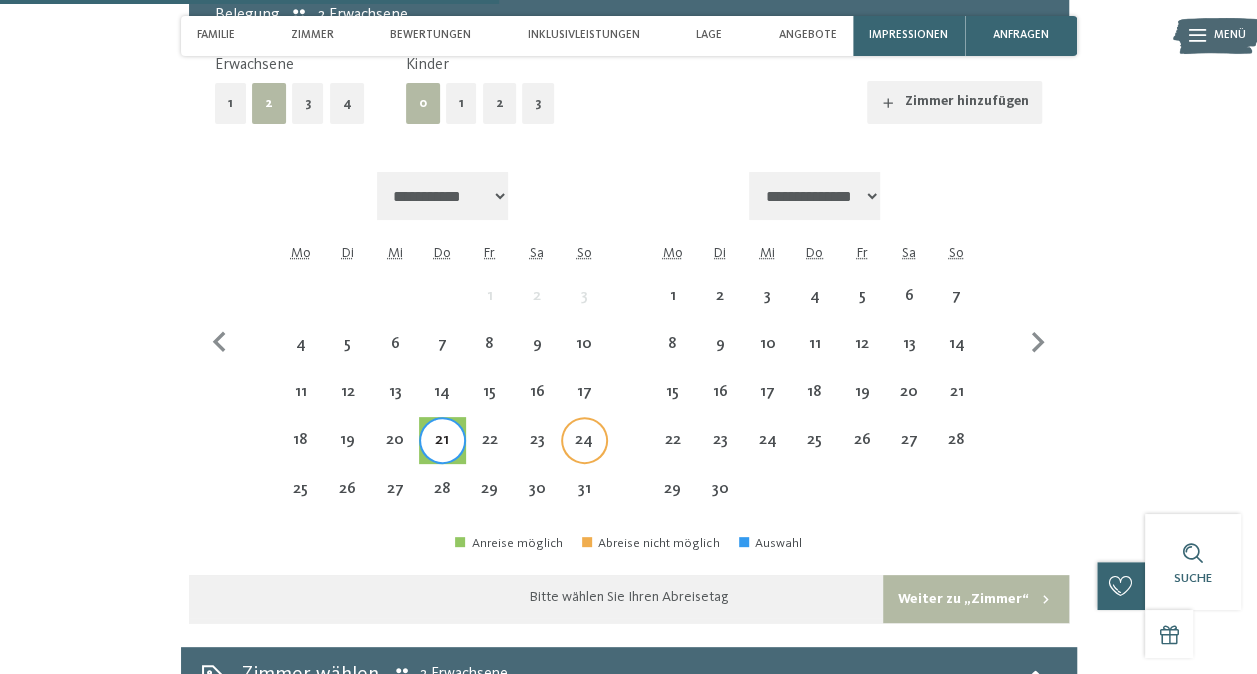click on "24" at bounding box center (584, 453) 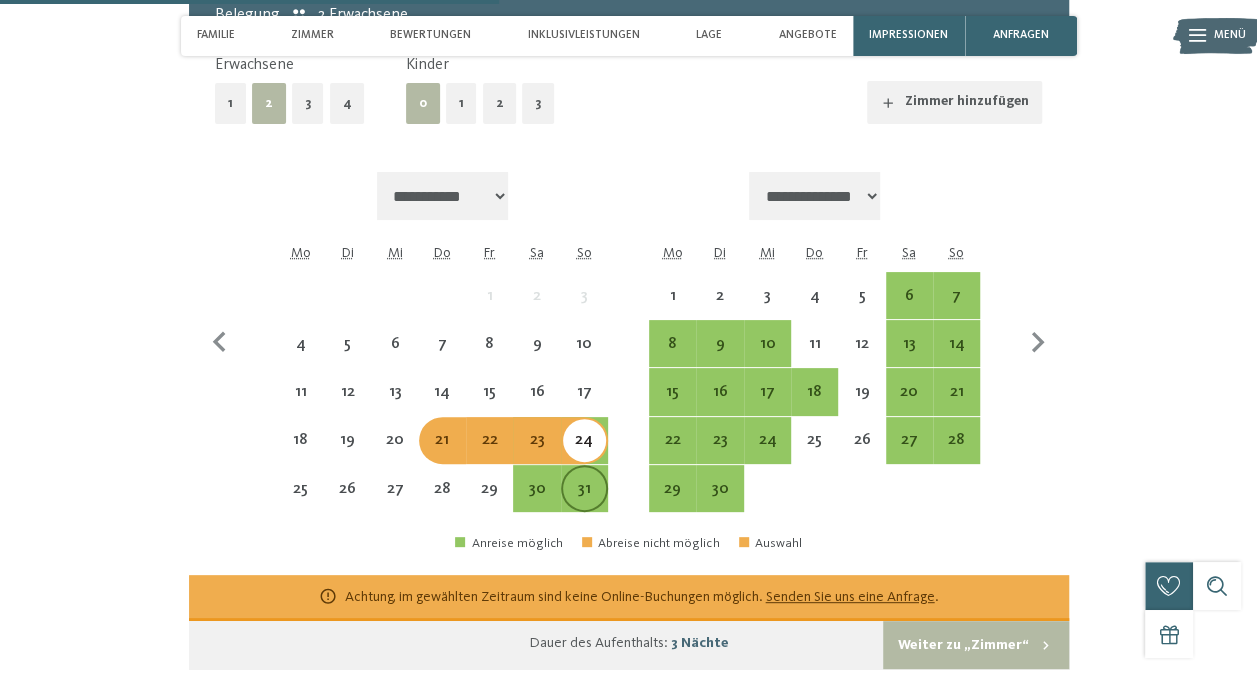 click on "31" at bounding box center [584, 502] 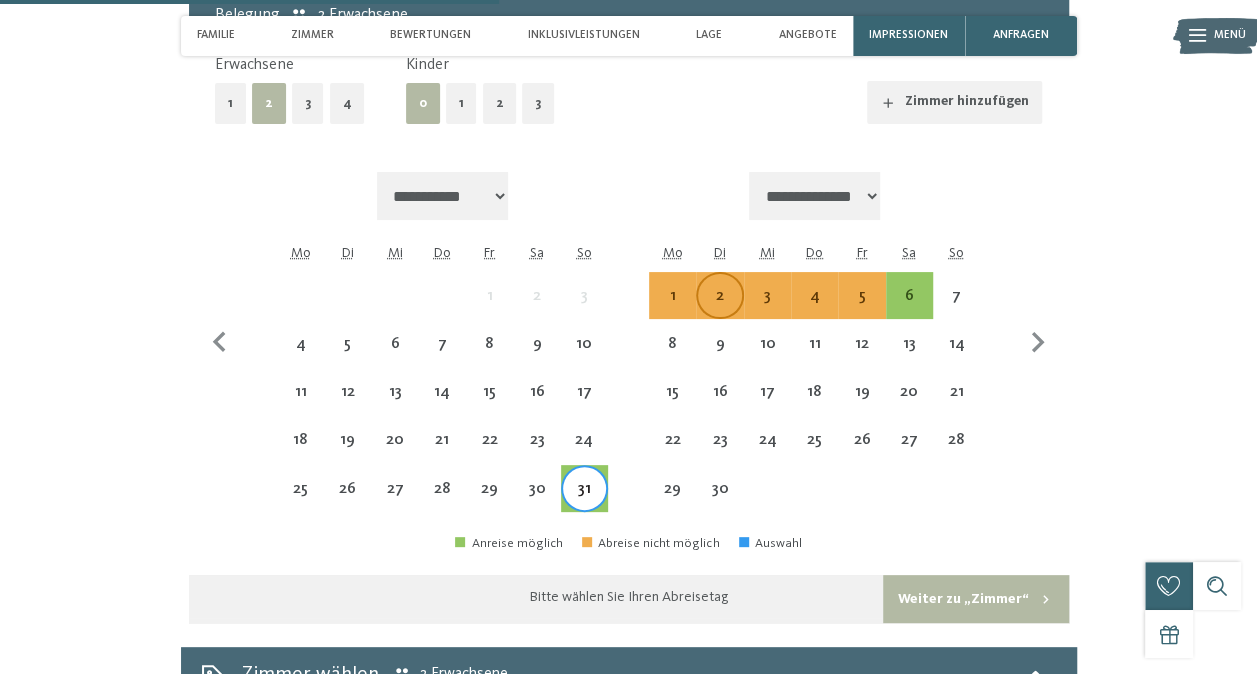 click on "2" at bounding box center [719, 295] 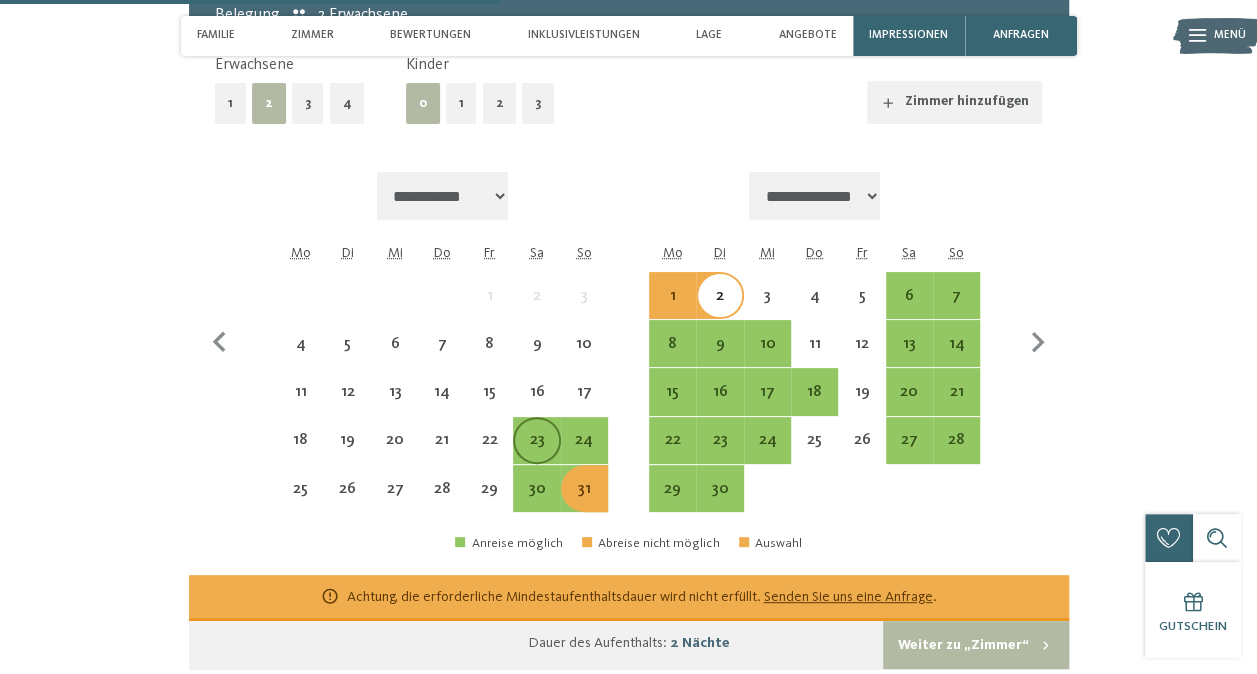 click on "23" at bounding box center [536, 453] 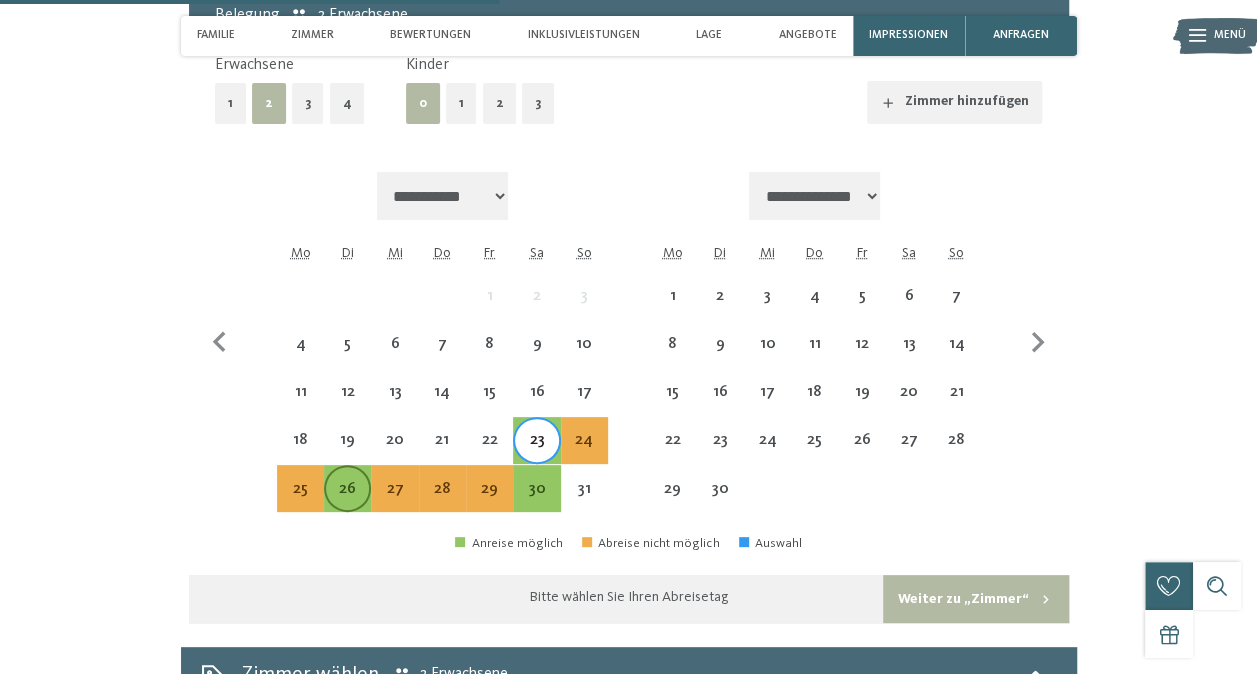 click on "26" at bounding box center (347, 502) 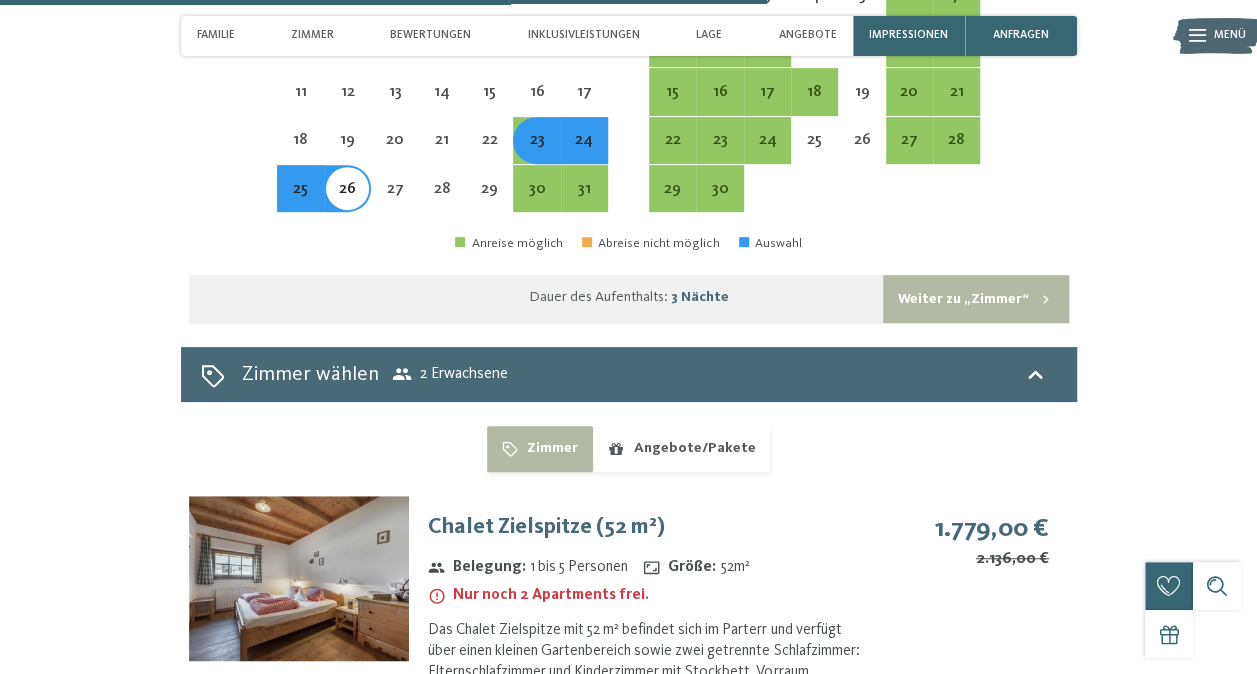 scroll, scrollTop: 4353, scrollLeft: 0, axis: vertical 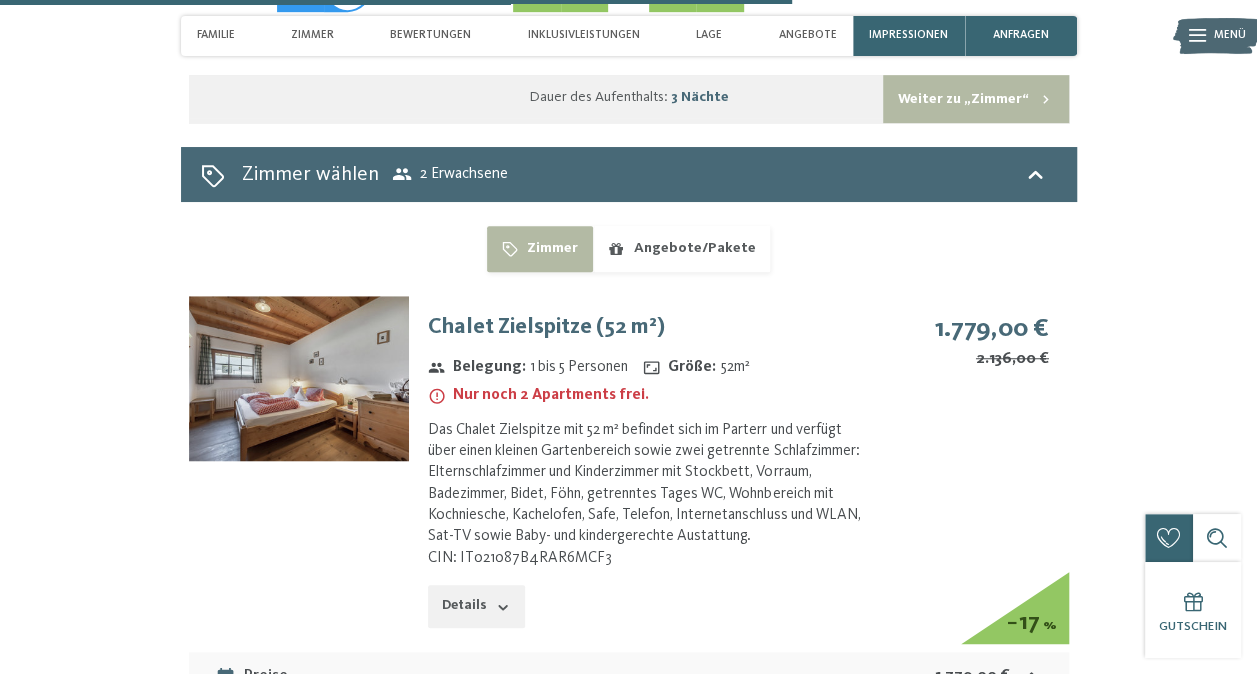 click at bounding box center [299, 378] 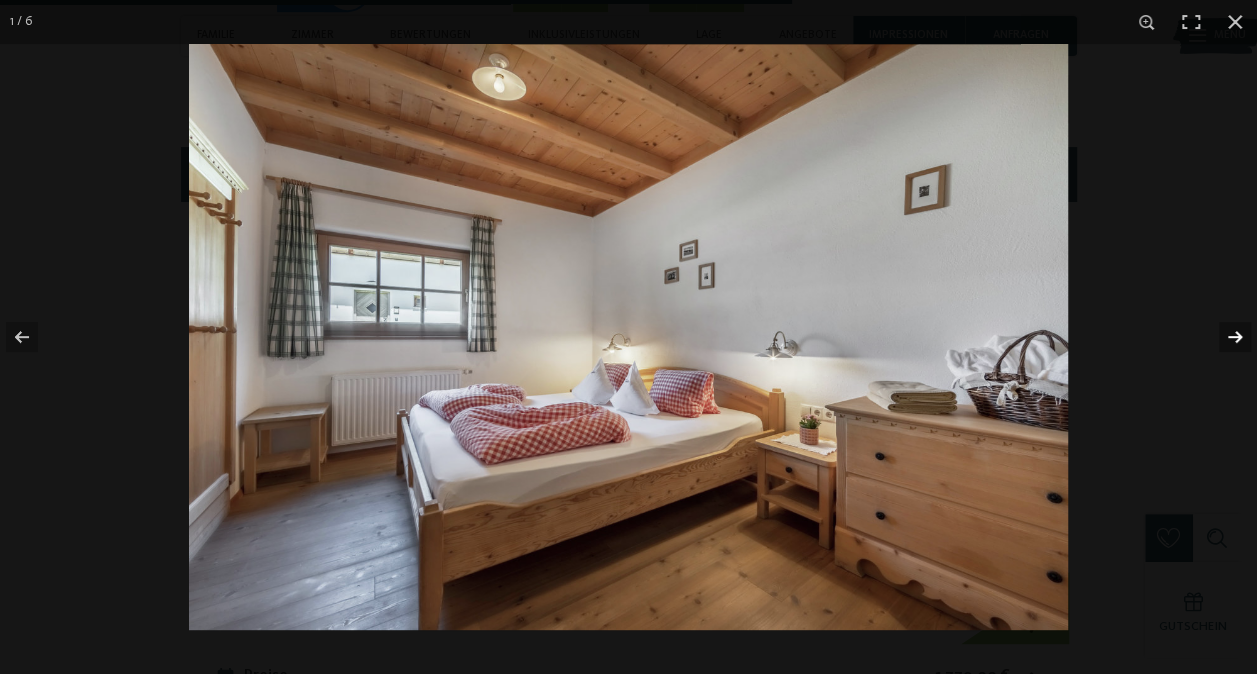 click at bounding box center [1222, 337] 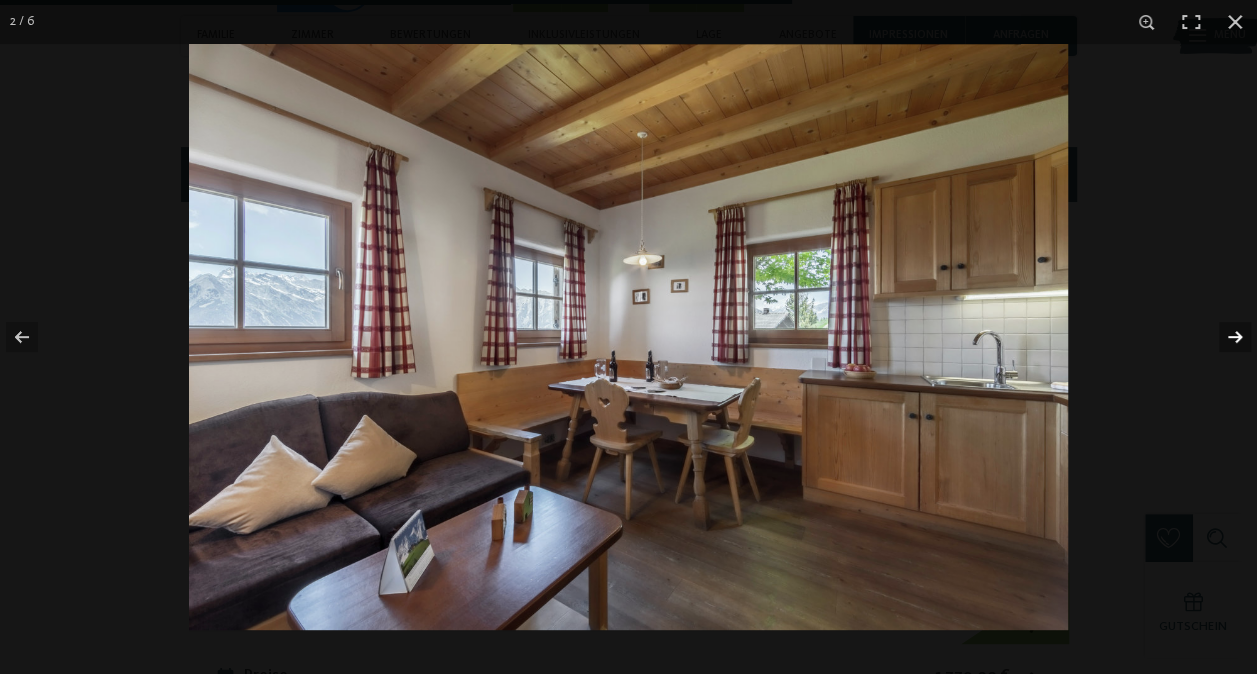 click at bounding box center [1222, 337] 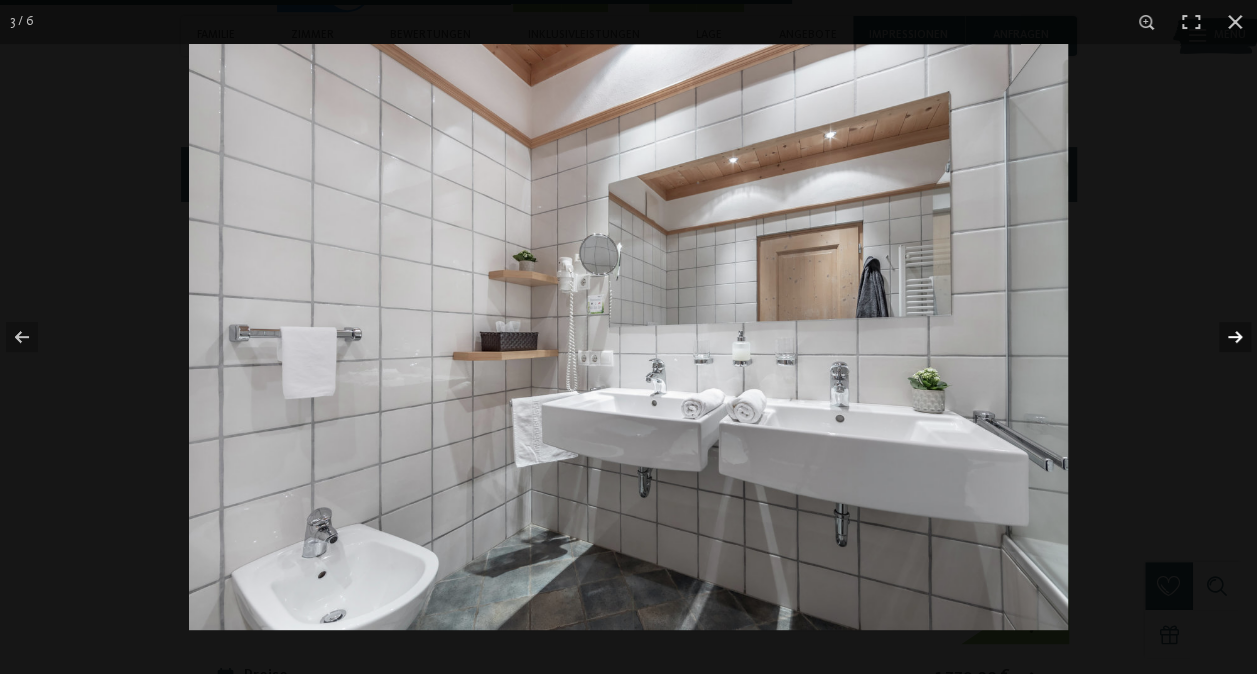 click at bounding box center (1222, 337) 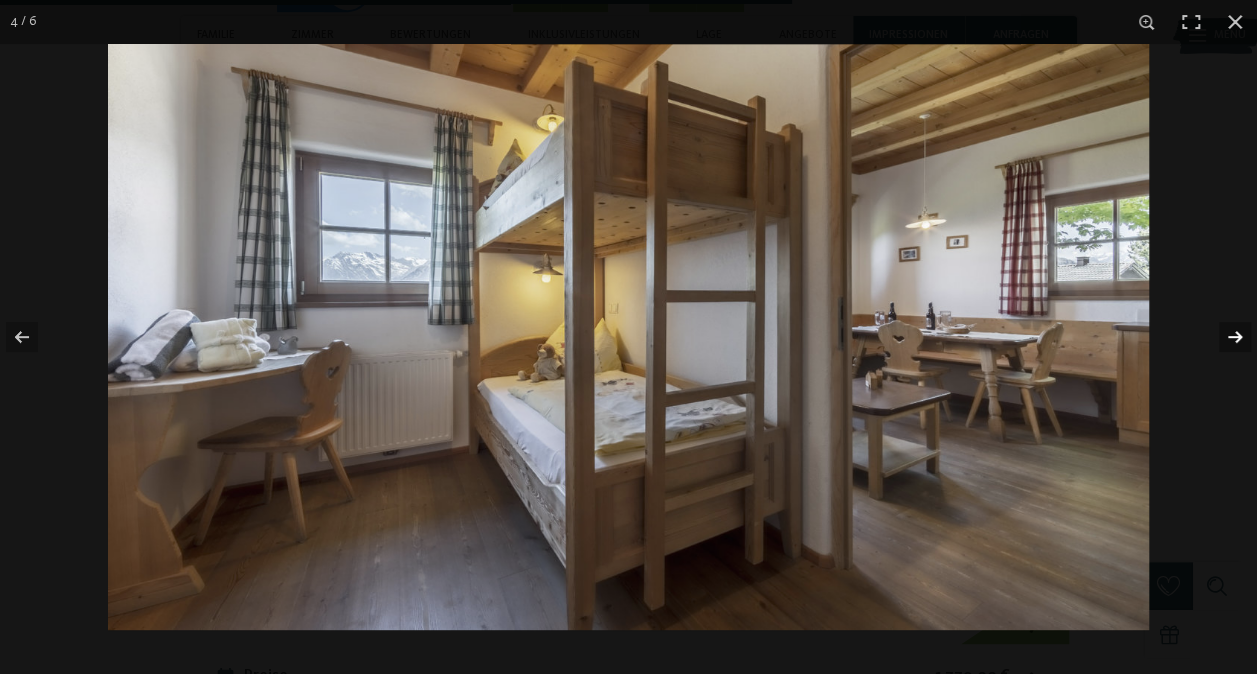 click at bounding box center (1222, 337) 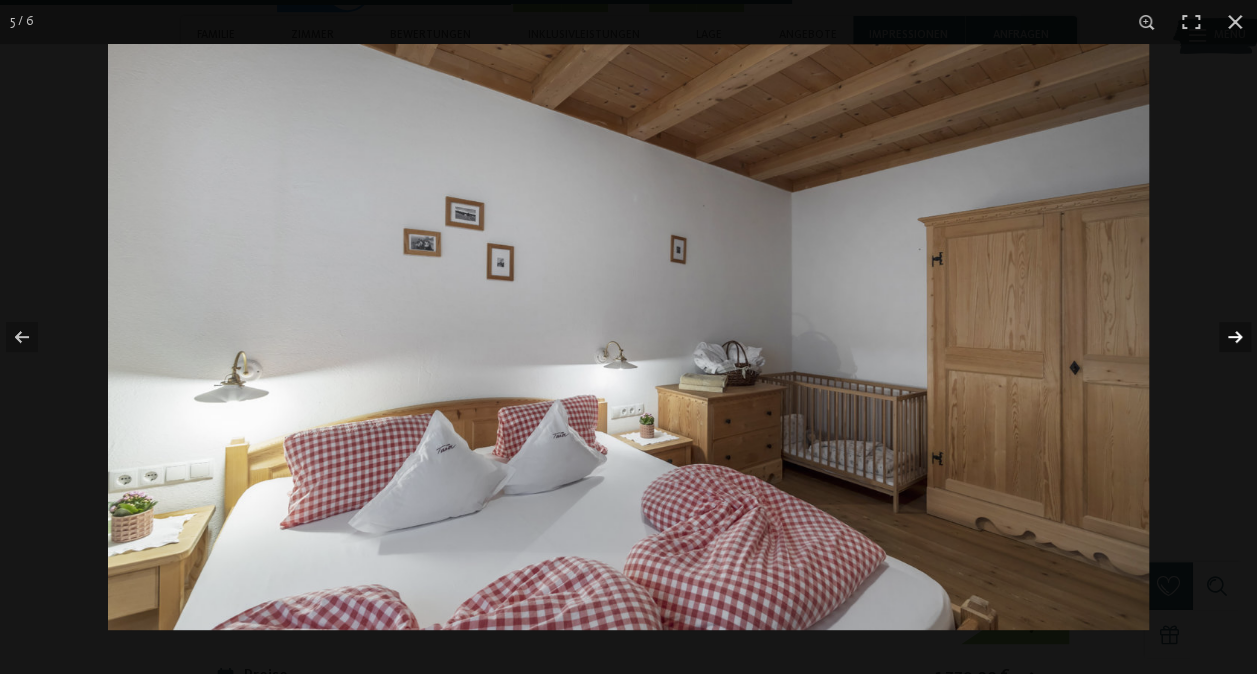 click at bounding box center (1222, 337) 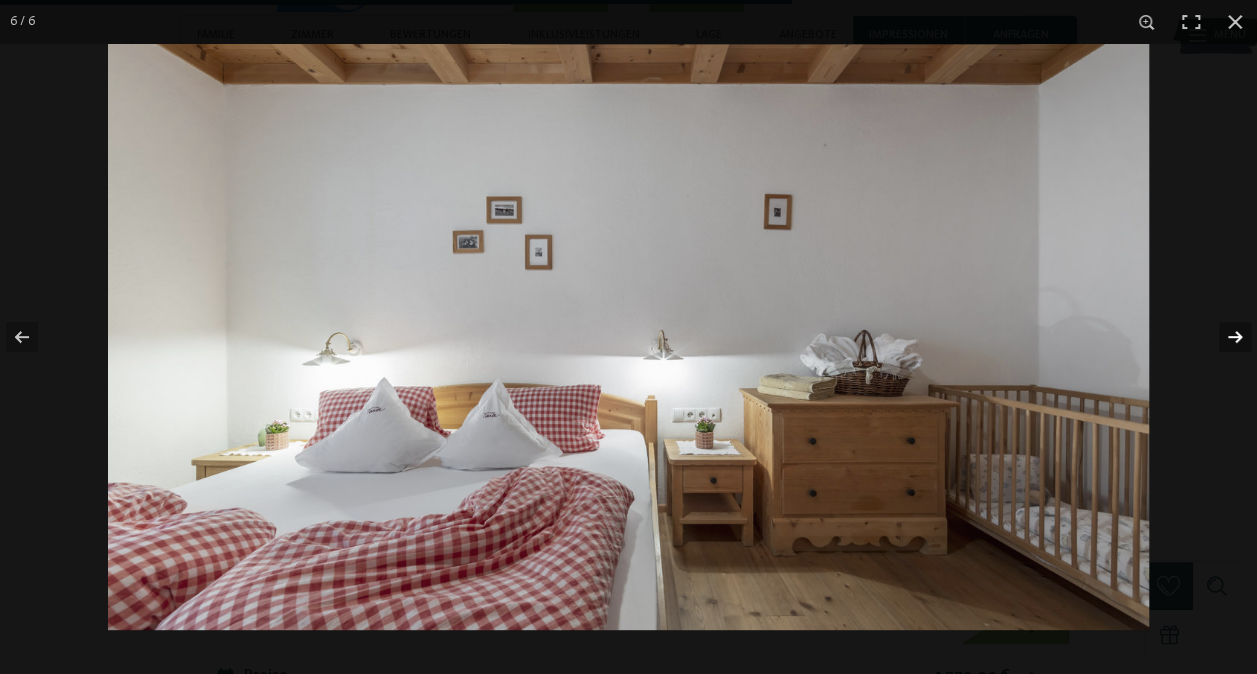 click at bounding box center (1222, 337) 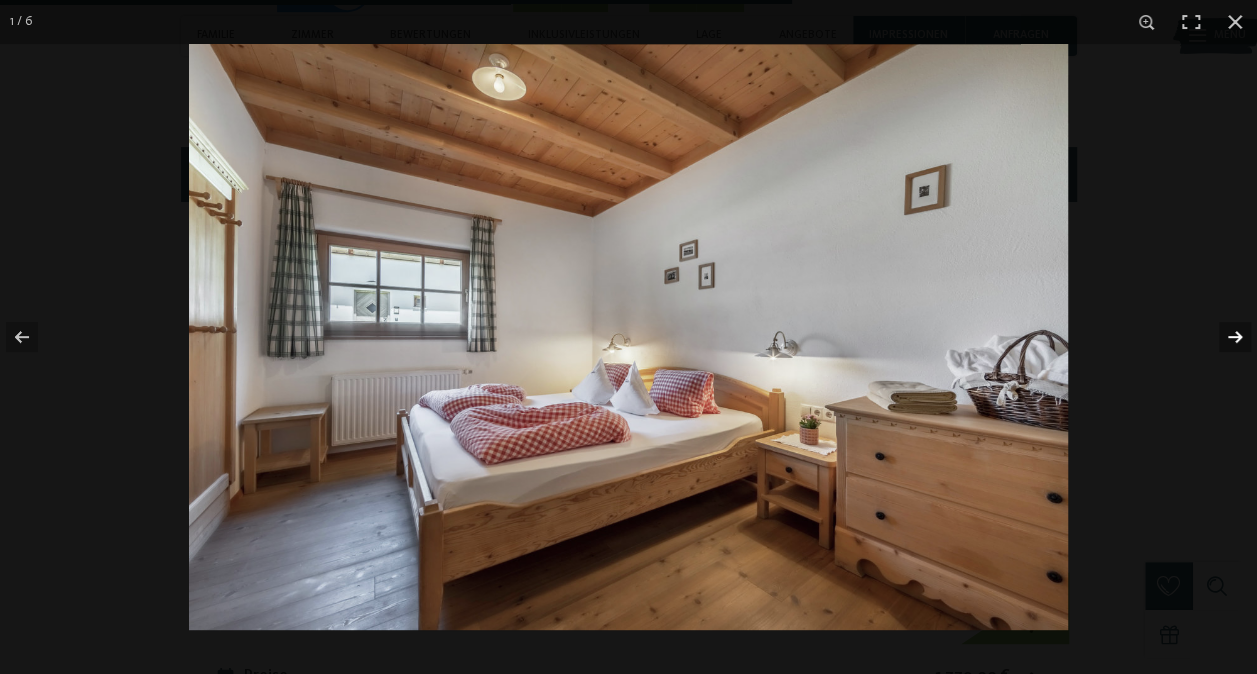 click at bounding box center (1222, 337) 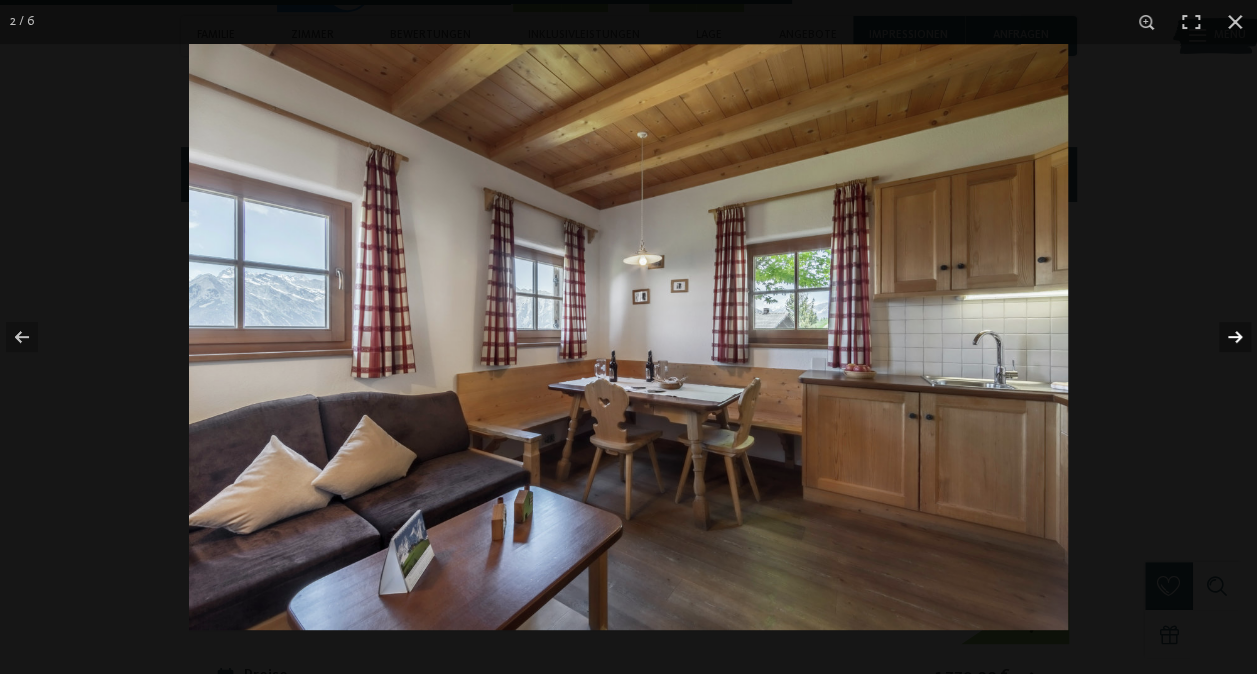 click at bounding box center (1222, 337) 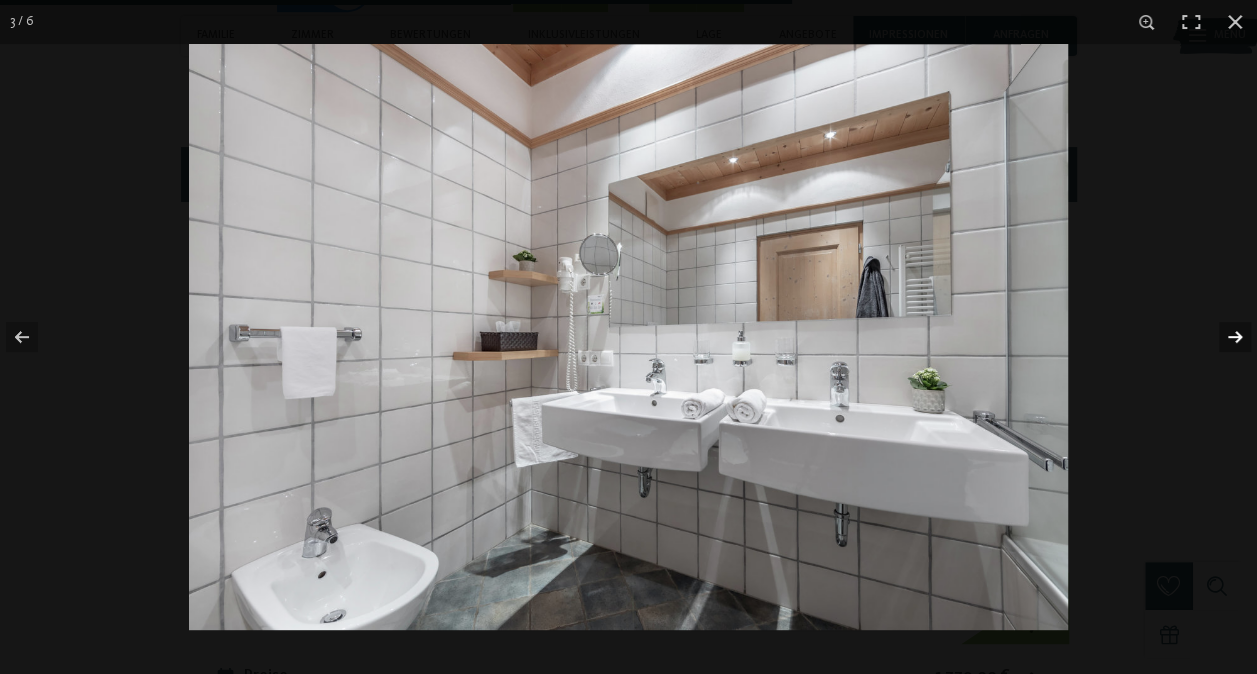 click at bounding box center [1222, 337] 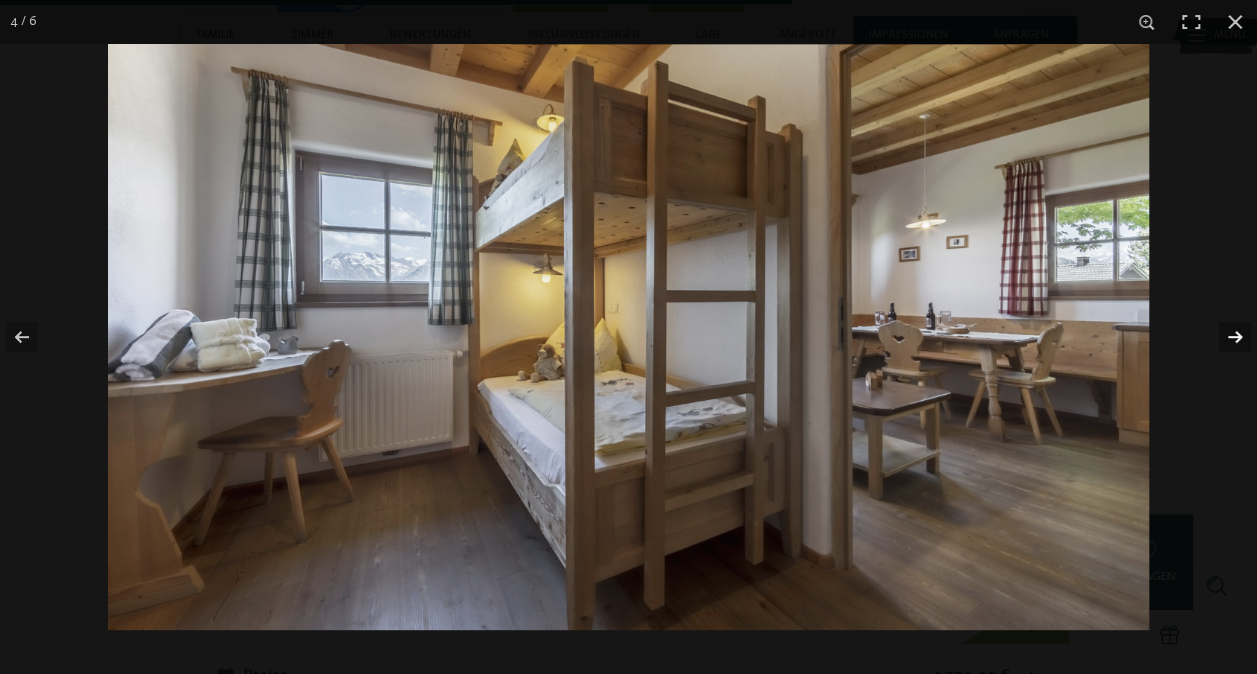 click at bounding box center [1222, 337] 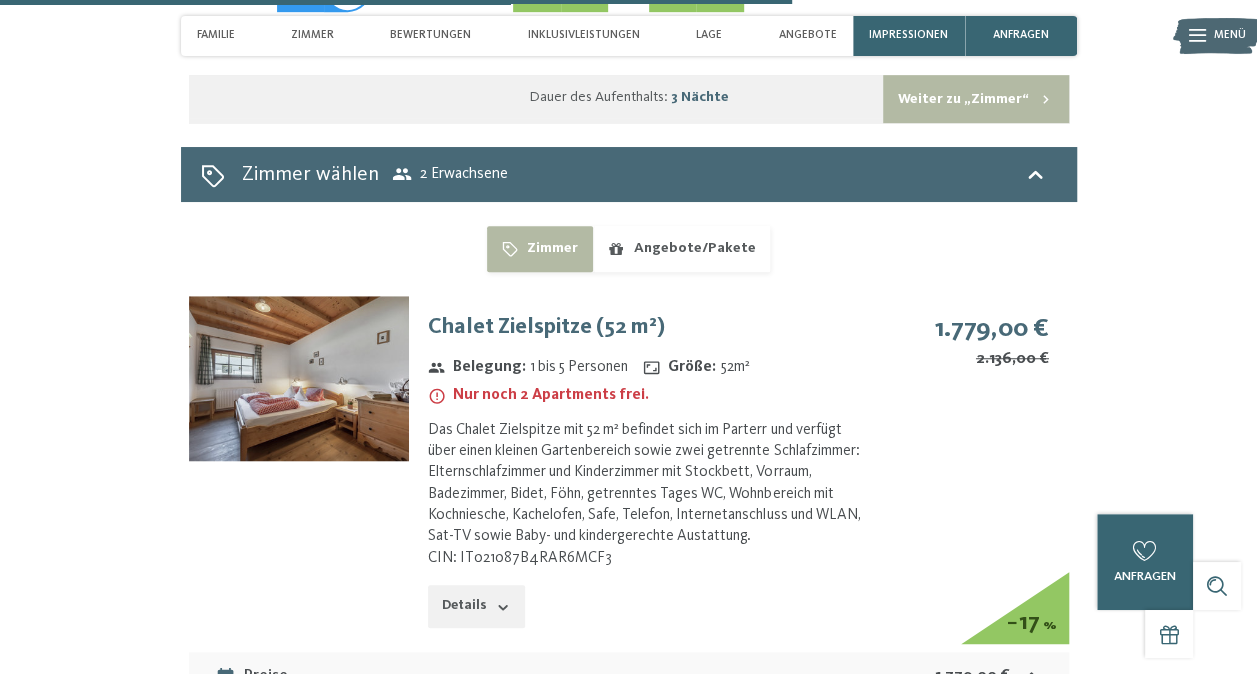 click at bounding box center (0, 0) 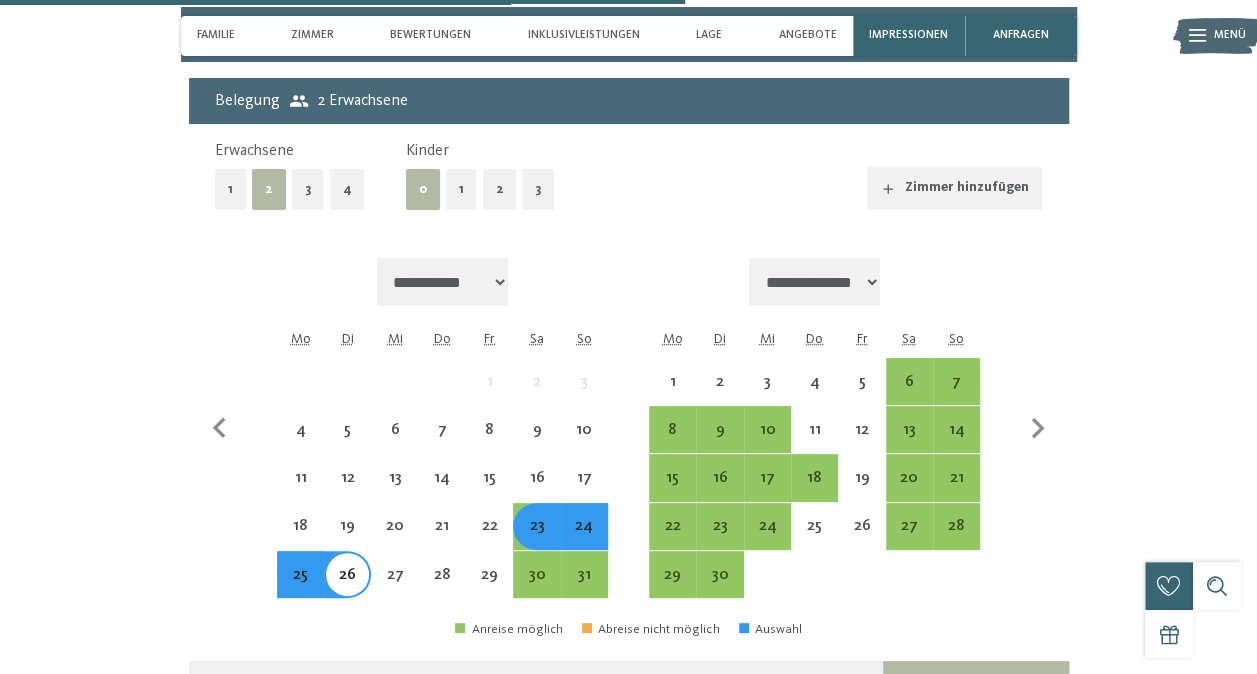 scroll, scrollTop: 3953, scrollLeft: 0, axis: vertical 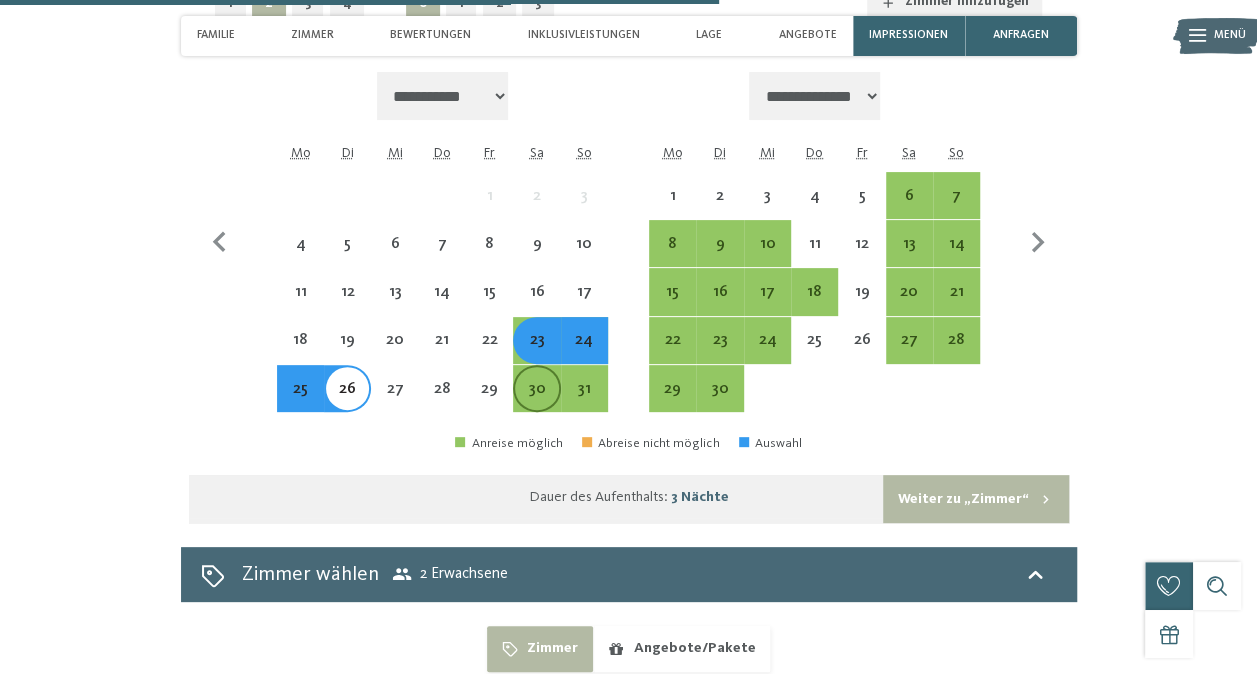click on "30" at bounding box center (536, 402) 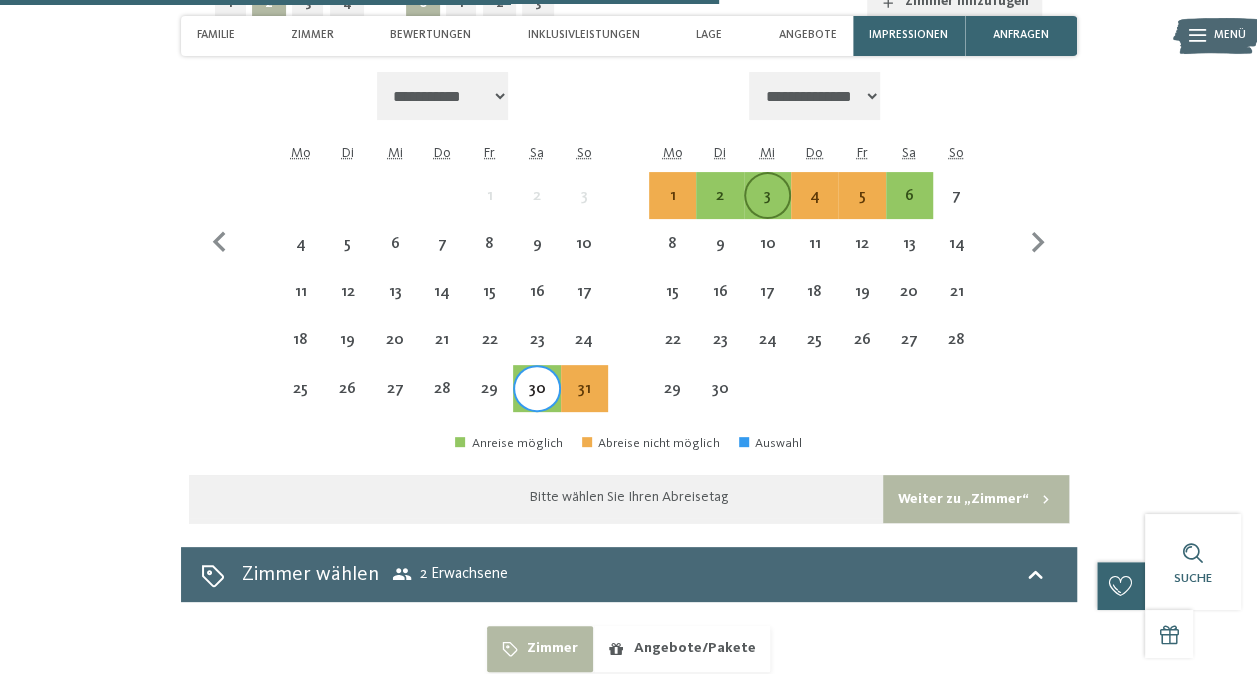 click on "3" at bounding box center [767, 209] 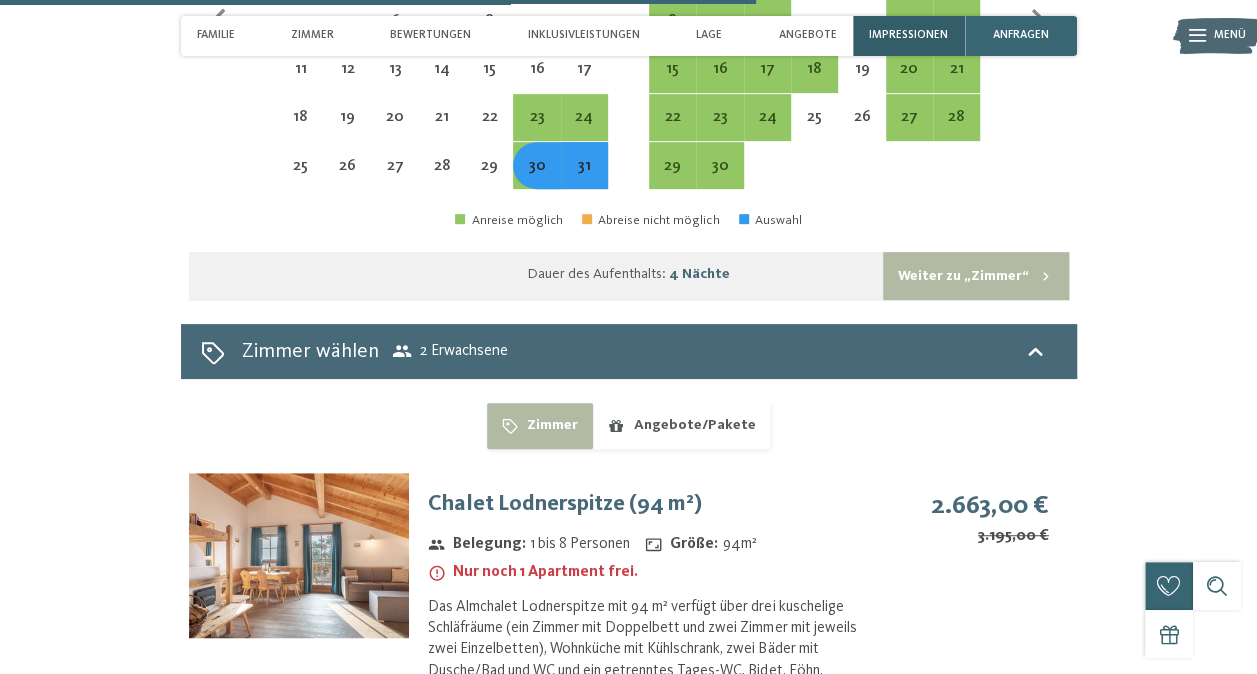 scroll, scrollTop: 4153, scrollLeft: 0, axis: vertical 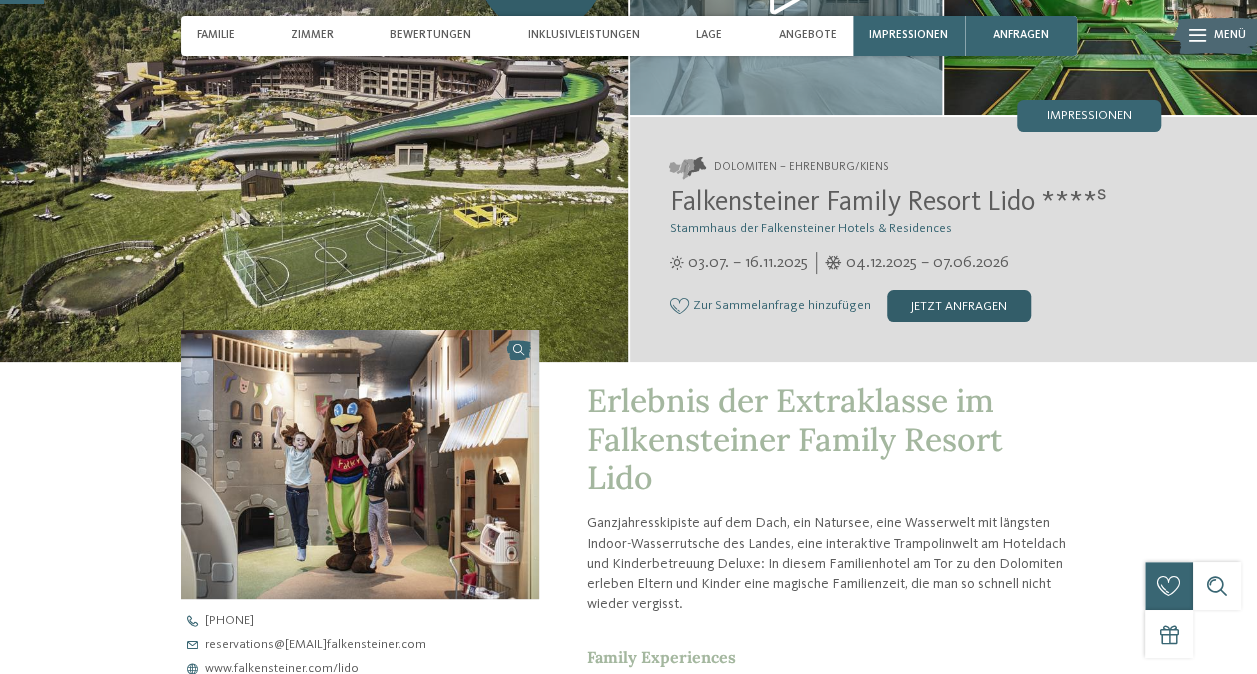 click on "jetzt anfragen" at bounding box center [959, 306] 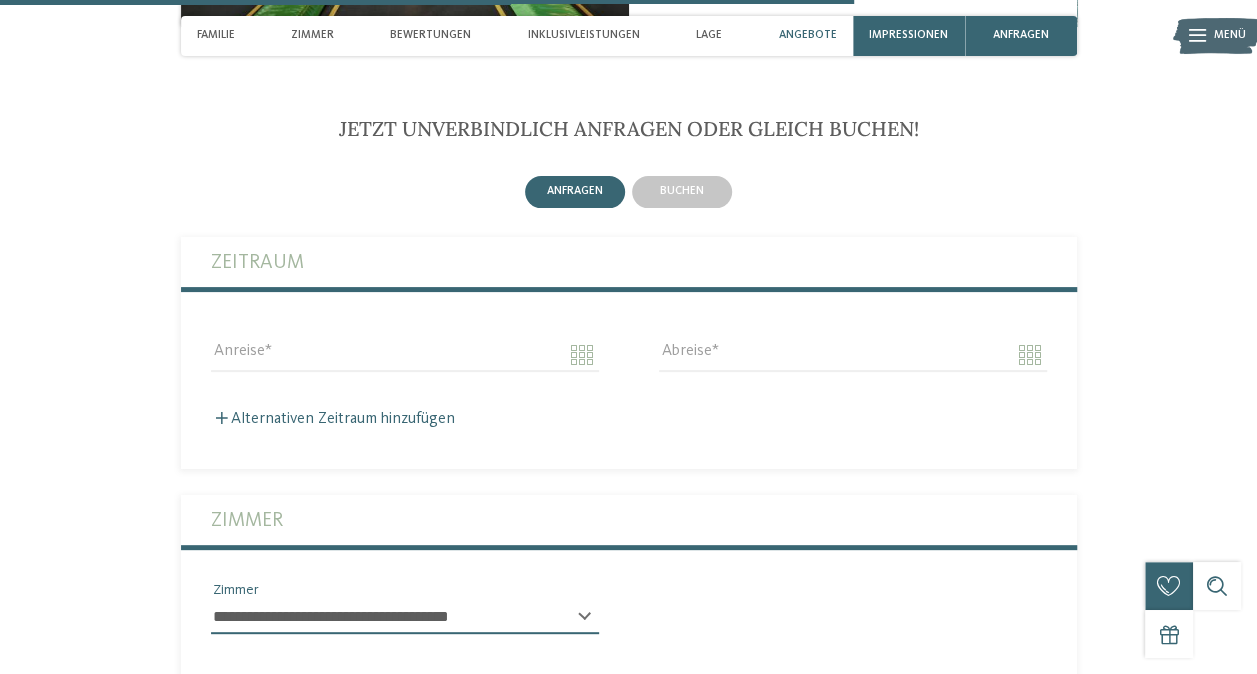 scroll, scrollTop: 3862, scrollLeft: 0, axis: vertical 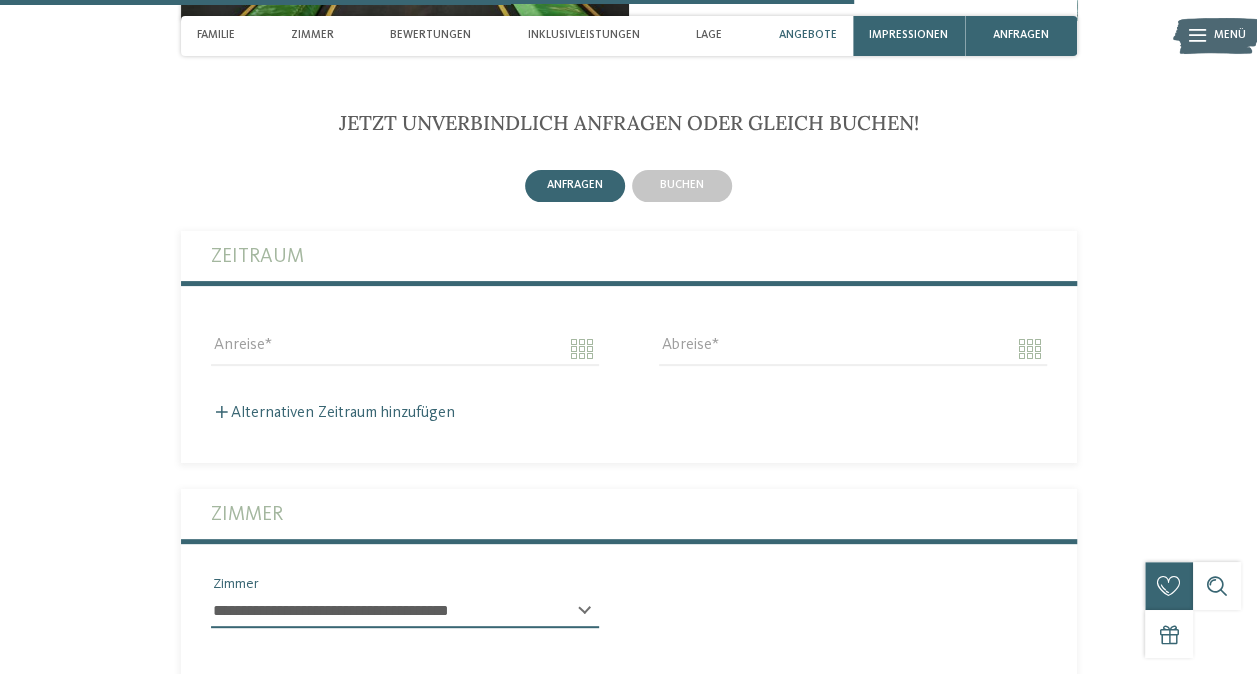 click on "buchen" at bounding box center [682, 186] 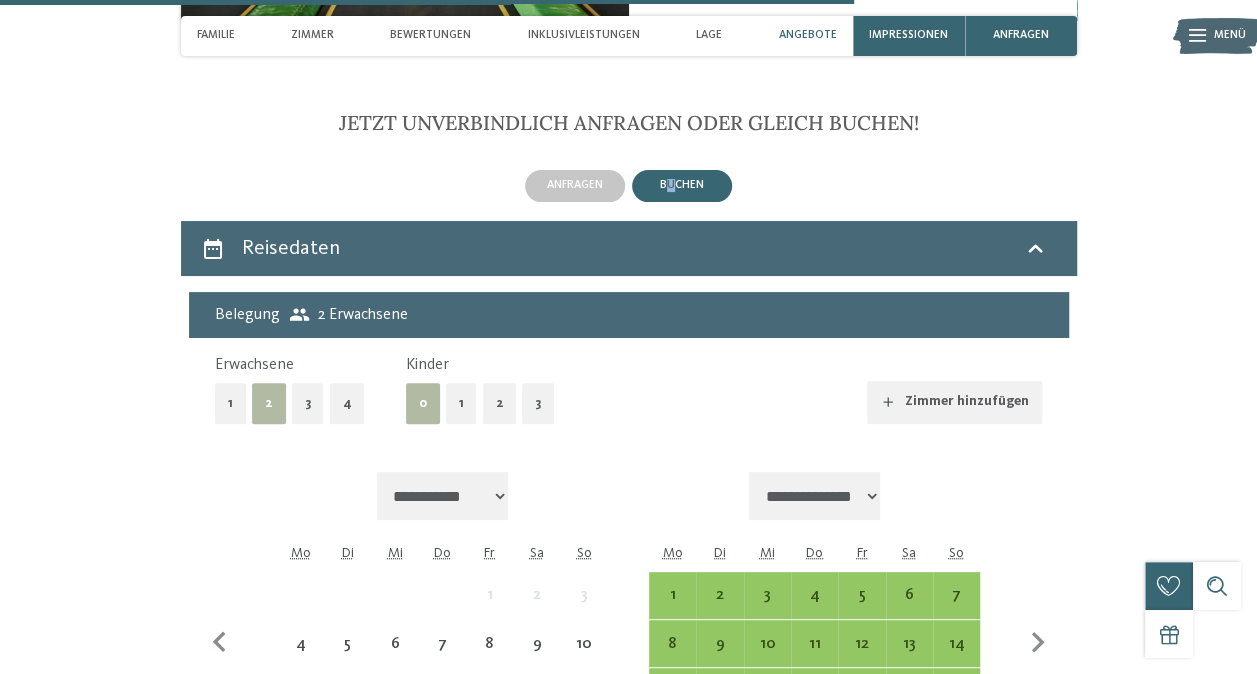 click on "buchen" at bounding box center [682, 186] 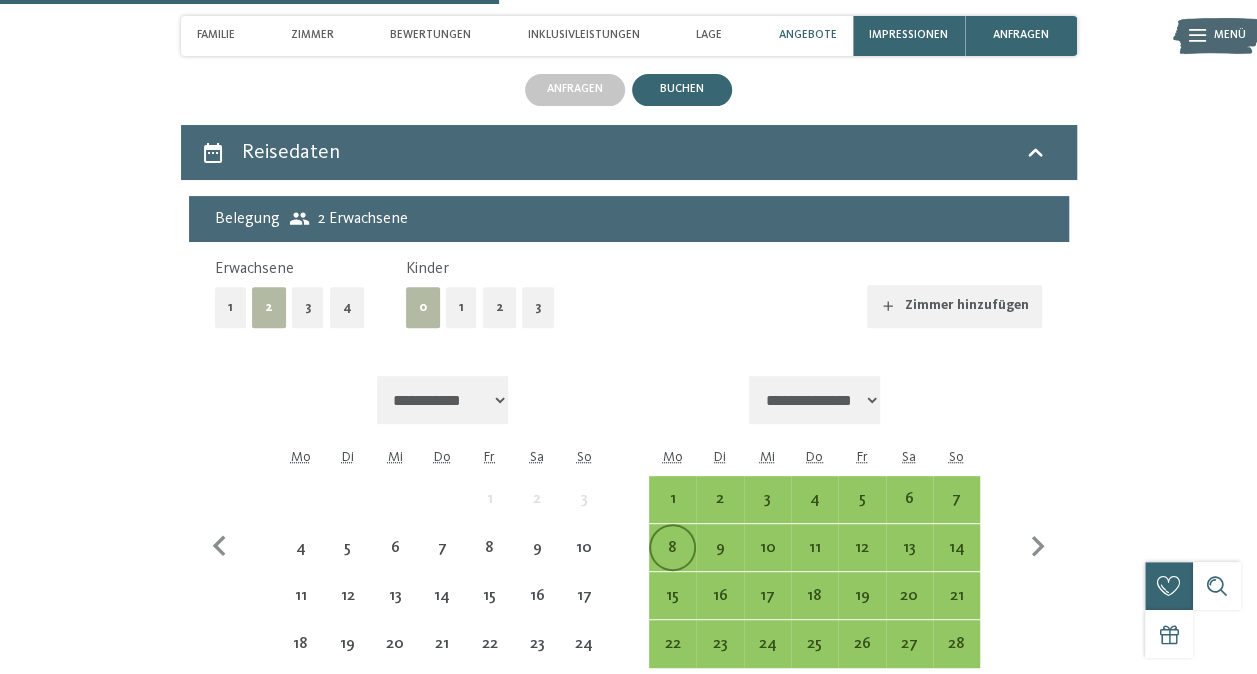 scroll, scrollTop: 4162, scrollLeft: 0, axis: vertical 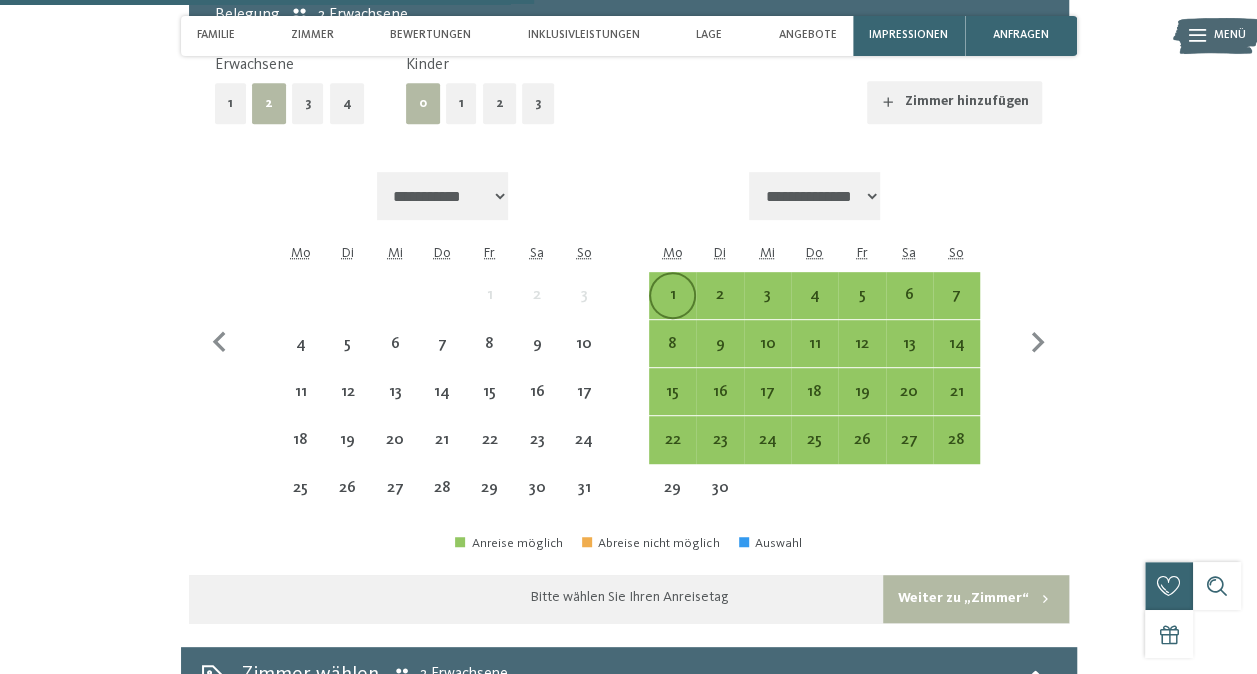 click on "1" at bounding box center (672, 308) 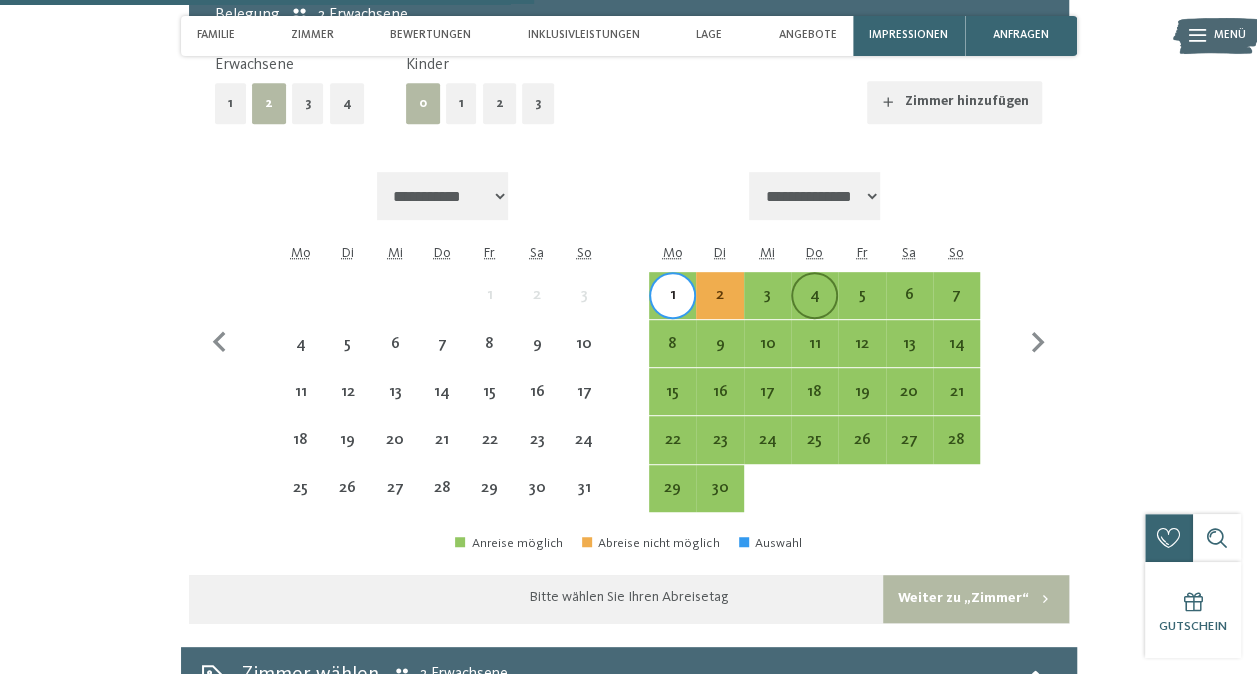 click on "4" at bounding box center (814, 308) 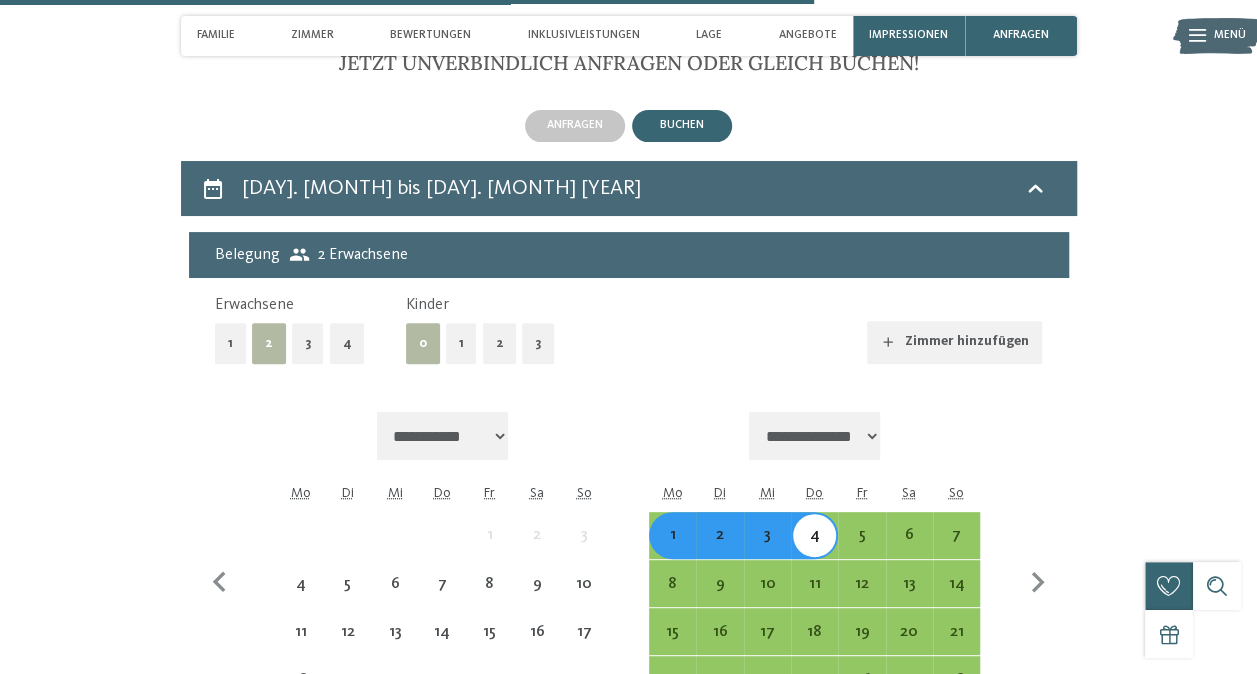 scroll, scrollTop: 3662, scrollLeft: 0, axis: vertical 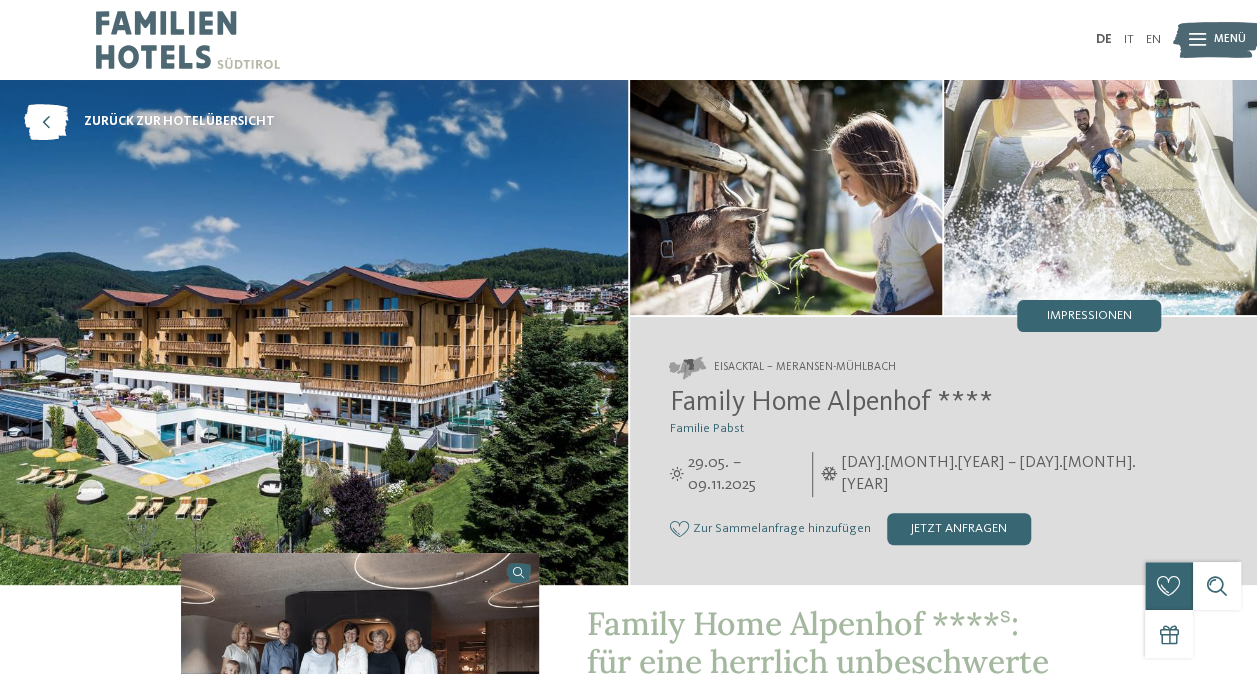 click on "Impressionen" at bounding box center (1089, 316) 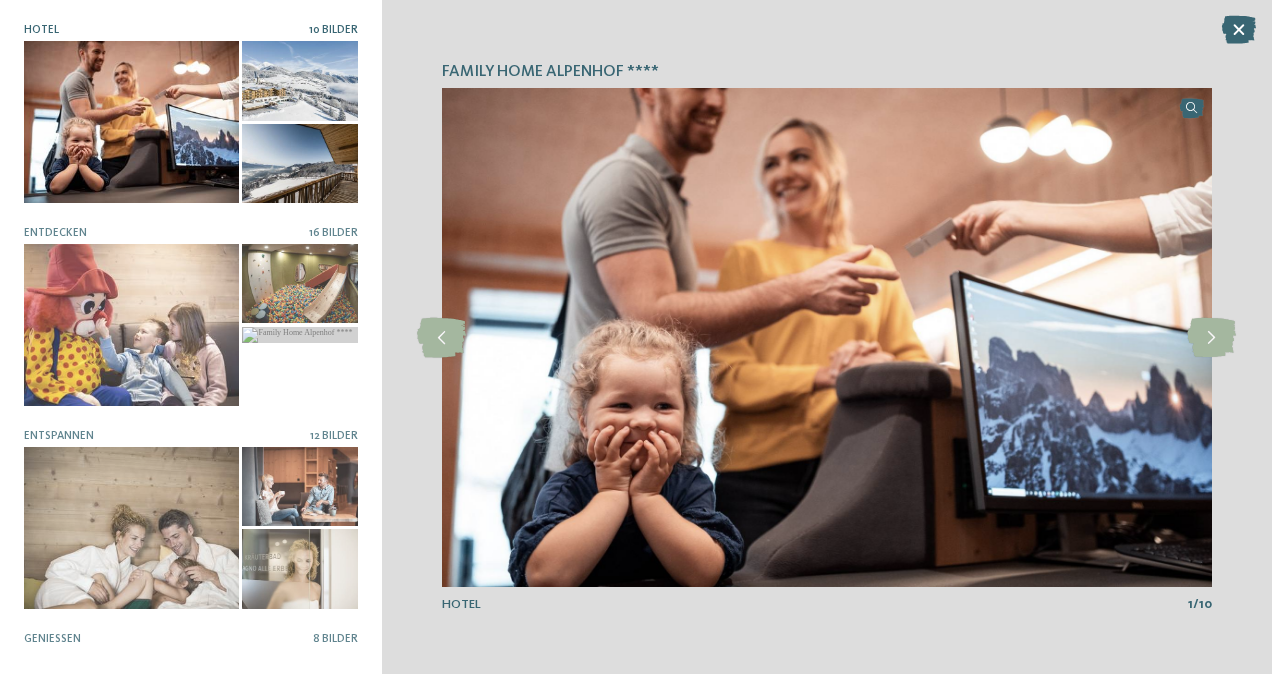 click at bounding box center [299, 80] 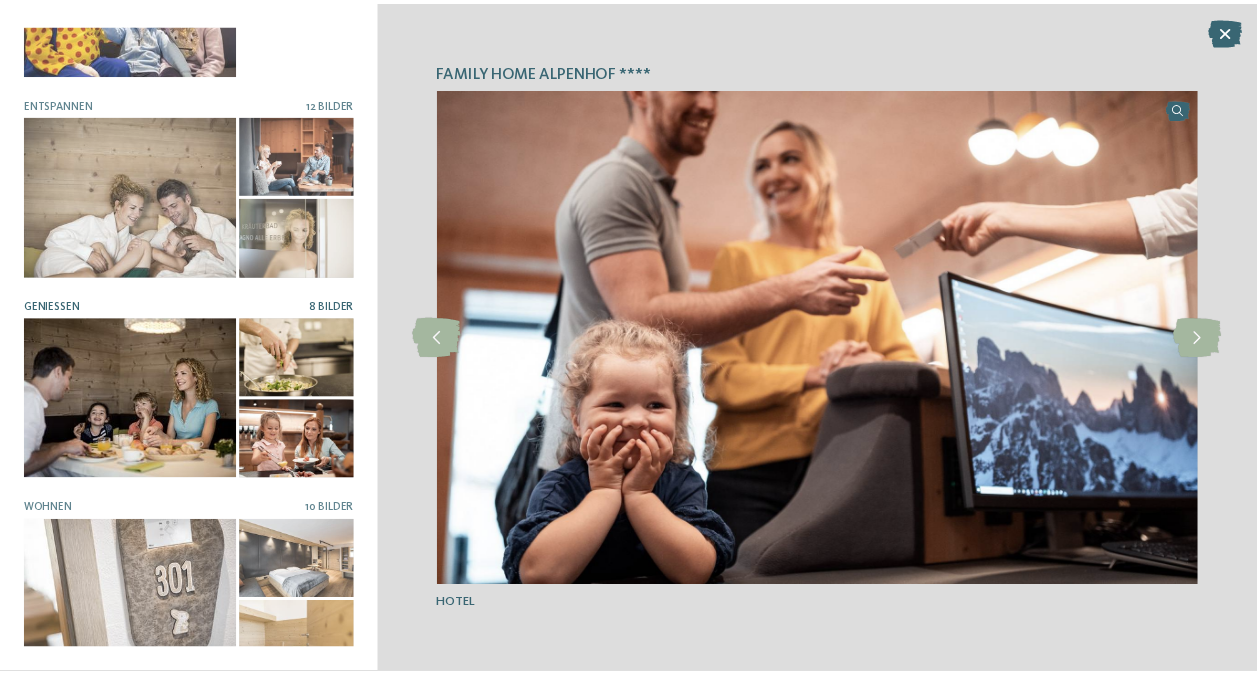 scroll, scrollTop: 340, scrollLeft: 0, axis: vertical 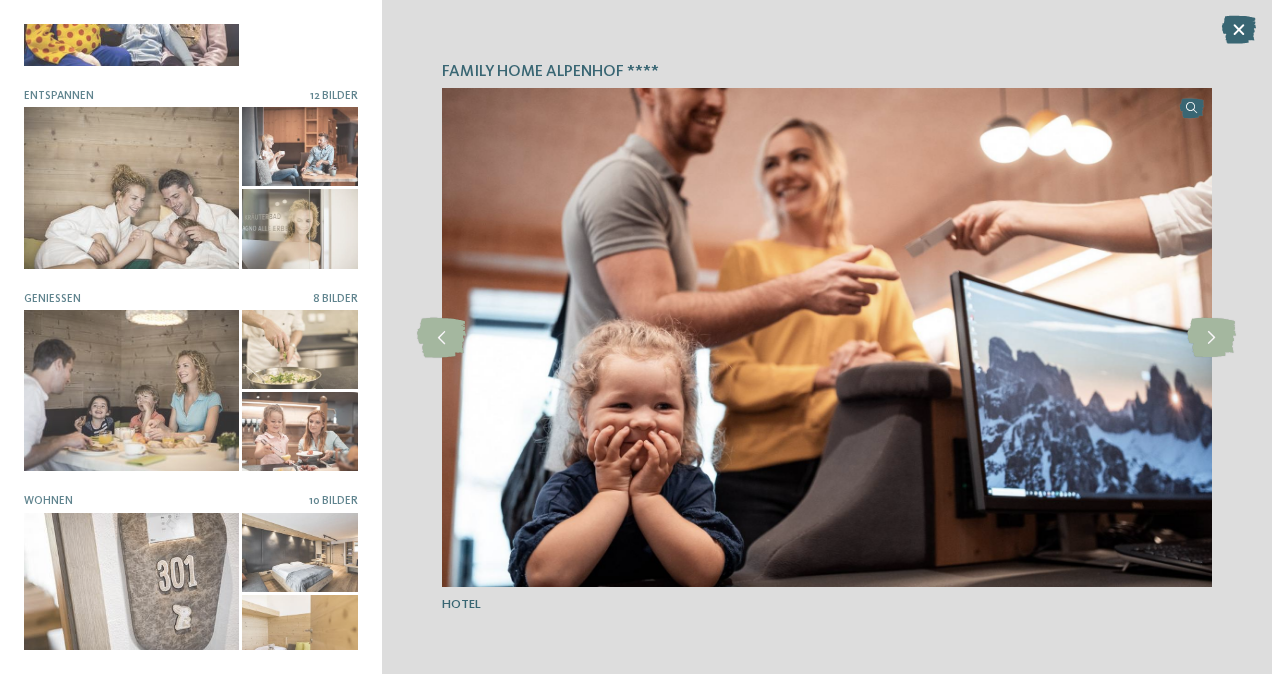 click at bounding box center [1239, 30] 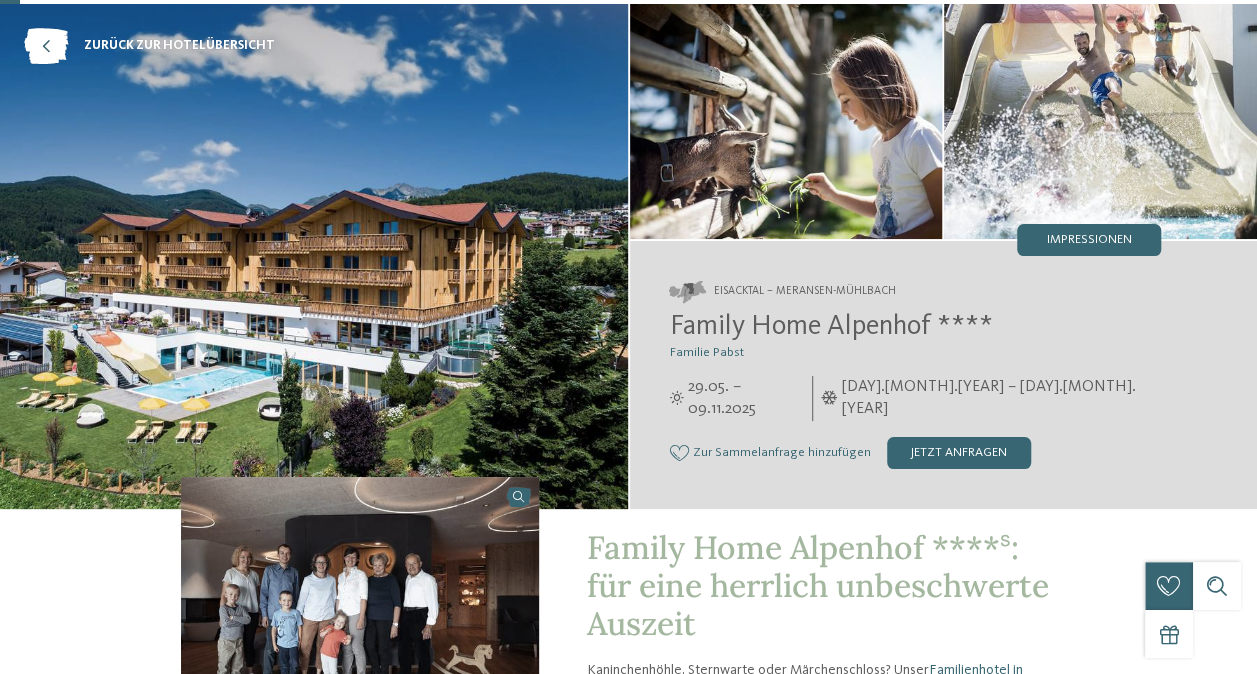 scroll, scrollTop: 100, scrollLeft: 0, axis: vertical 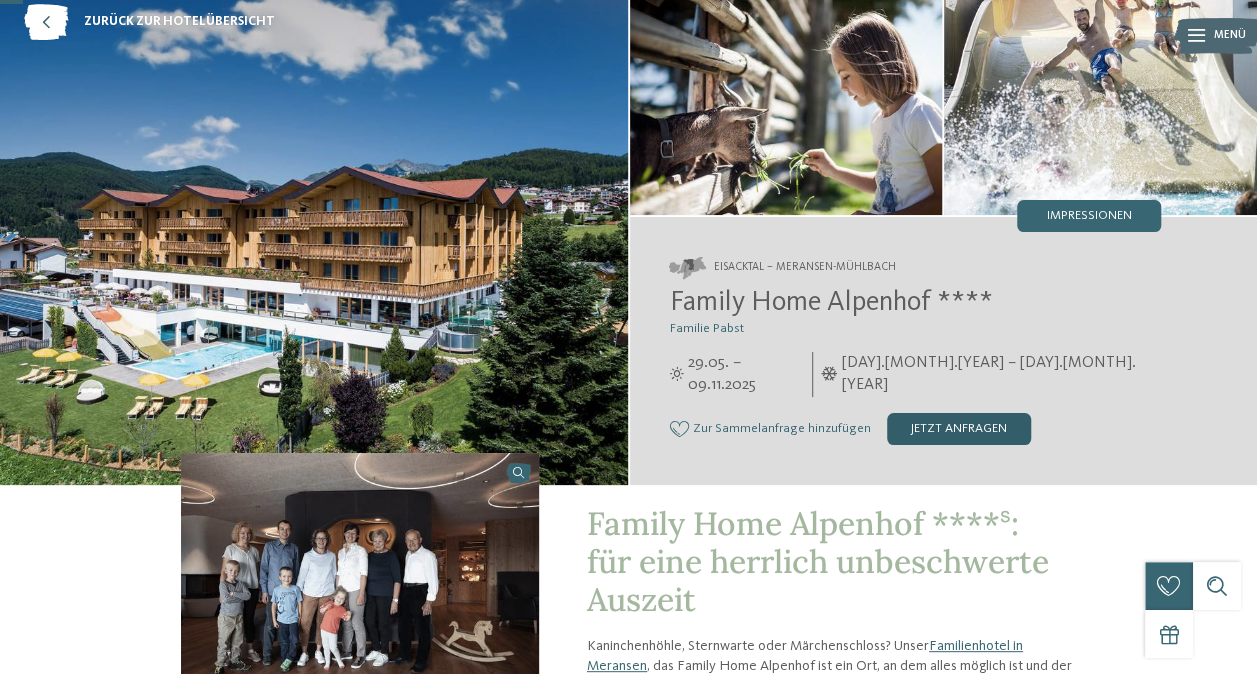 click on "jetzt anfragen" at bounding box center [959, 429] 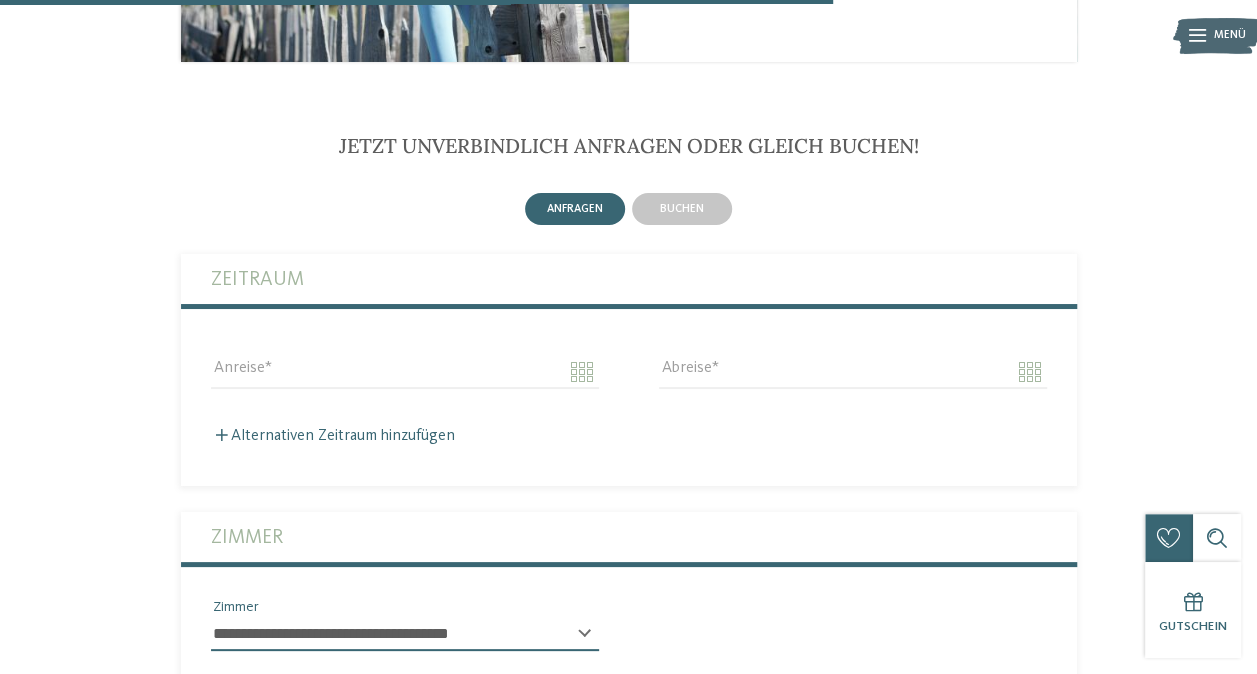 scroll, scrollTop: 3644, scrollLeft: 0, axis: vertical 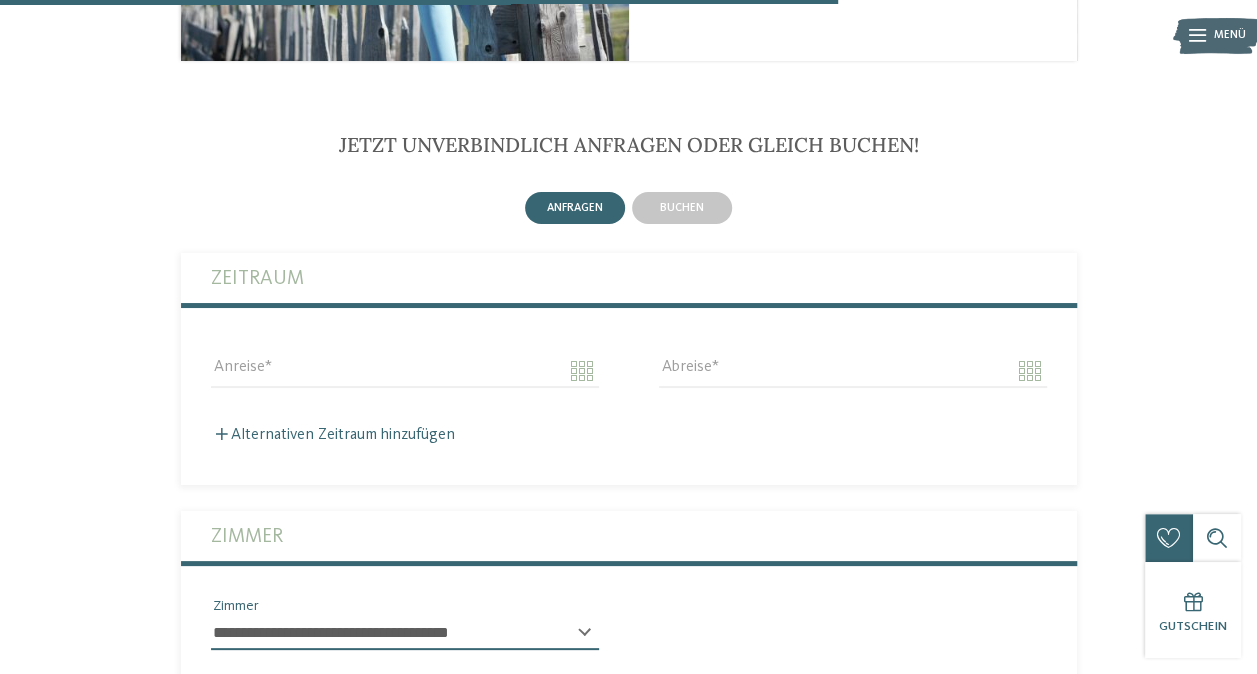 click on "Jetzt unverbindlich anfragen oder gleich buchen!
anfragen
buchen" at bounding box center [629, 840] 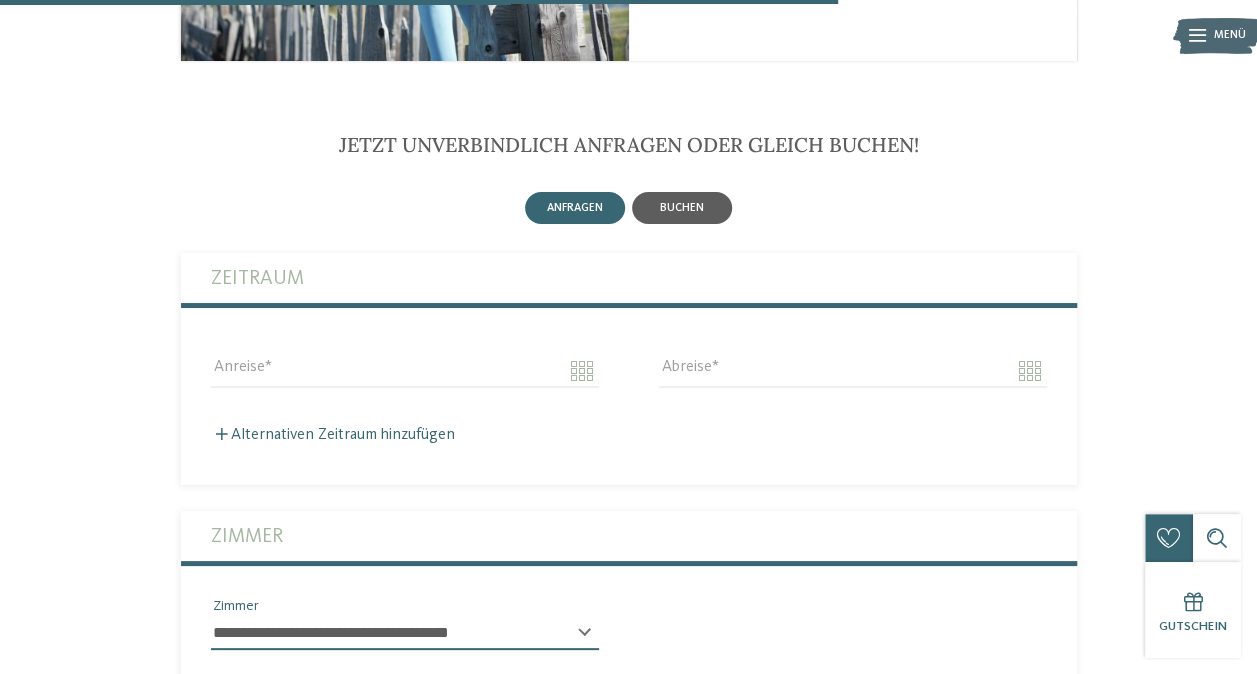 click on "buchen" at bounding box center [682, 208] 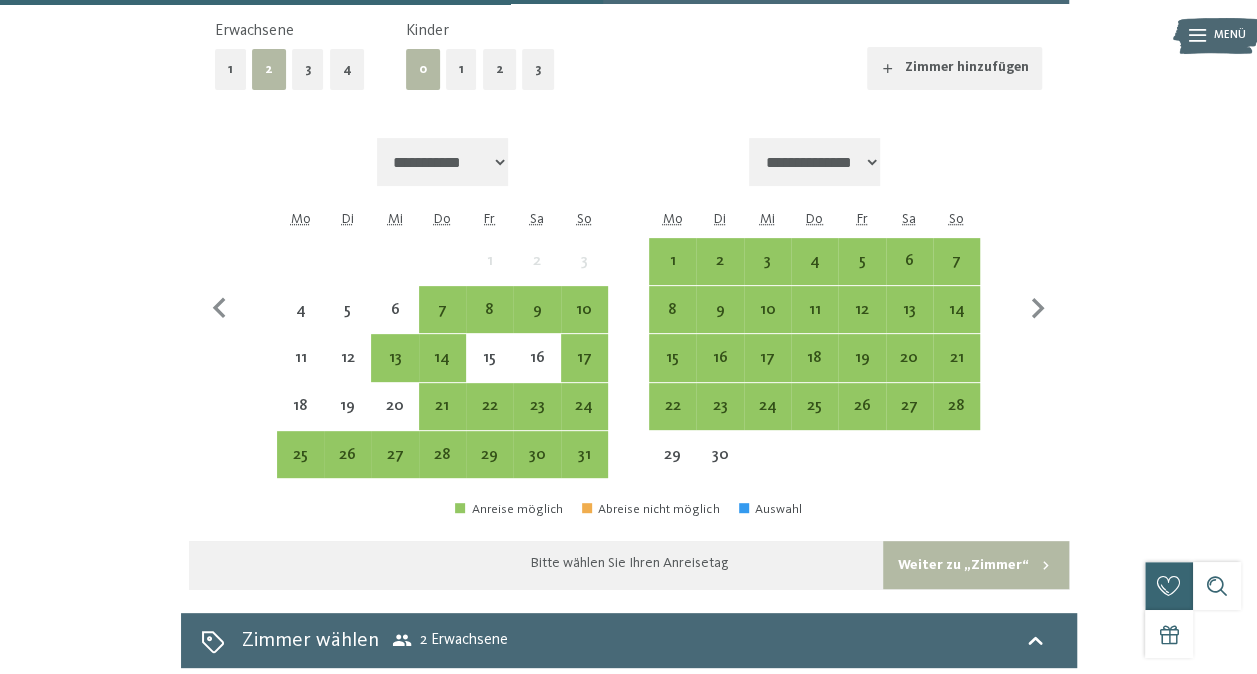 scroll, scrollTop: 4044, scrollLeft: 0, axis: vertical 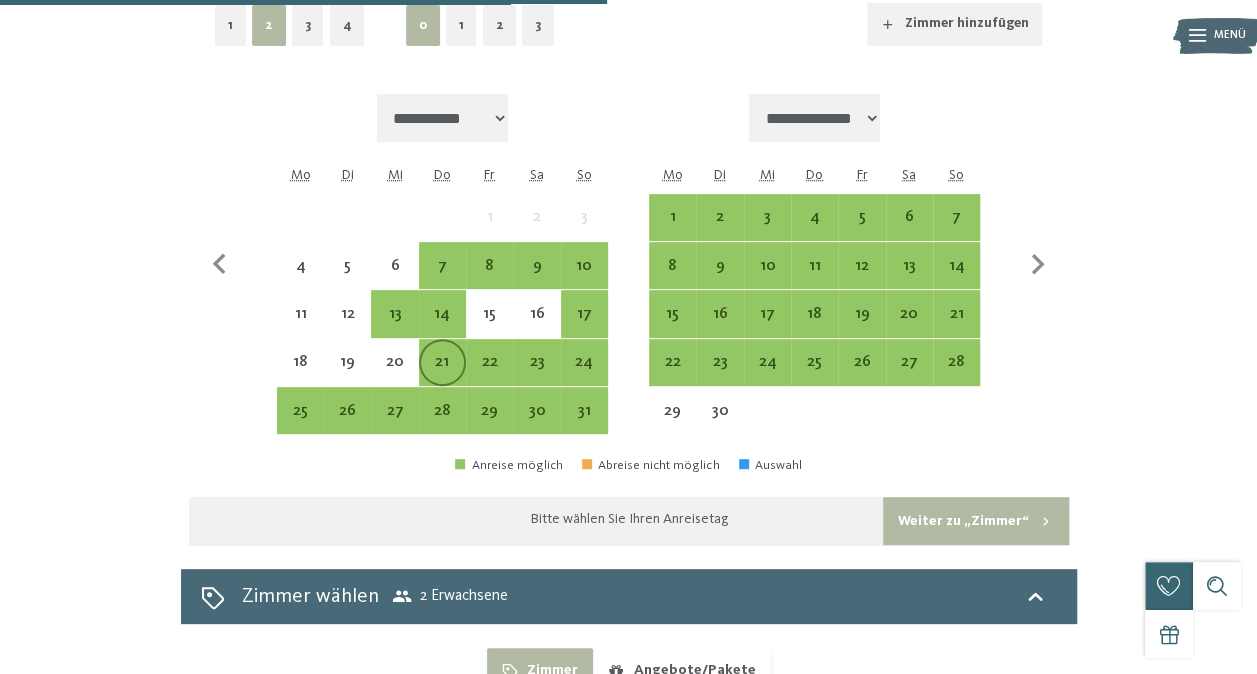 click on "21" at bounding box center [442, 375] 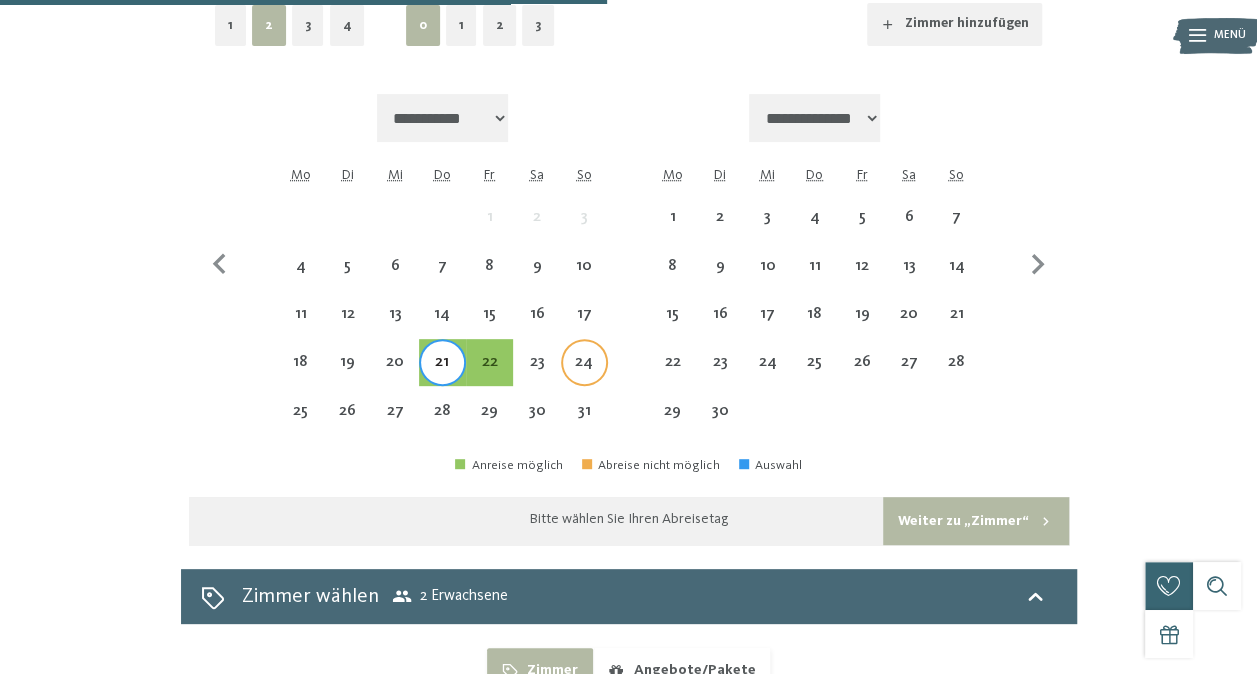 click on "24" at bounding box center (584, 375) 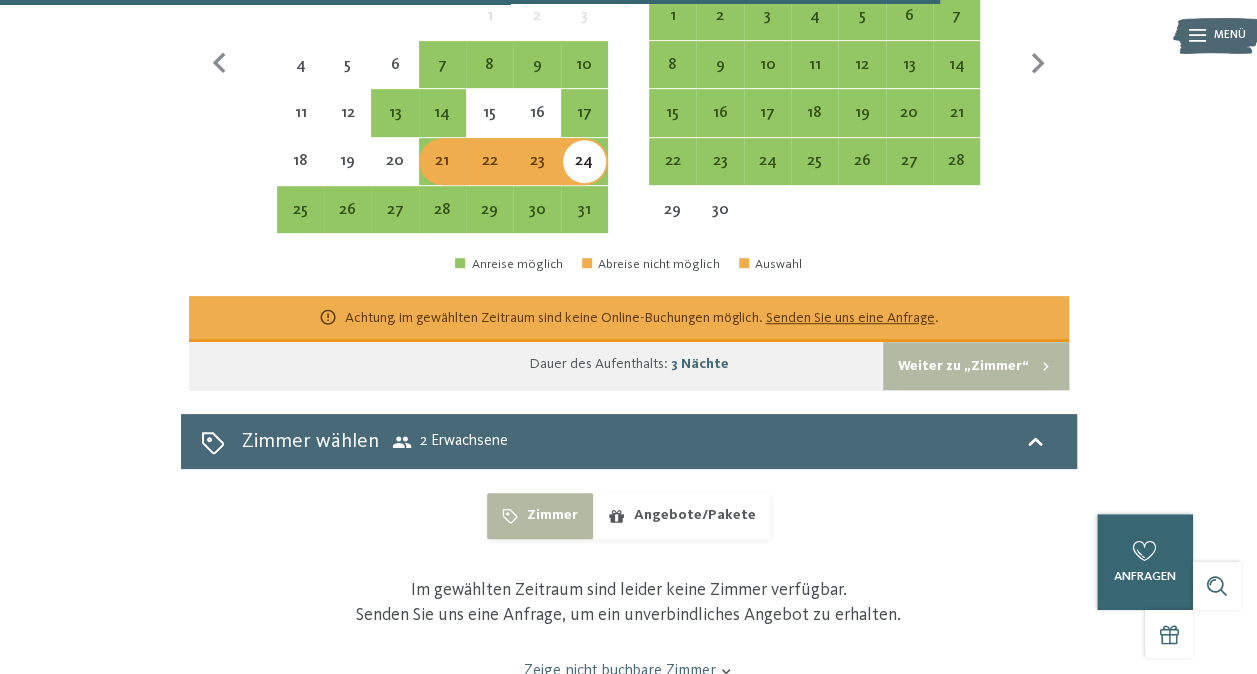 scroll, scrollTop: 4044, scrollLeft: 0, axis: vertical 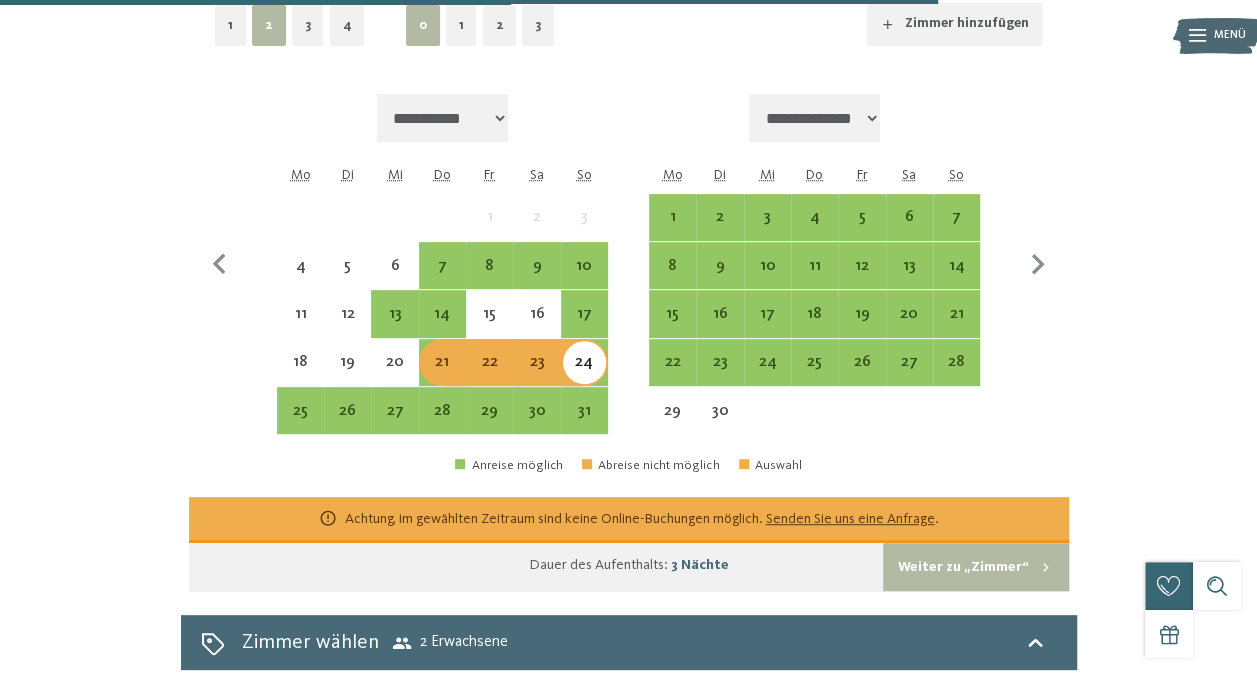 click on "21" at bounding box center (442, 375) 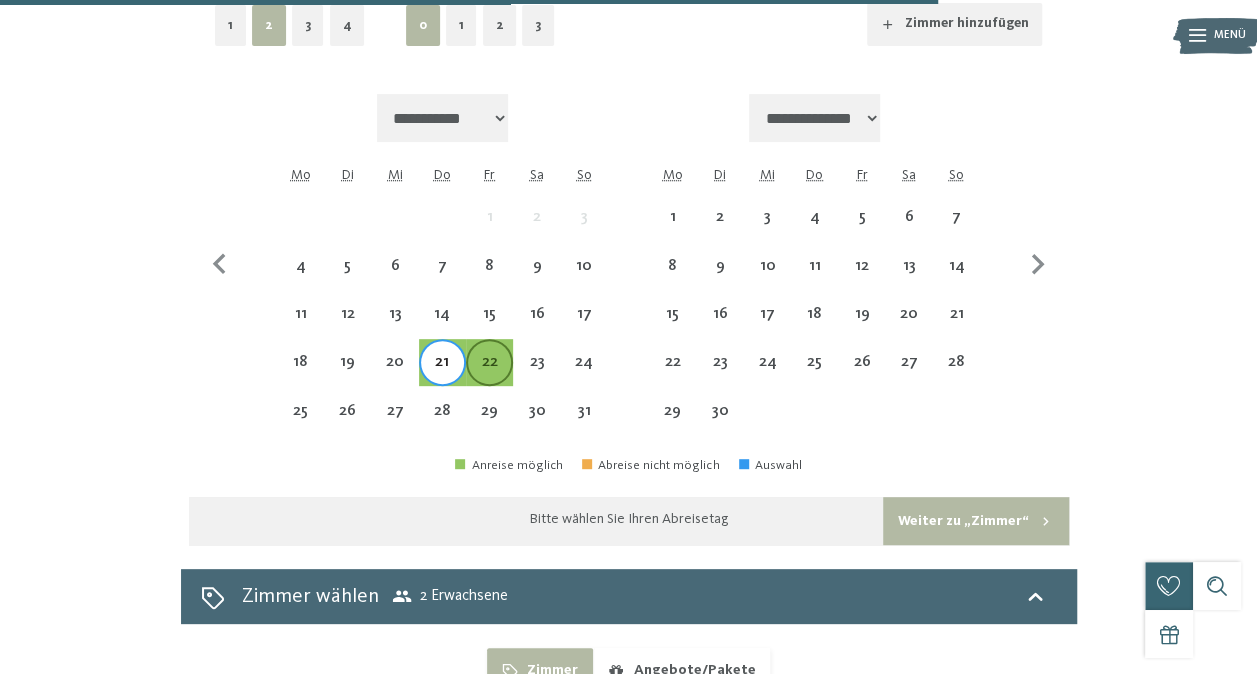 click on "22" at bounding box center (489, 375) 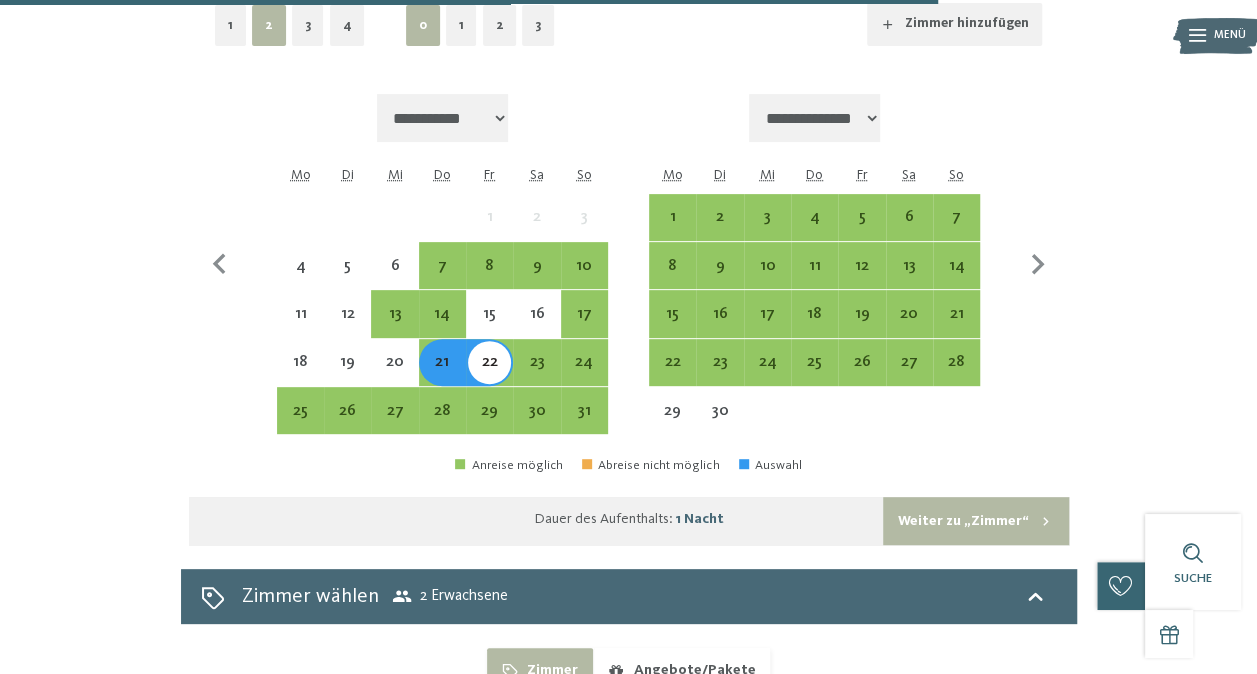 click on "21" at bounding box center [442, 375] 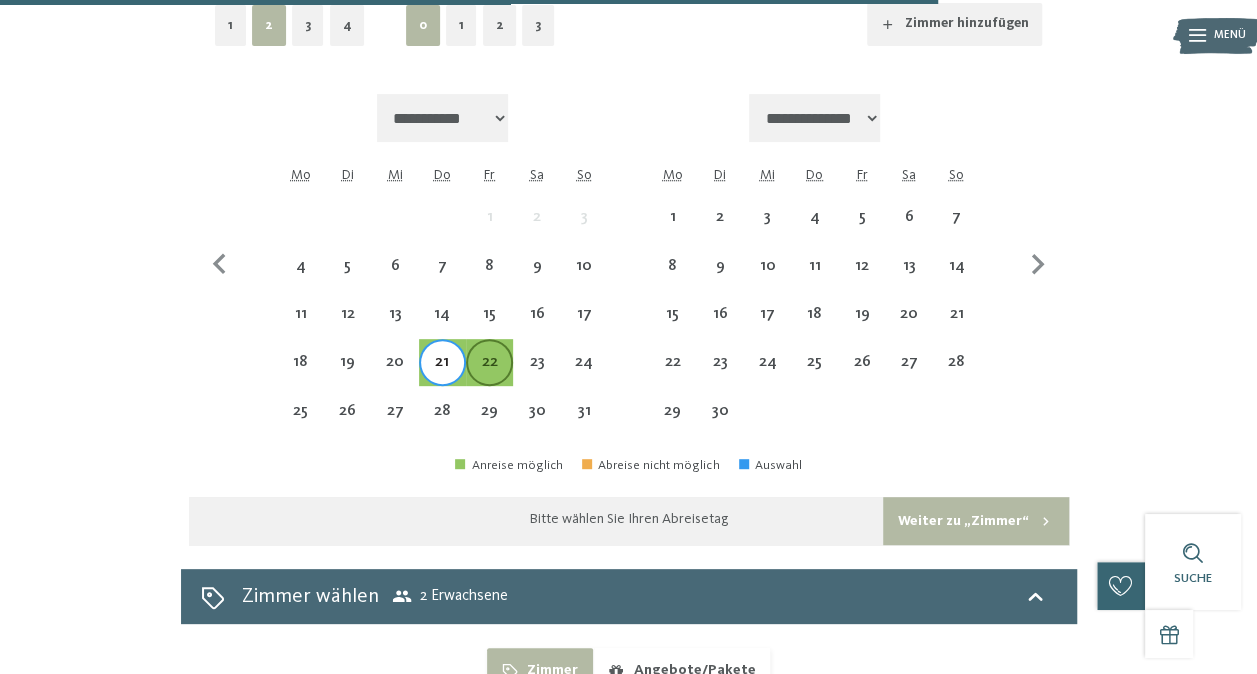 click on "22" at bounding box center (489, 375) 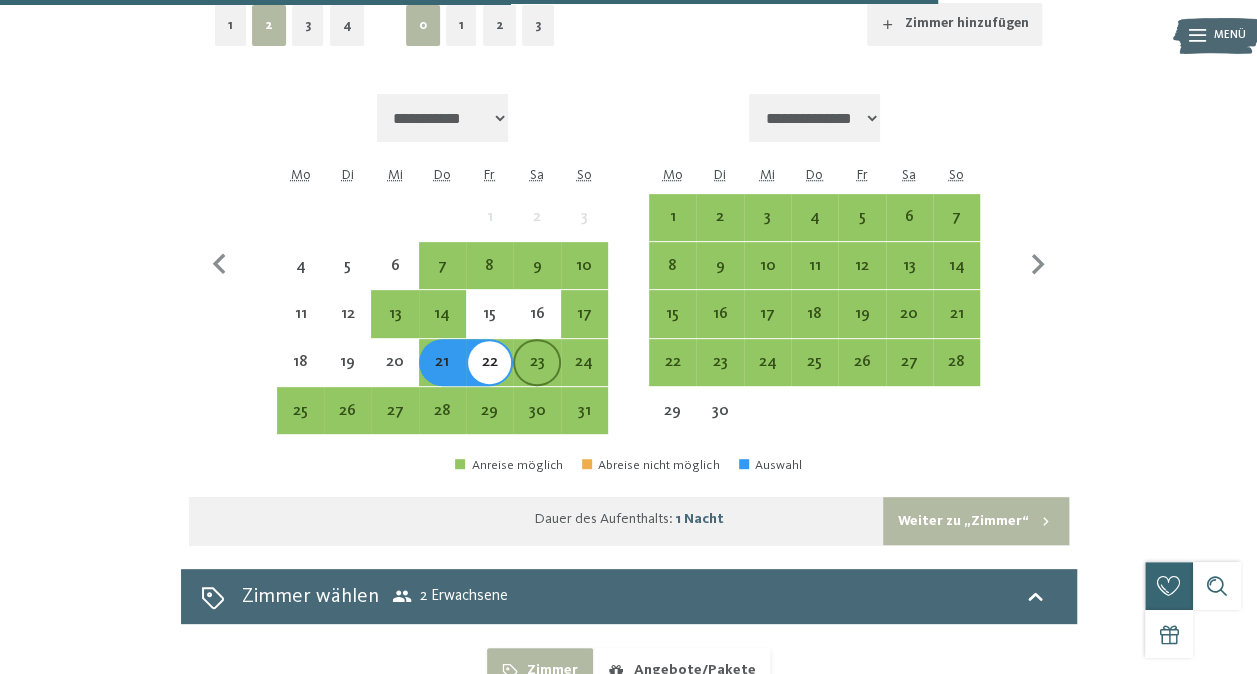 click on "23" at bounding box center (536, 375) 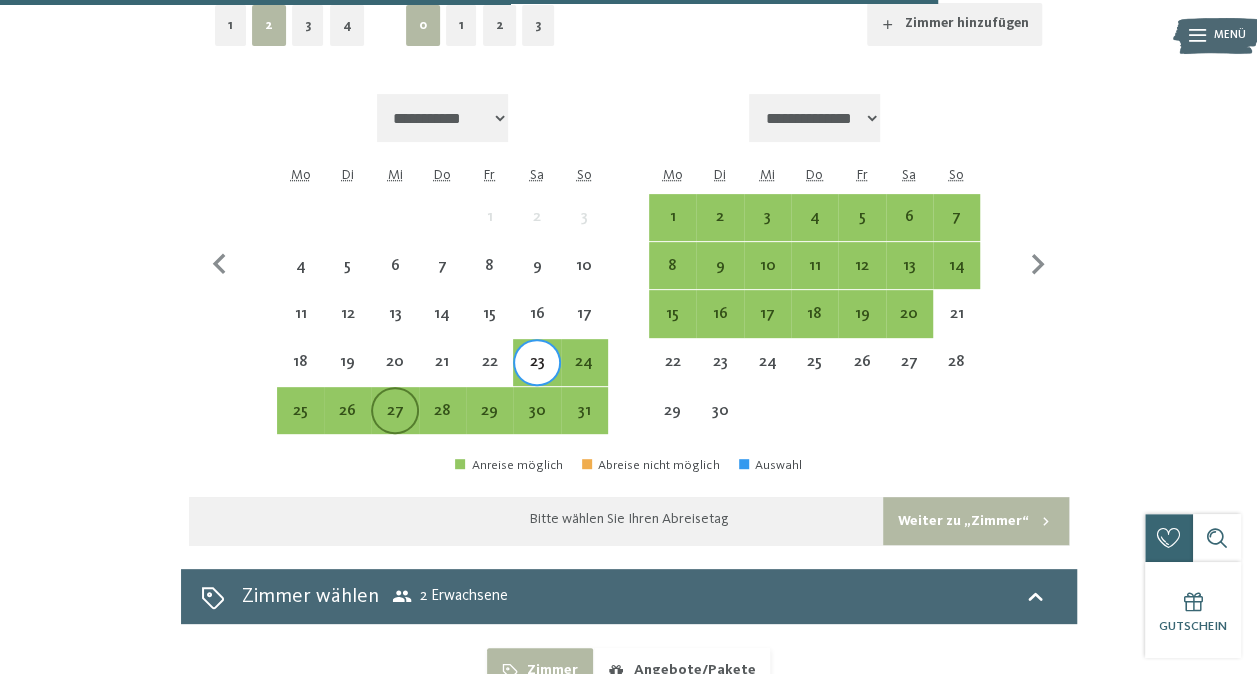 click on "27" at bounding box center (394, 424) 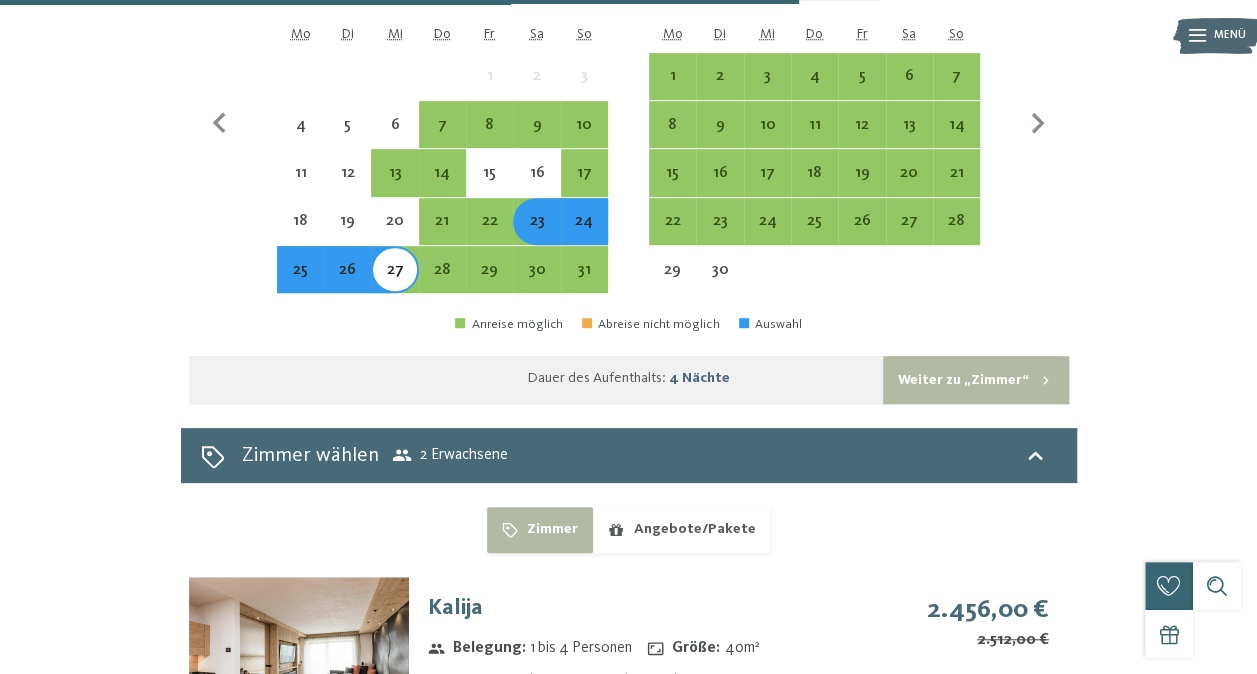 scroll, scrollTop: 4144, scrollLeft: 0, axis: vertical 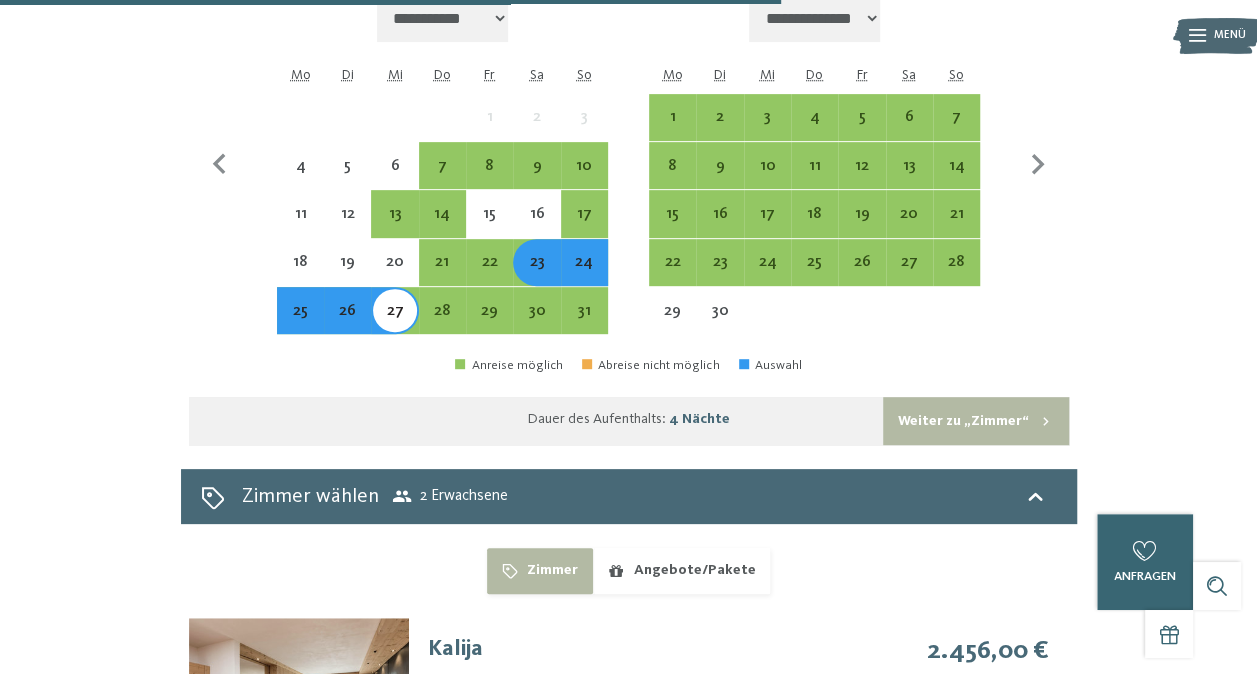 click on "23" at bounding box center (536, 275) 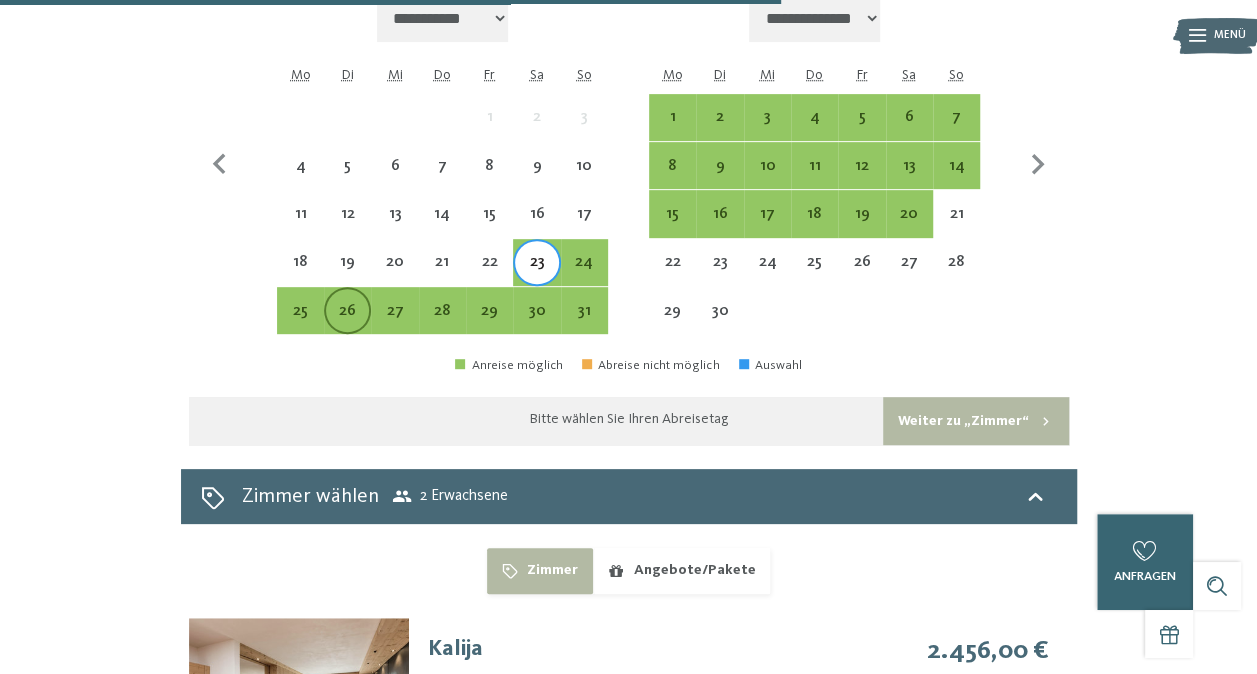 click on "26" at bounding box center (347, 324) 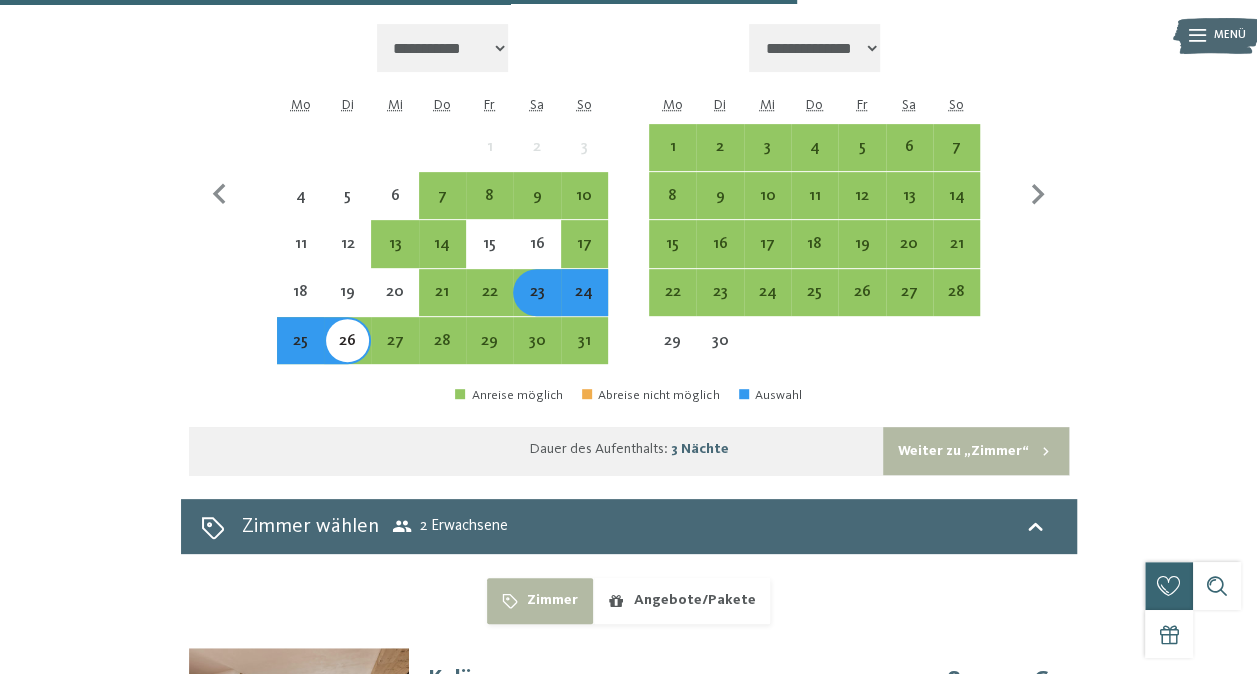 scroll, scrollTop: 4044, scrollLeft: 0, axis: vertical 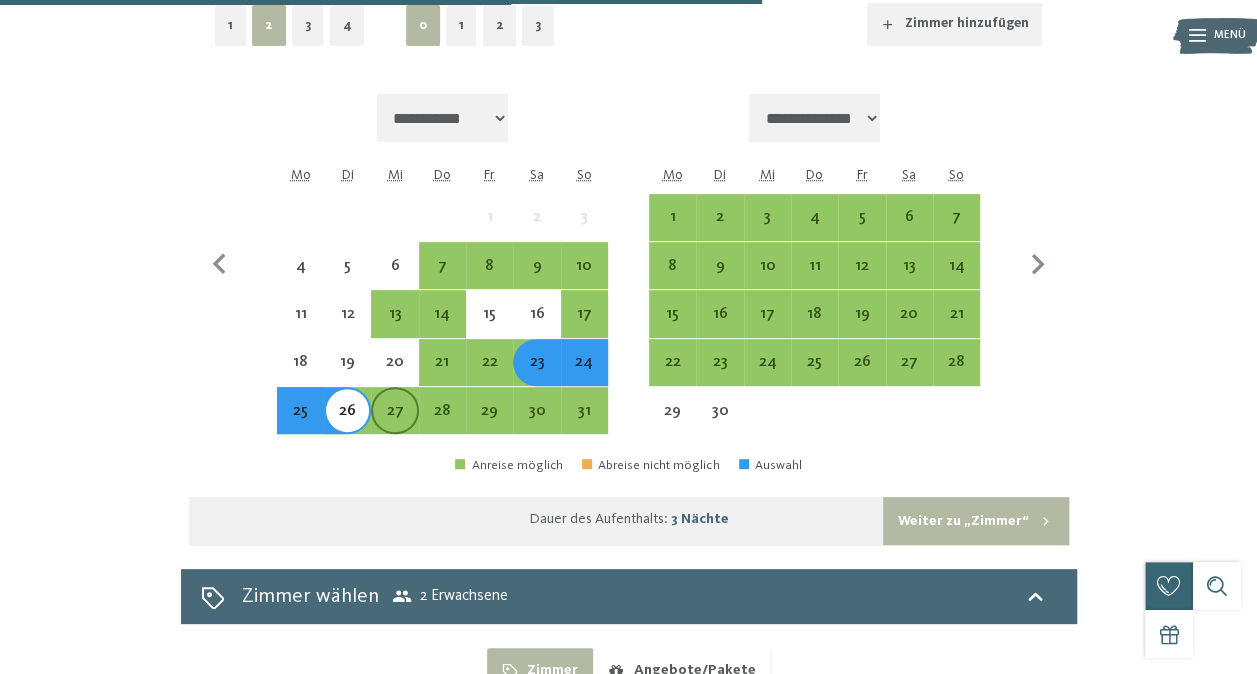 click on "27" at bounding box center [394, 424] 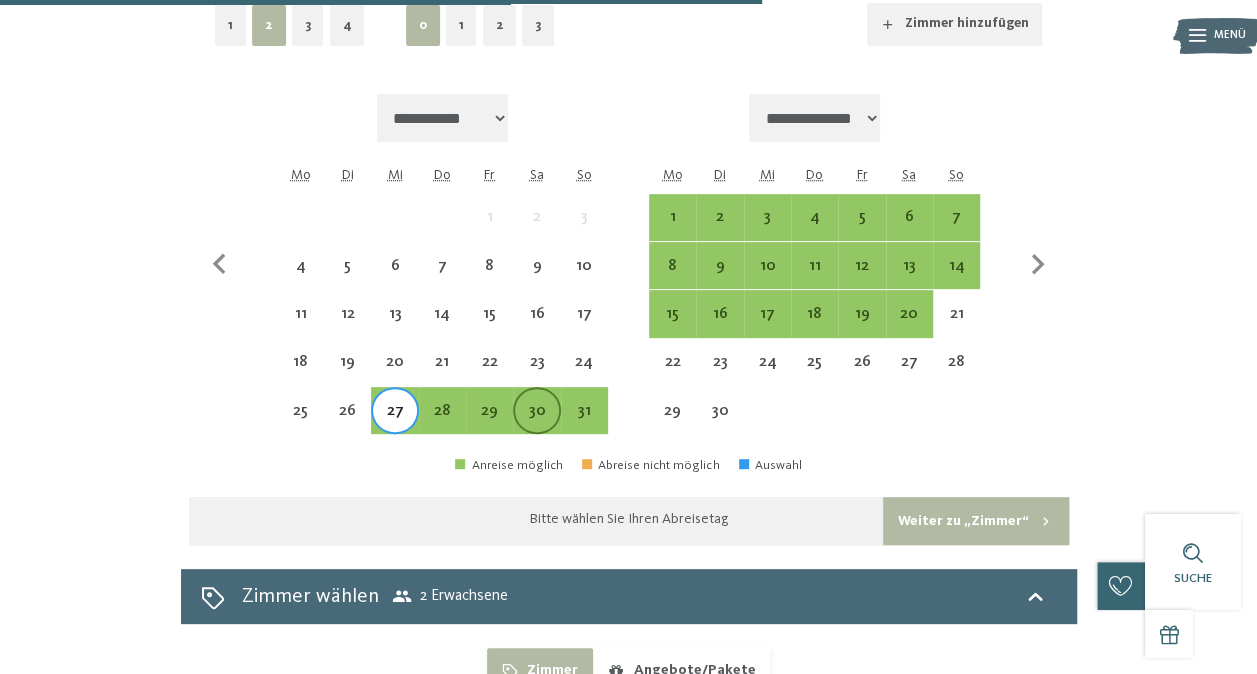 click on "30" at bounding box center (536, 424) 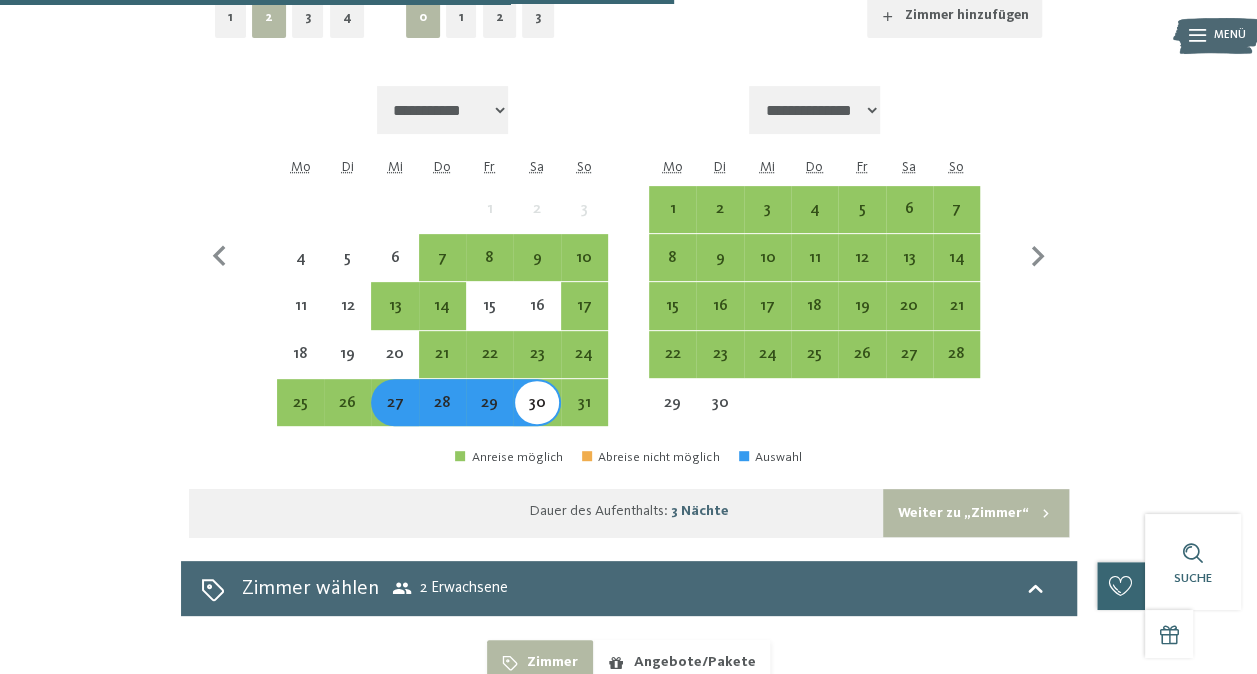 scroll, scrollTop: 4044, scrollLeft: 0, axis: vertical 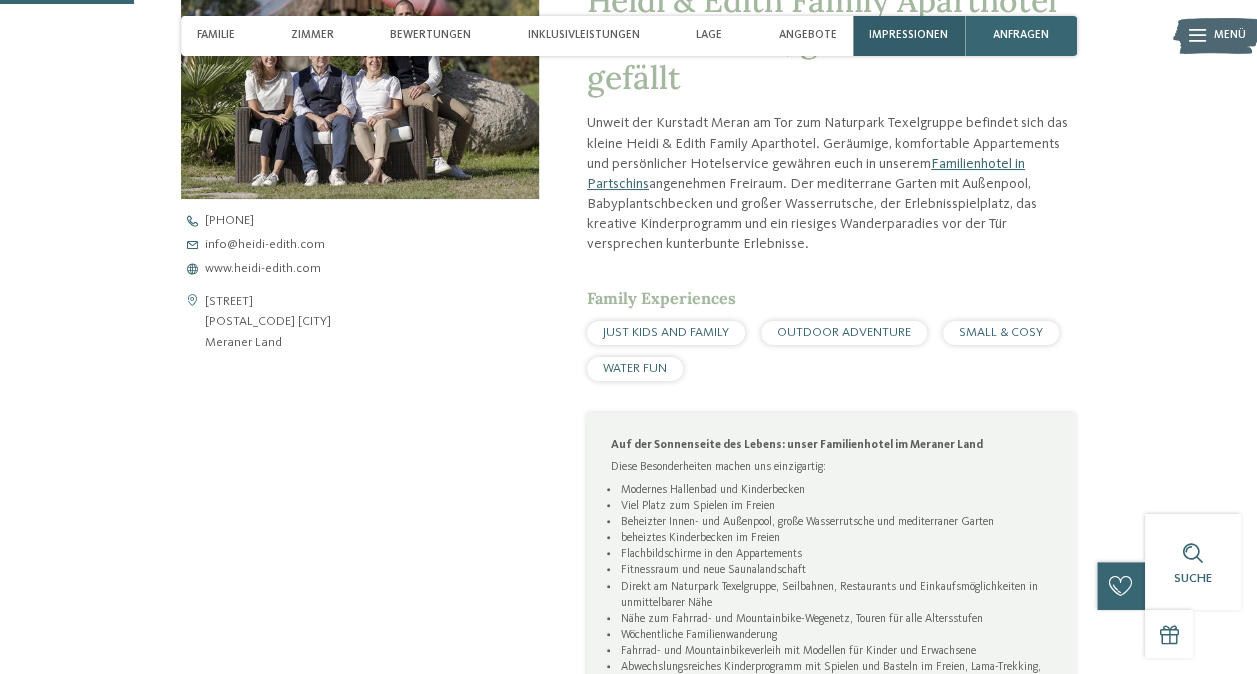 click on "Impressionen" at bounding box center (909, 36) 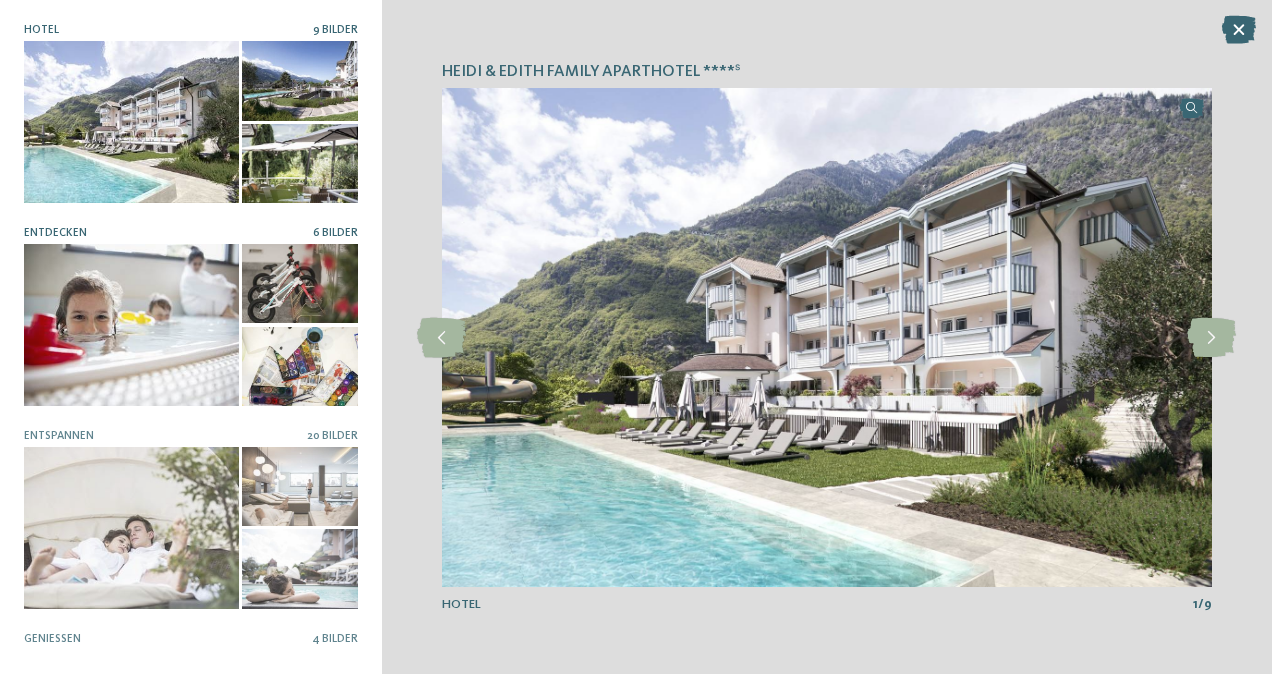 click at bounding box center [299, 283] 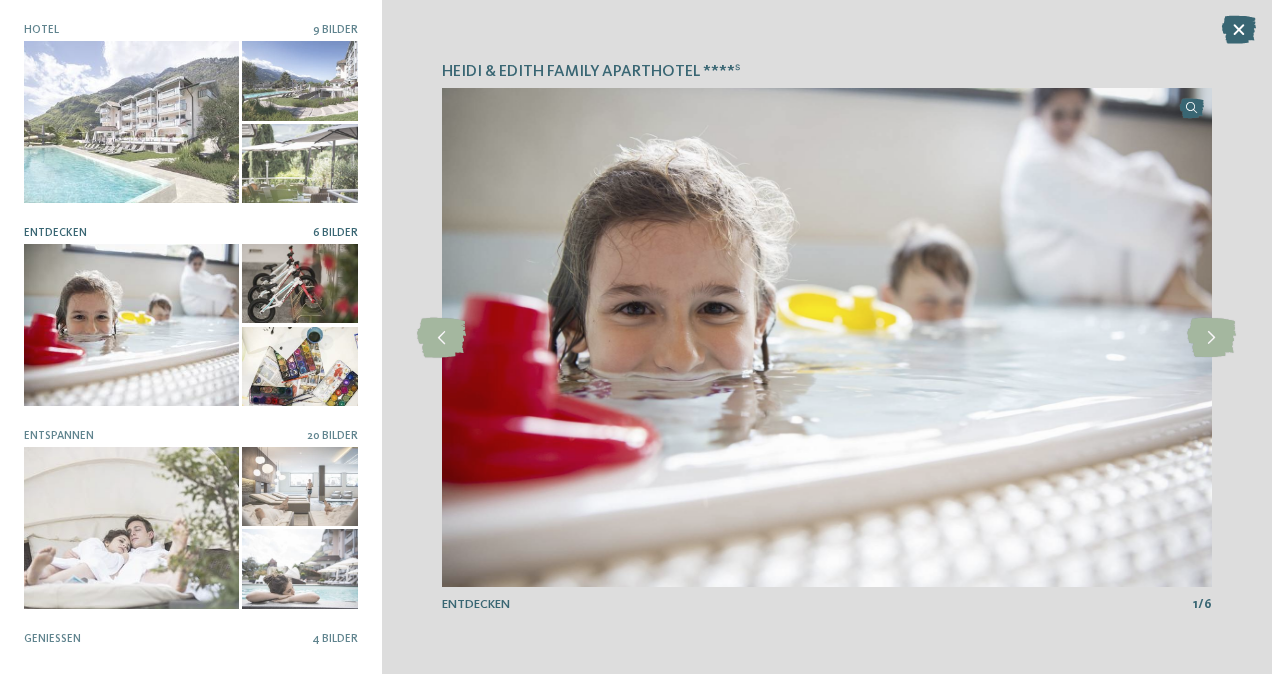 click at bounding box center (299, 366) 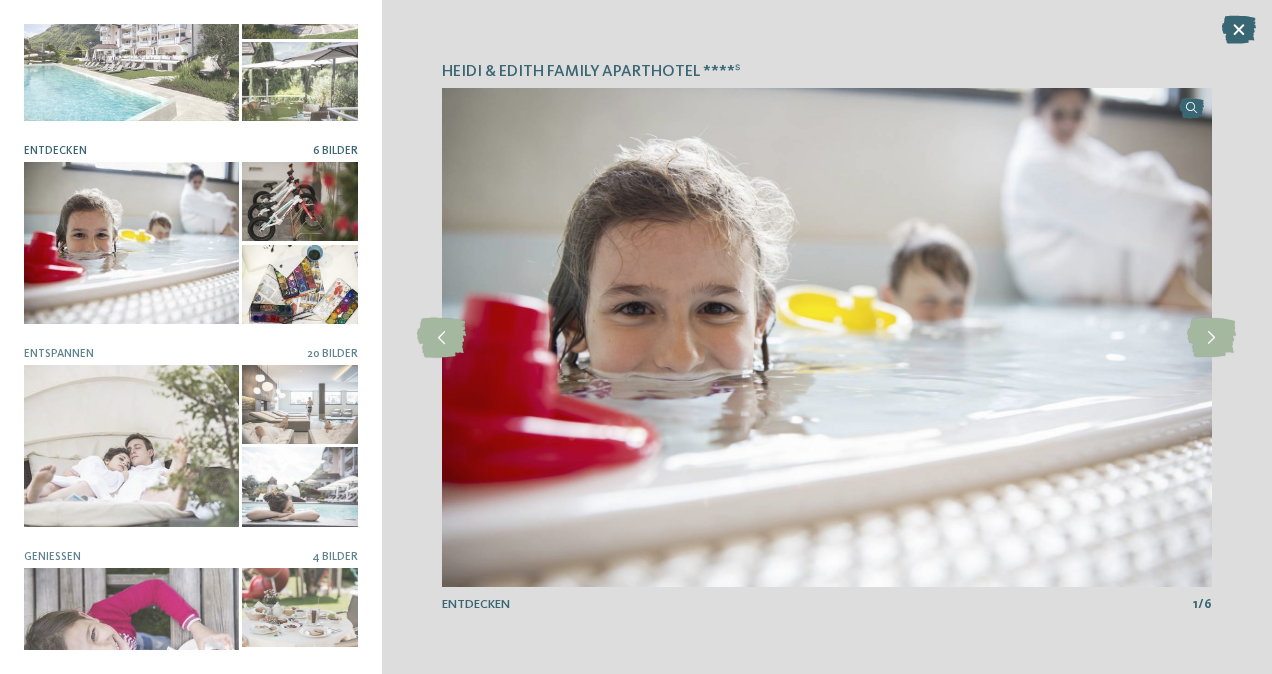 scroll, scrollTop: 340, scrollLeft: 0, axis: vertical 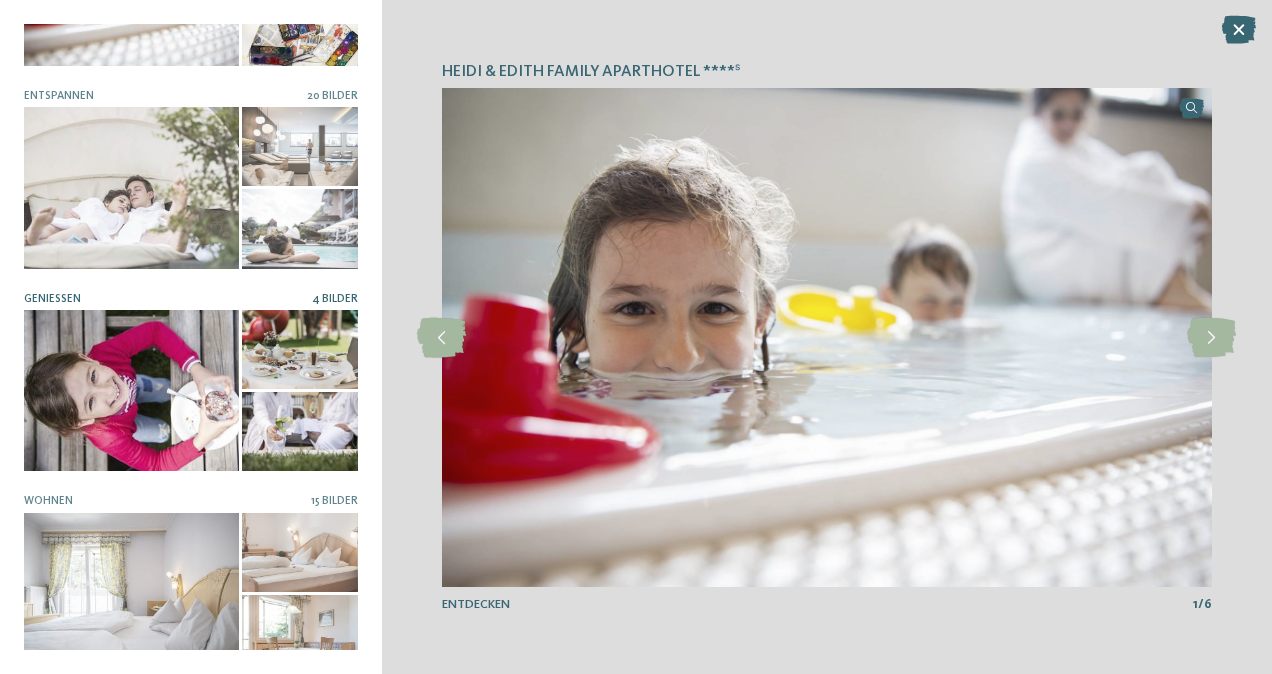 click at bounding box center [131, 390] 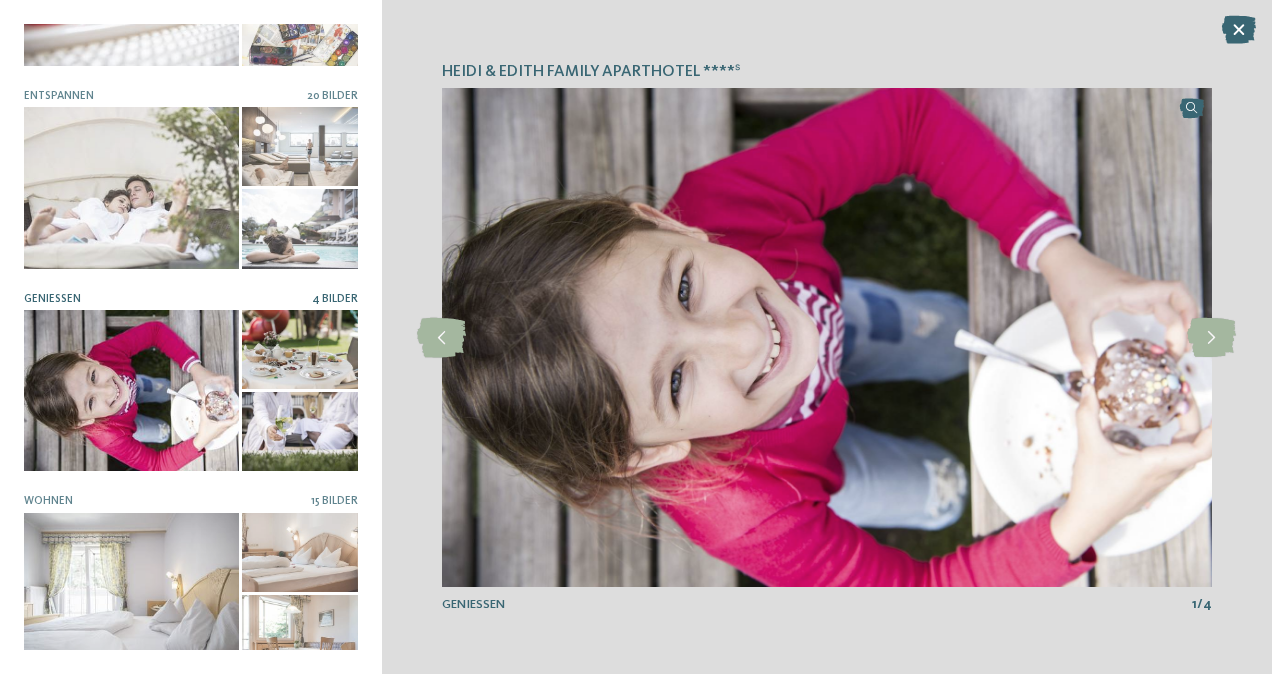click at bounding box center (299, 349) 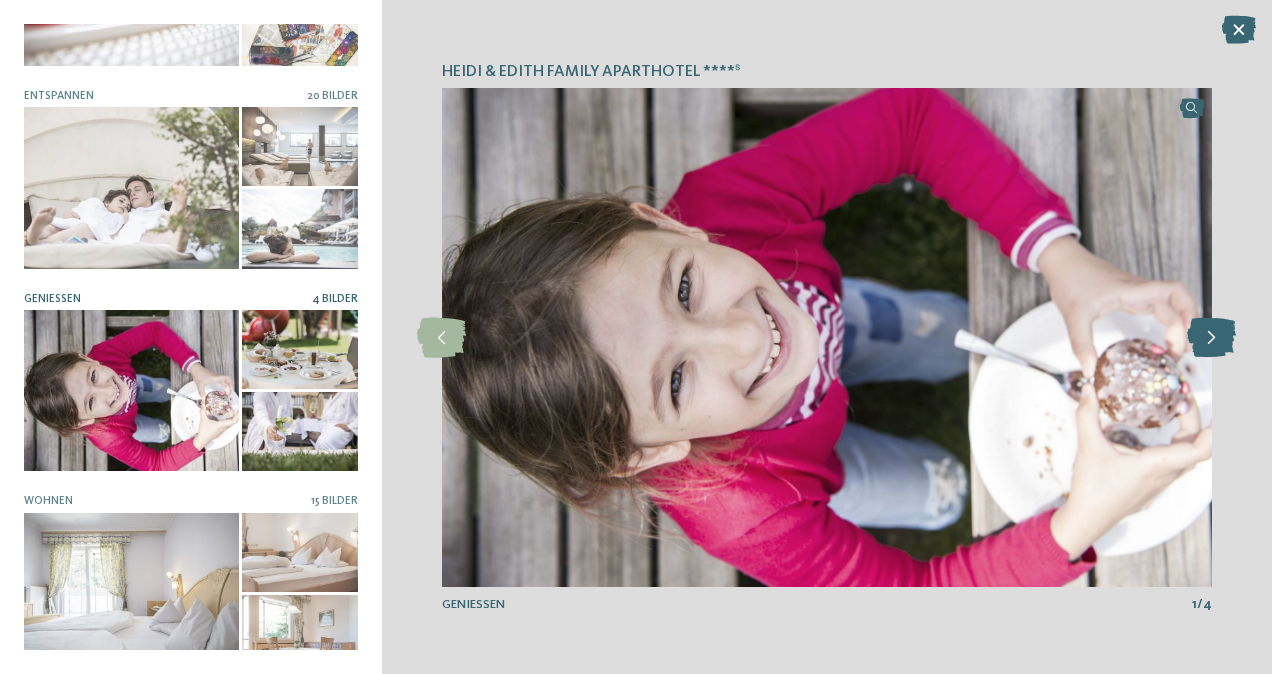 click at bounding box center (1211, 338) 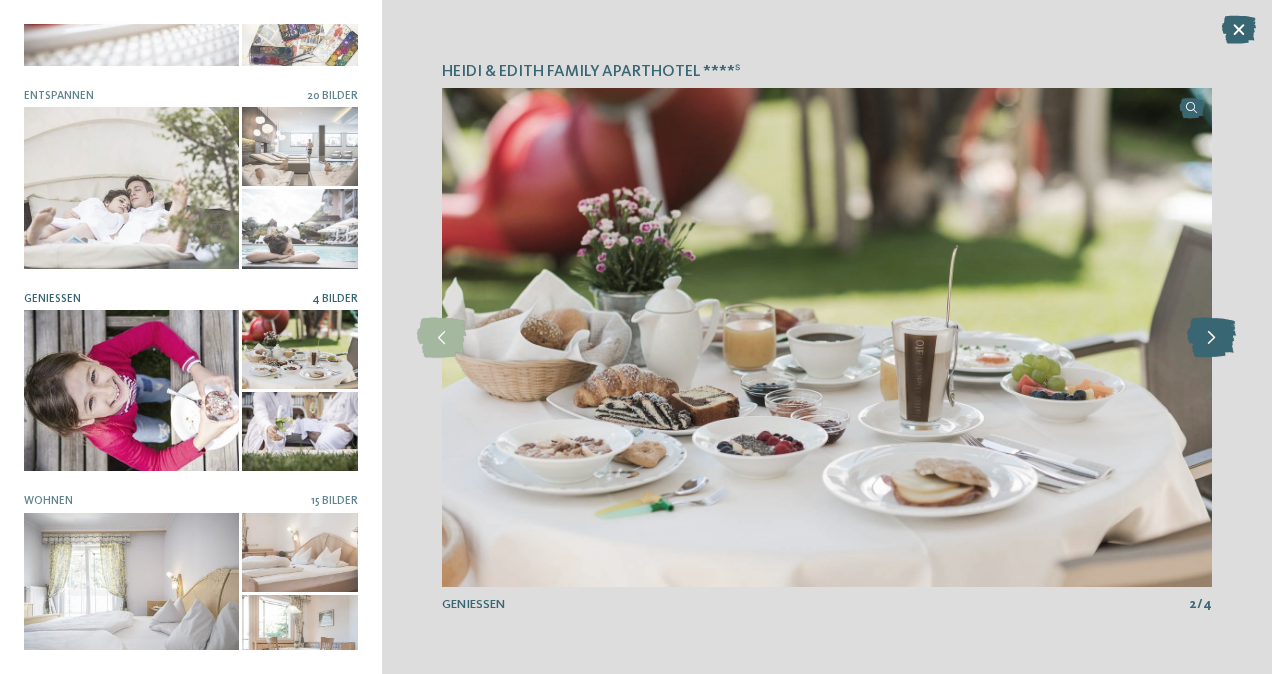 click at bounding box center [1211, 338] 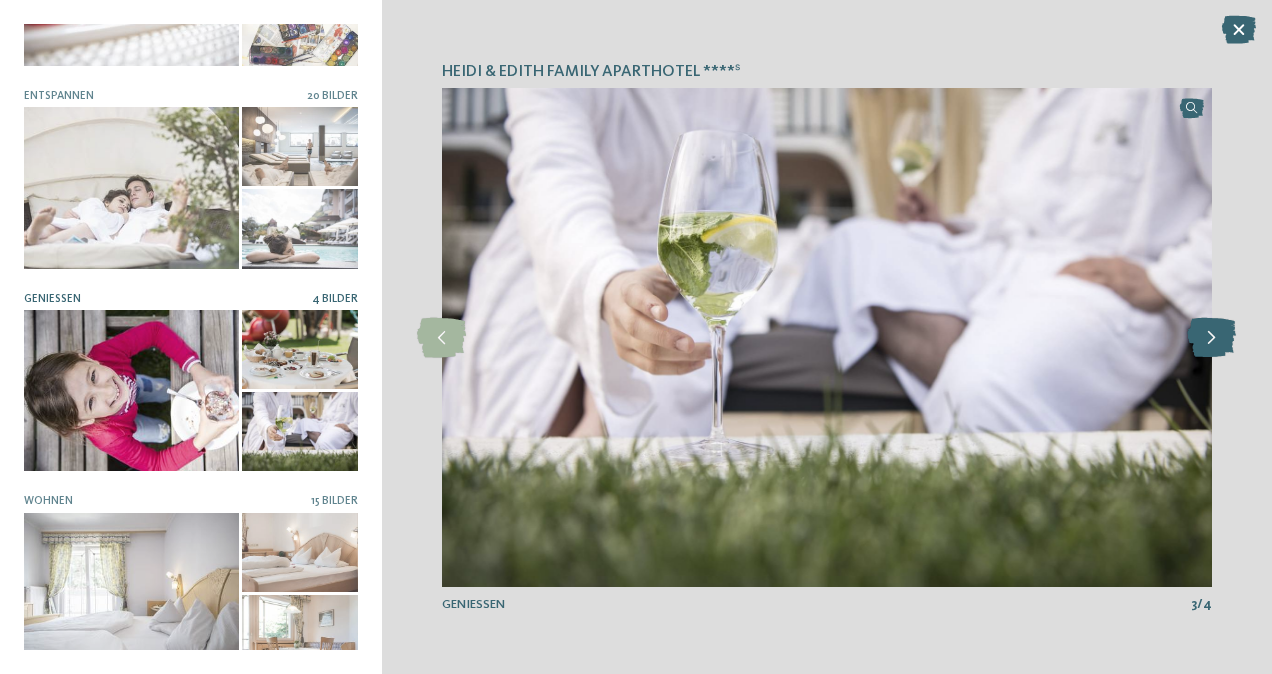 click at bounding box center (1211, 338) 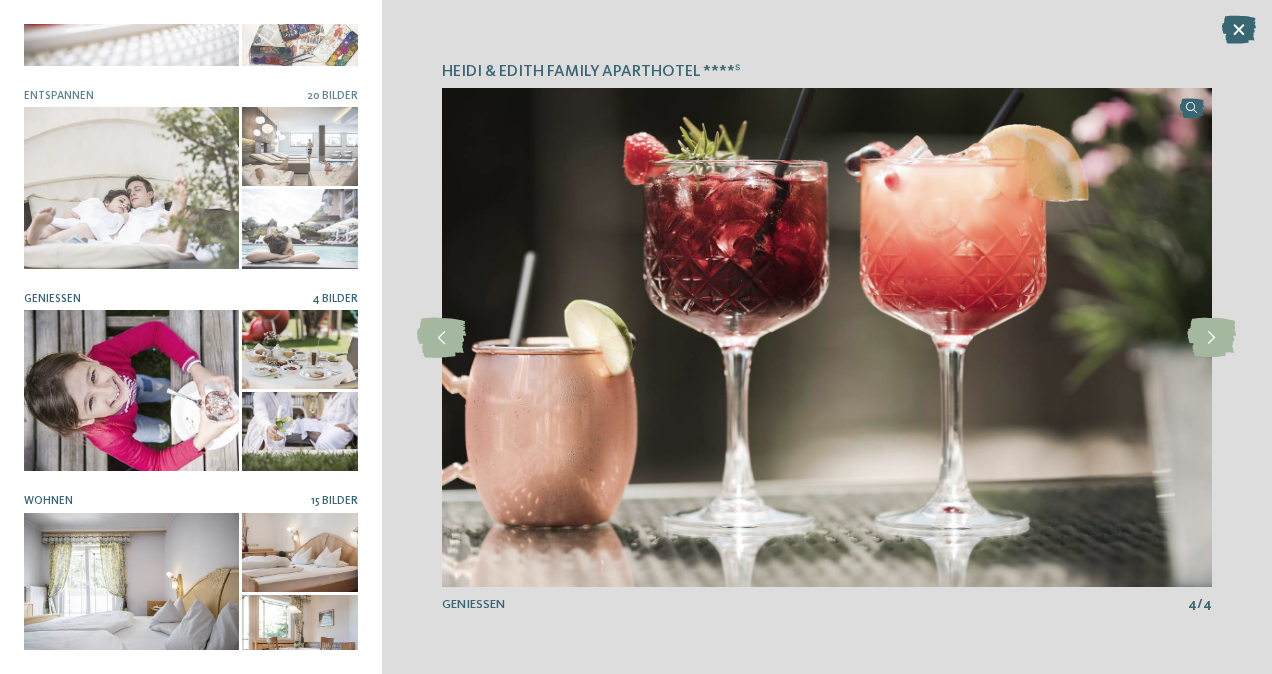 drag, startPoint x: 201, startPoint y: 510, endPoint x: 236, endPoint y: 501, distance: 36.138622 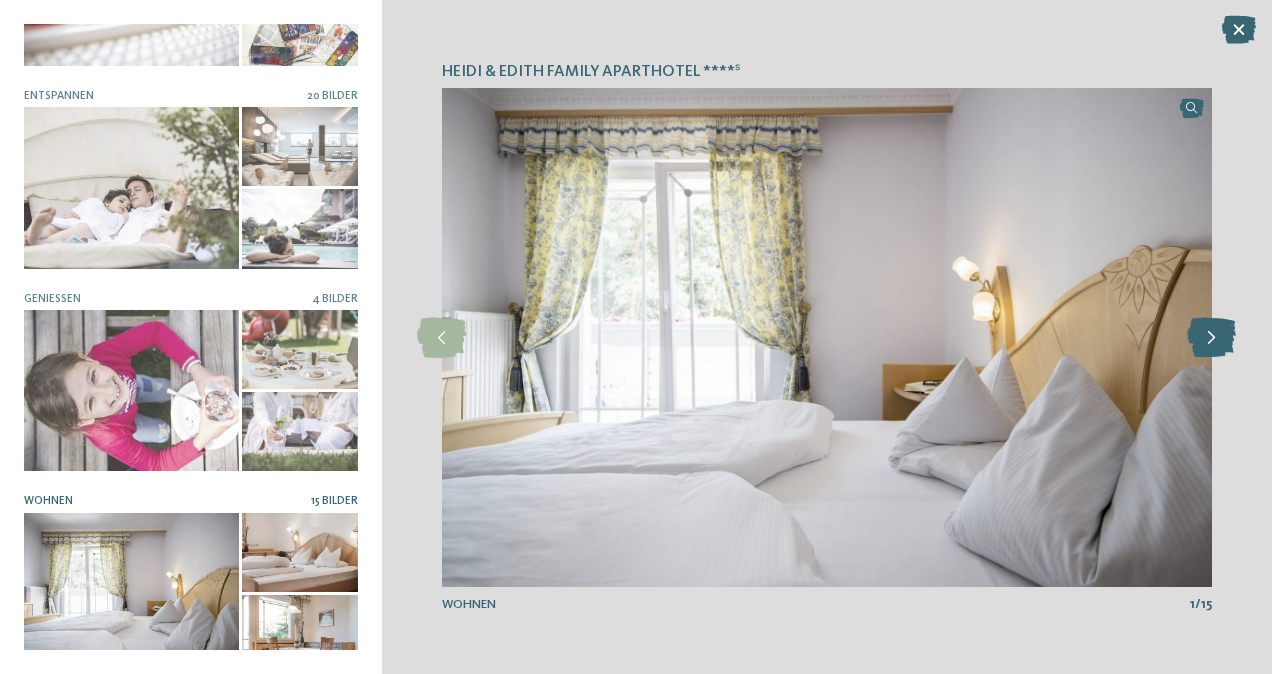 click at bounding box center [1211, 338] 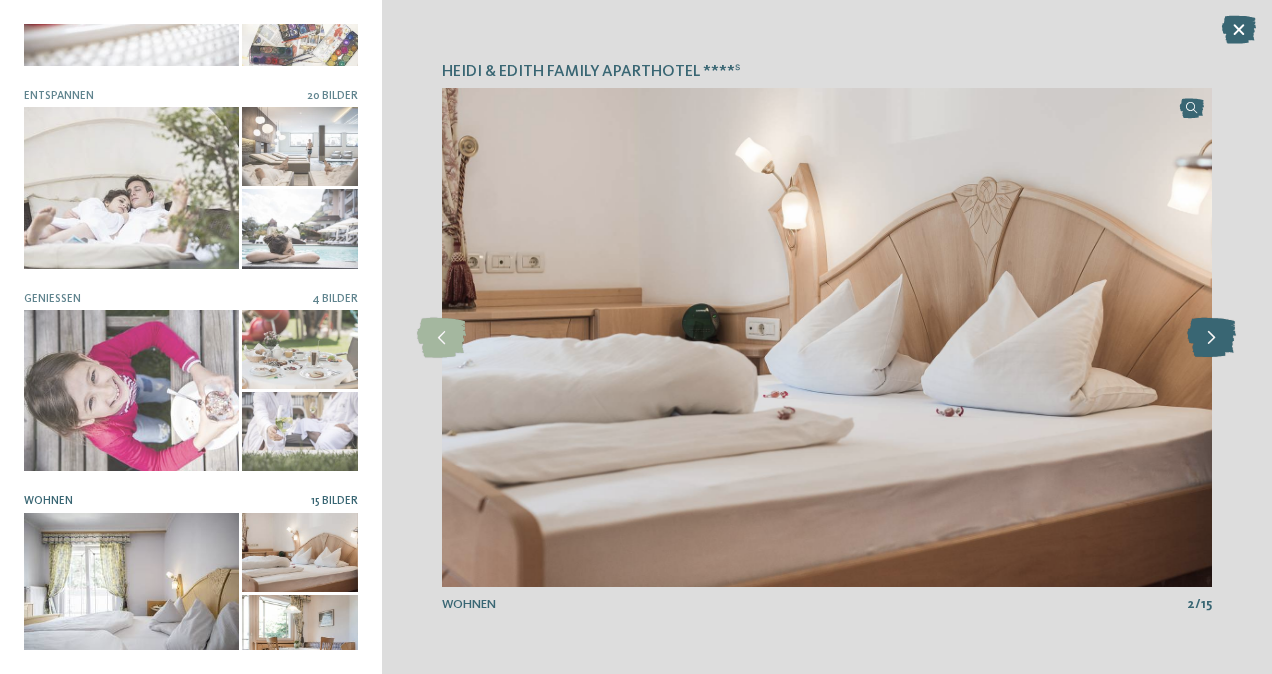 click at bounding box center [1211, 338] 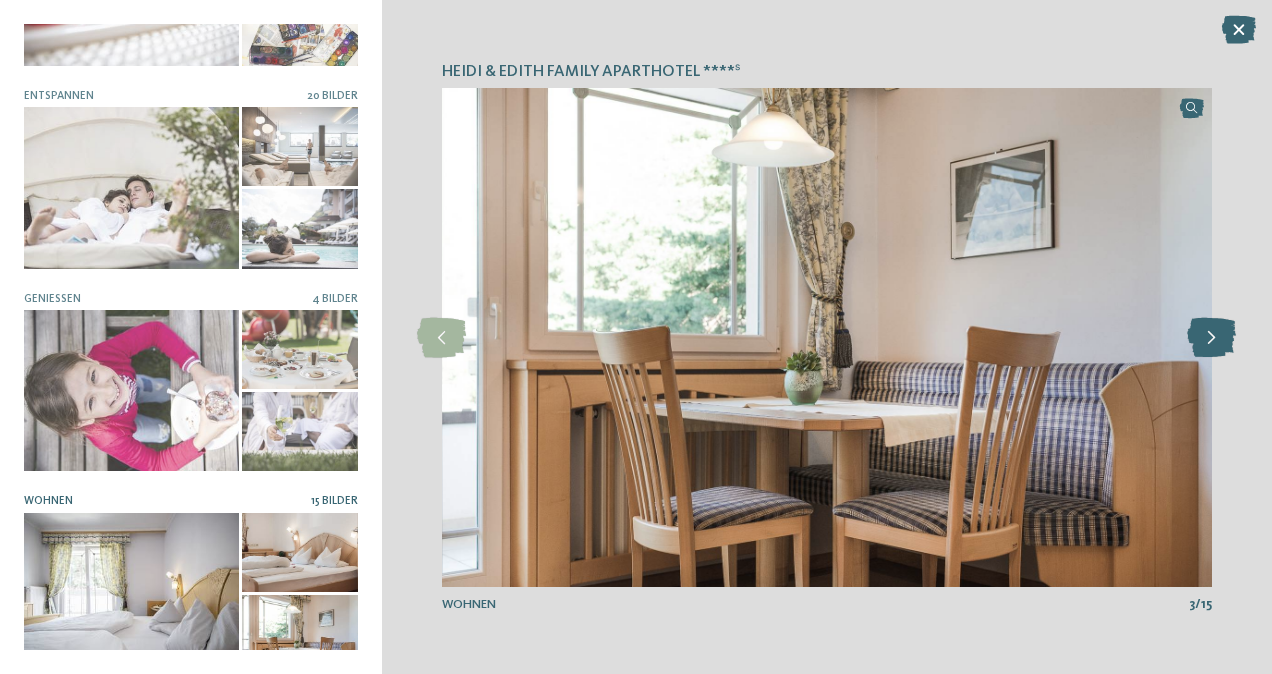 click at bounding box center (1211, 338) 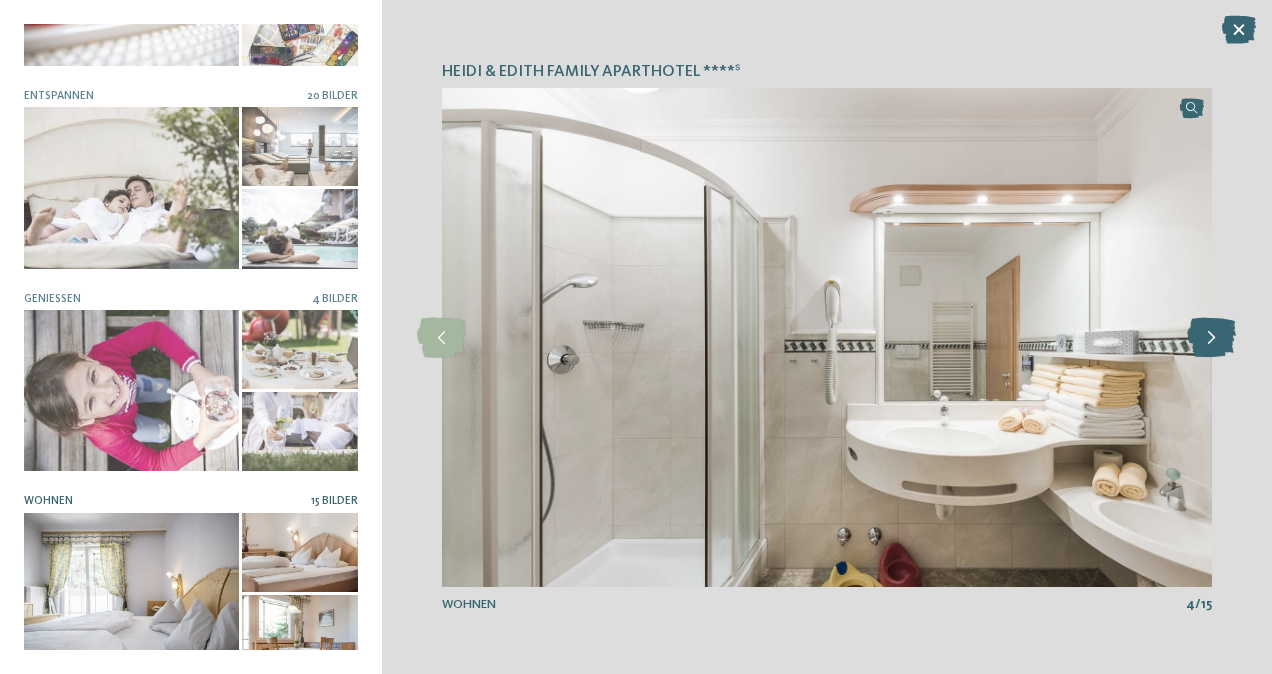 click at bounding box center [1211, 338] 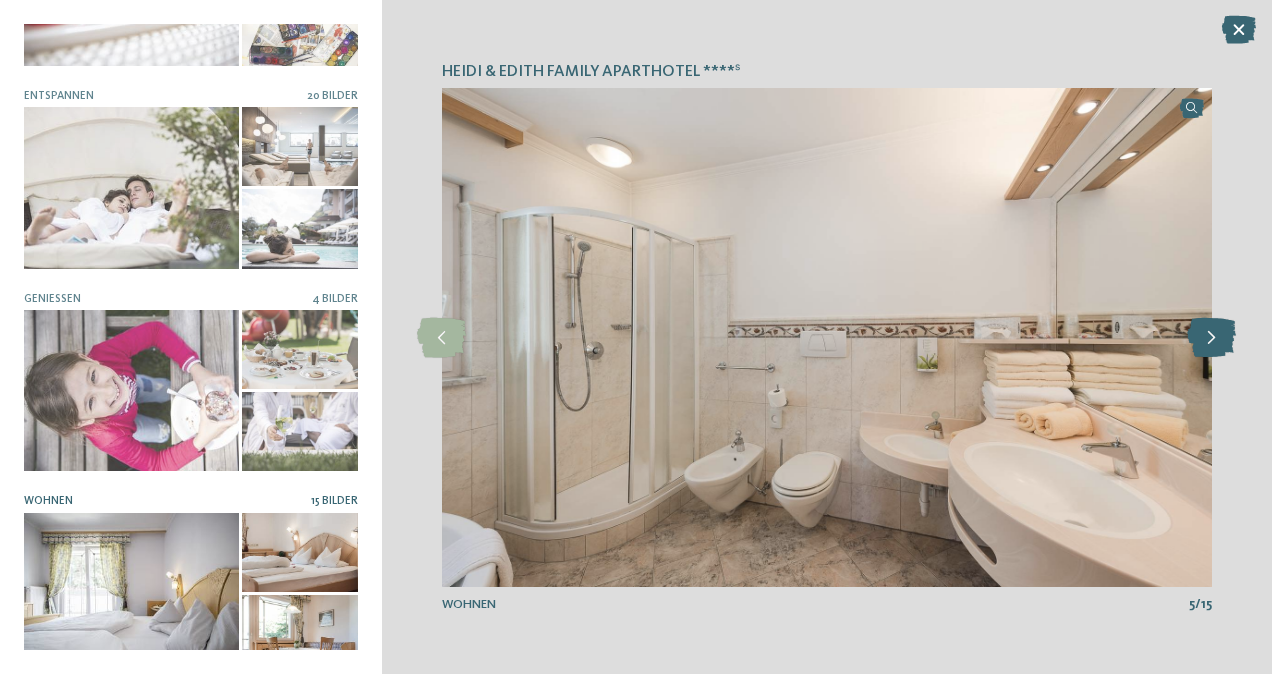 click at bounding box center (1211, 338) 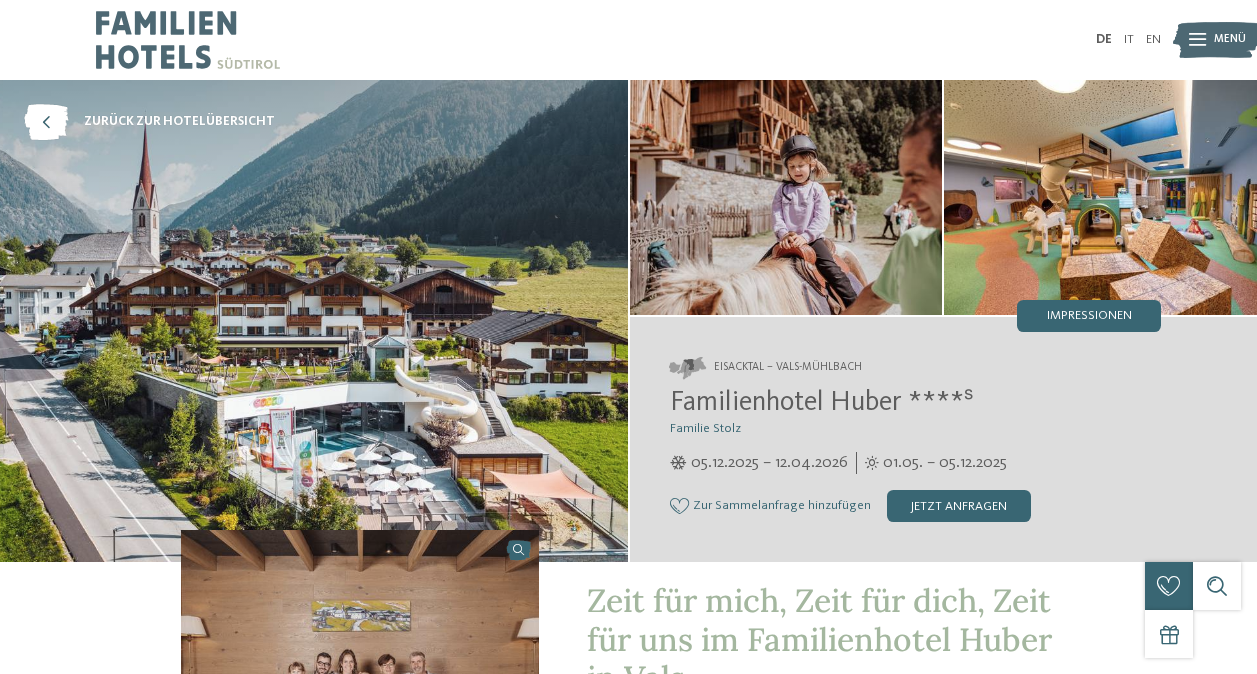 scroll, scrollTop: 0, scrollLeft: 0, axis: both 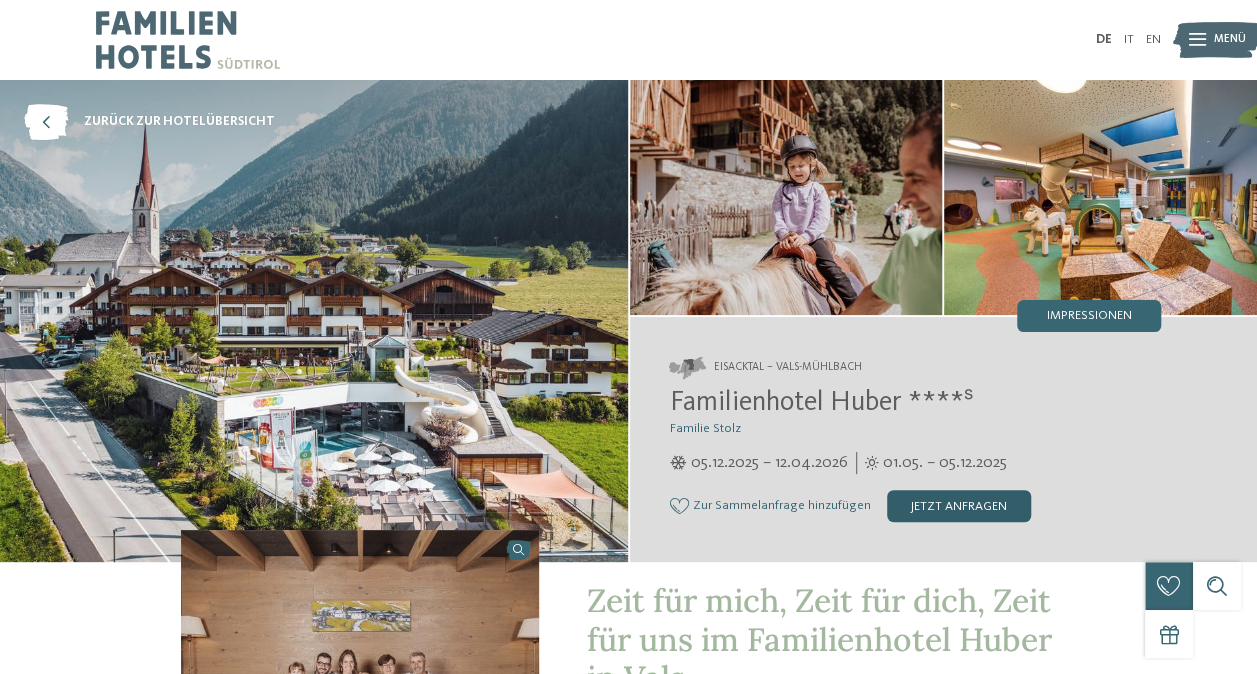 click on "jetzt anfragen" at bounding box center (959, 506) 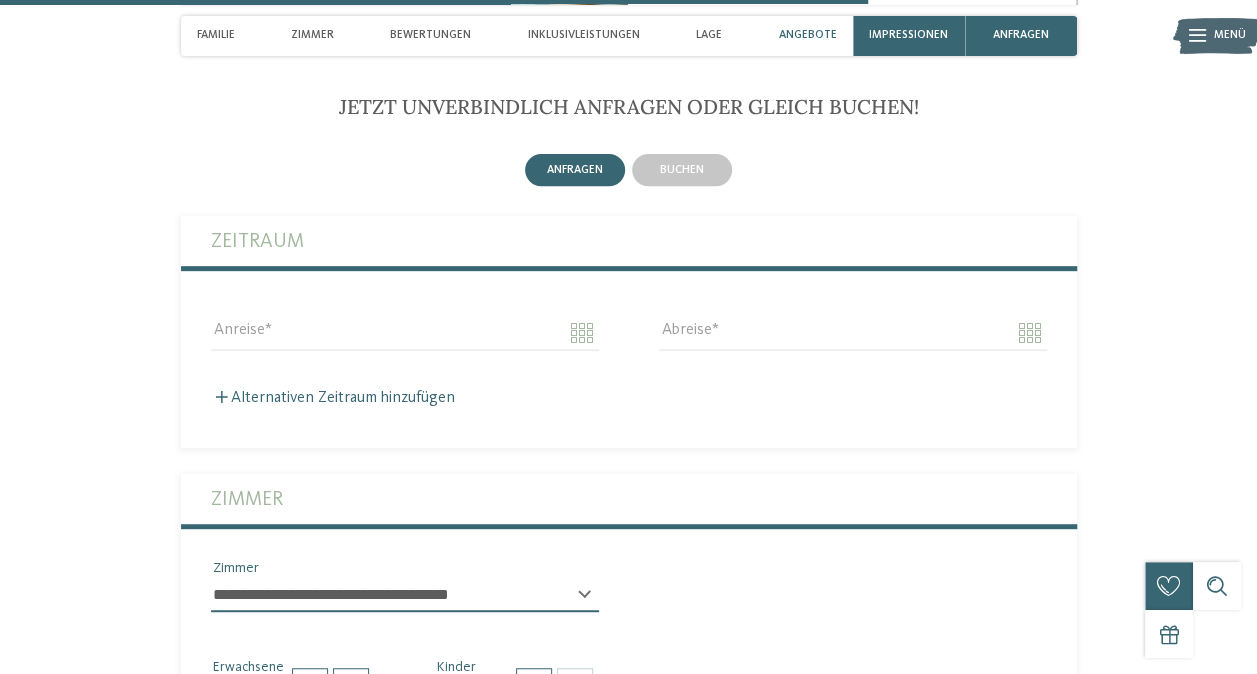 scroll, scrollTop: 4066, scrollLeft: 0, axis: vertical 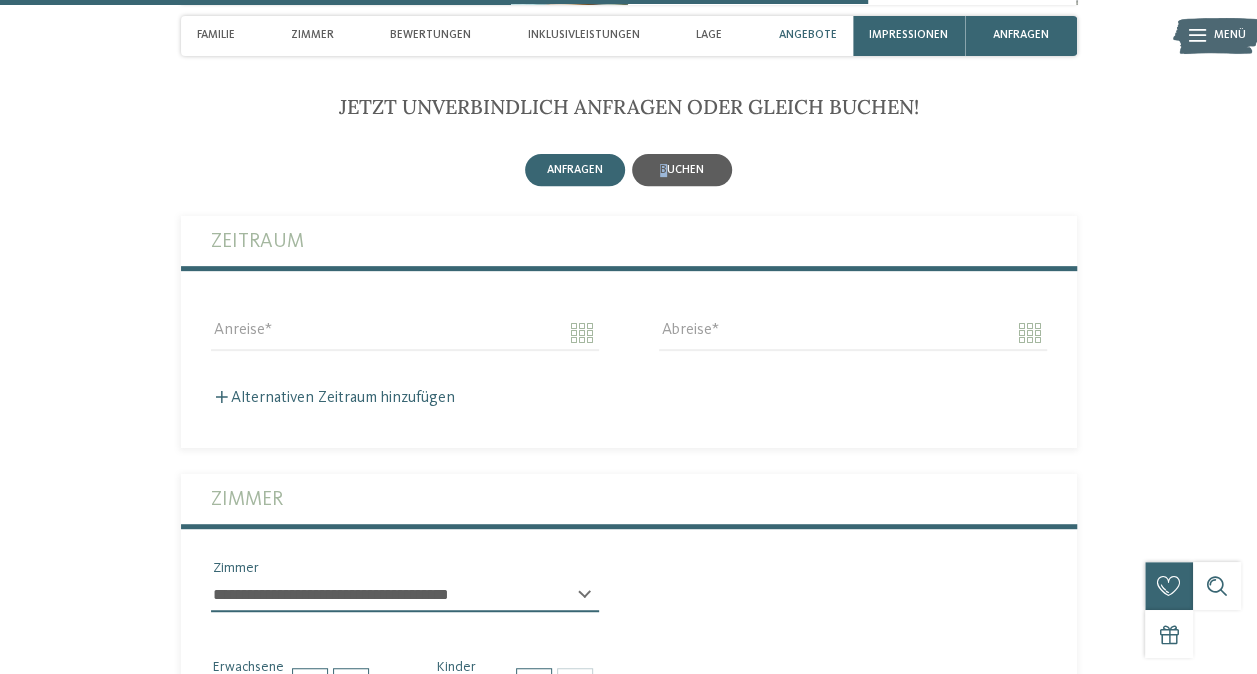 click on "buchen" at bounding box center [682, 170] 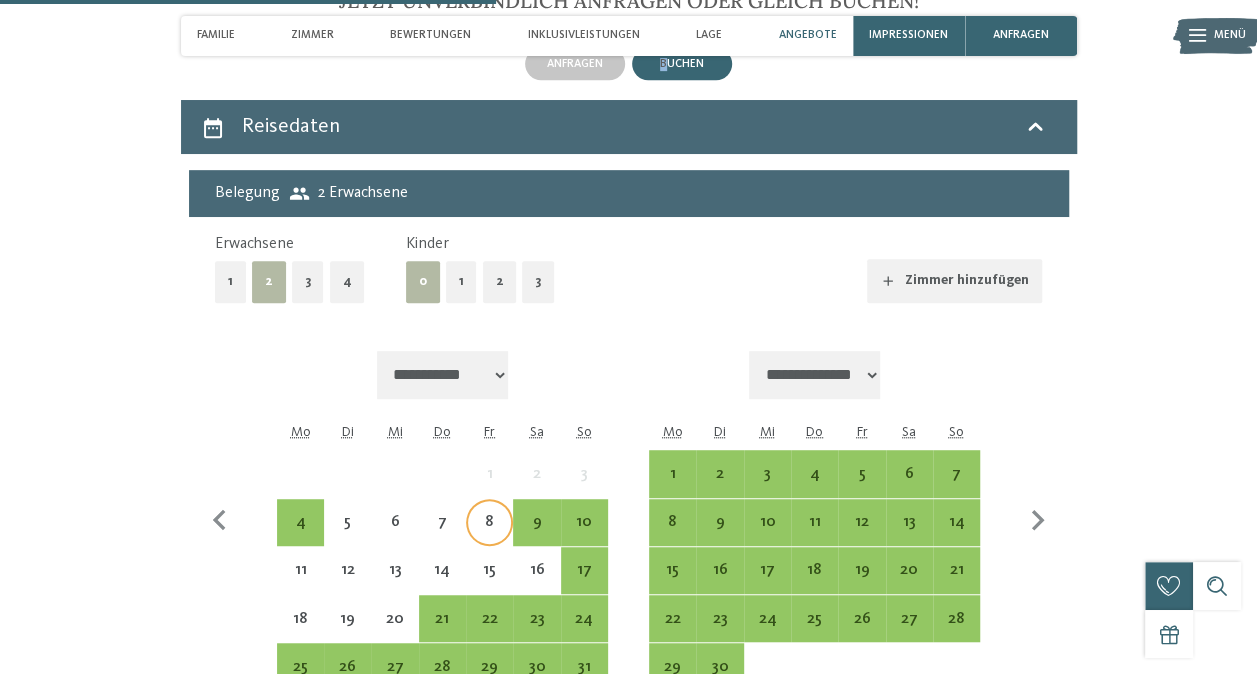 scroll, scrollTop: 4266, scrollLeft: 0, axis: vertical 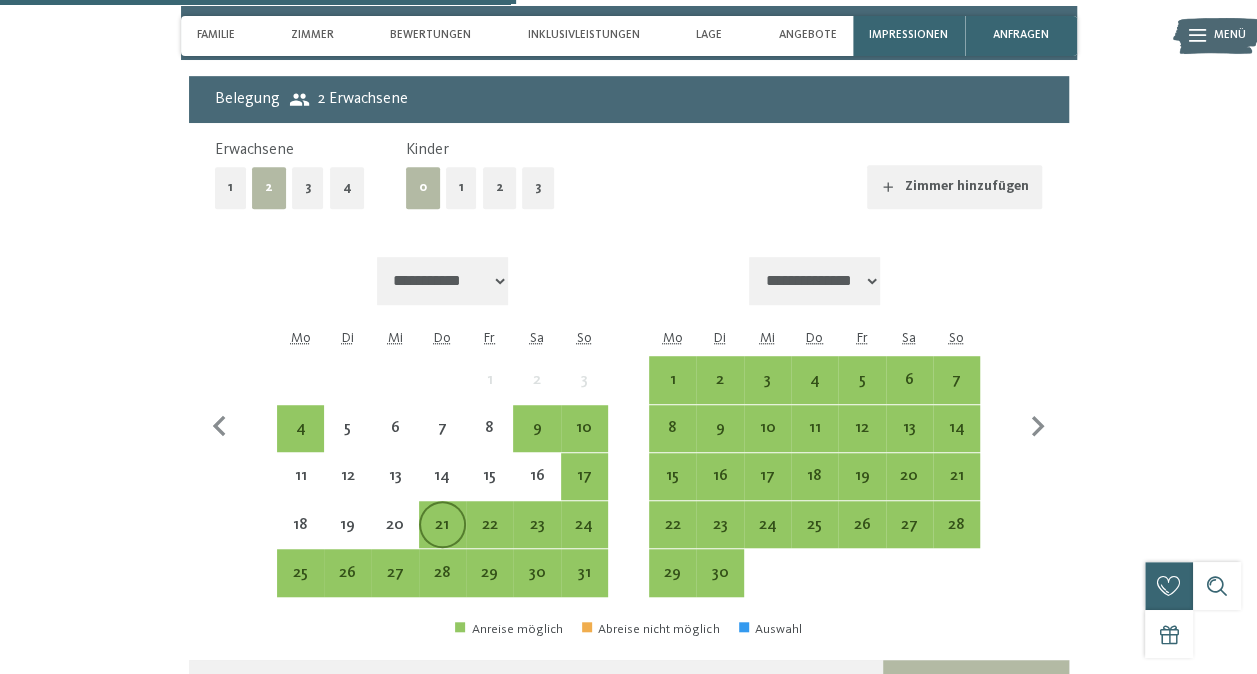 click on "21" at bounding box center [442, 538] 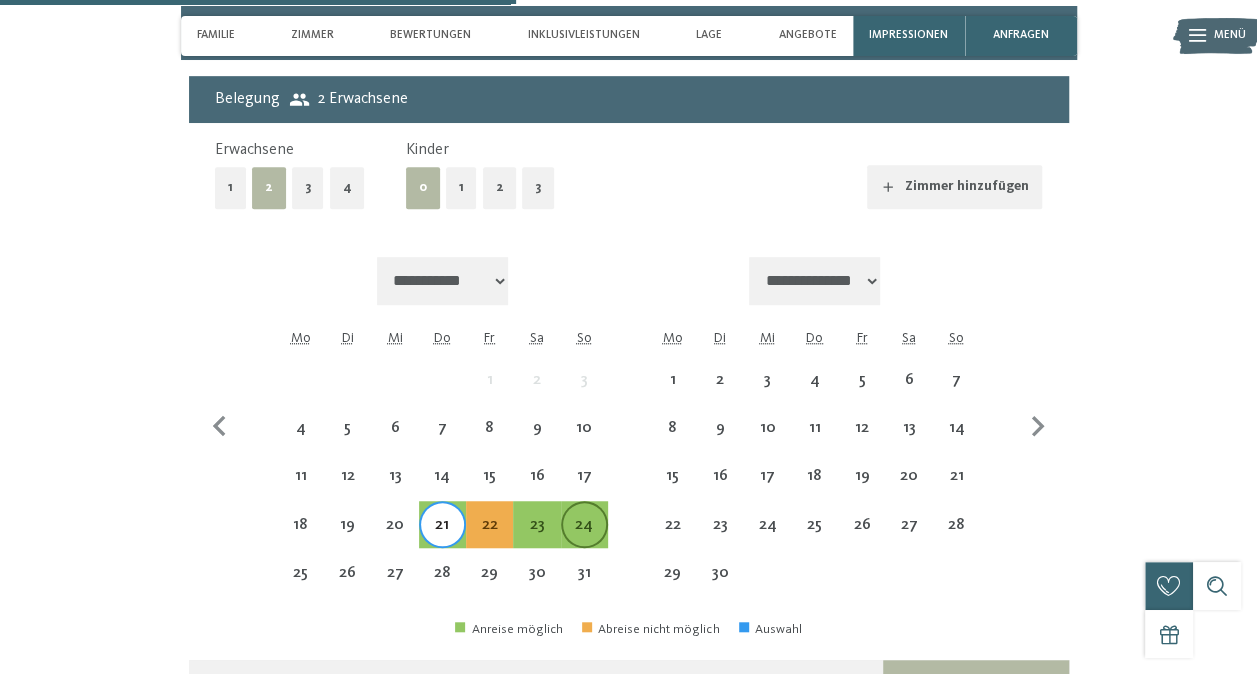 click on "24" at bounding box center [584, 538] 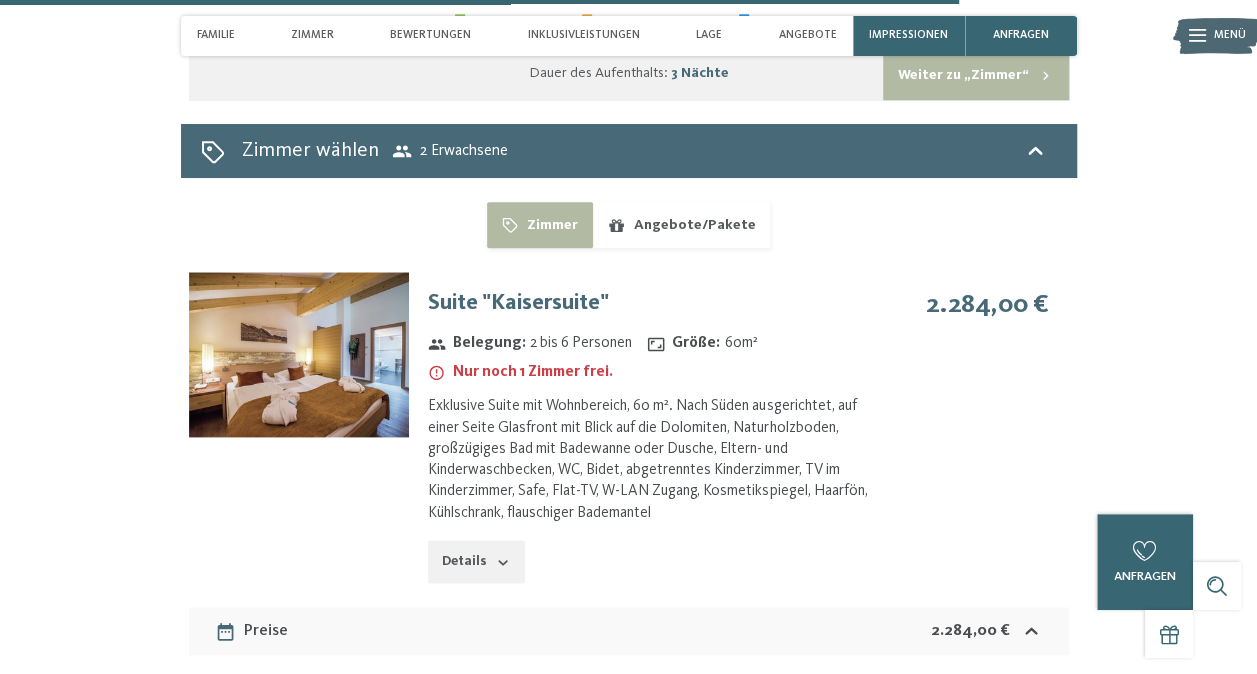 scroll, scrollTop: 4866, scrollLeft: 0, axis: vertical 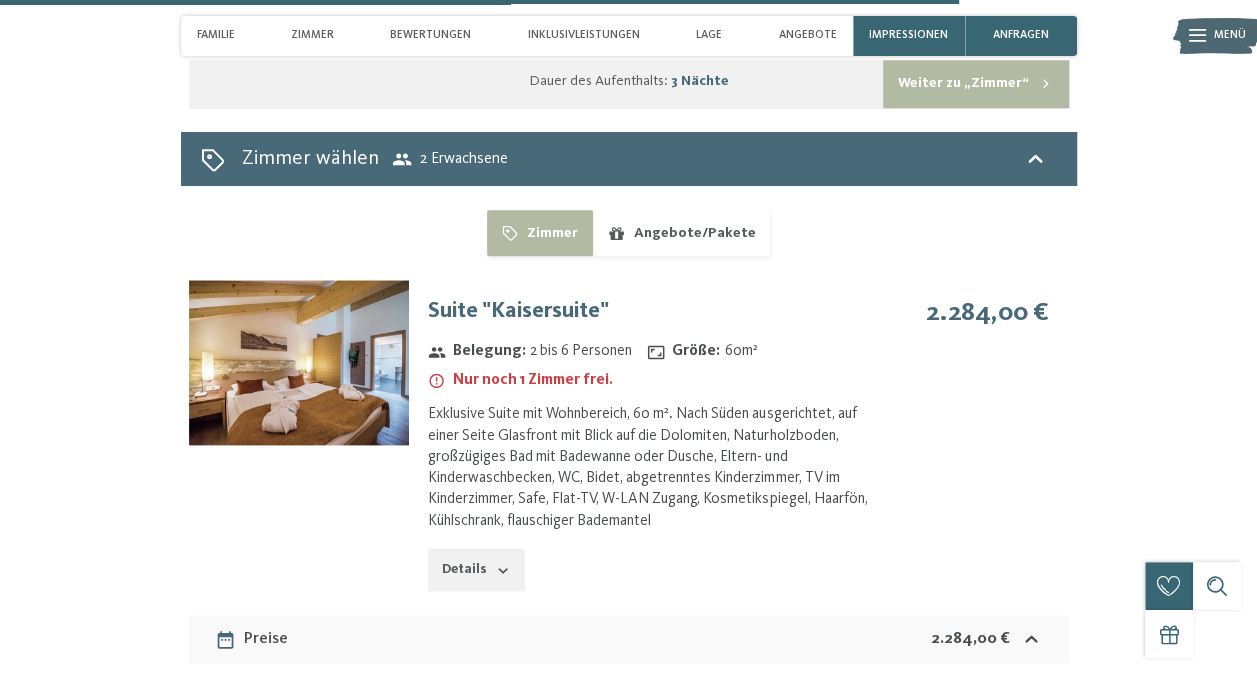 click at bounding box center (299, 362) 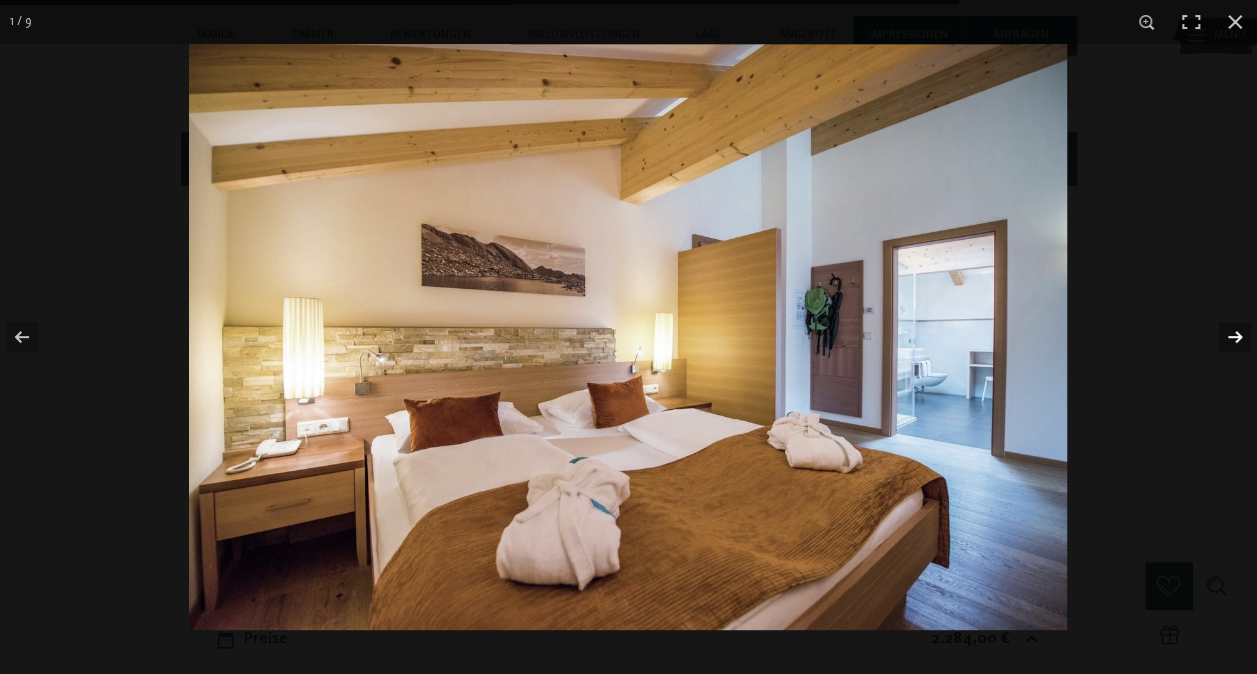 click at bounding box center (1222, 337) 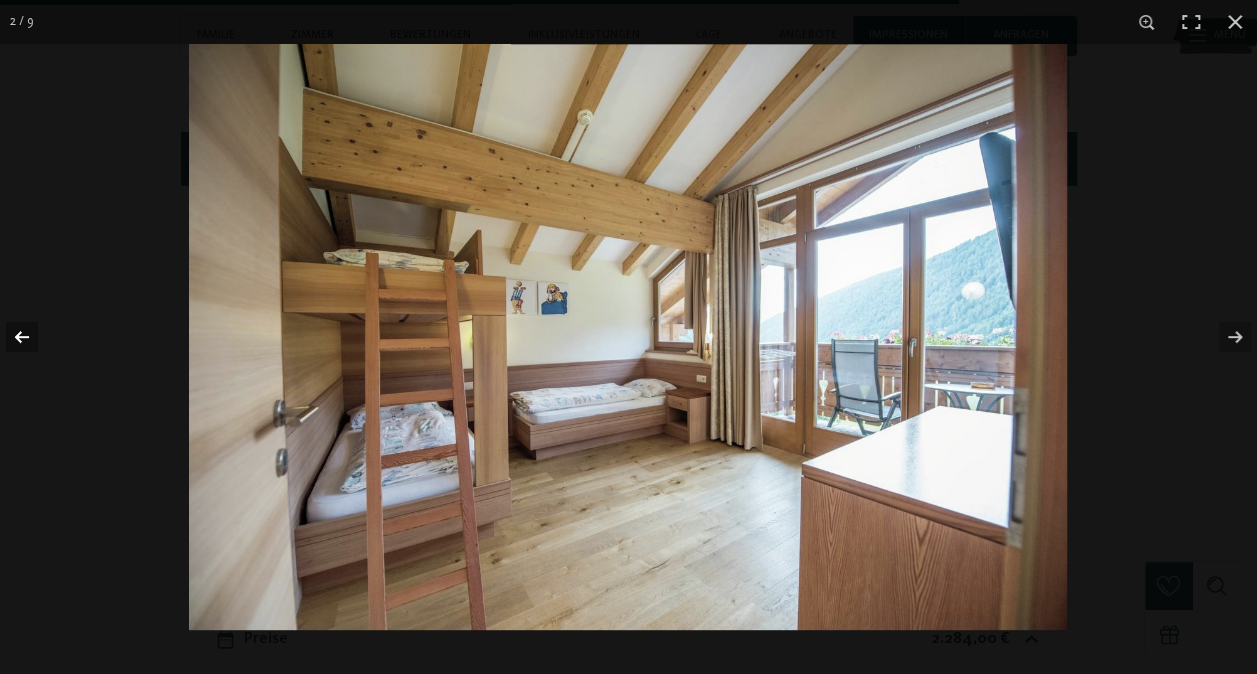 click at bounding box center (35, 337) 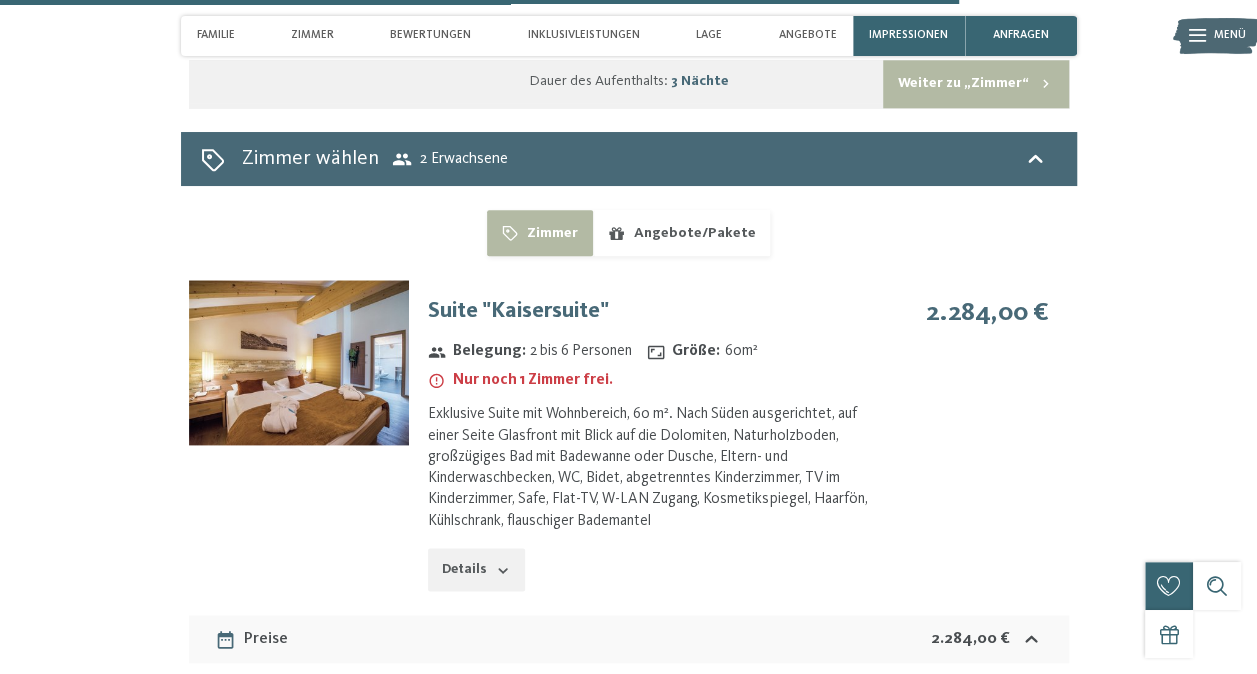 click at bounding box center (0, 0) 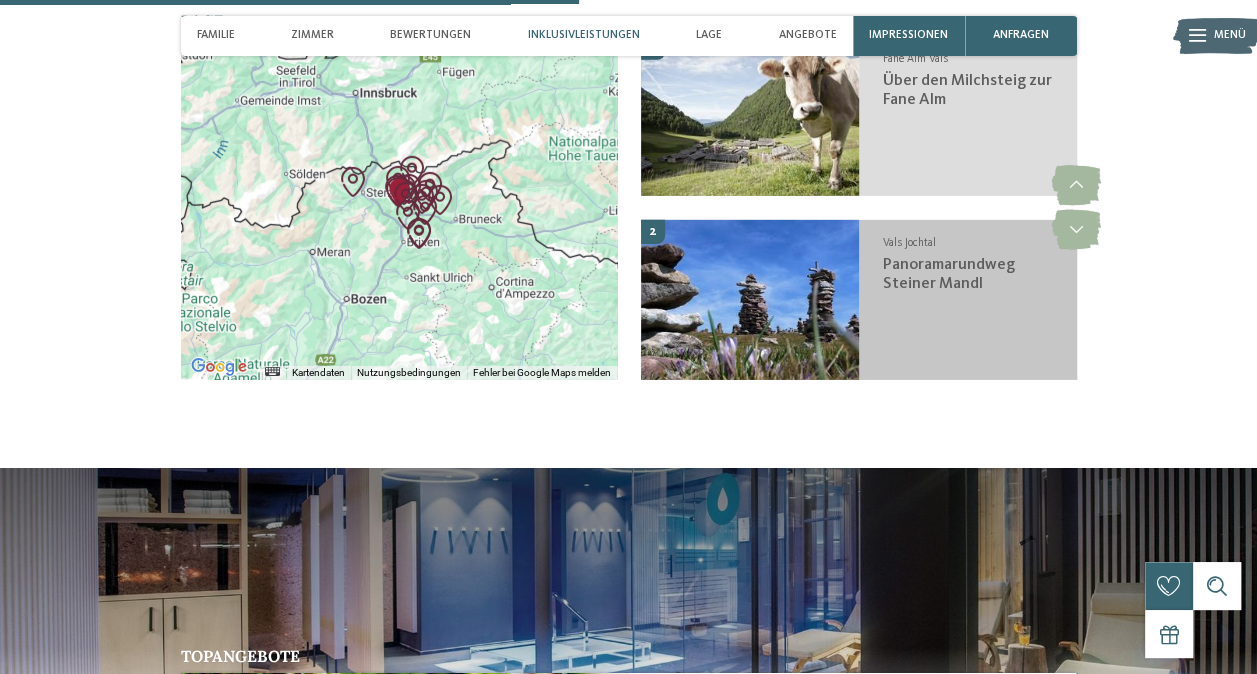 scroll, scrollTop: 2766, scrollLeft: 0, axis: vertical 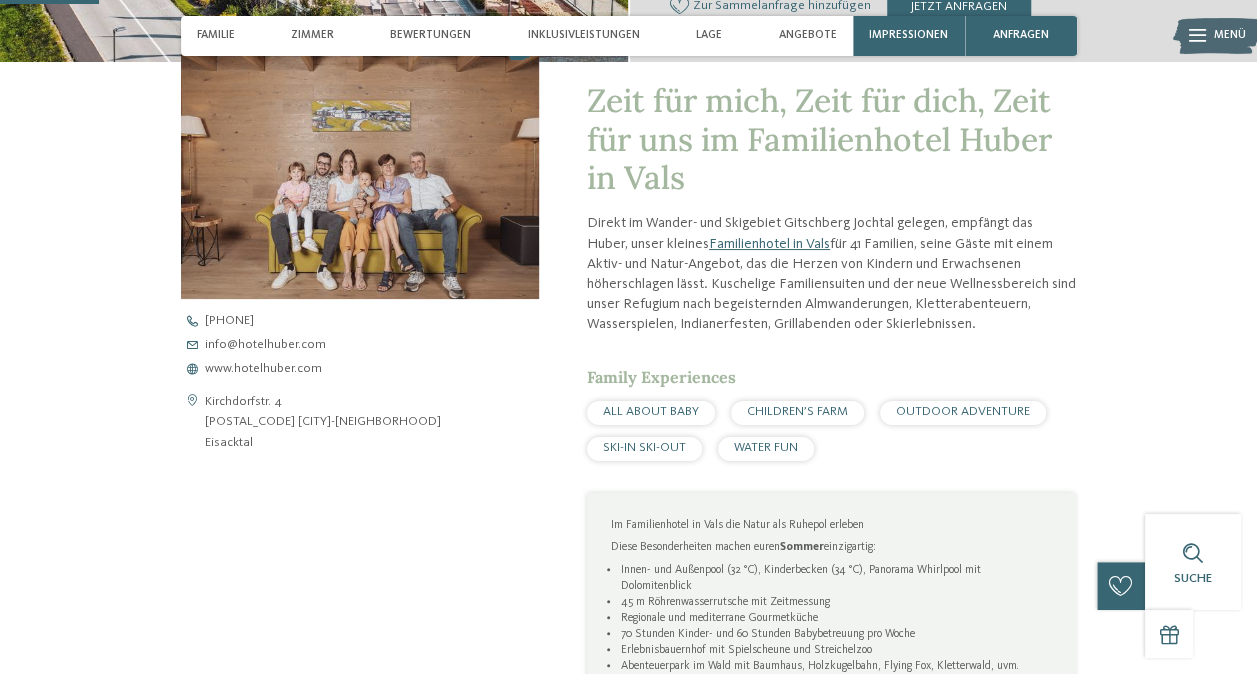 click on "Direkt im Wander- und Skigebiet Gitschberg Jochtal gelegen, empfängt das Huber, unser kleines  Familienhotel in Vals  für 41 Familien, seine Gäste mit einem Aktiv- und Natur-Angebot, das die Herzen von Kindern und Erwachsenen höherschlagen lässt. Kuschelige Familiensuiten und der neue Wellnessbereich sind unser Refugium nach begeisternden Almwanderungen, Kletterabenteuern, Wasserspielen, Indianerfesten, Grillabenden oder Skierlebnissen." at bounding box center [832, 273] 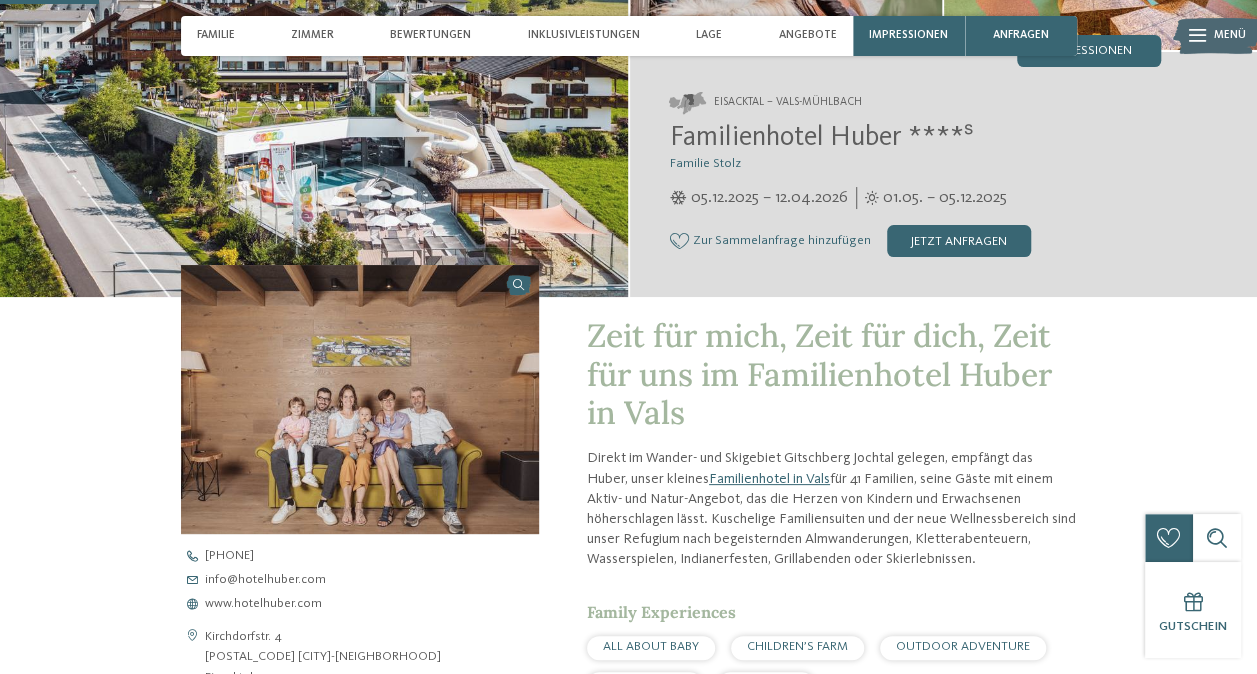 scroll, scrollTop: 100, scrollLeft: 0, axis: vertical 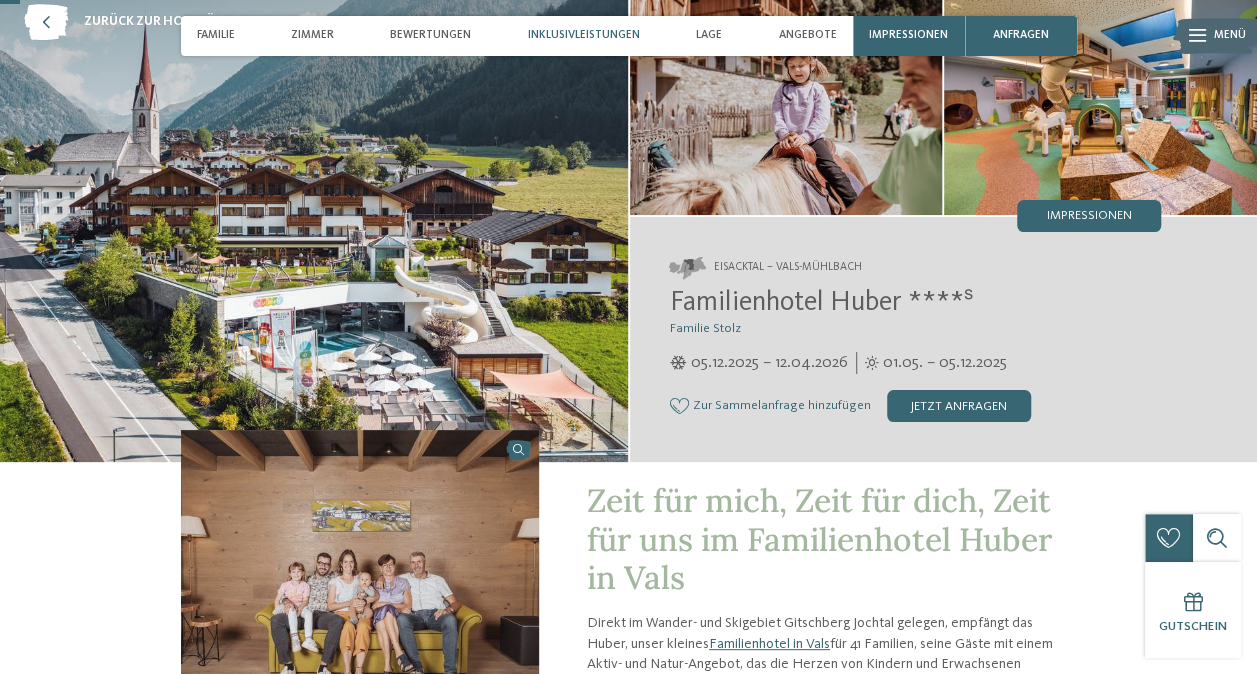 click on "Inklusivleistungen" at bounding box center (584, 35) 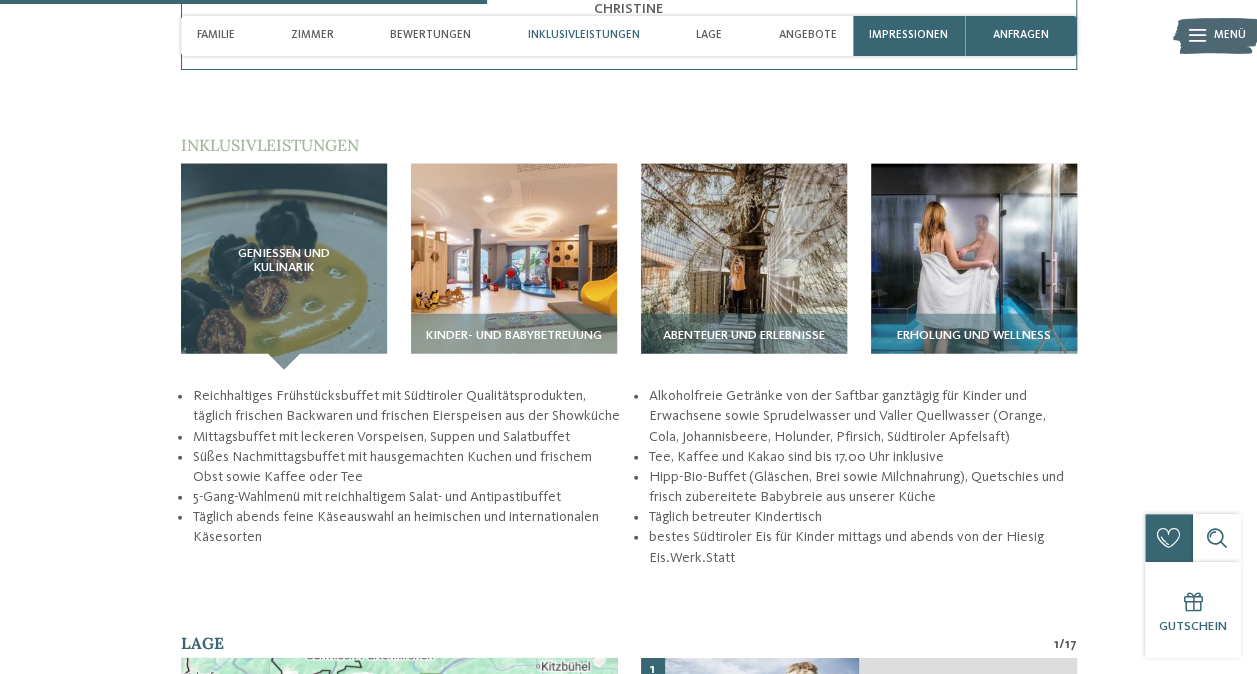 scroll, scrollTop: 2480, scrollLeft: 0, axis: vertical 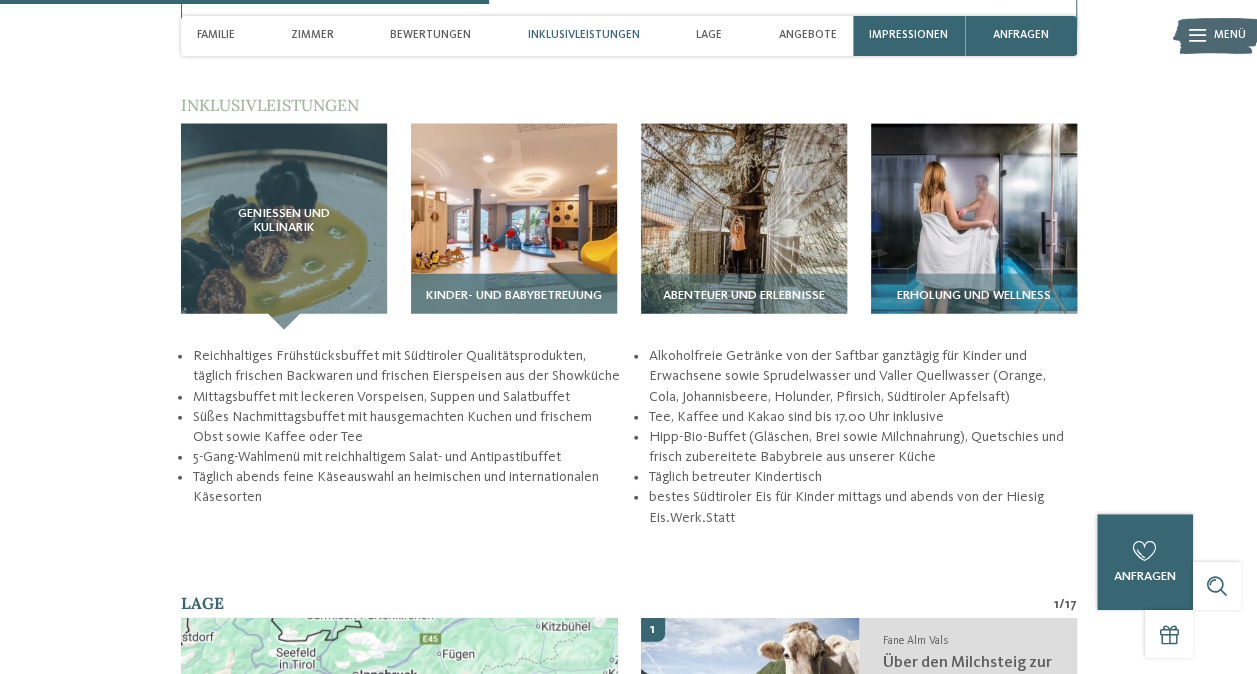click at bounding box center [514, 227] 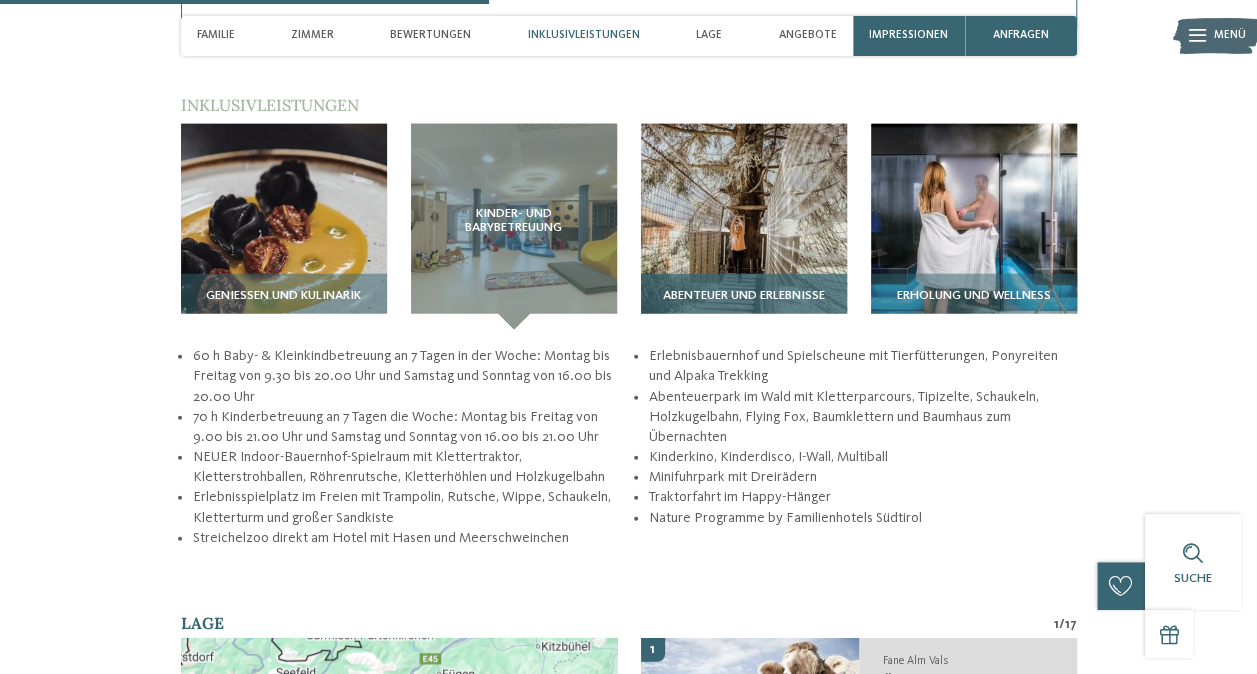click at bounding box center [744, 227] 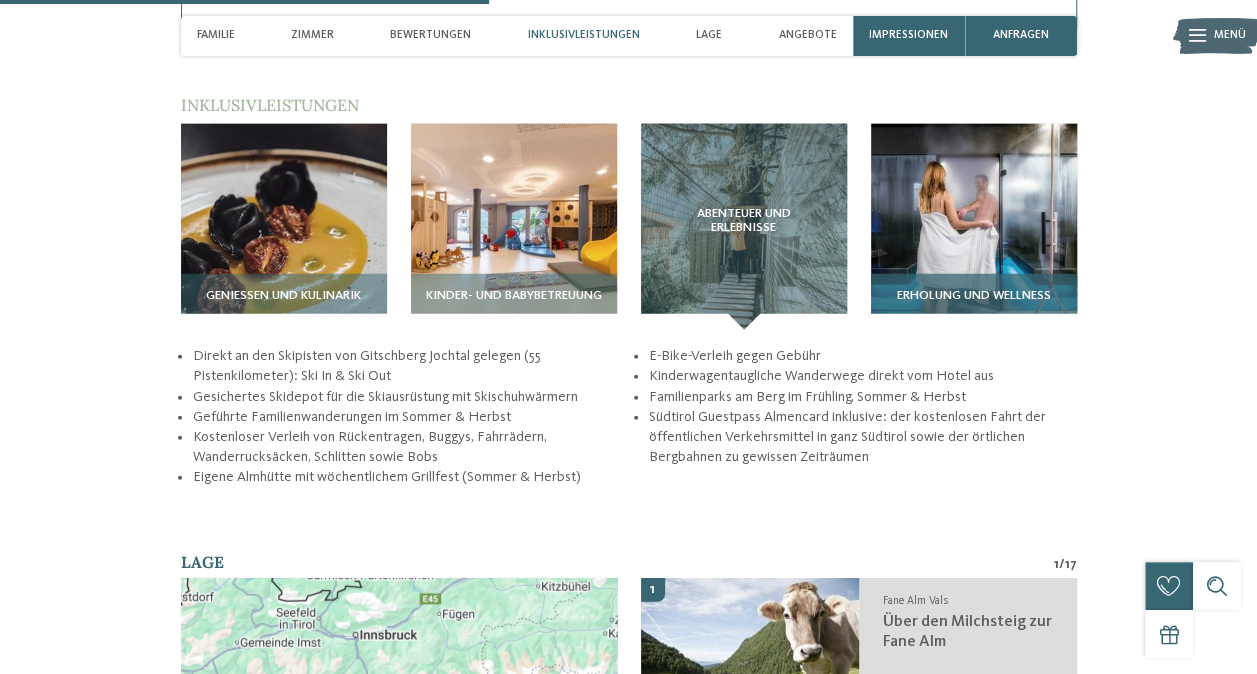 click at bounding box center [974, 227] 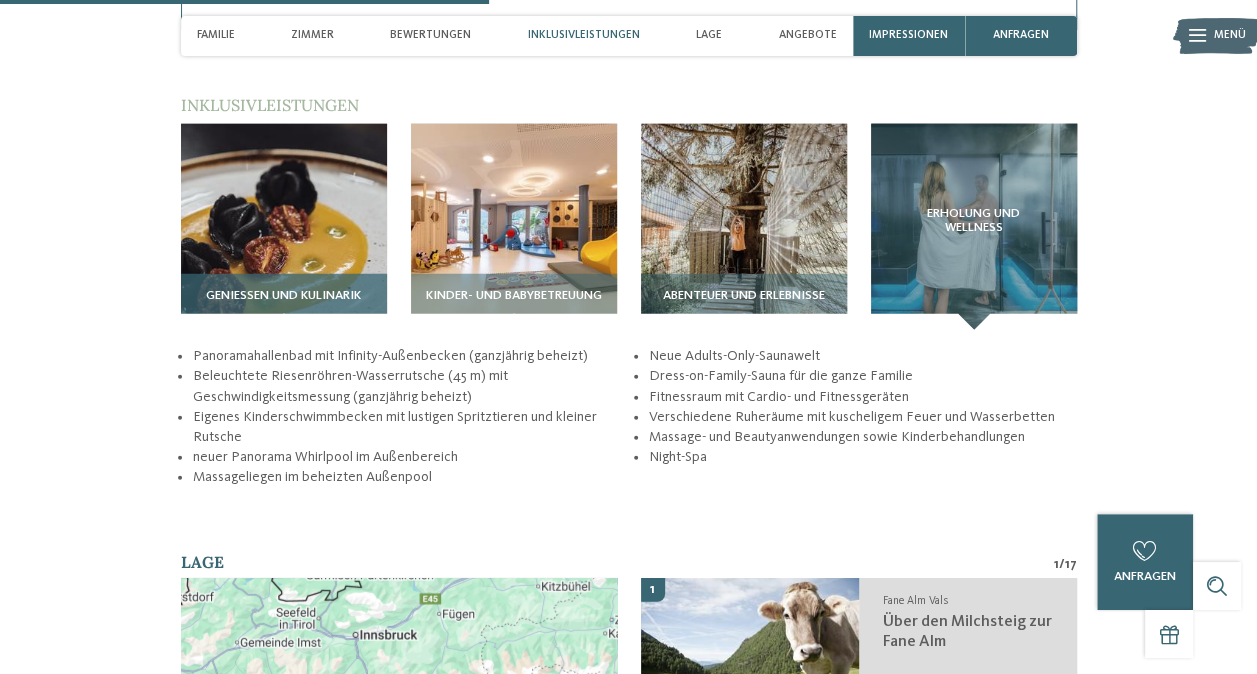 click at bounding box center [284, 227] 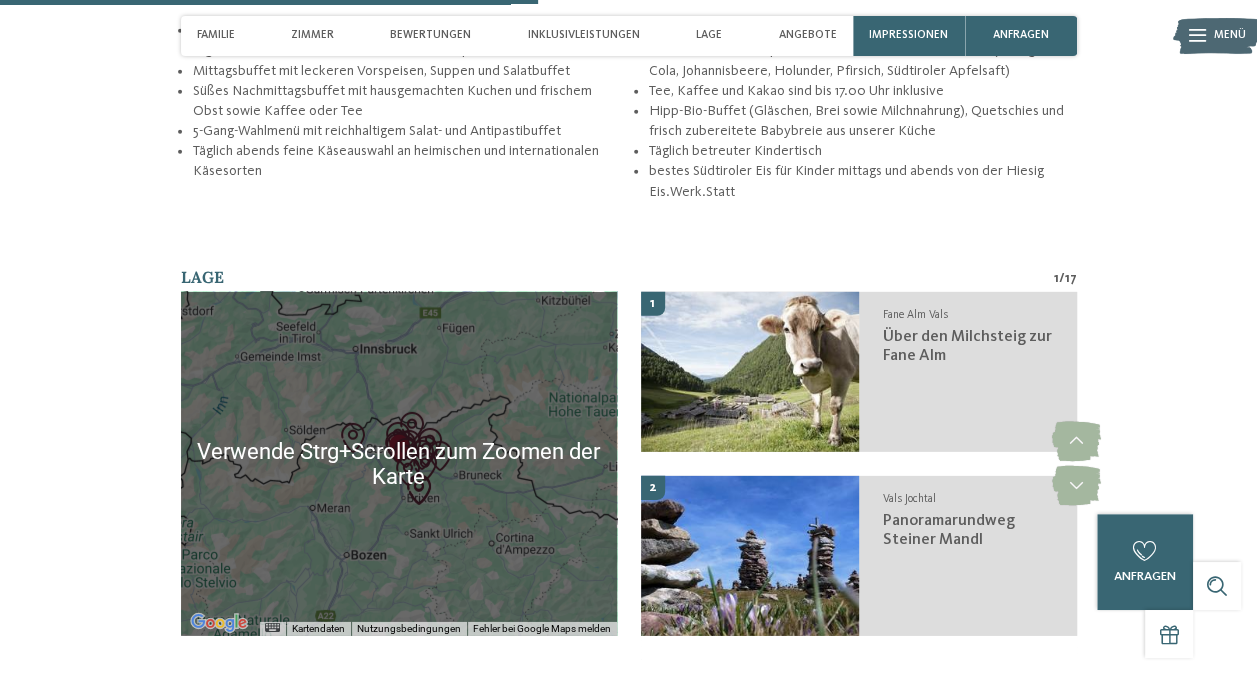 scroll, scrollTop: 2980, scrollLeft: 0, axis: vertical 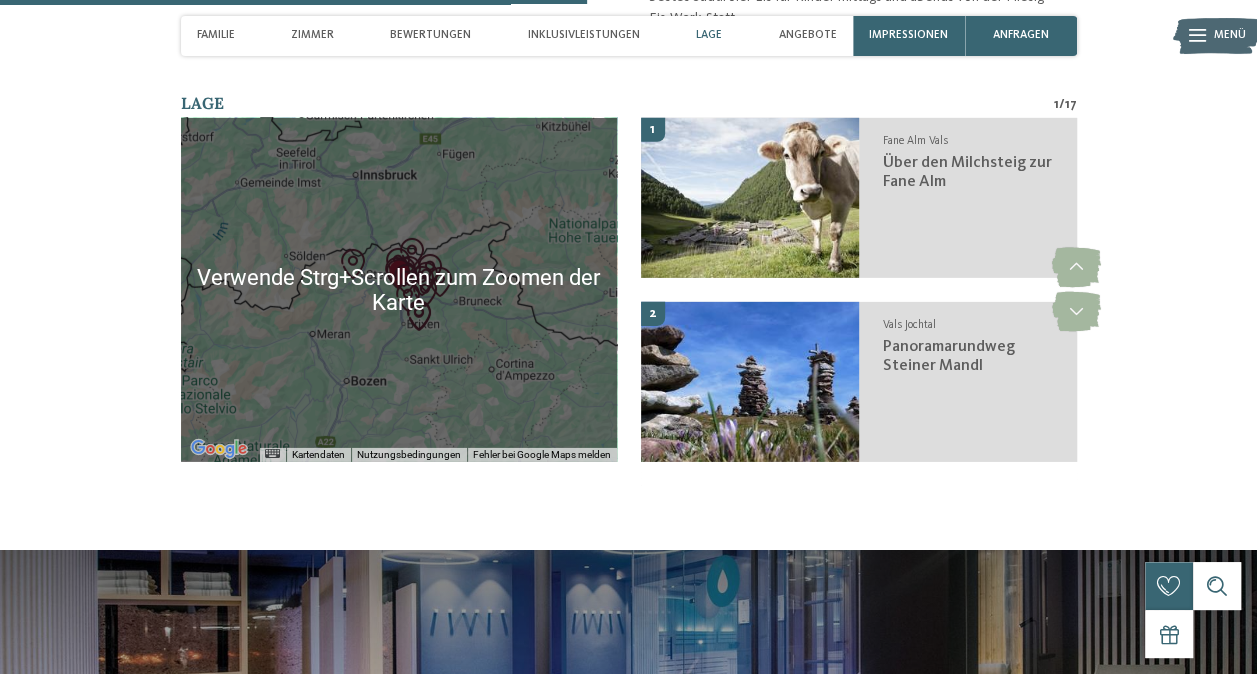 click at bounding box center (419, 316) 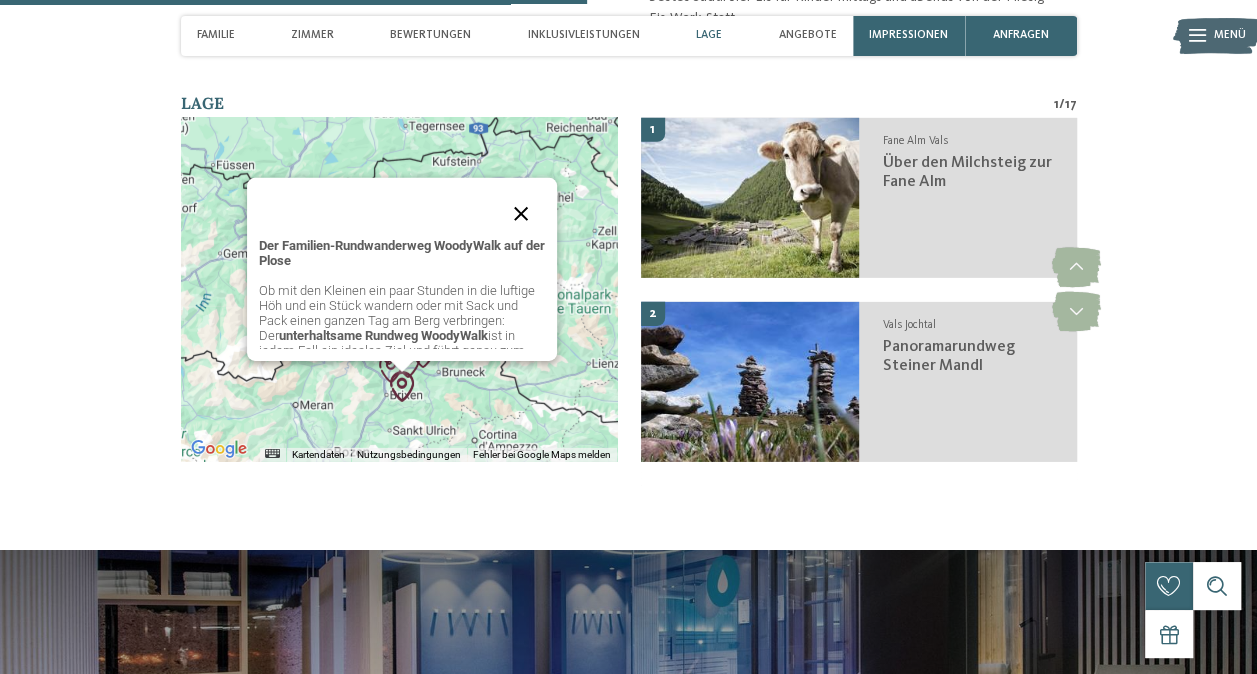 click at bounding box center (521, 214) 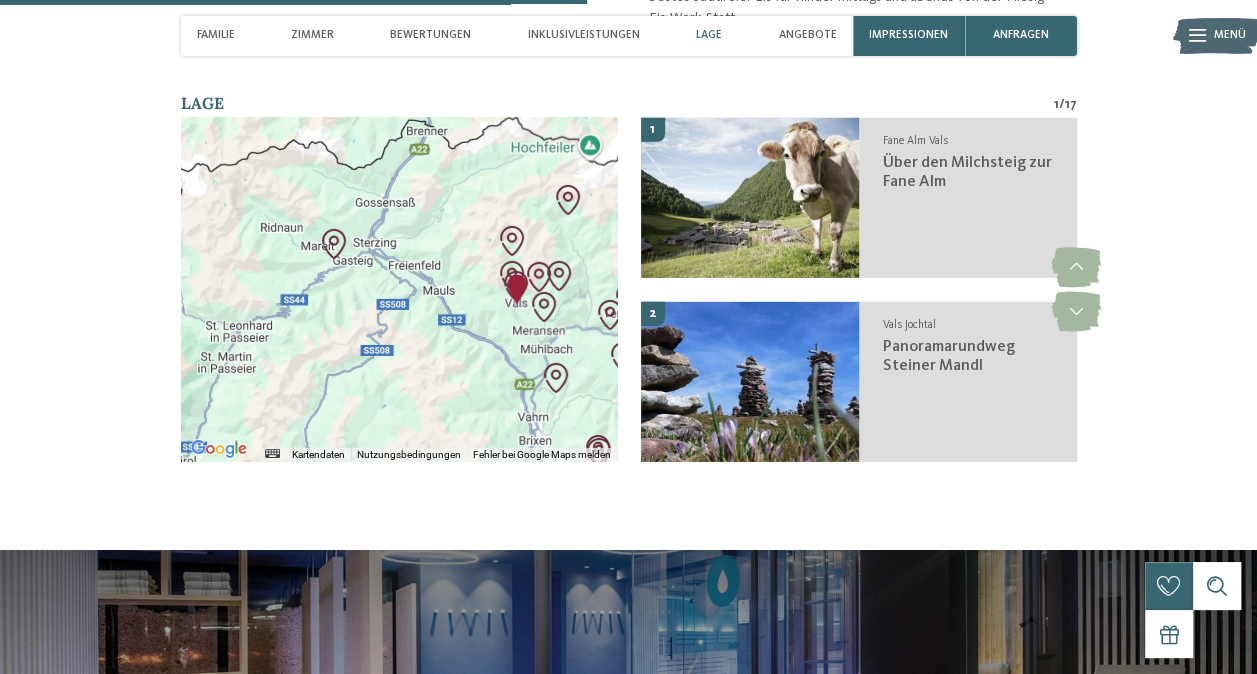 drag, startPoint x: 254, startPoint y: 388, endPoint x: 515, endPoint y: 356, distance: 262.95438 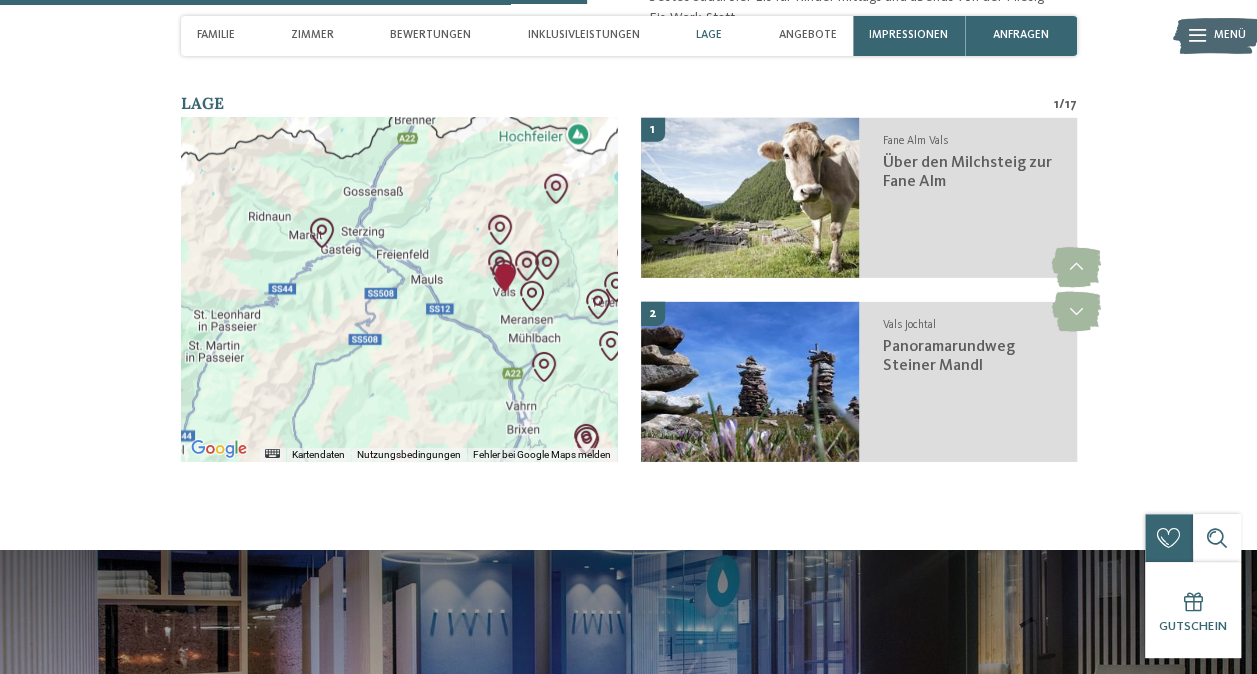 drag, startPoint x: 502, startPoint y: 364, endPoint x: 434, endPoint y: 376, distance: 69.050705 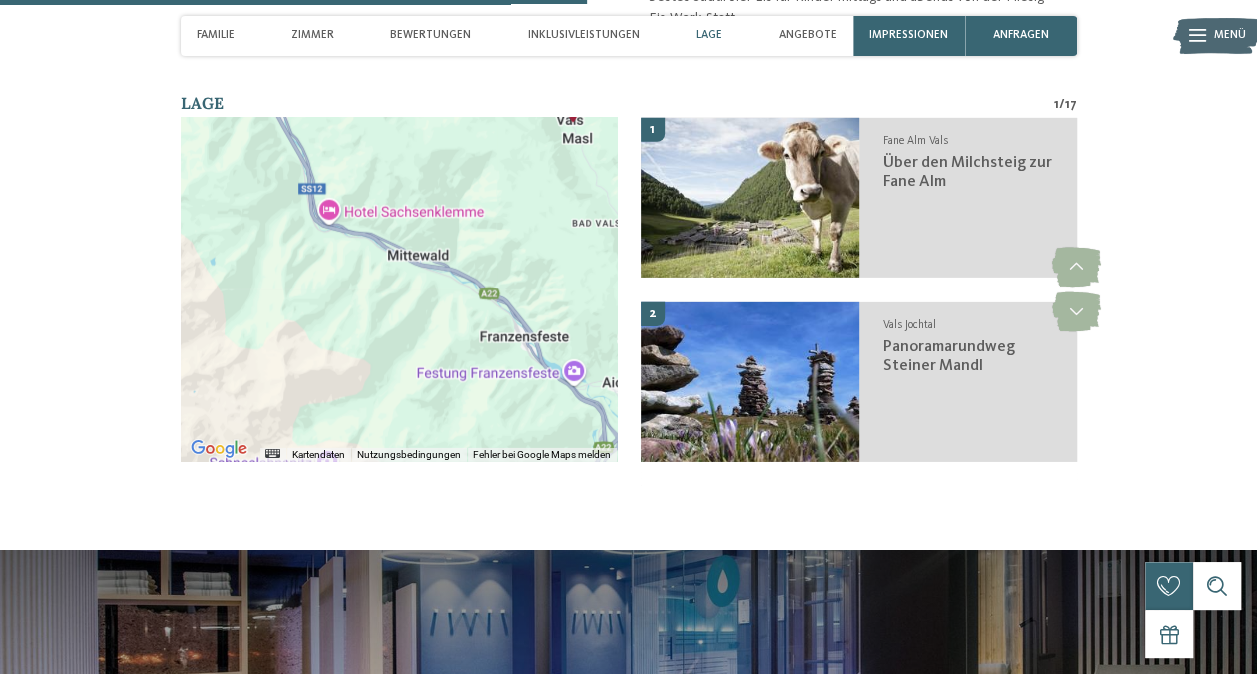 click at bounding box center (399, 290) 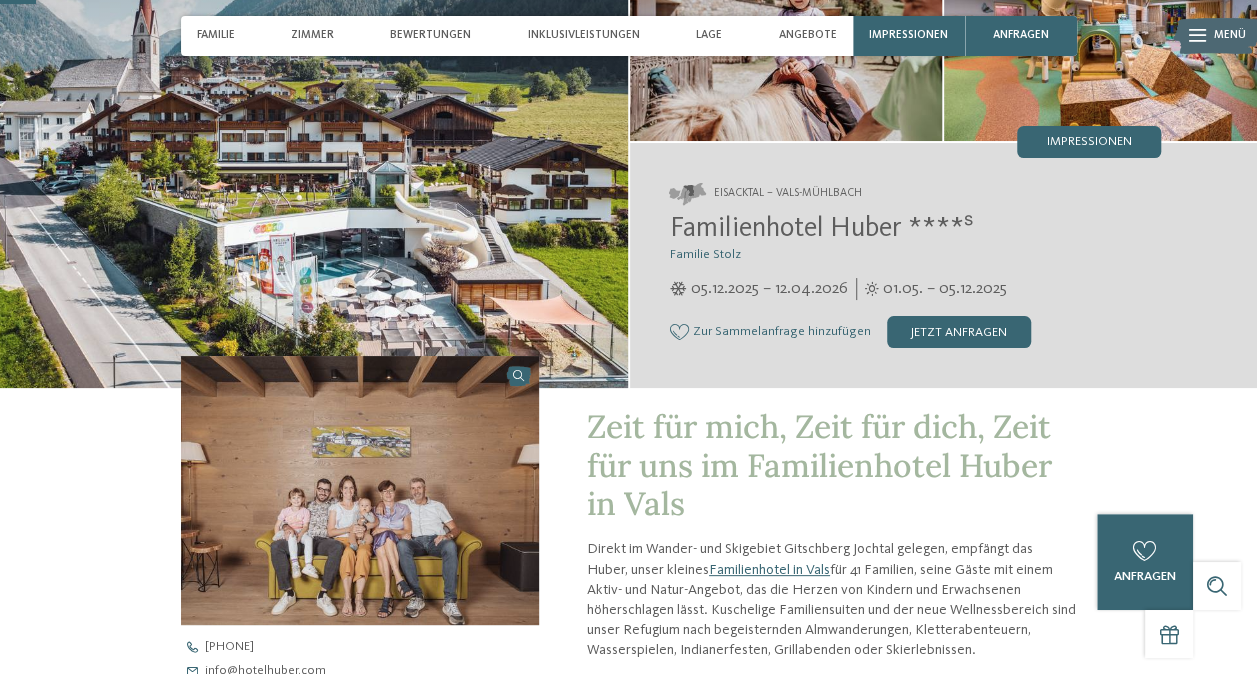 scroll, scrollTop: 0, scrollLeft: 0, axis: both 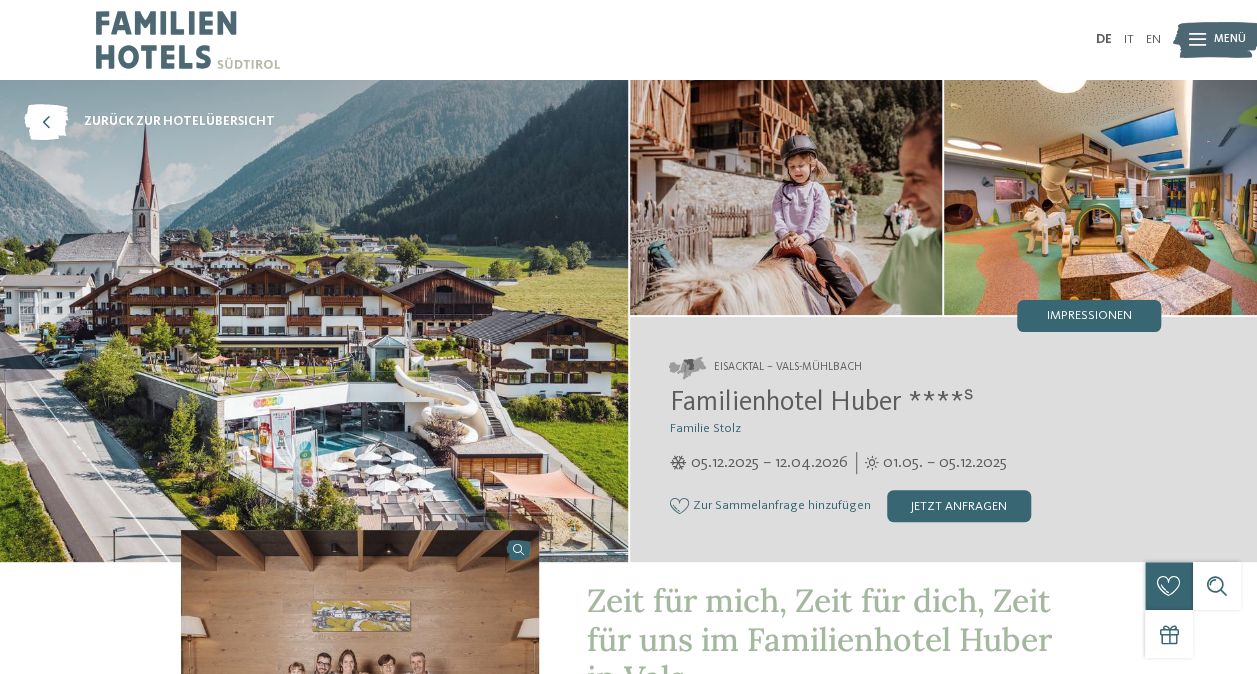 click at bounding box center (188, 40) 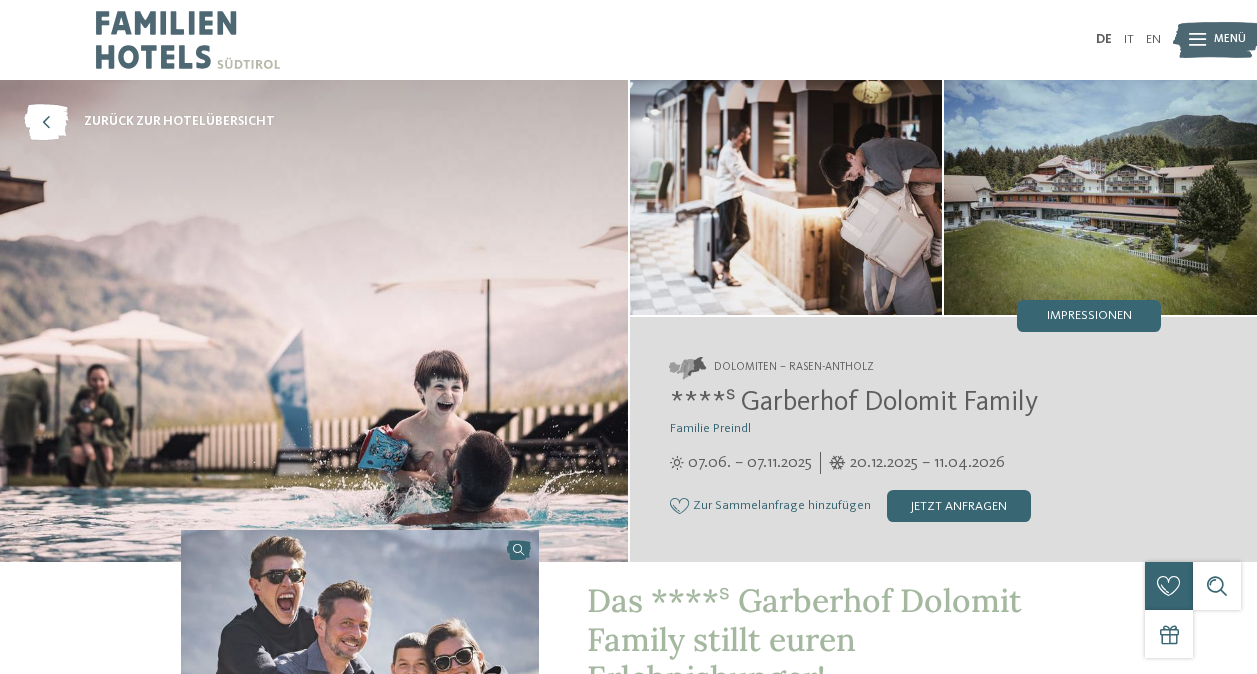 scroll, scrollTop: 0, scrollLeft: 0, axis: both 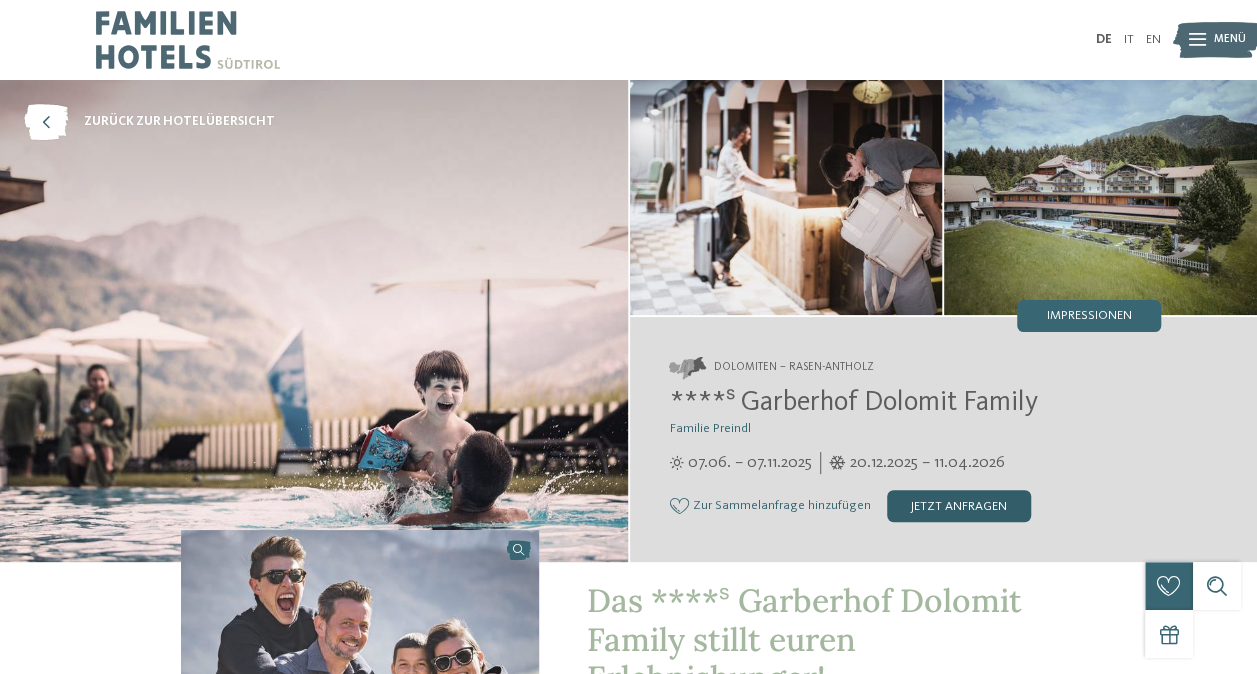click on "jetzt anfragen" at bounding box center (959, 506) 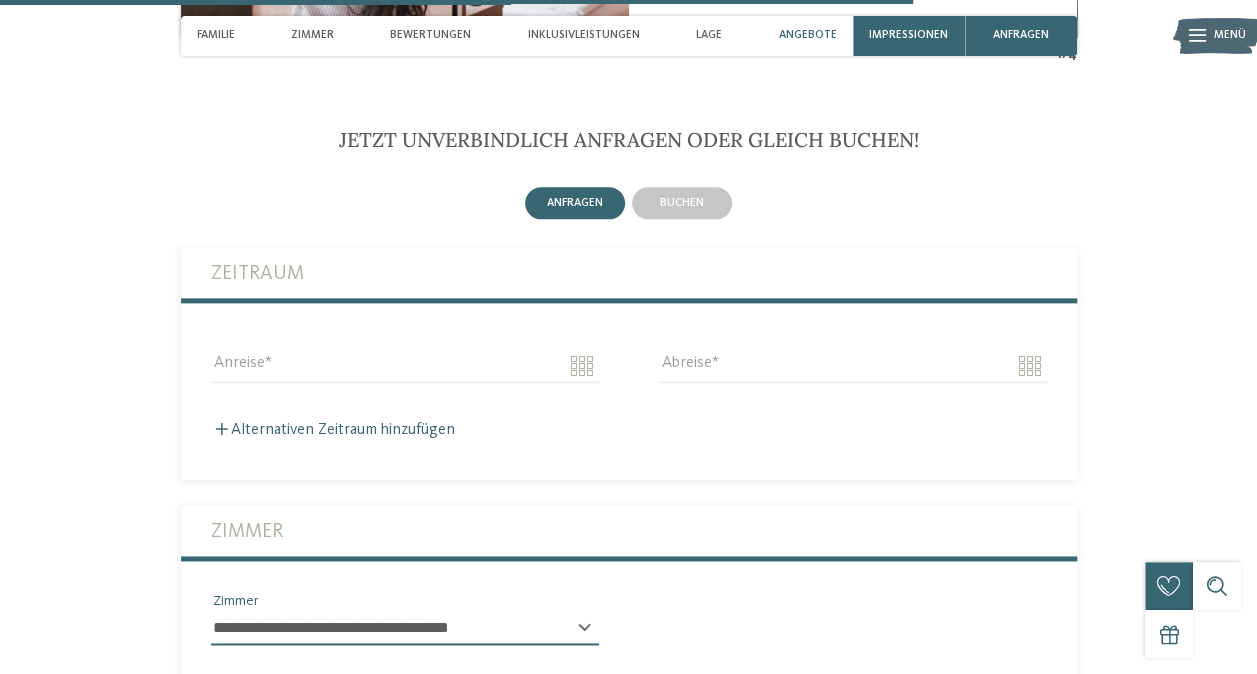 scroll, scrollTop: 4916, scrollLeft: 0, axis: vertical 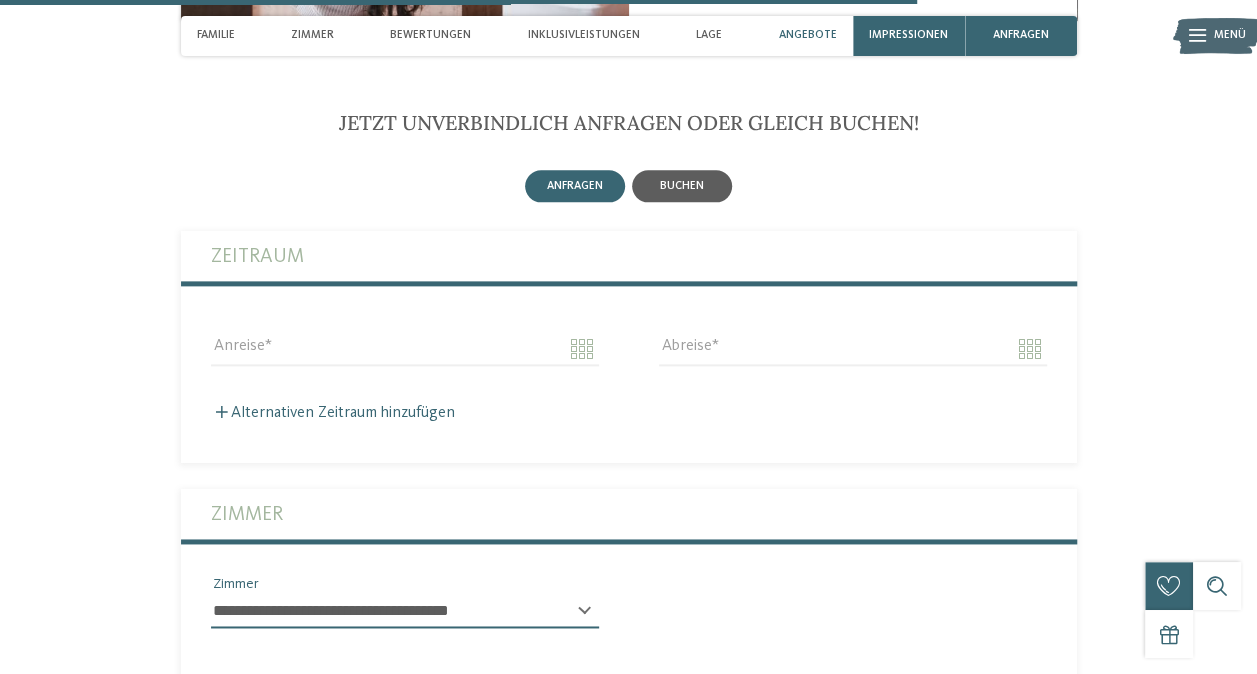 click on "buchen" at bounding box center [682, 186] 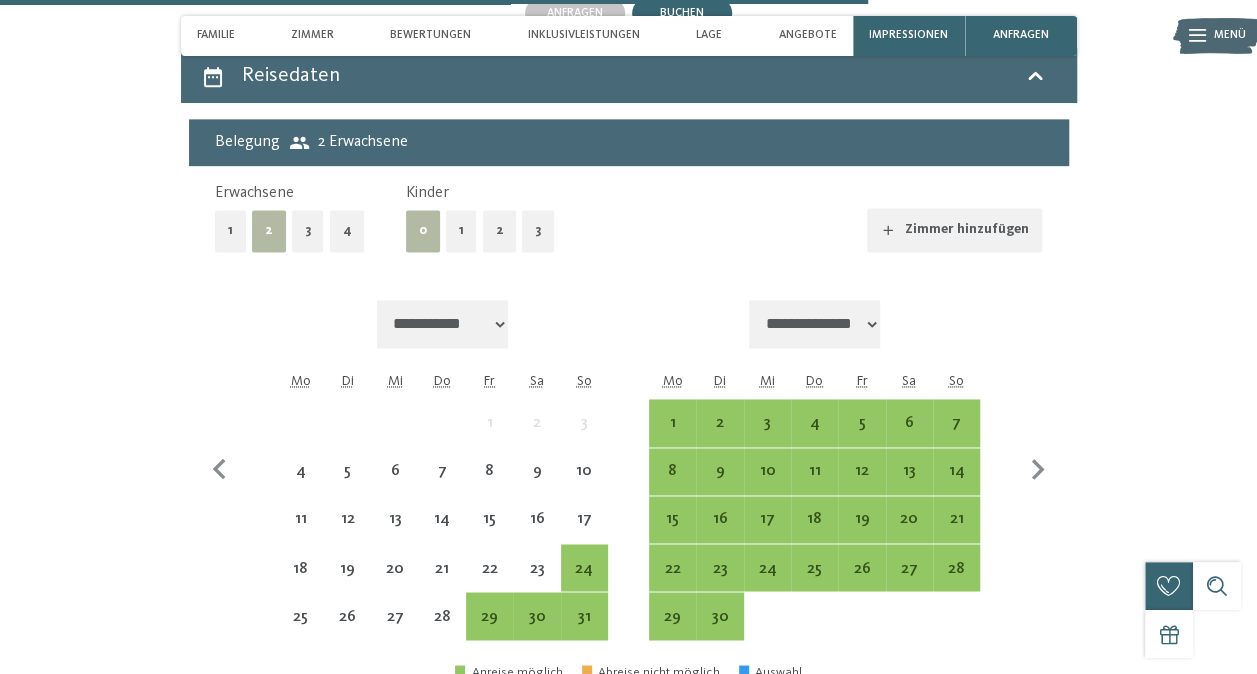 scroll, scrollTop: 5216, scrollLeft: 0, axis: vertical 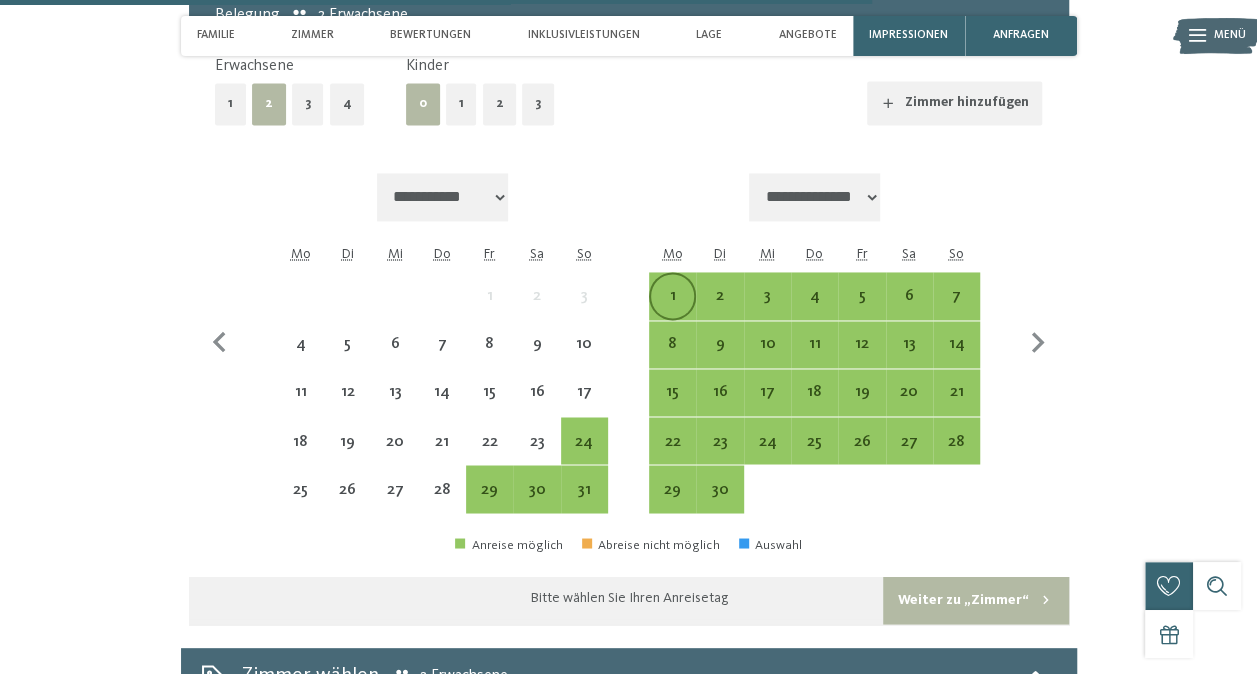 click on "1" at bounding box center [672, 309] 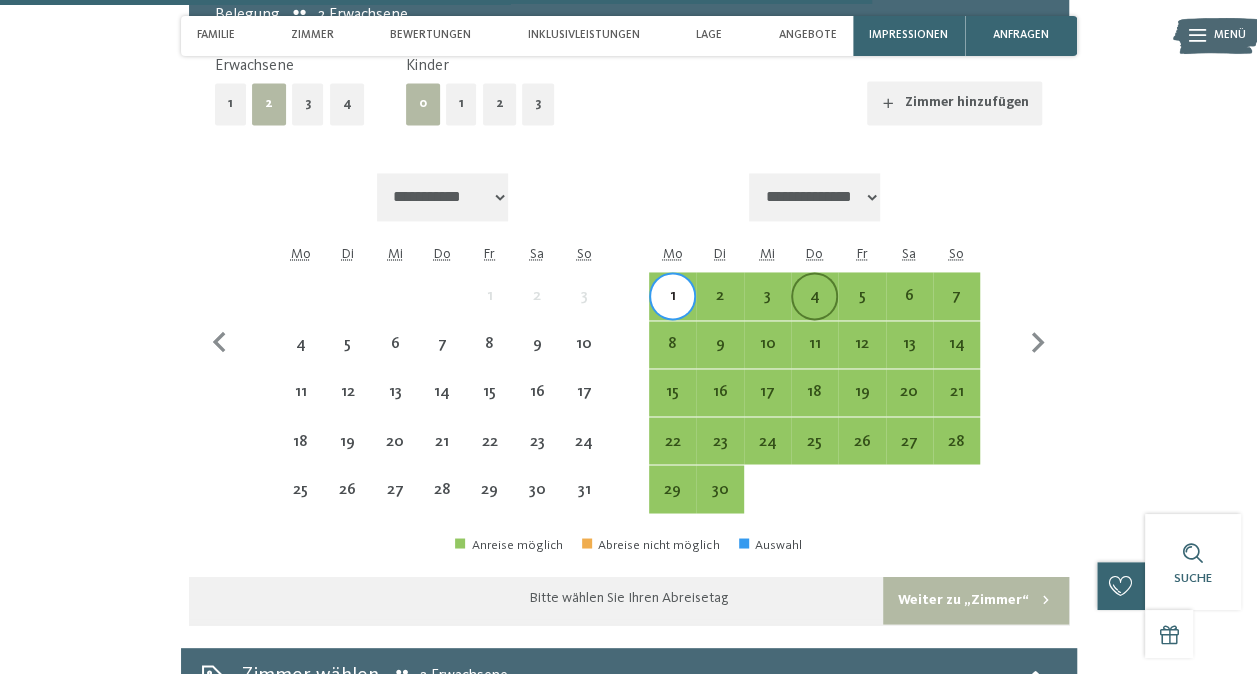 click on "4" at bounding box center (814, 309) 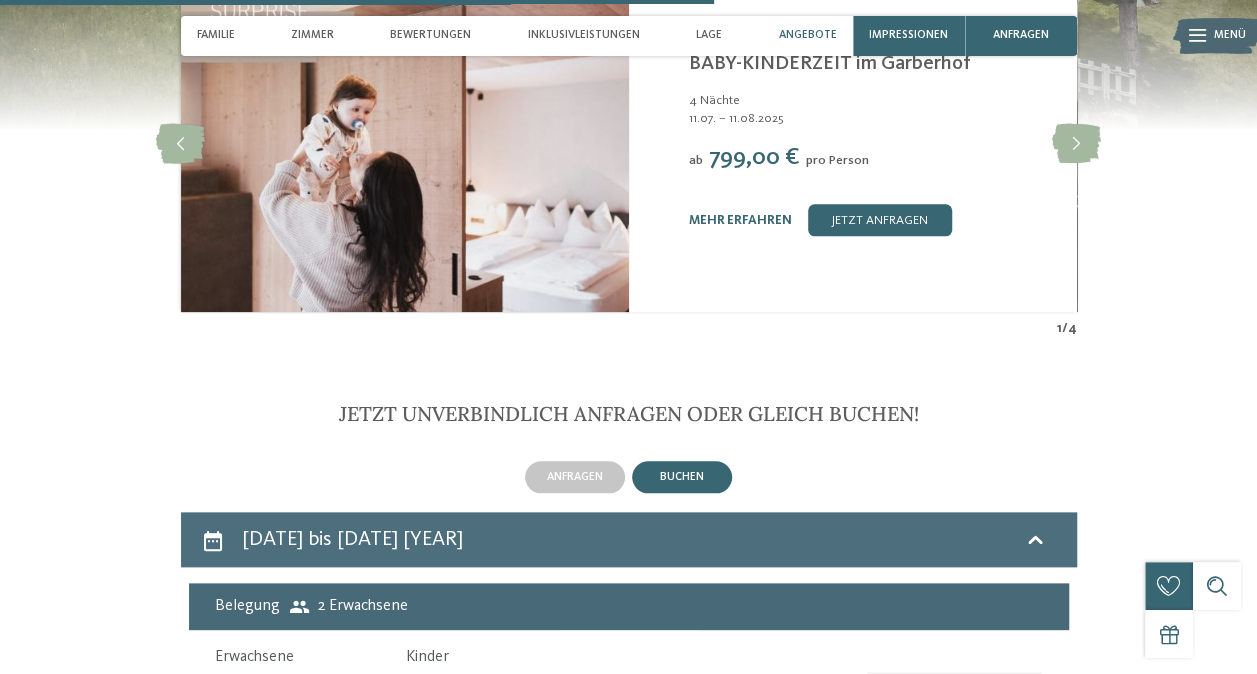 scroll, scrollTop: 4516, scrollLeft: 0, axis: vertical 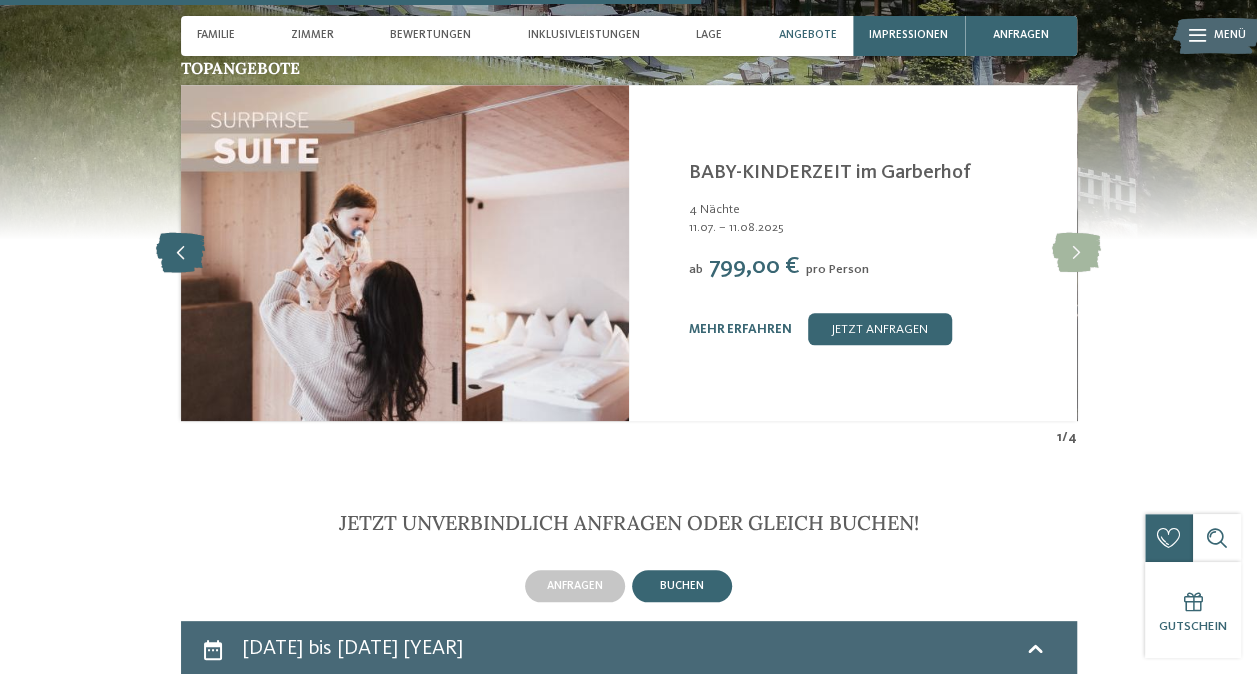 click at bounding box center [180, 253] 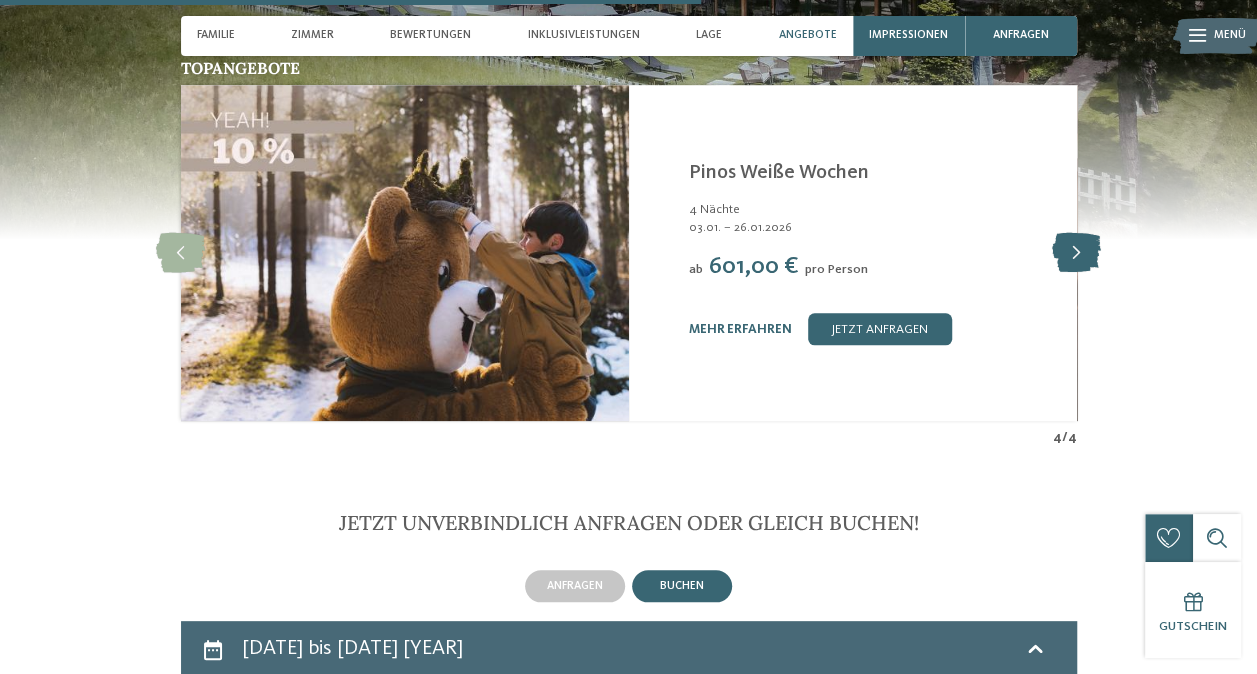 click at bounding box center (1076, 253) 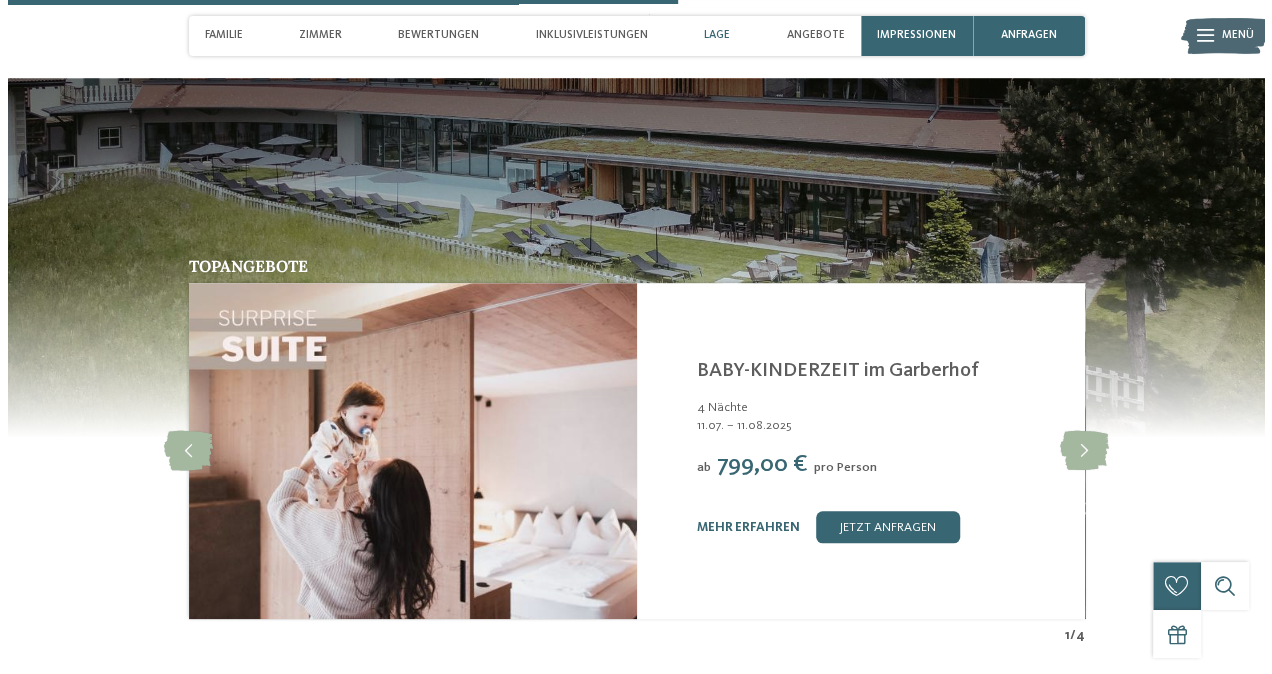 scroll, scrollTop: 4316, scrollLeft: 0, axis: vertical 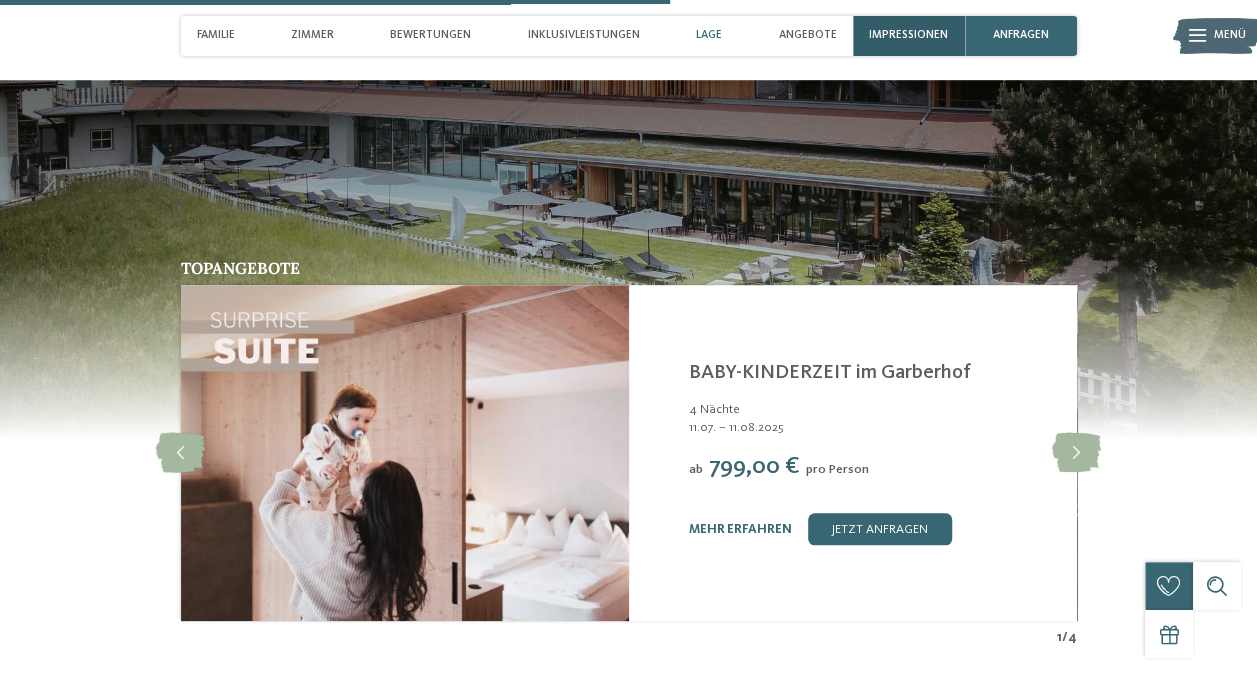 click on "Impressionen" at bounding box center (908, 35) 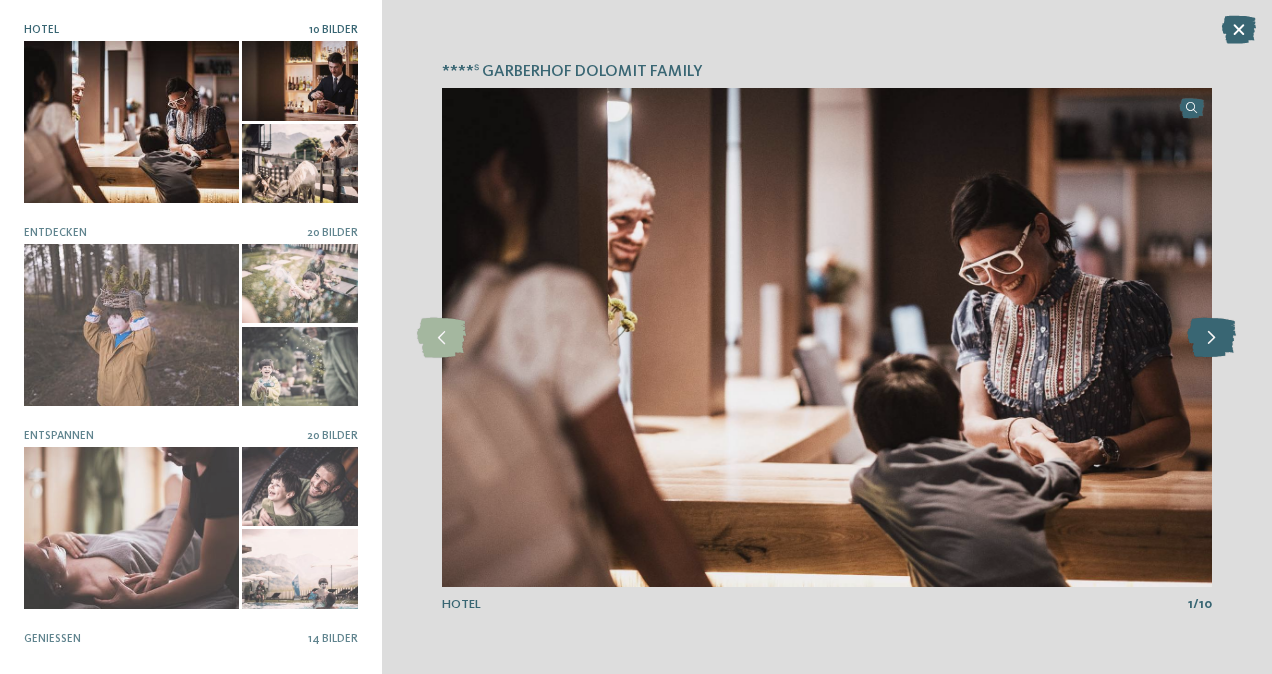 click at bounding box center [1211, 338] 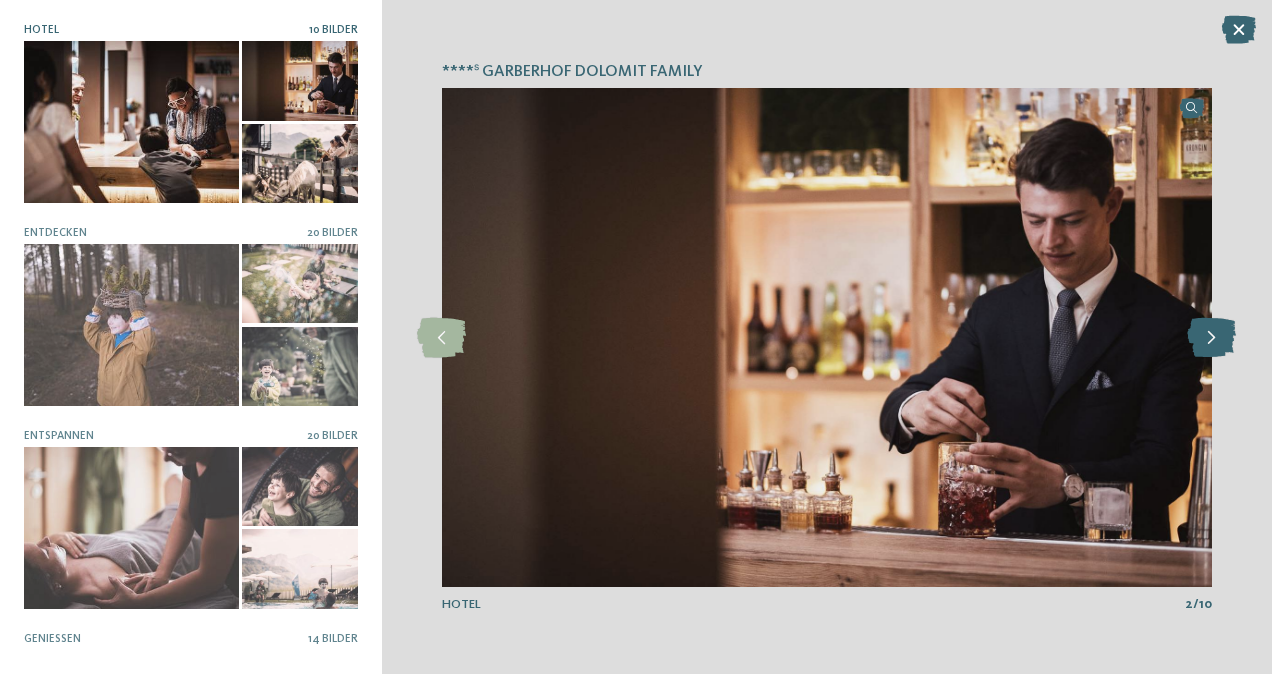 click at bounding box center [1211, 338] 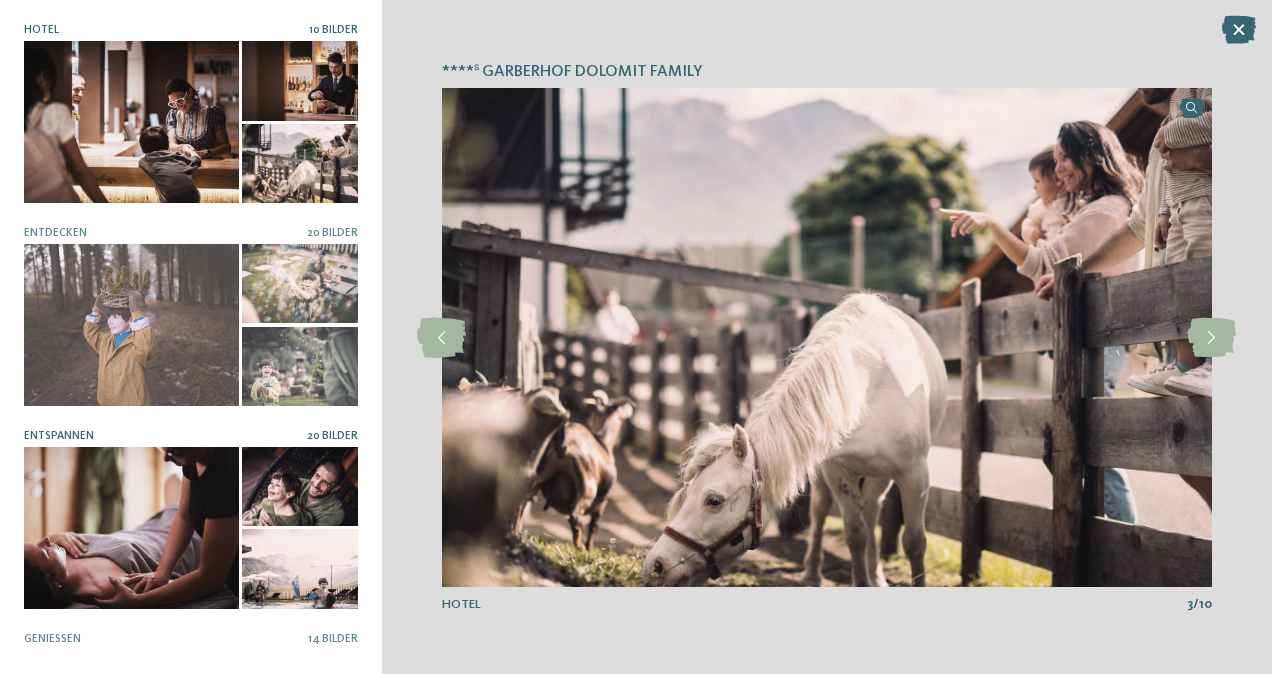 click at bounding box center [131, 527] 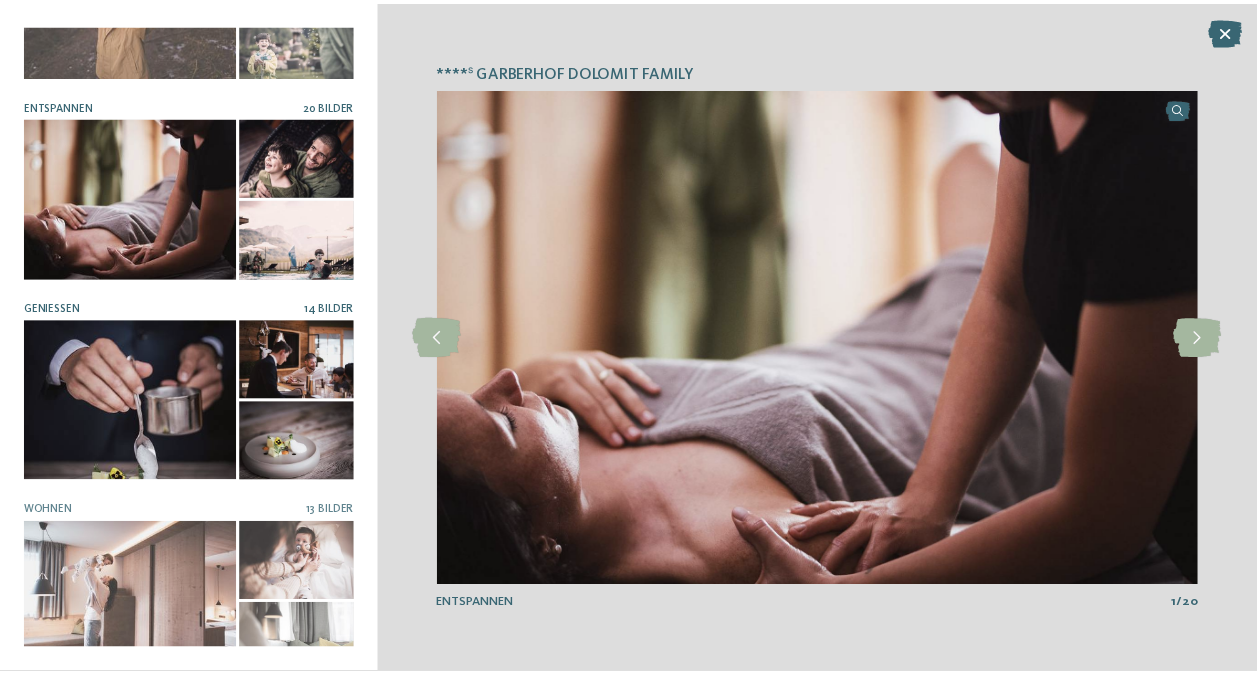scroll, scrollTop: 340, scrollLeft: 0, axis: vertical 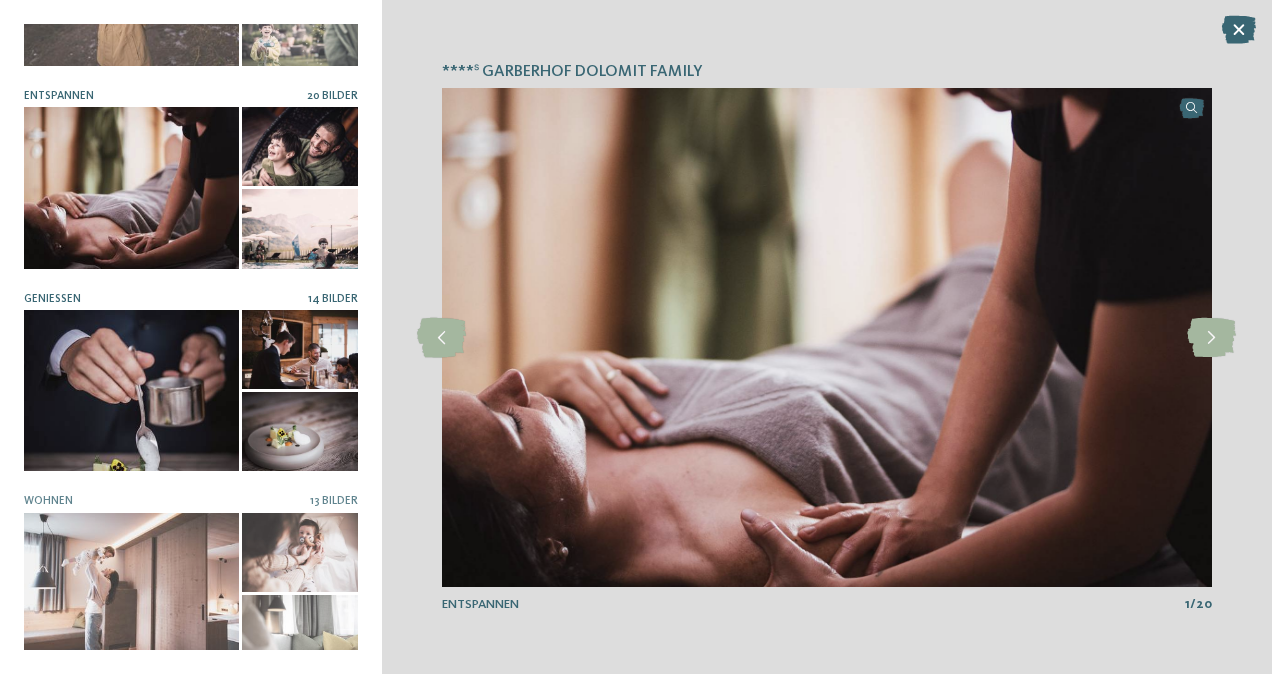 click at bounding box center (131, 390) 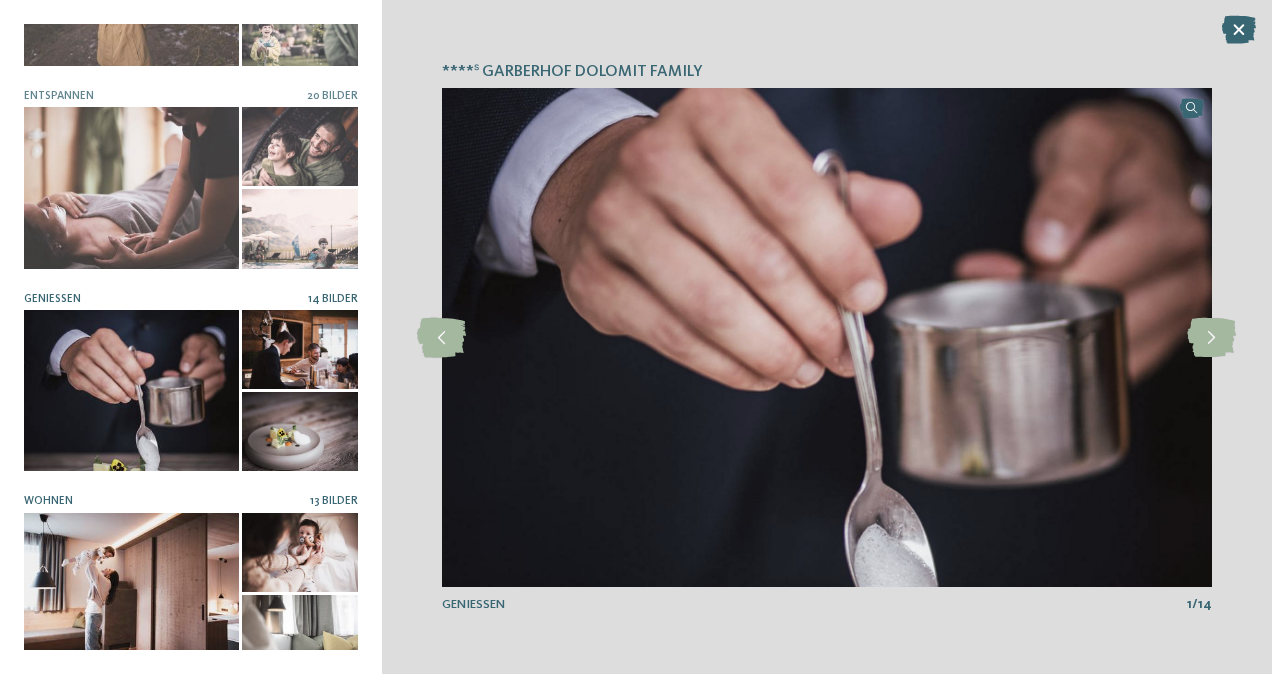 click at bounding box center (131, 593) 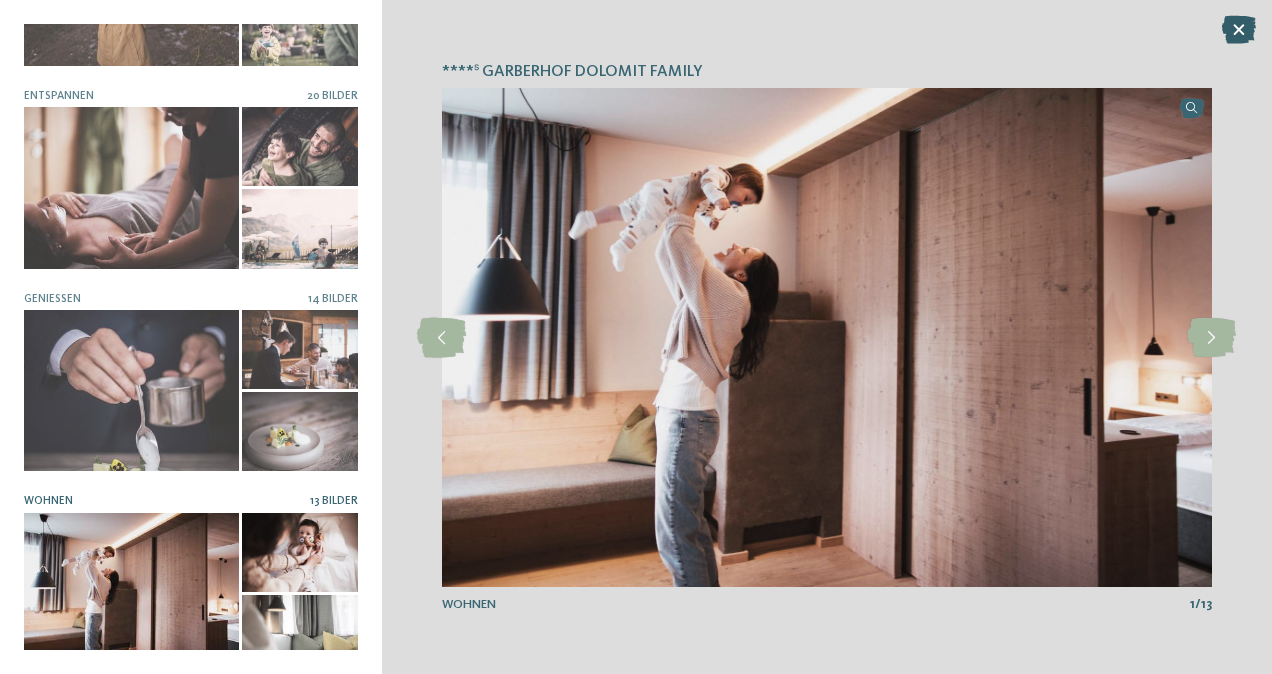 click at bounding box center (1239, 30) 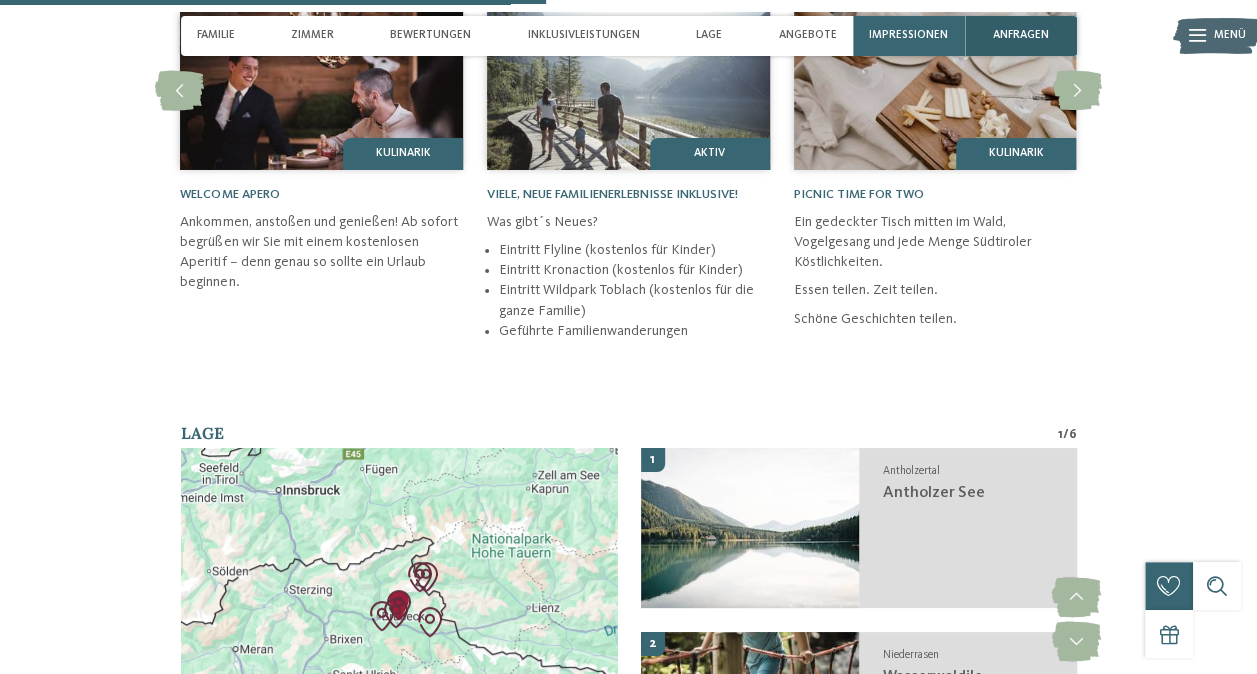 click on "anfragen" at bounding box center [1021, 36] 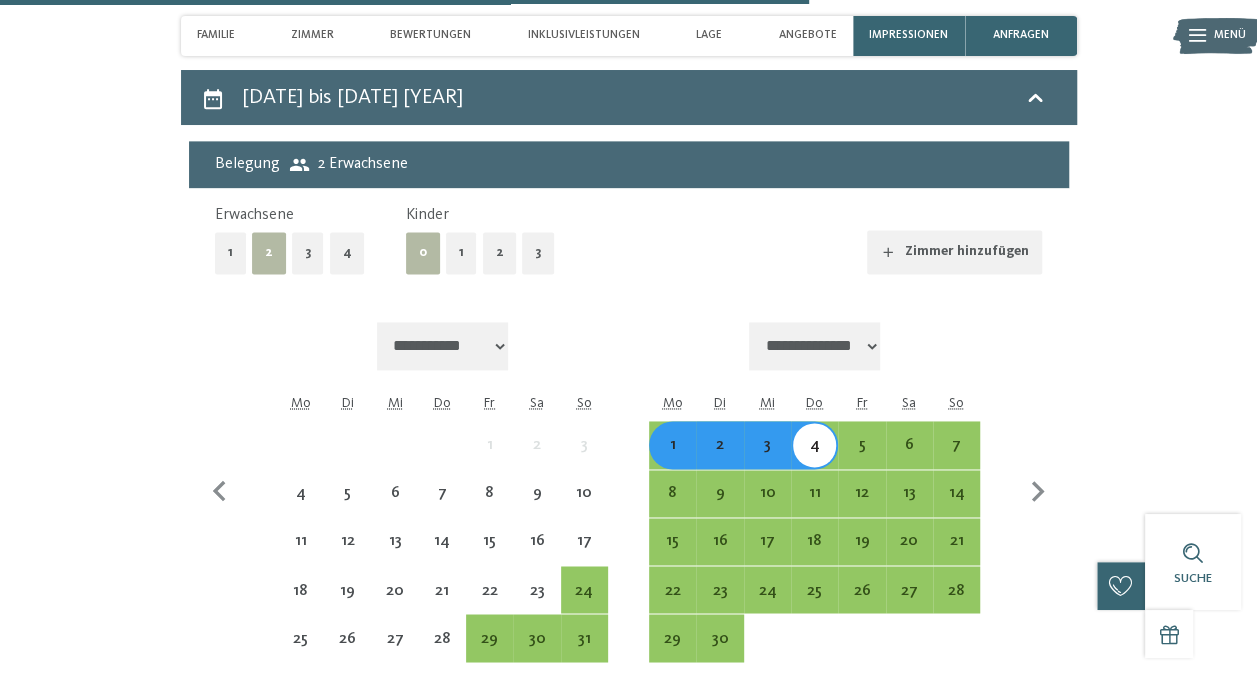 scroll, scrollTop: 5216, scrollLeft: 0, axis: vertical 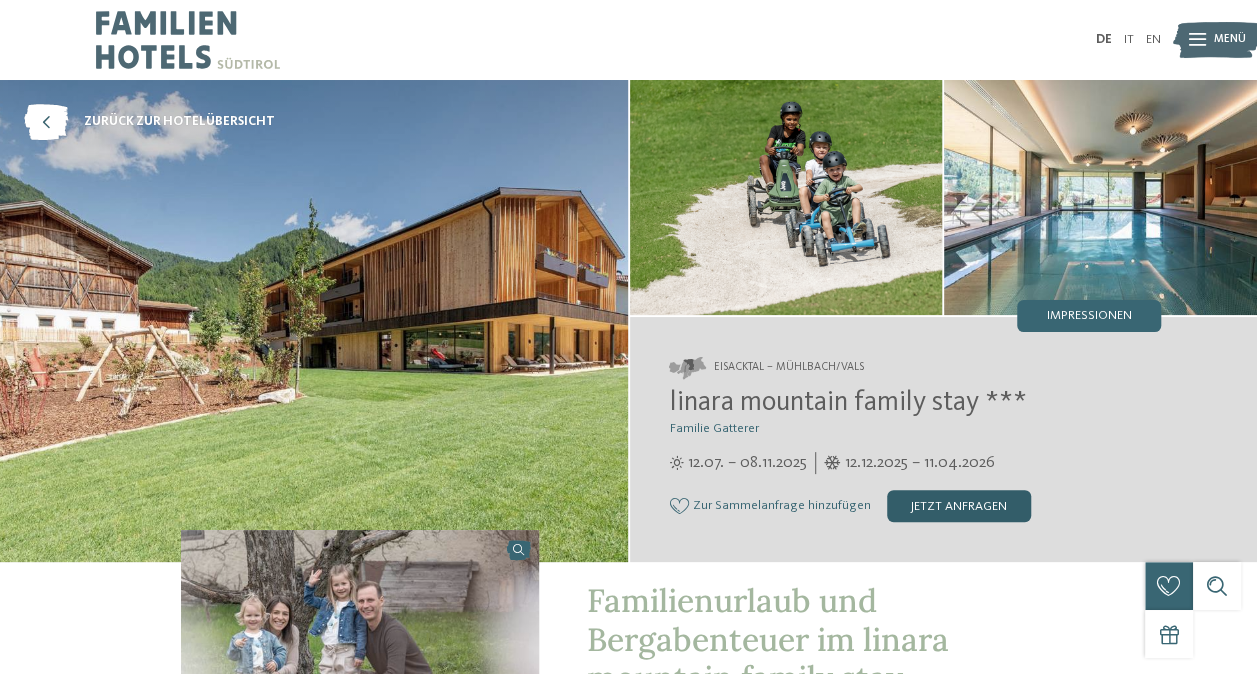 click on "jetzt anfragen" at bounding box center [959, 506] 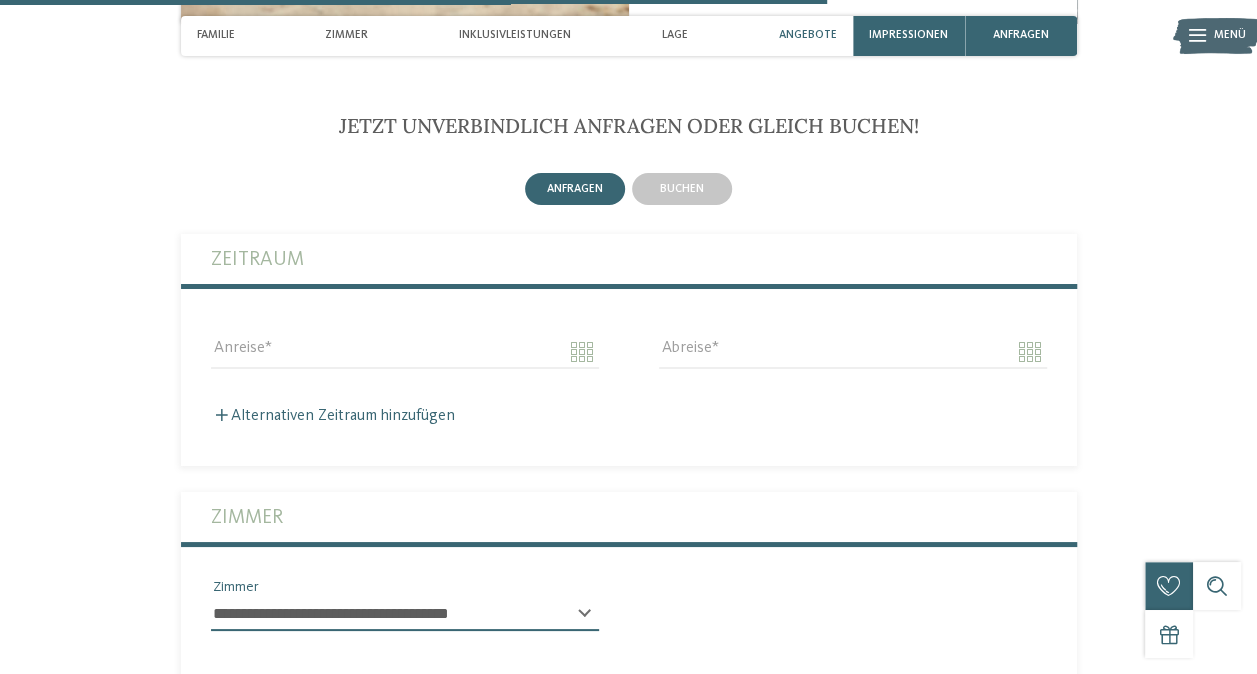 scroll, scrollTop: 3531, scrollLeft: 0, axis: vertical 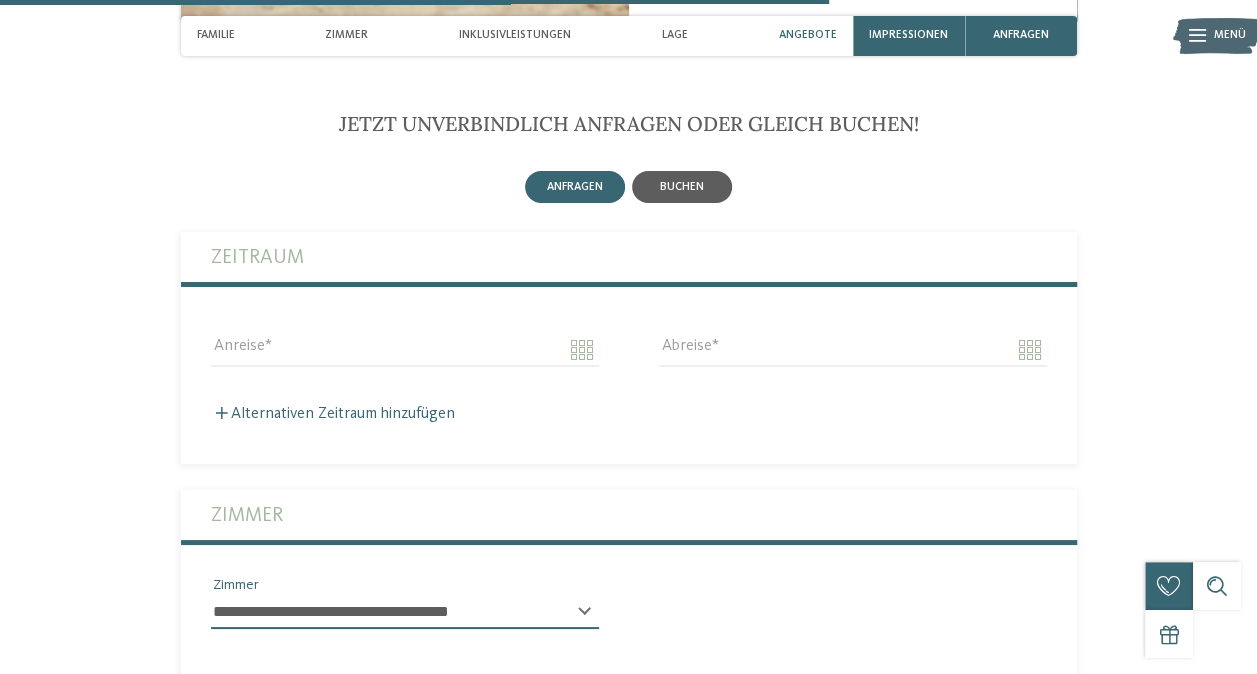 click on "buchen" at bounding box center [682, 187] 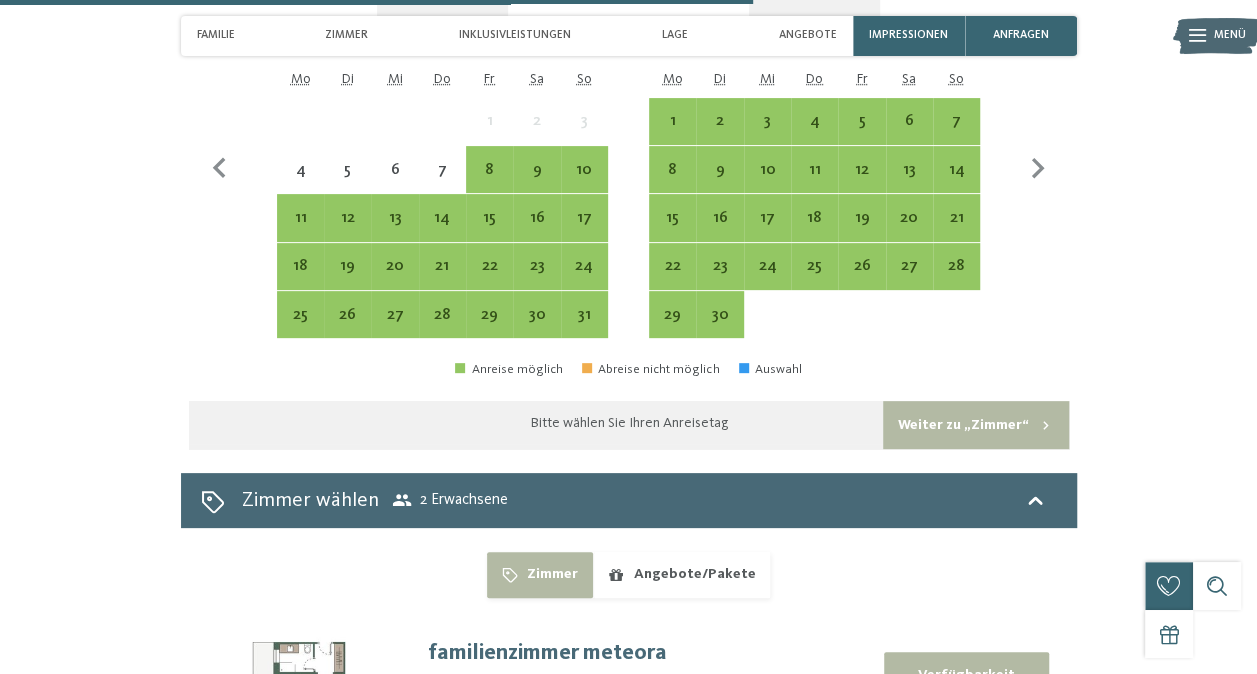scroll, scrollTop: 4031, scrollLeft: 0, axis: vertical 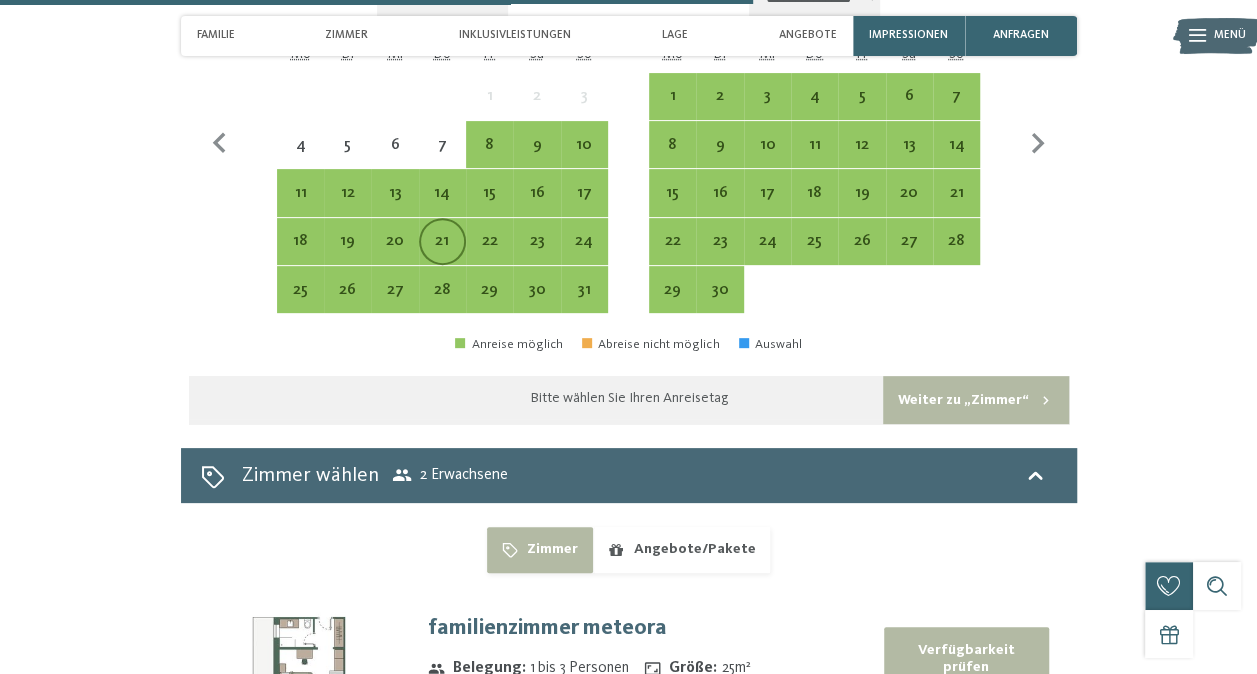 click on "21" at bounding box center [442, 254] 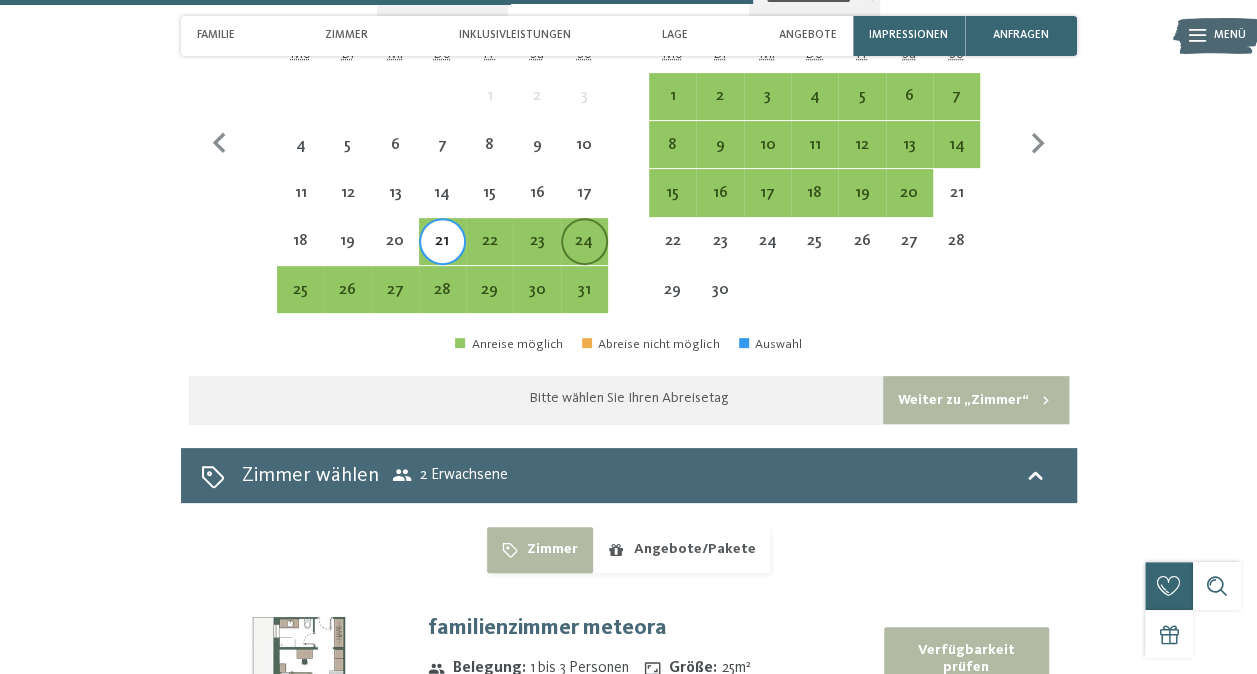 click on "24" at bounding box center [584, 254] 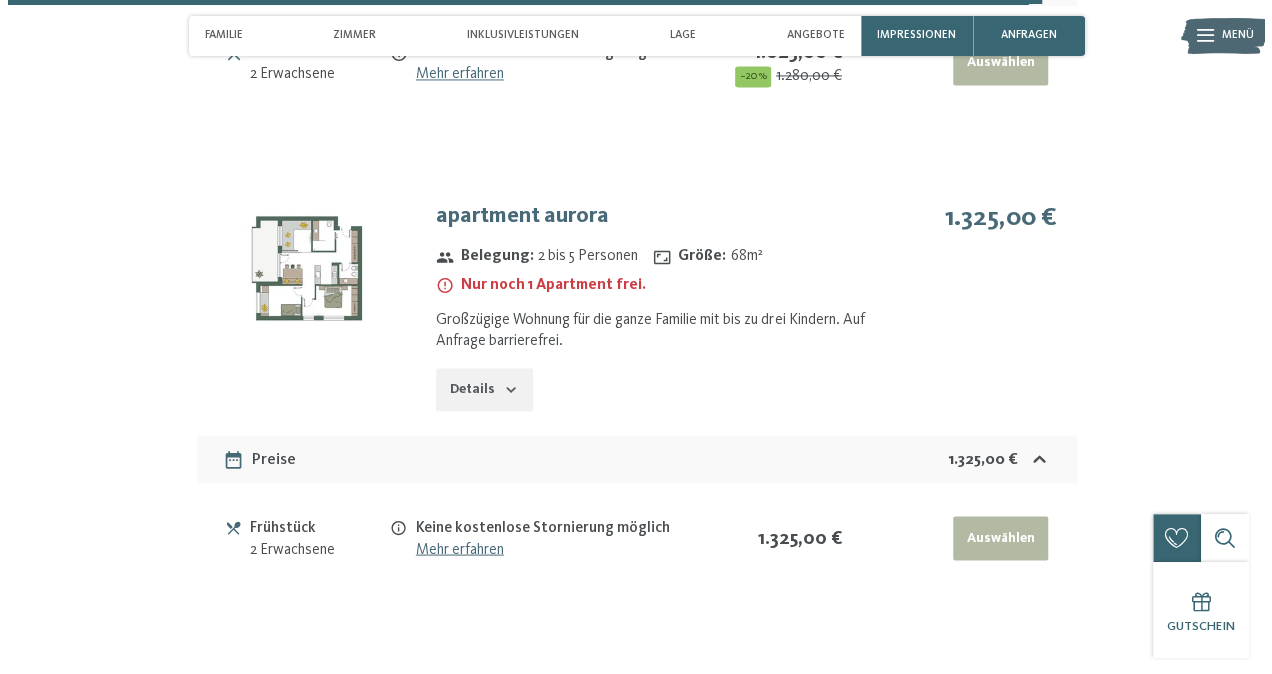 scroll, scrollTop: 5331, scrollLeft: 0, axis: vertical 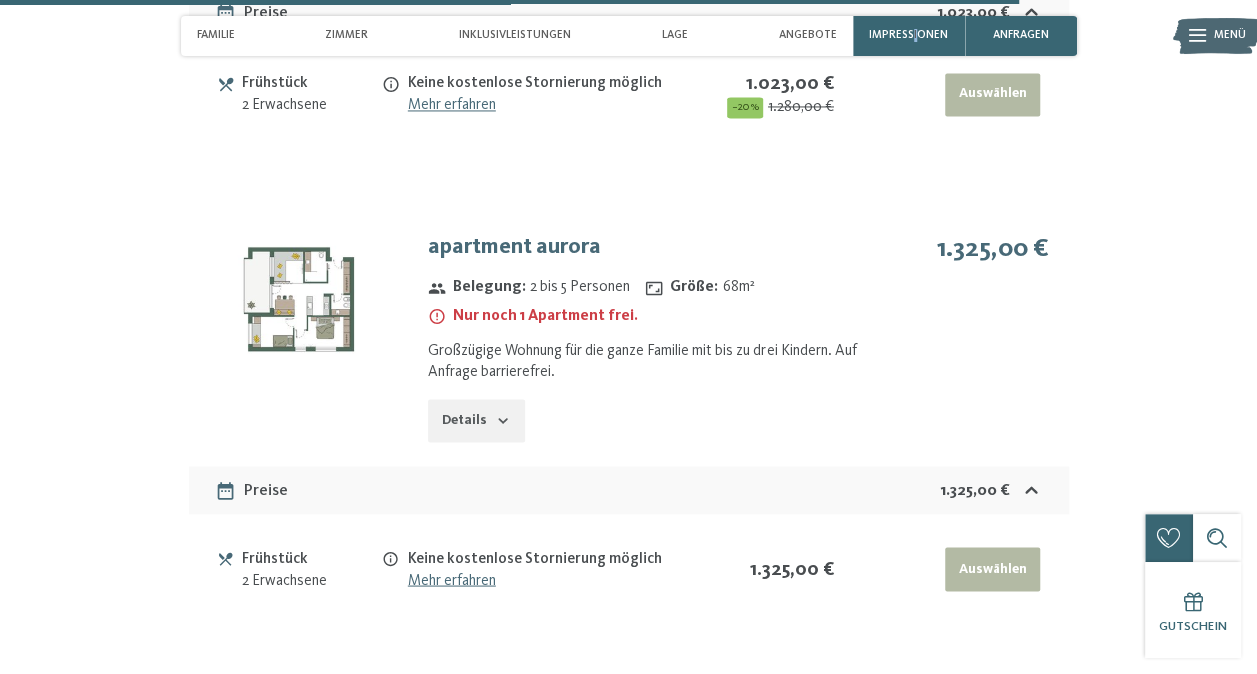 click on "Impressionen" at bounding box center [908, 35] 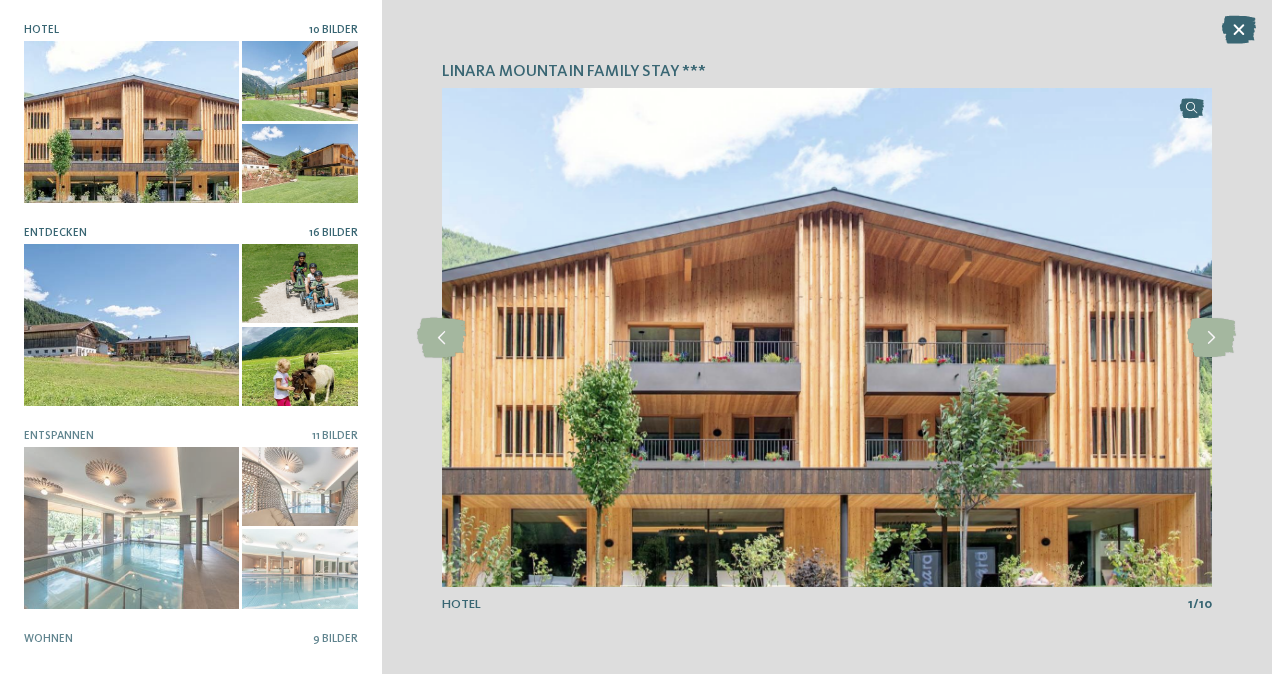 click at bounding box center [299, 366] 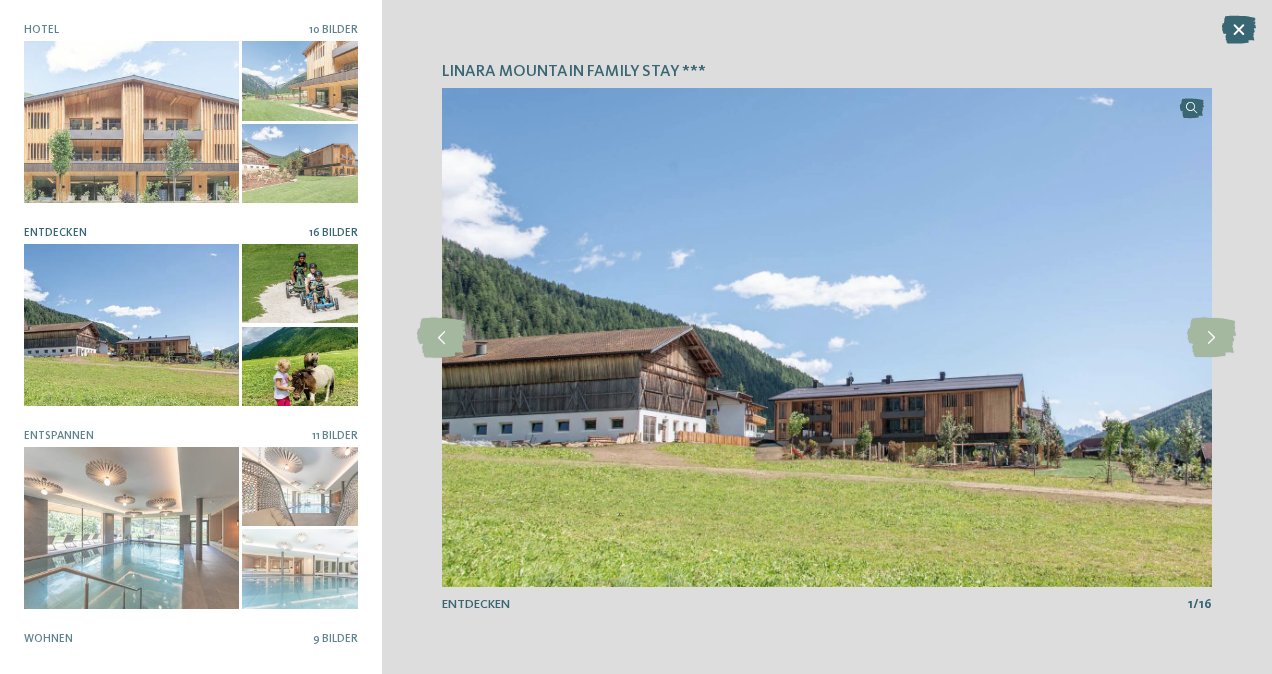 click on "HOTEL
10 Bilder" at bounding box center [191, 337] 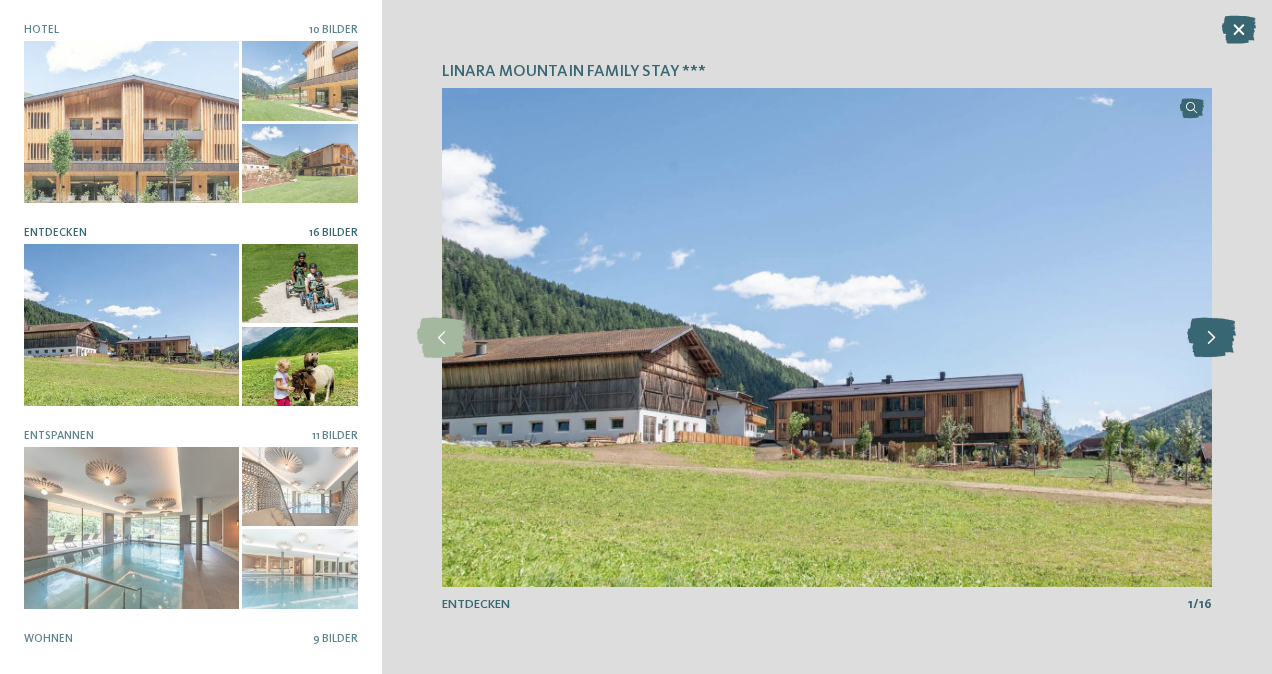 click at bounding box center [1211, 338] 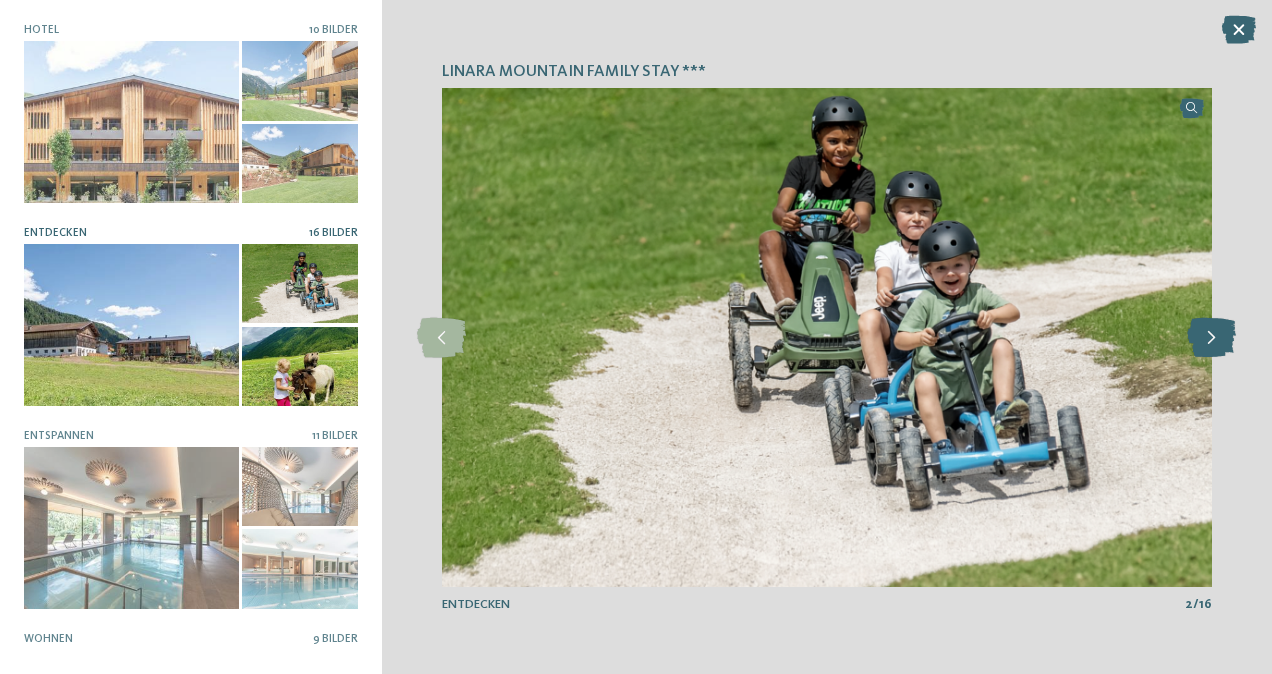 click at bounding box center (1211, 338) 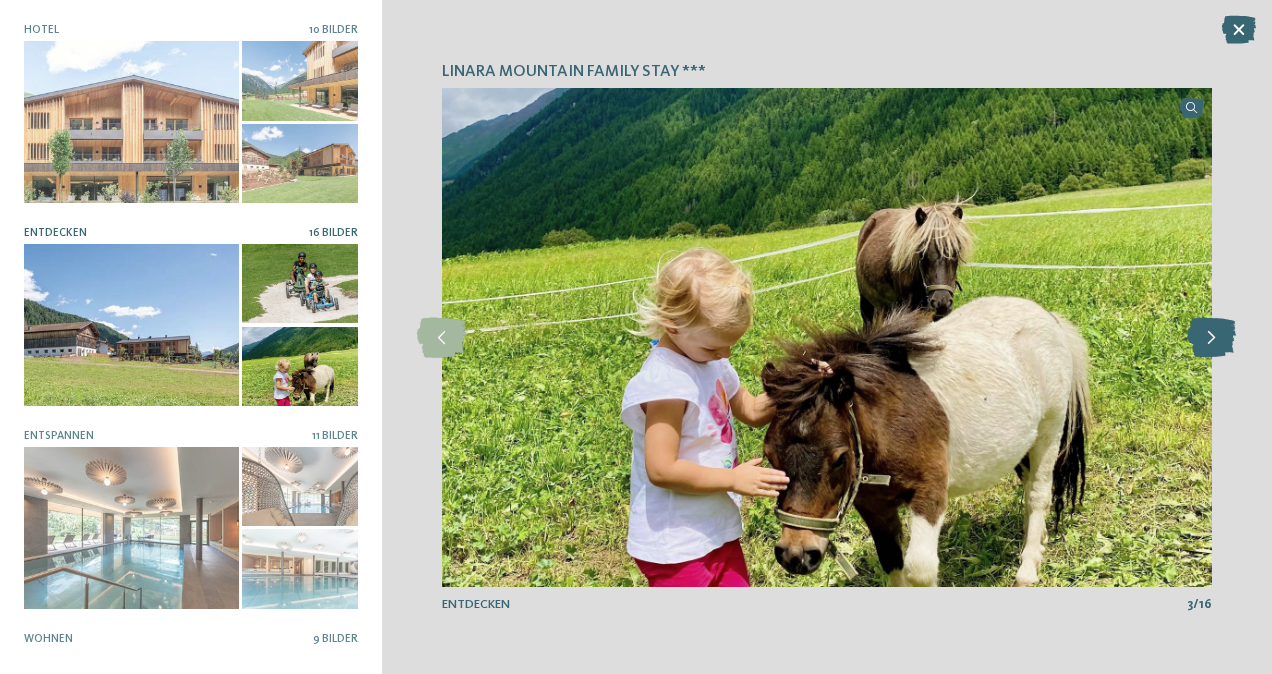 click at bounding box center [1211, 338] 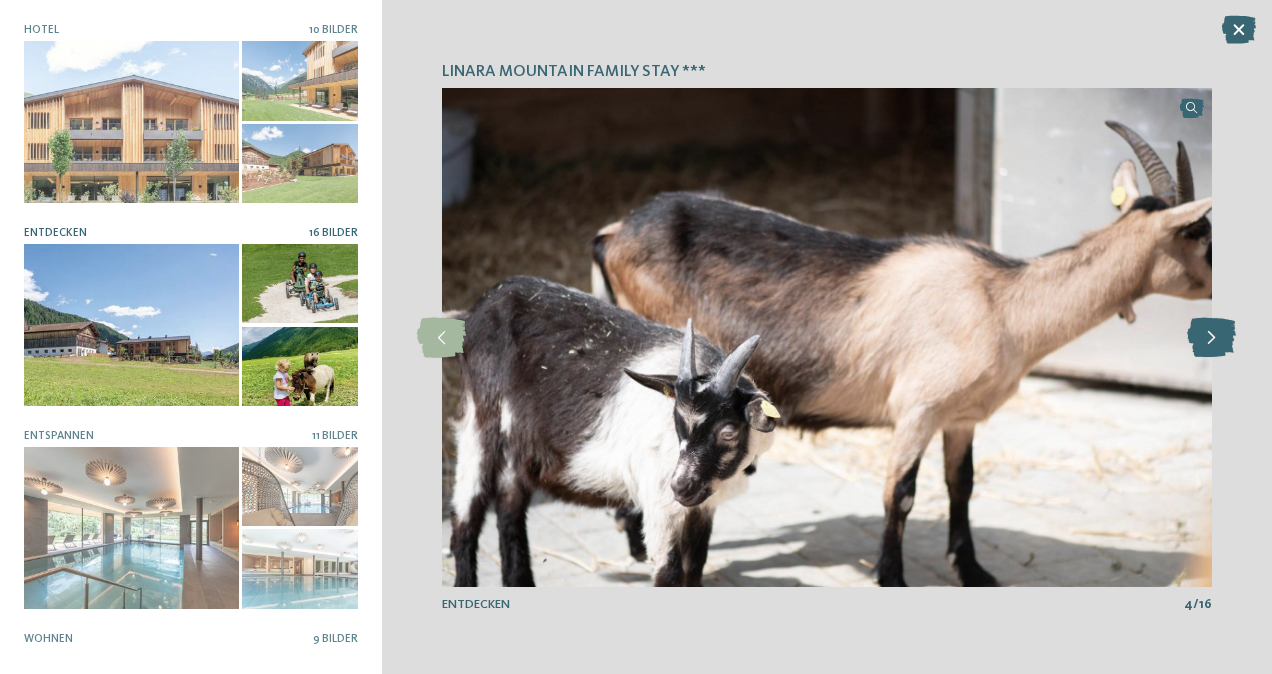 click at bounding box center (1211, 338) 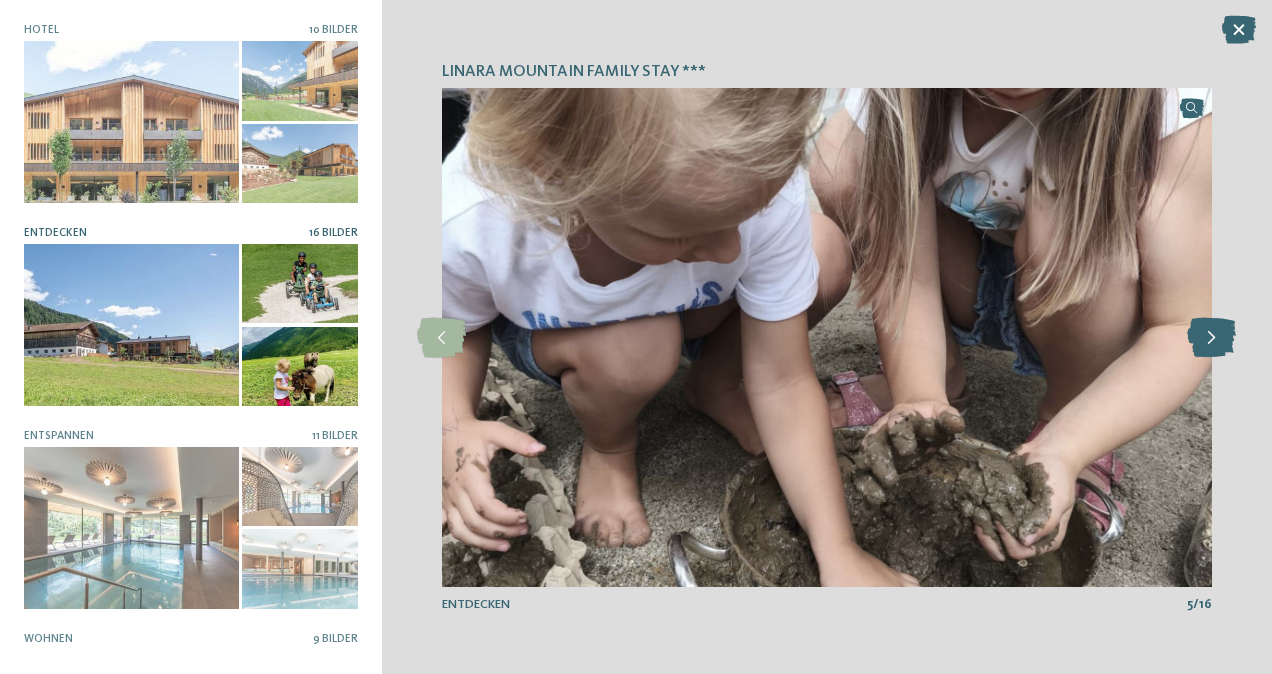 click at bounding box center [1211, 338] 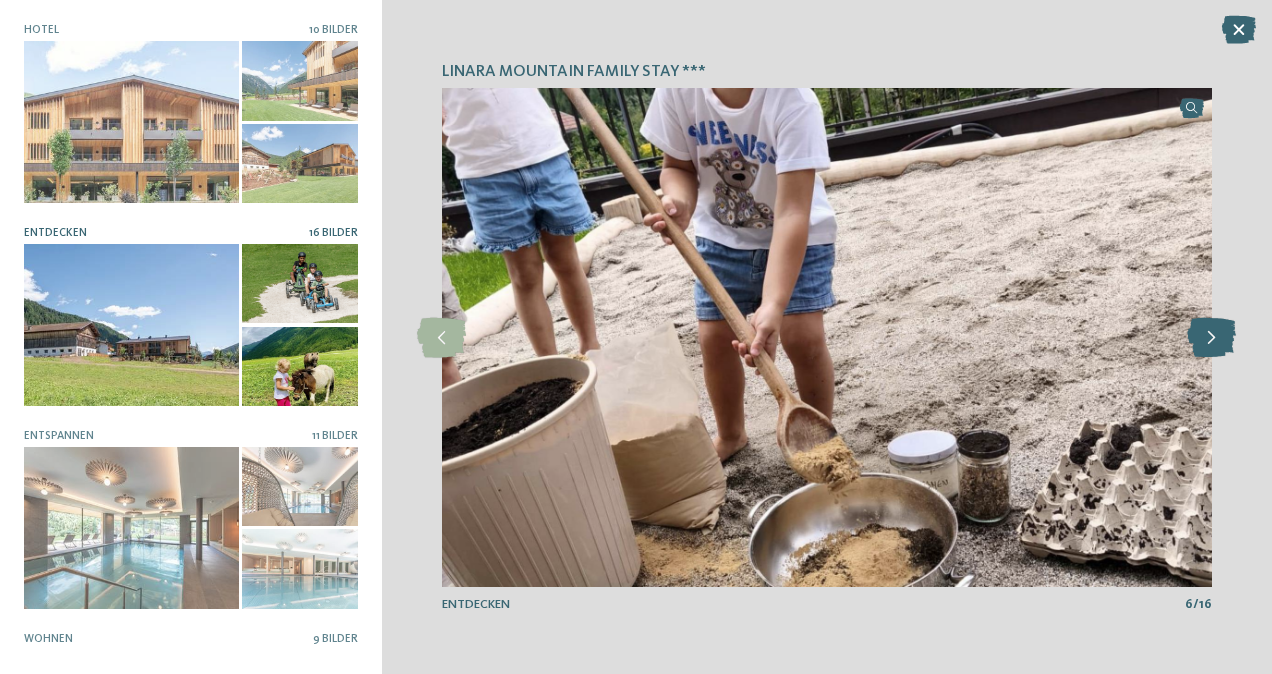 click at bounding box center [1211, 338] 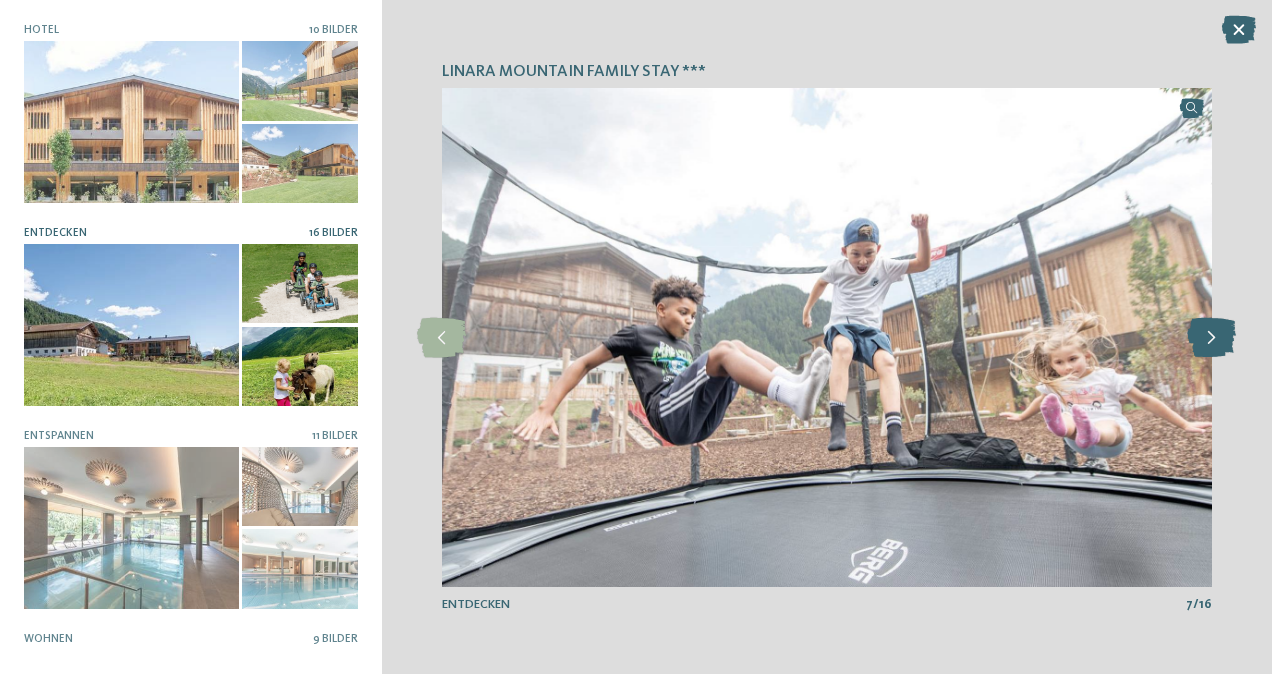 click at bounding box center [1211, 338] 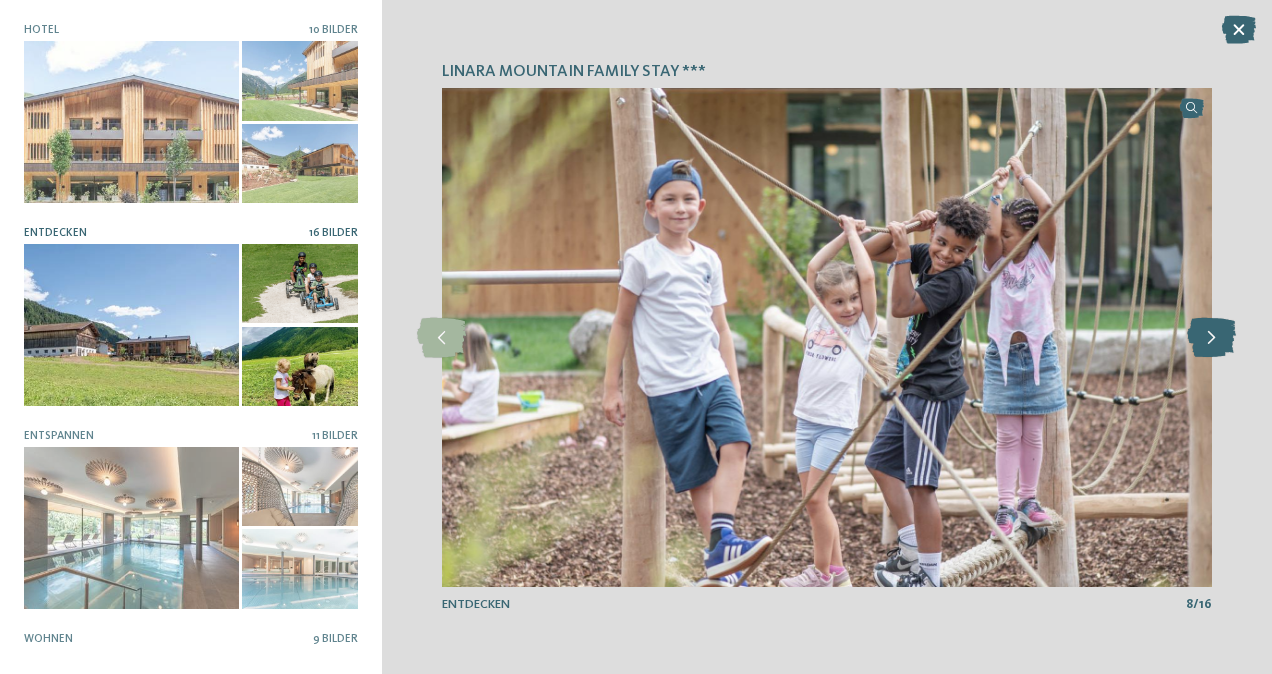 click at bounding box center (1211, 338) 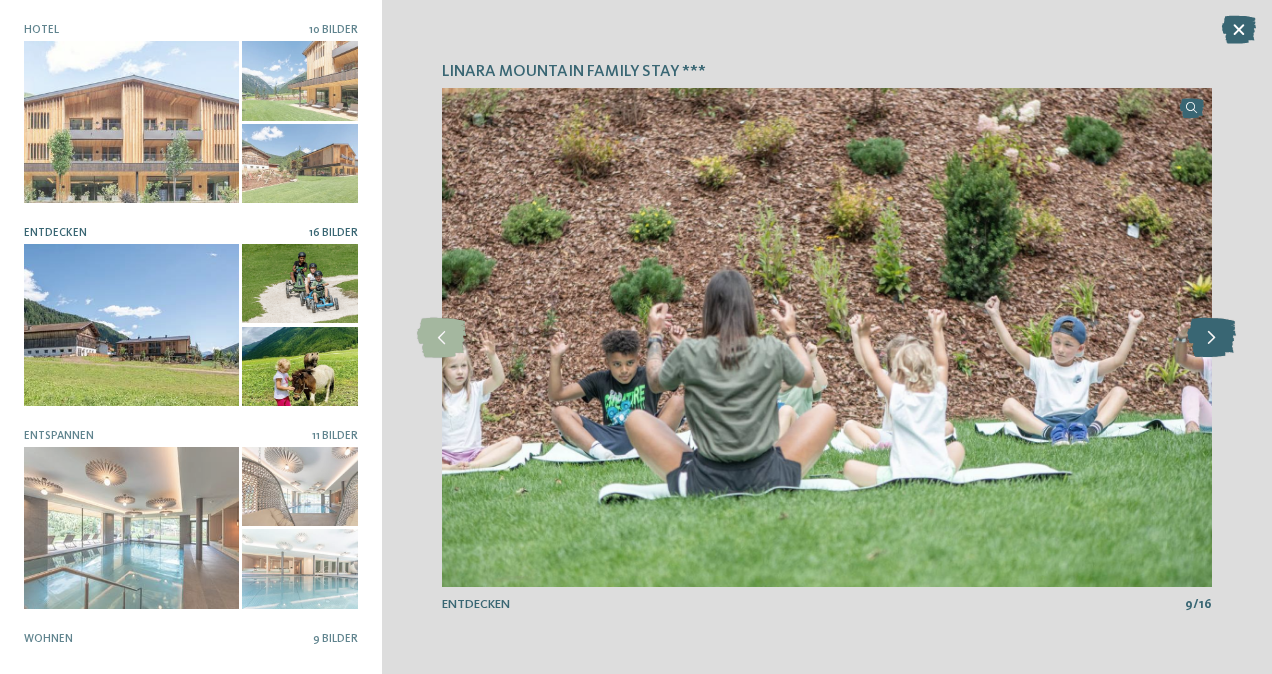click at bounding box center (1211, 338) 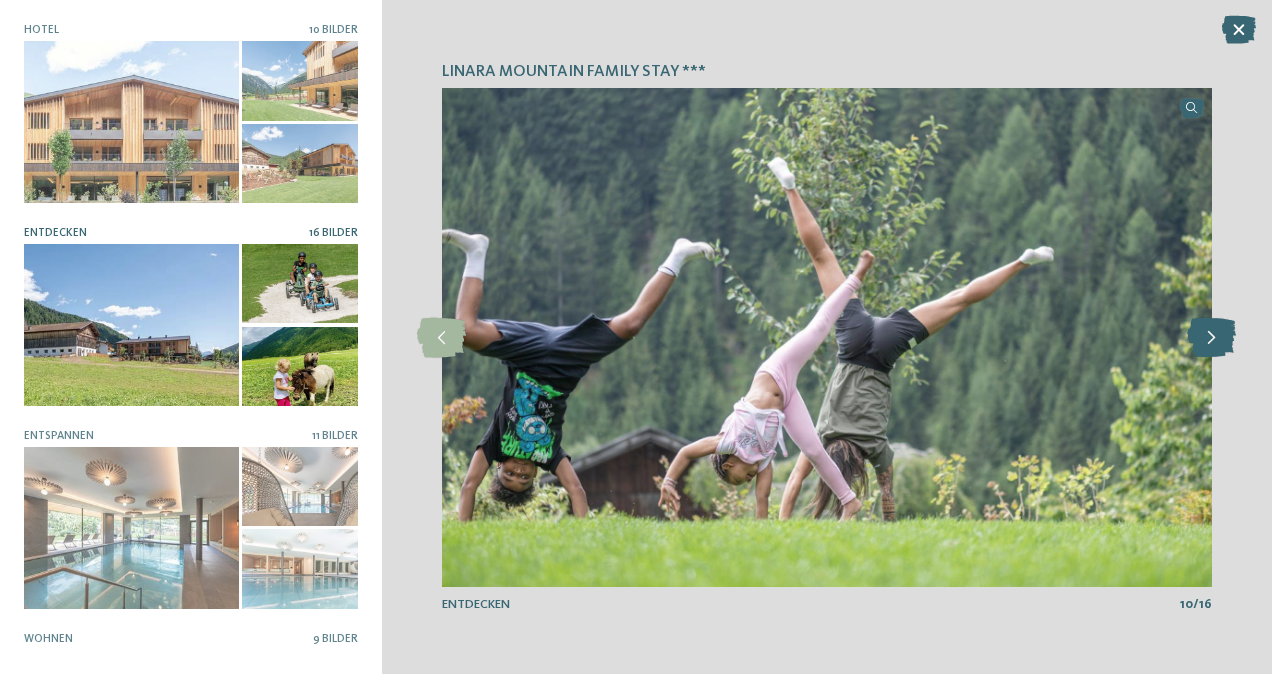 click at bounding box center [1211, 338] 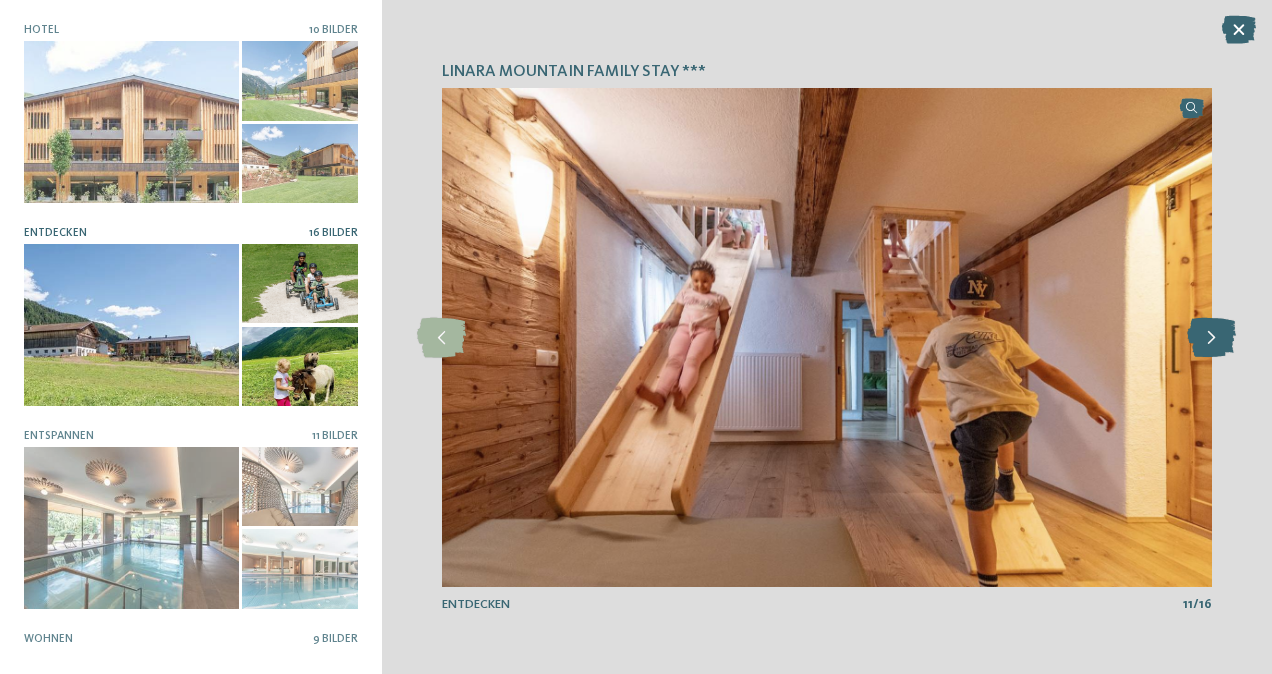click at bounding box center (1211, 338) 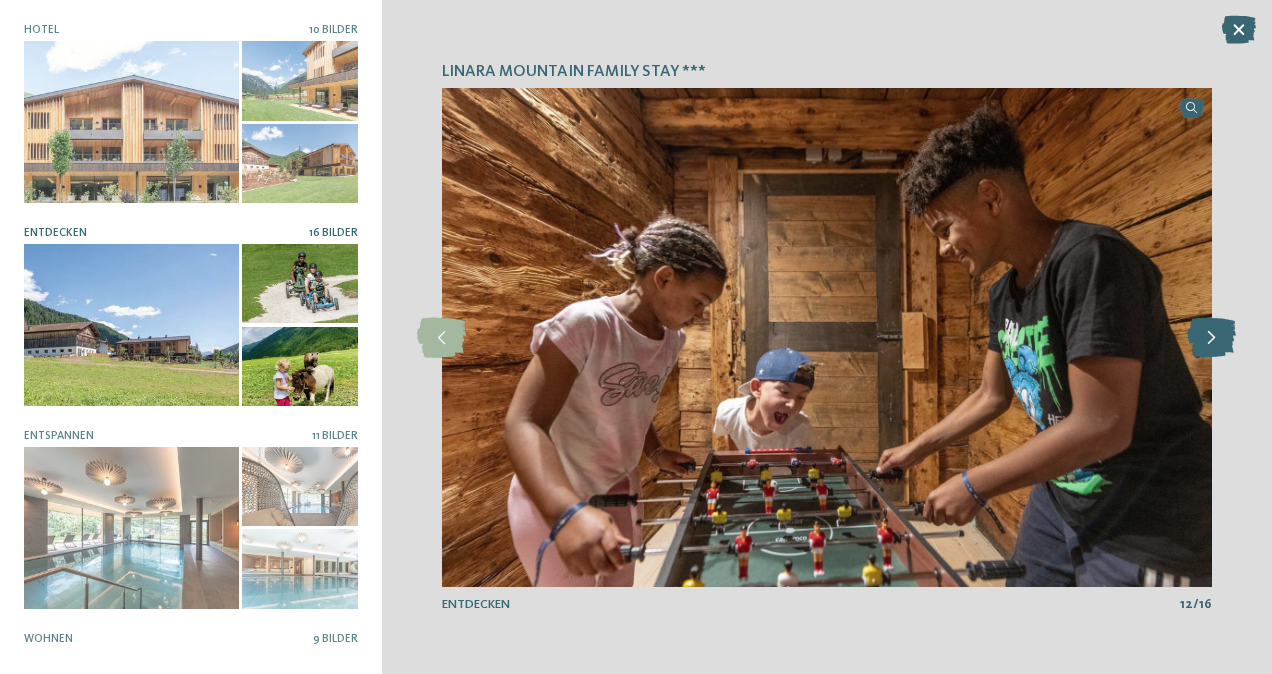 click at bounding box center (1211, 338) 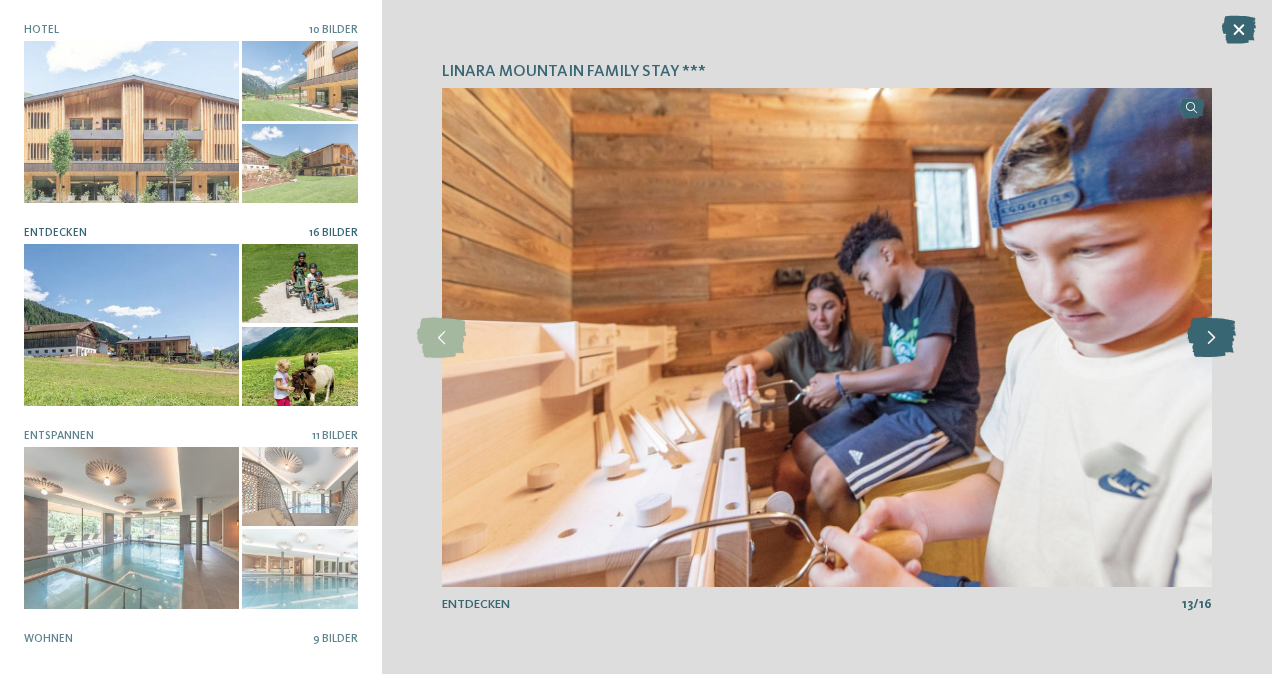 click at bounding box center (1211, 338) 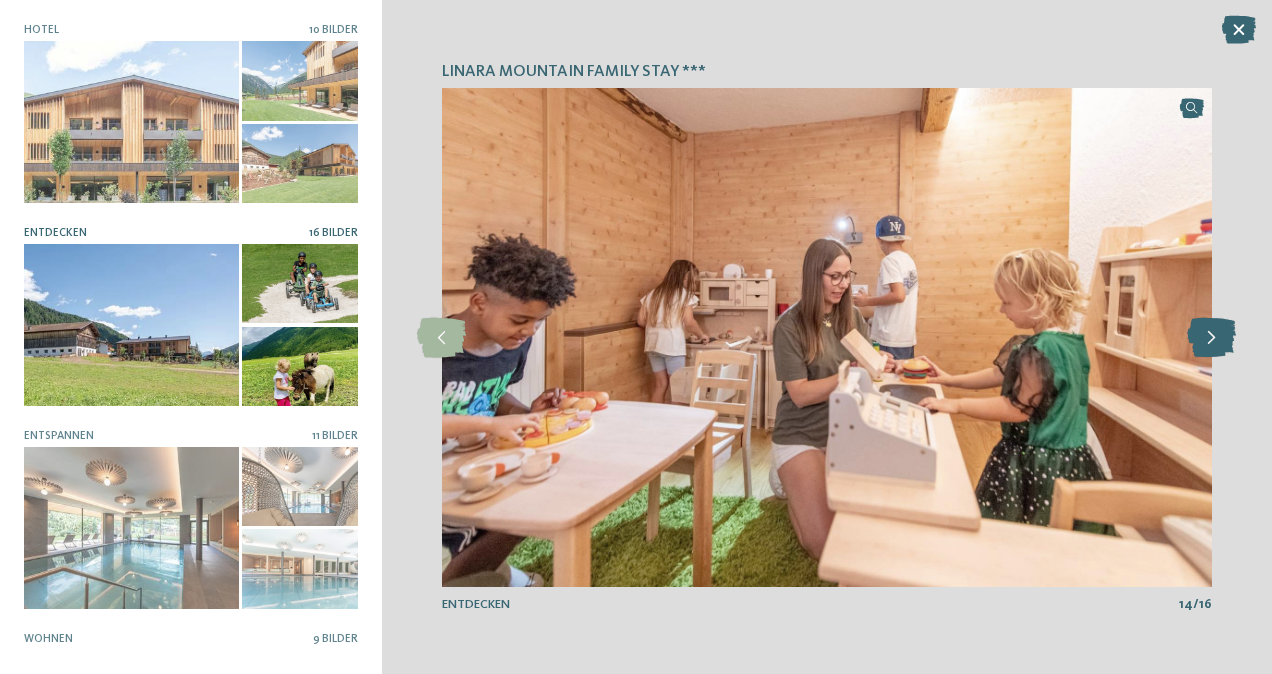 click at bounding box center [1211, 338] 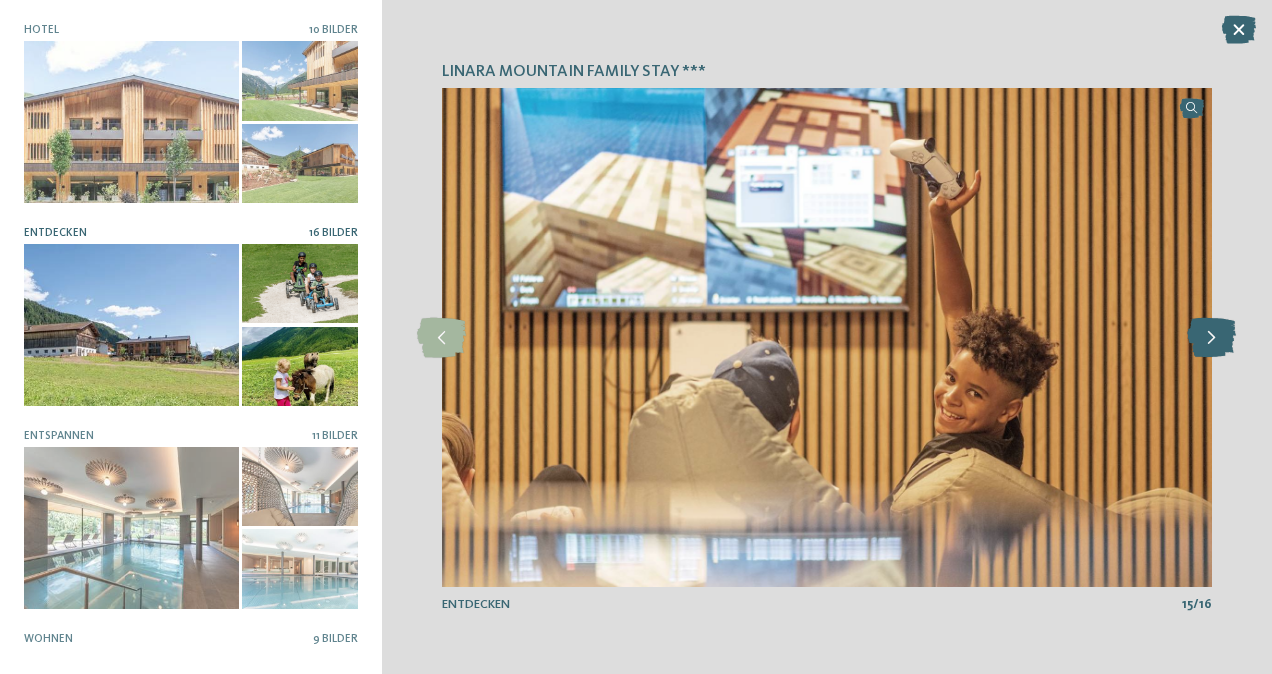 click at bounding box center (1211, 338) 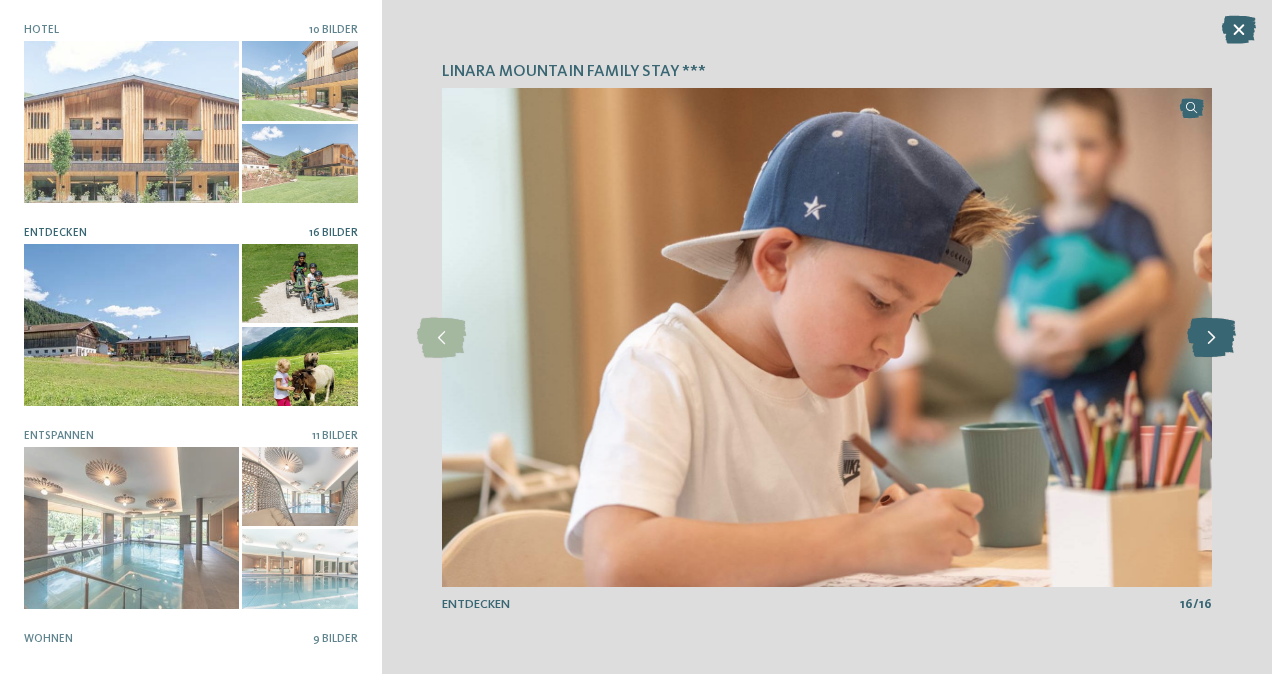 click at bounding box center [1211, 338] 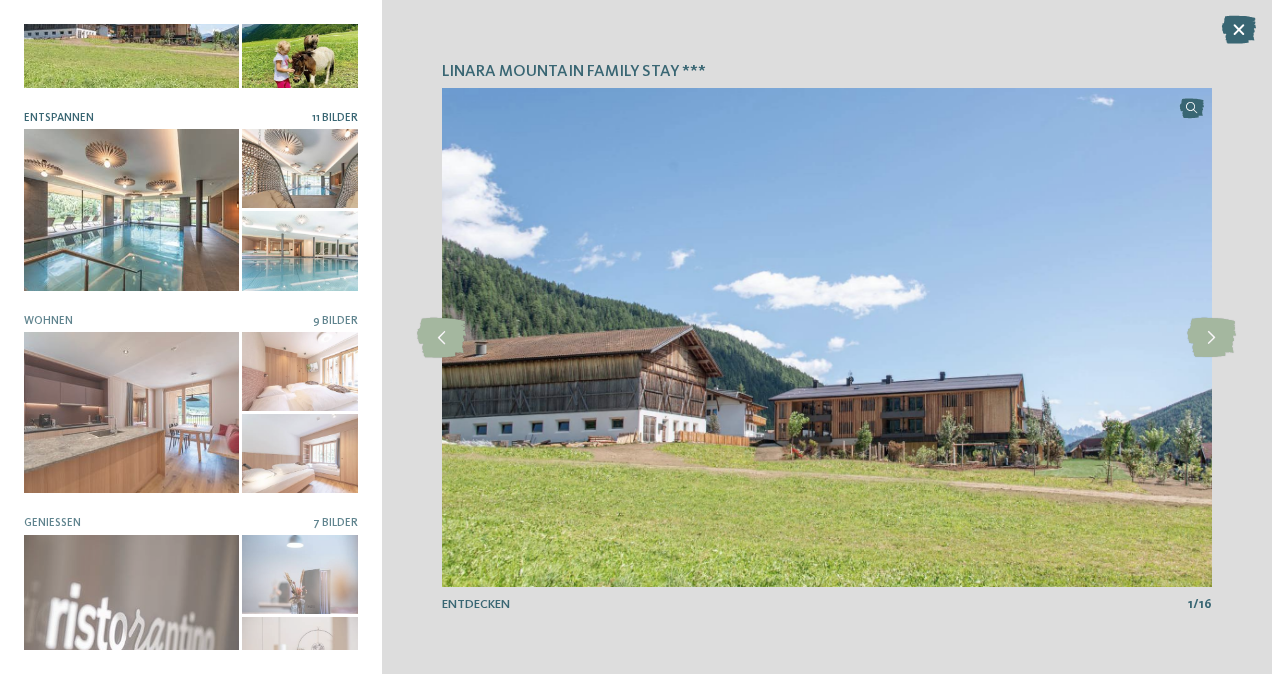 scroll, scrollTop: 240, scrollLeft: 0, axis: vertical 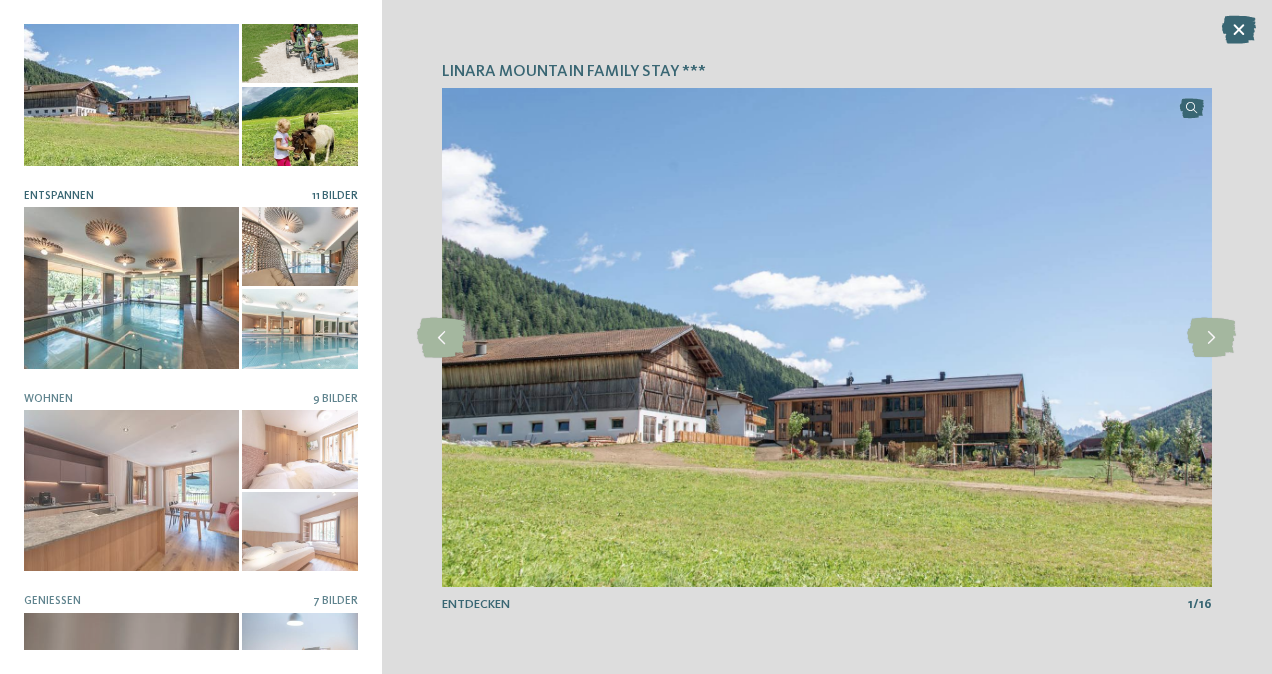 click at bounding box center (131, 287) 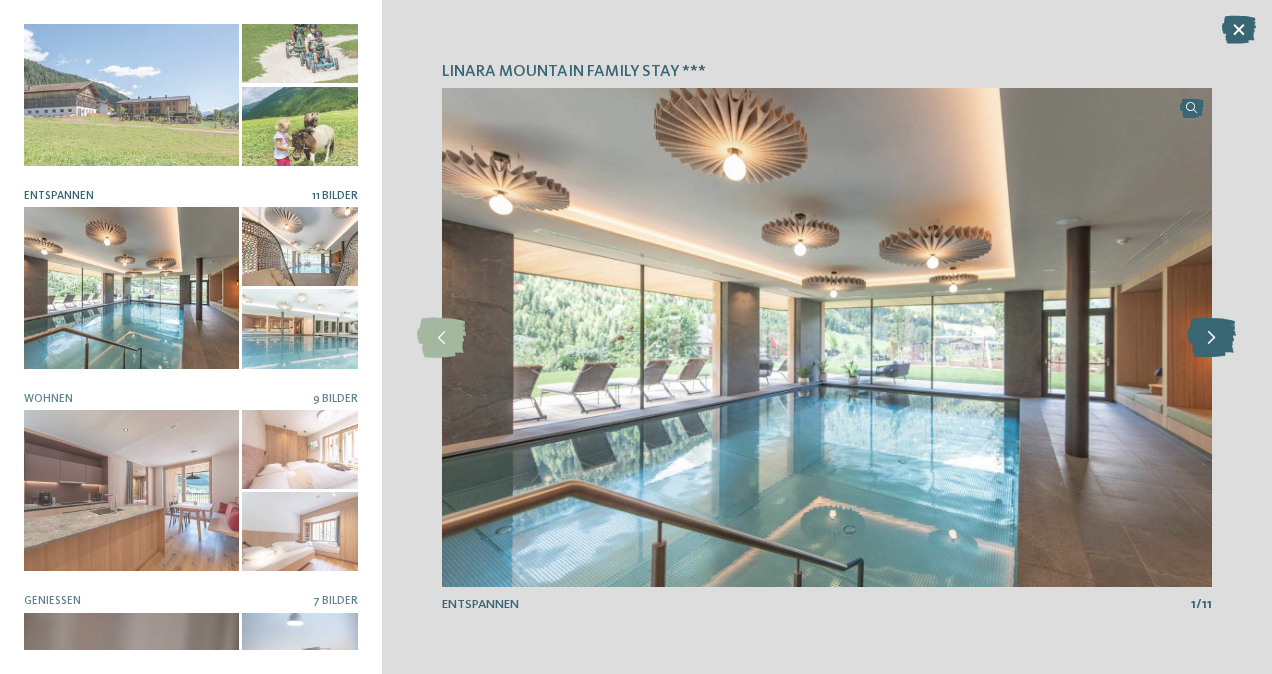 click at bounding box center (1211, 338) 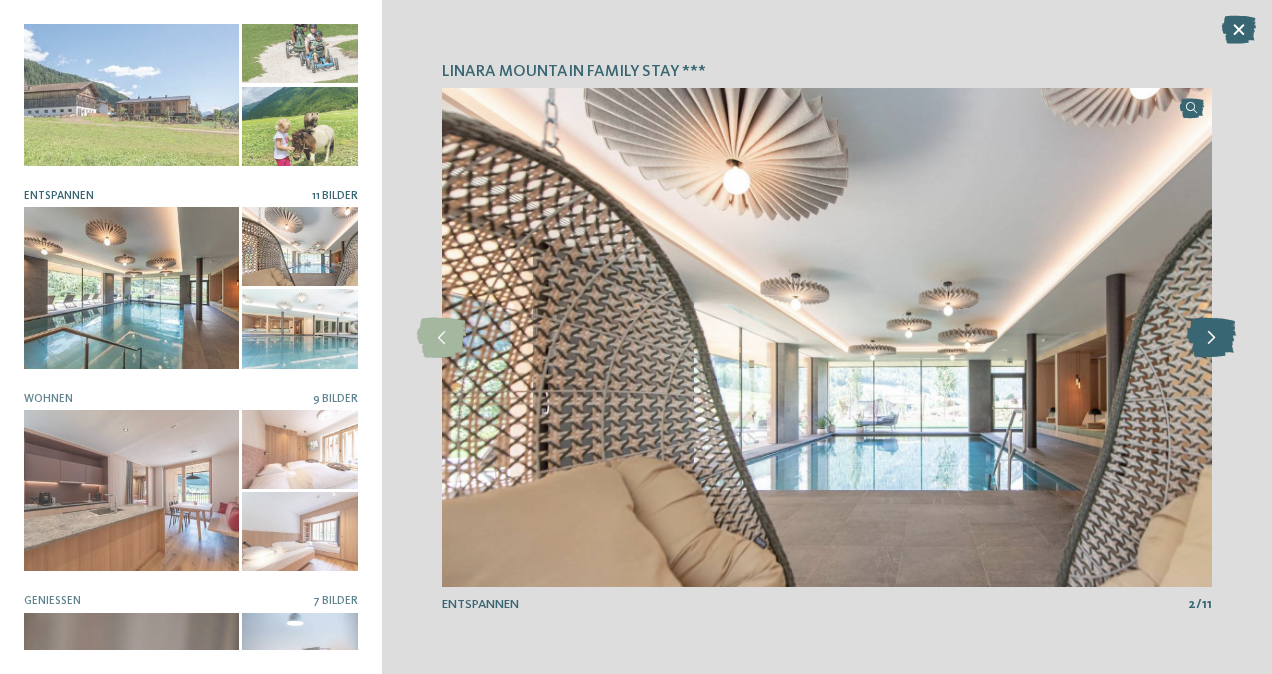 click at bounding box center (1211, 338) 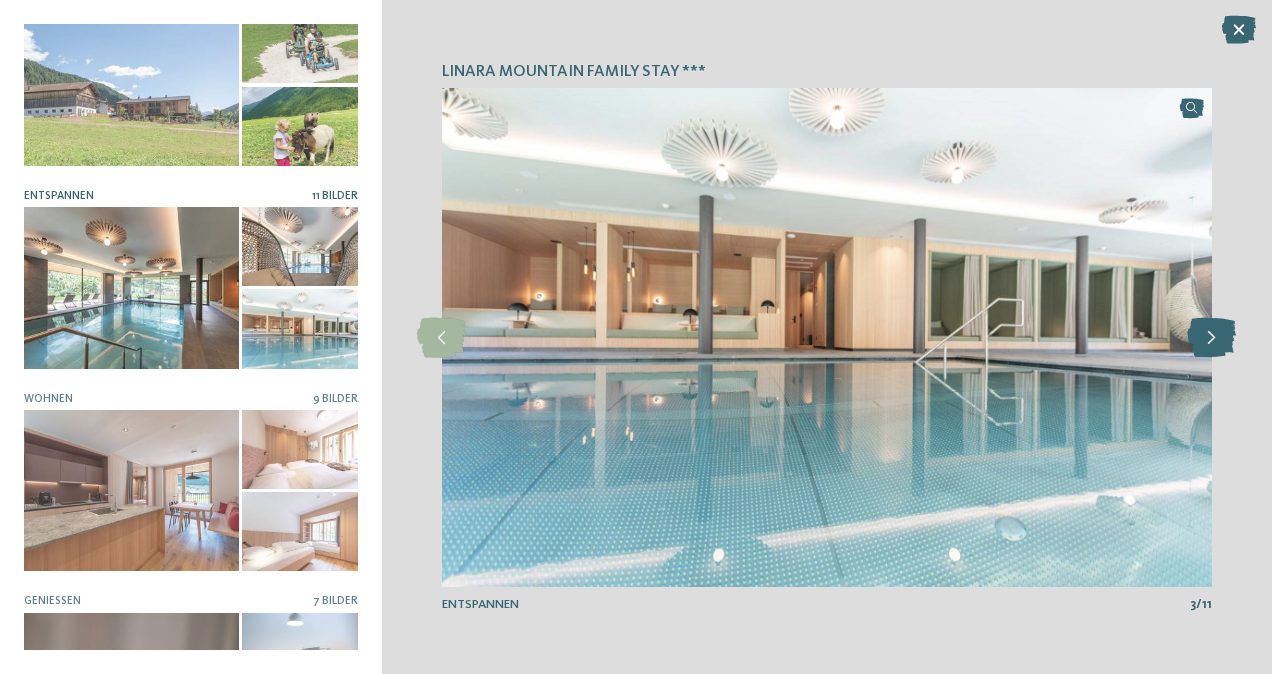 click at bounding box center [1211, 338] 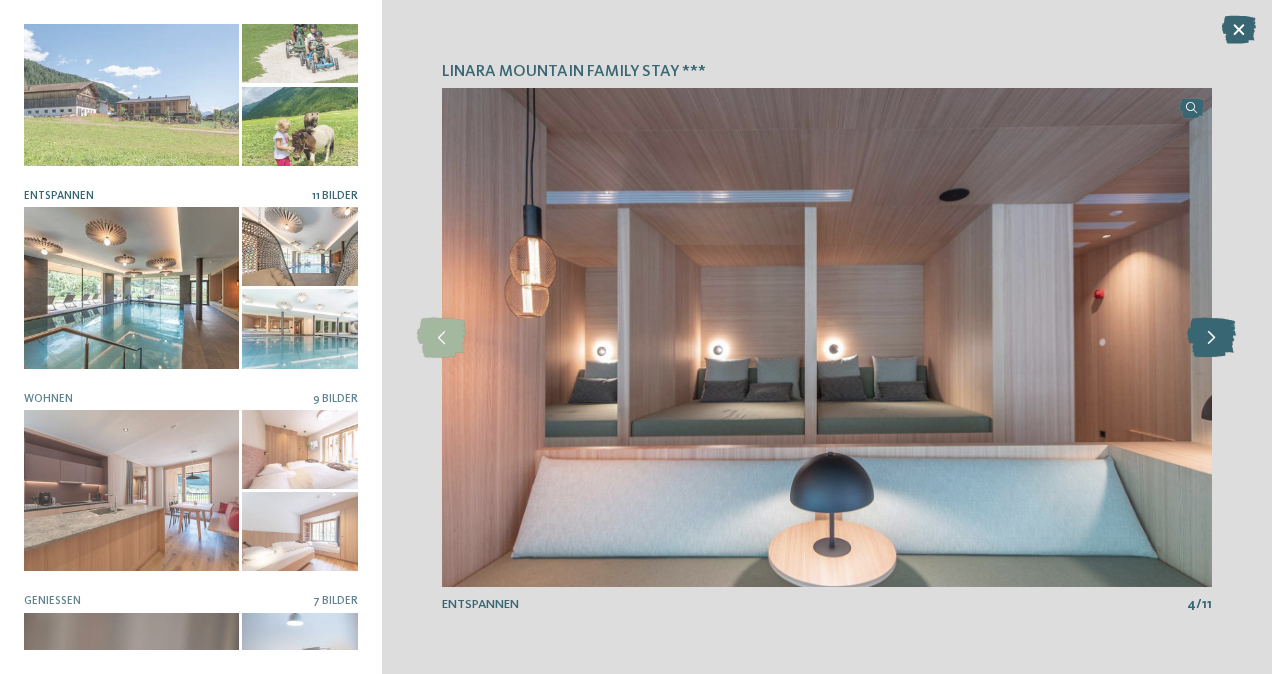 click at bounding box center [1211, 338] 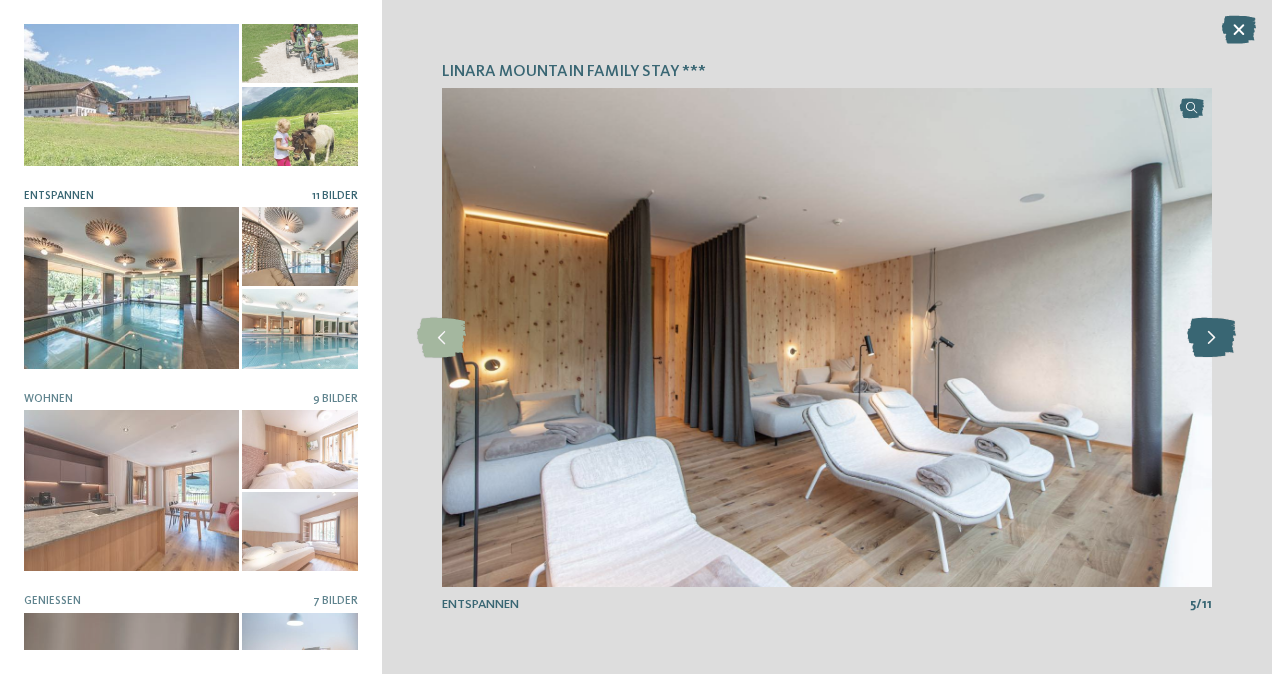 click at bounding box center (1211, 338) 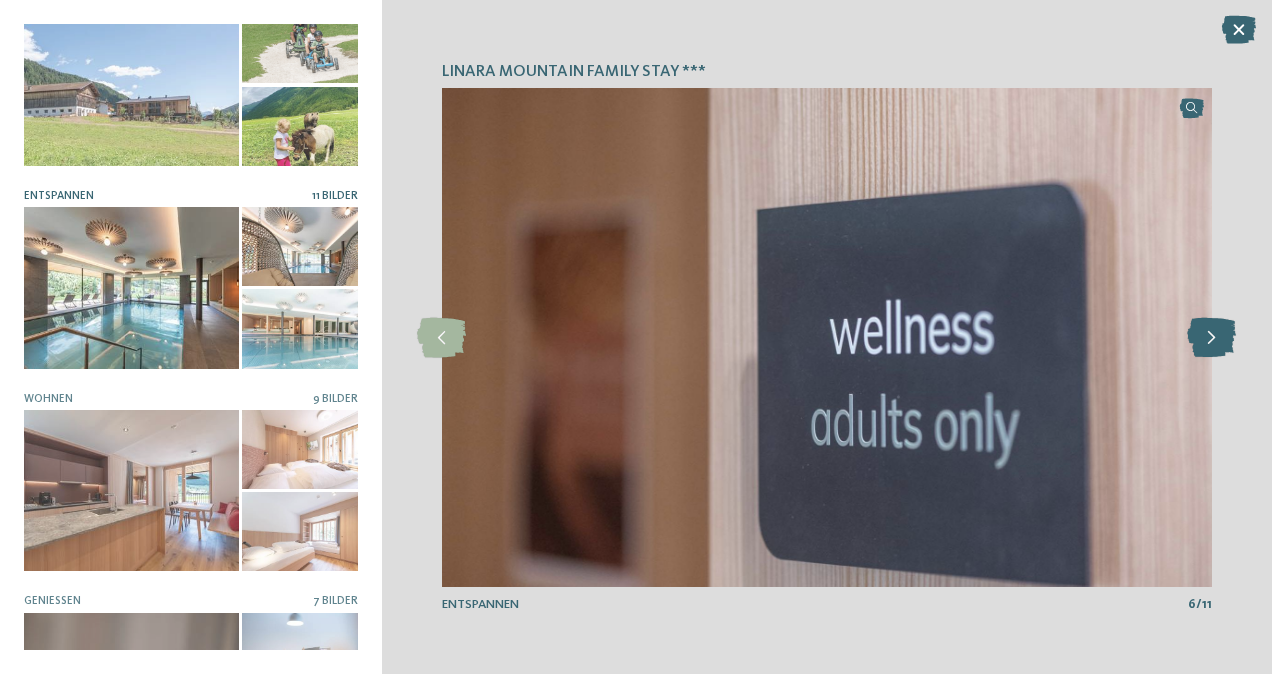 click at bounding box center [1211, 338] 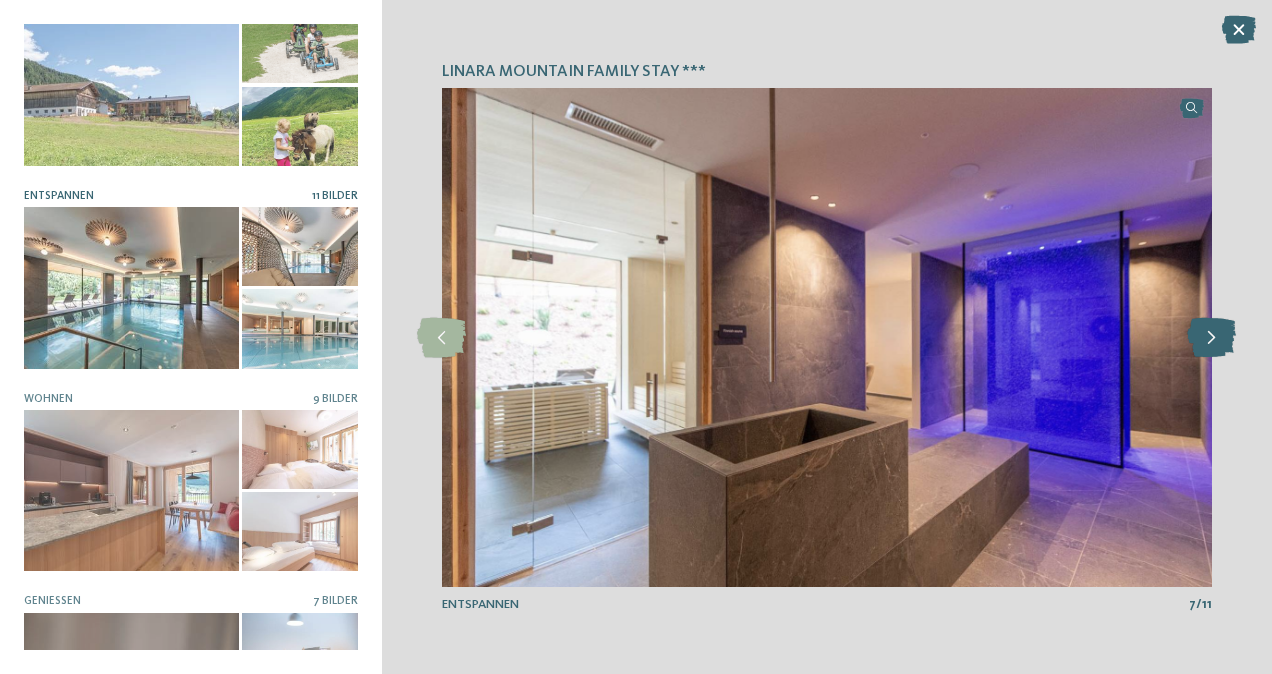 click at bounding box center (1211, 338) 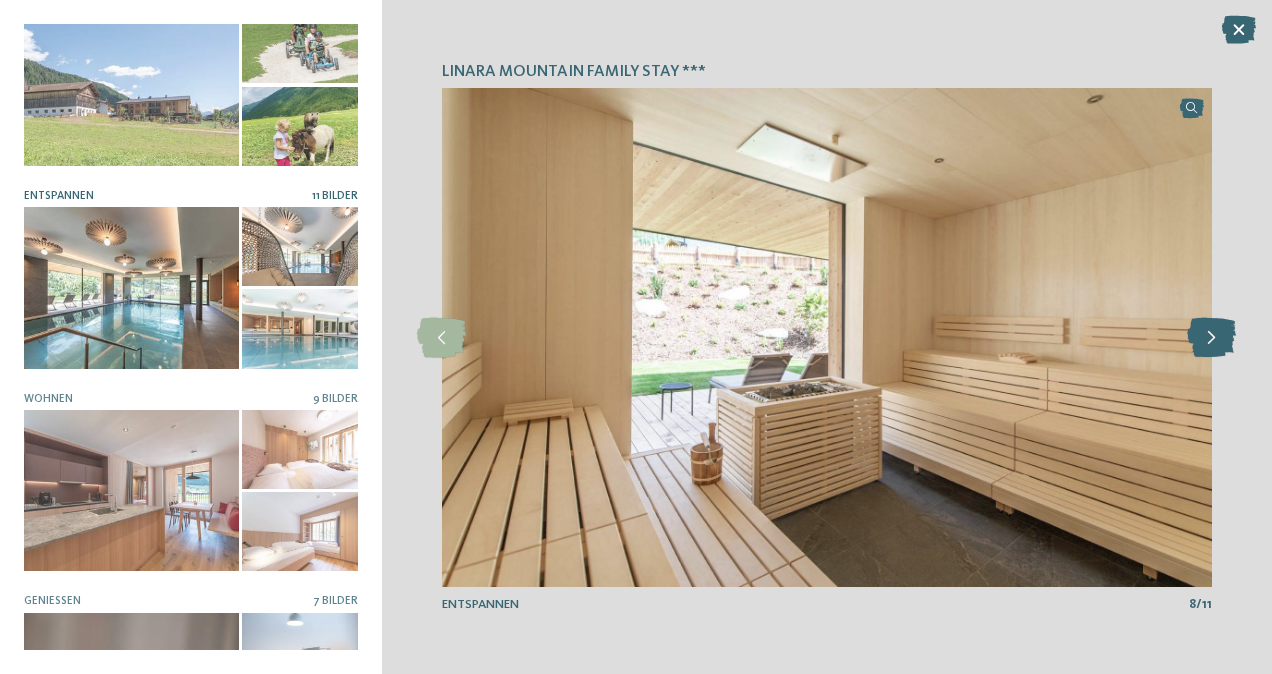 click at bounding box center [1211, 338] 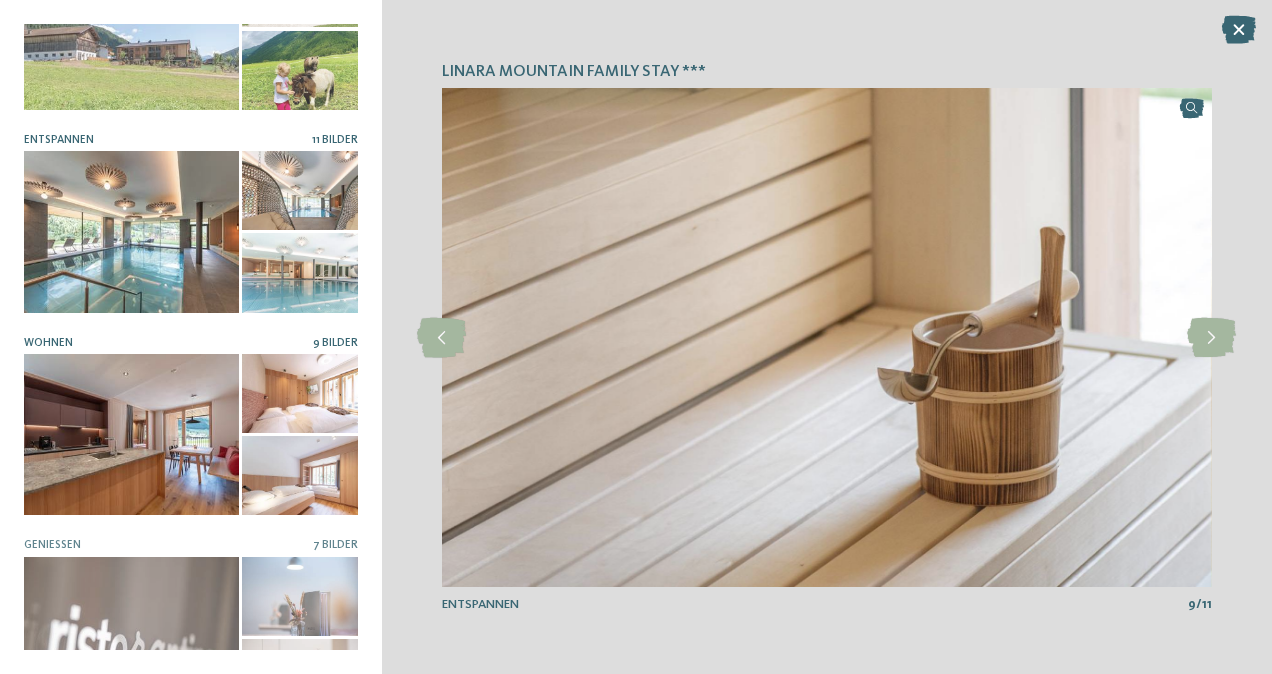 scroll, scrollTop: 340, scrollLeft: 0, axis: vertical 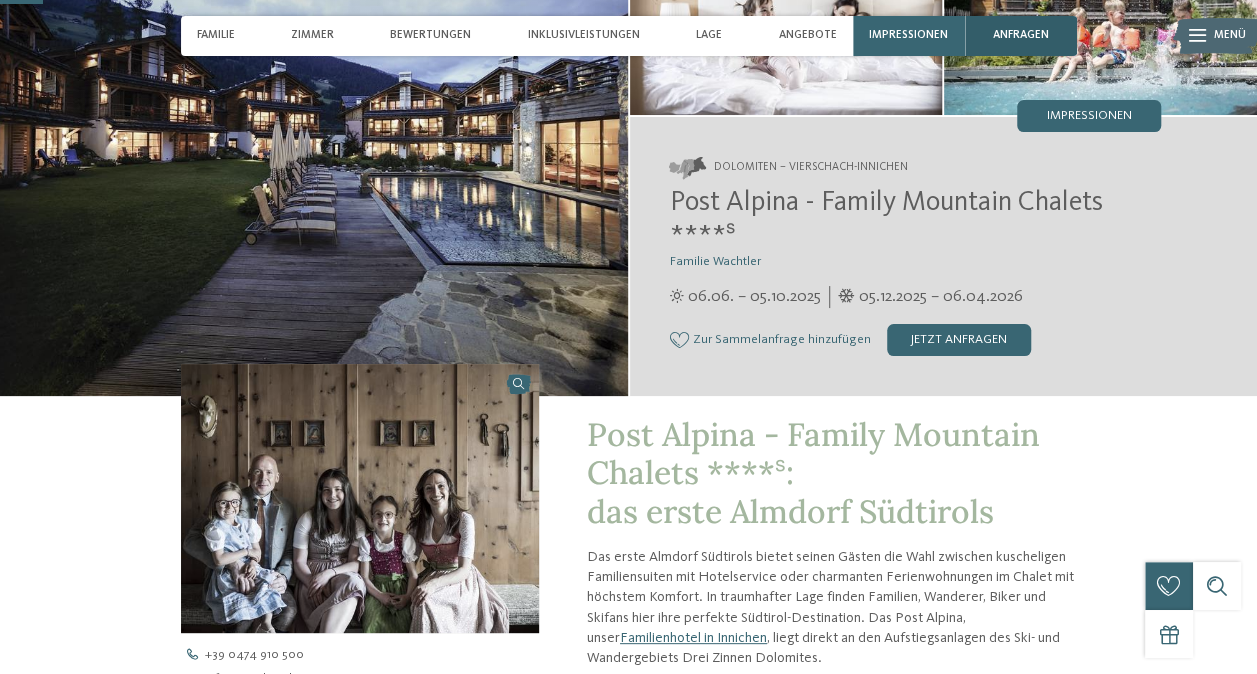 click on "anfragen" at bounding box center (1021, 35) 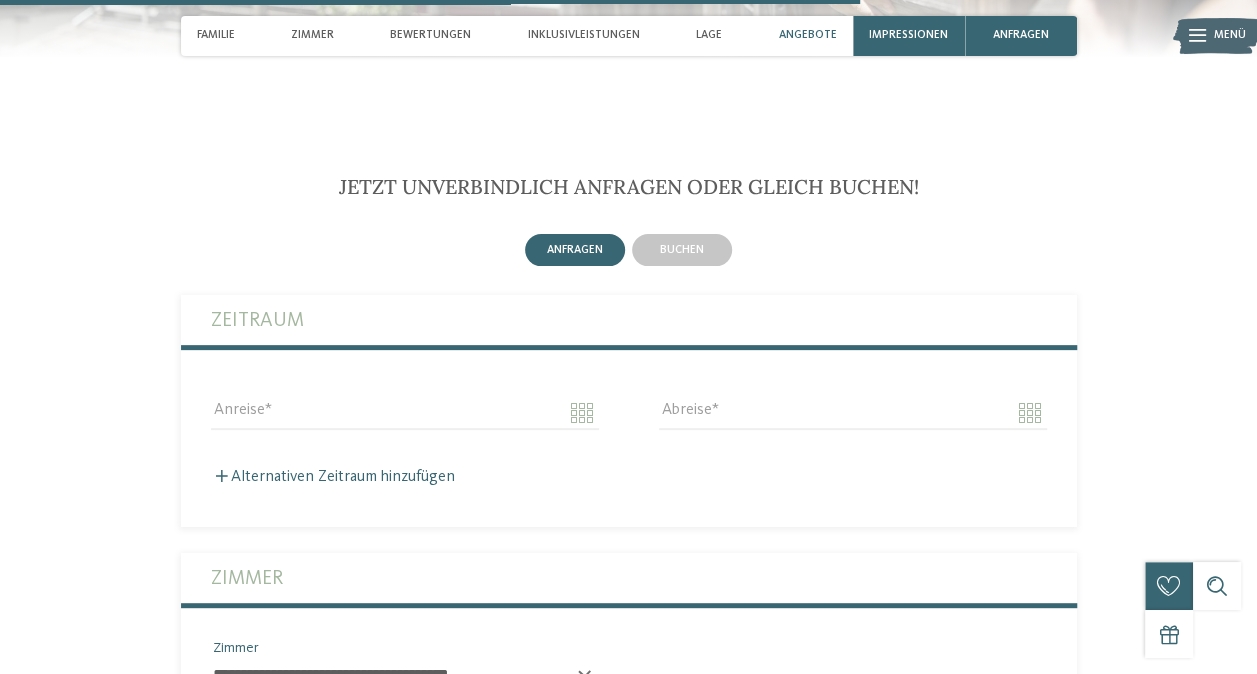 scroll, scrollTop: 3998, scrollLeft: 0, axis: vertical 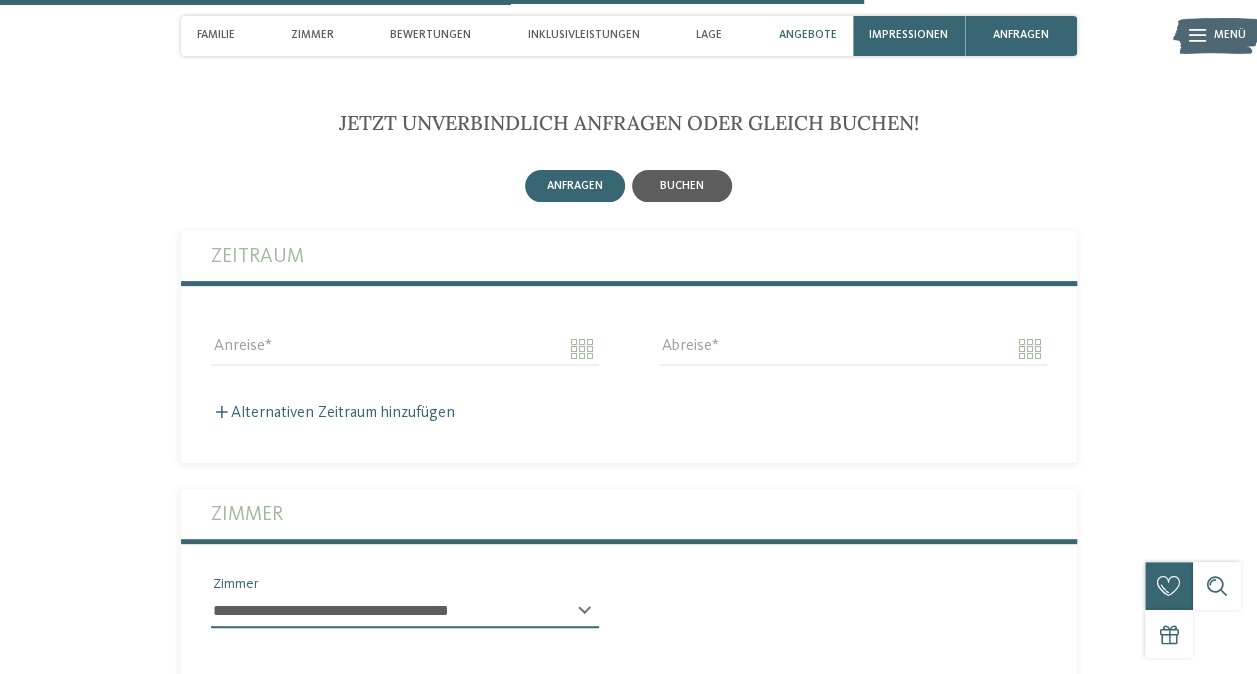 drag, startPoint x: 682, startPoint y: 185, endPoint x: 670, endPoint y: 199, distance: 18.439089 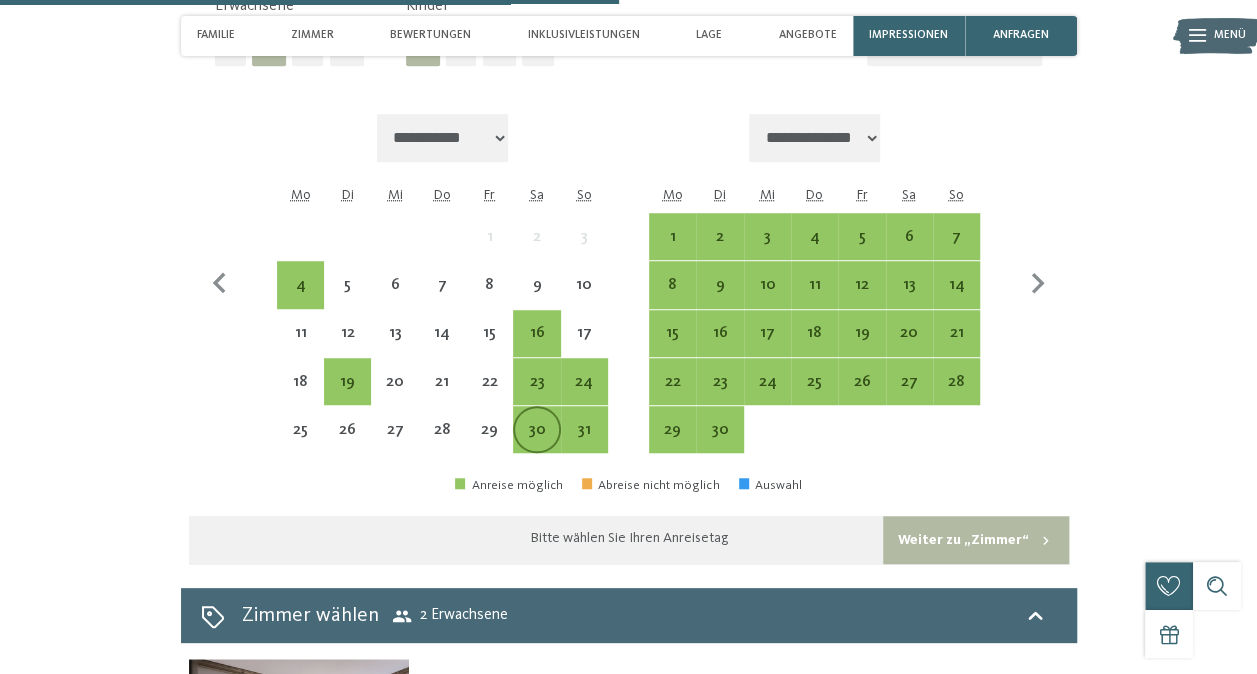 scroll, scrollTop: 4398, scrollLeft: 0, axis: vertical 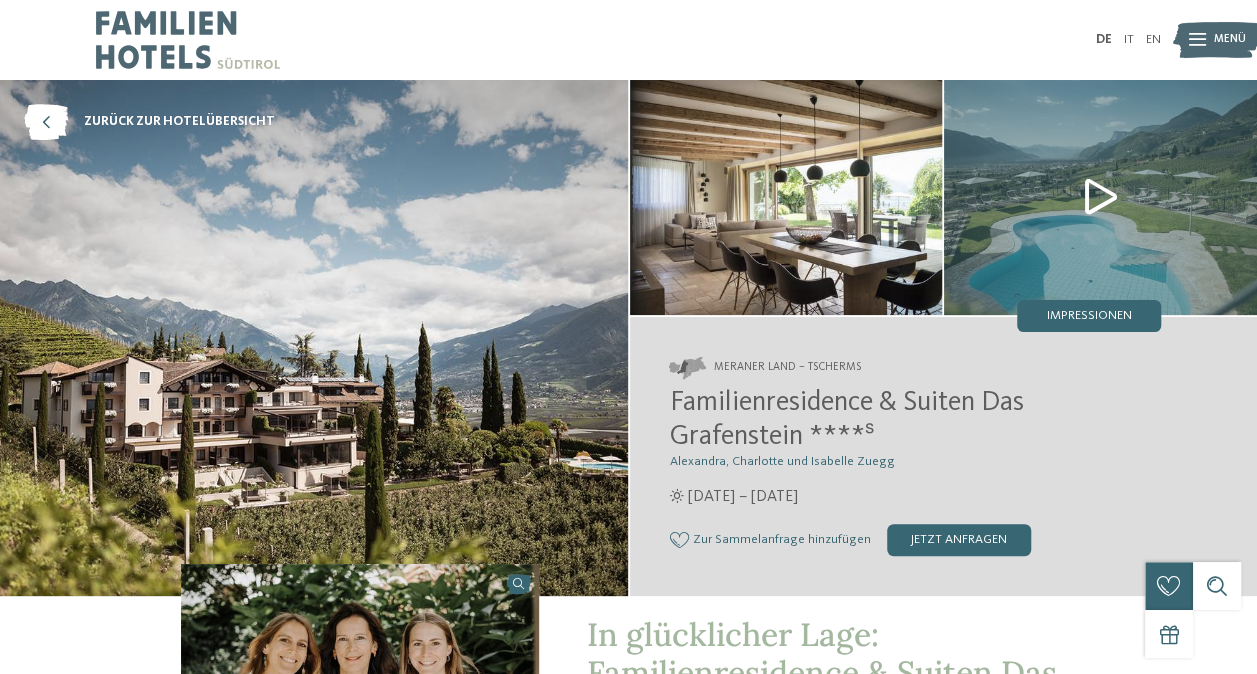 click on "Familienresidence & Suiten Das Grafenstein ****ˢ
[FIRST], [FIRST] und [FIRST] [LAST]
[DATE] – [DATE]
Zur Sammelanfrage hinzufügen" at bounding box center (916, 471) 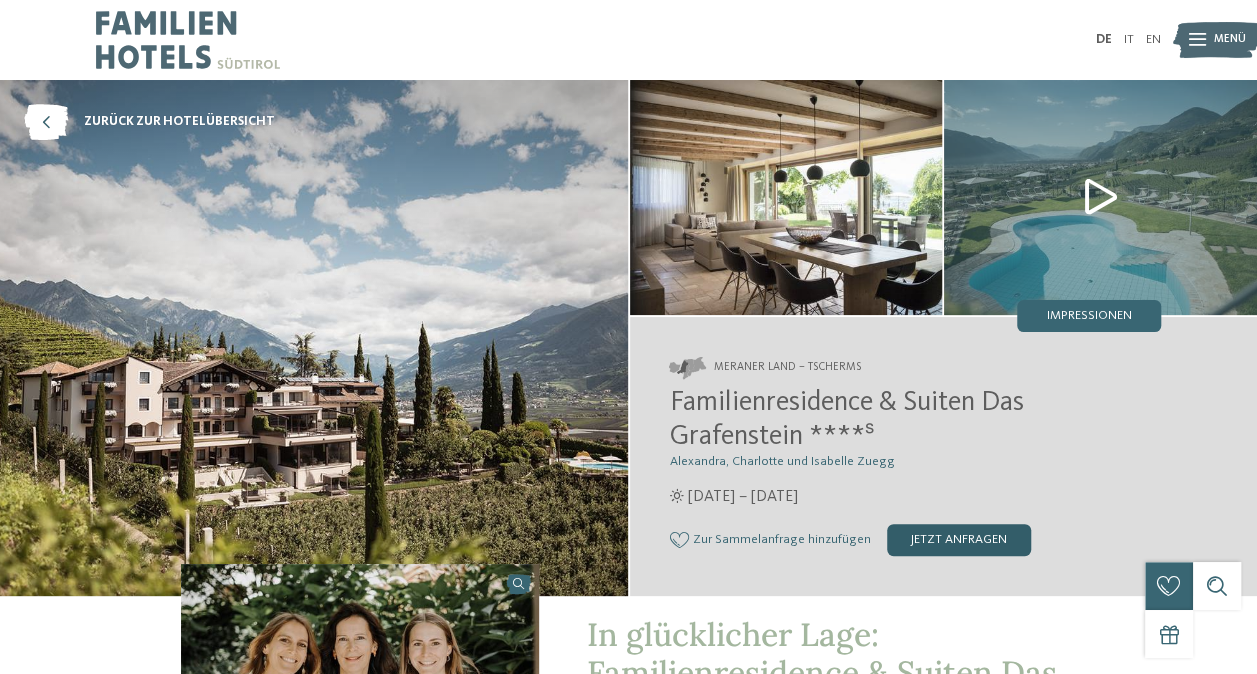 click on "jetzt anfragen" at bounding box center (959, 540) 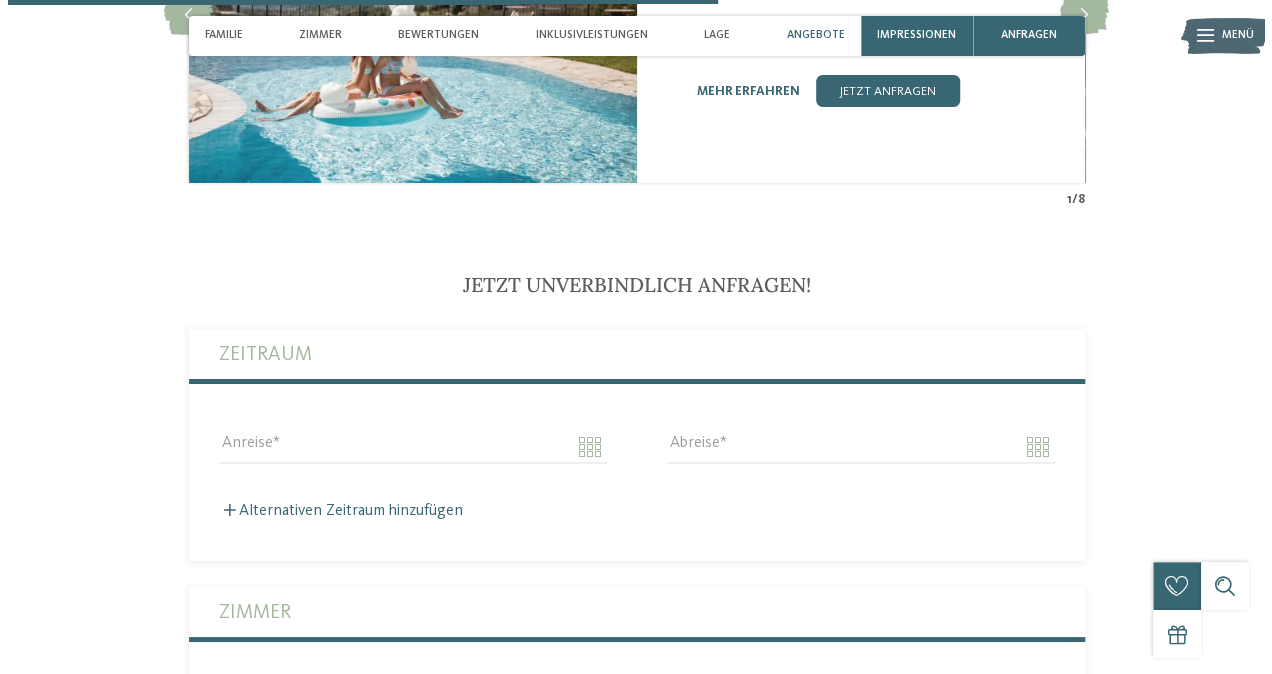 scroll, scrollTop: 3012, scrollLeft: 0, axis: vertical 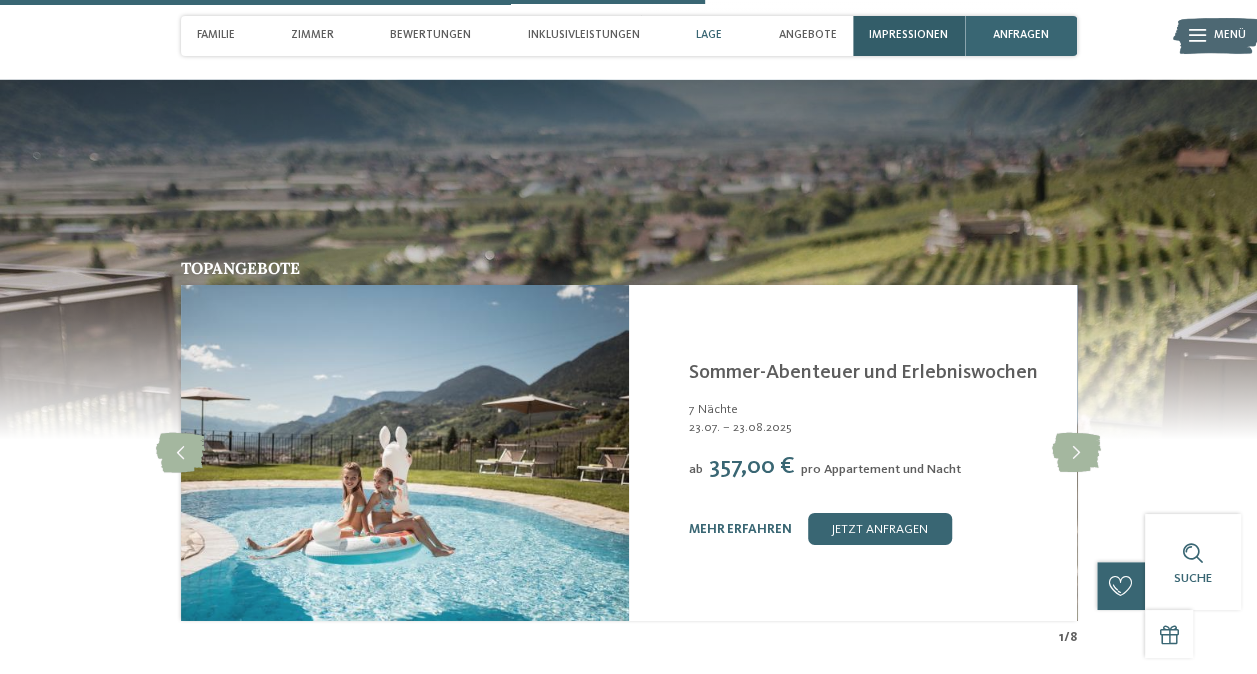 click on "Impressionen" at bounding box center [908, 35] 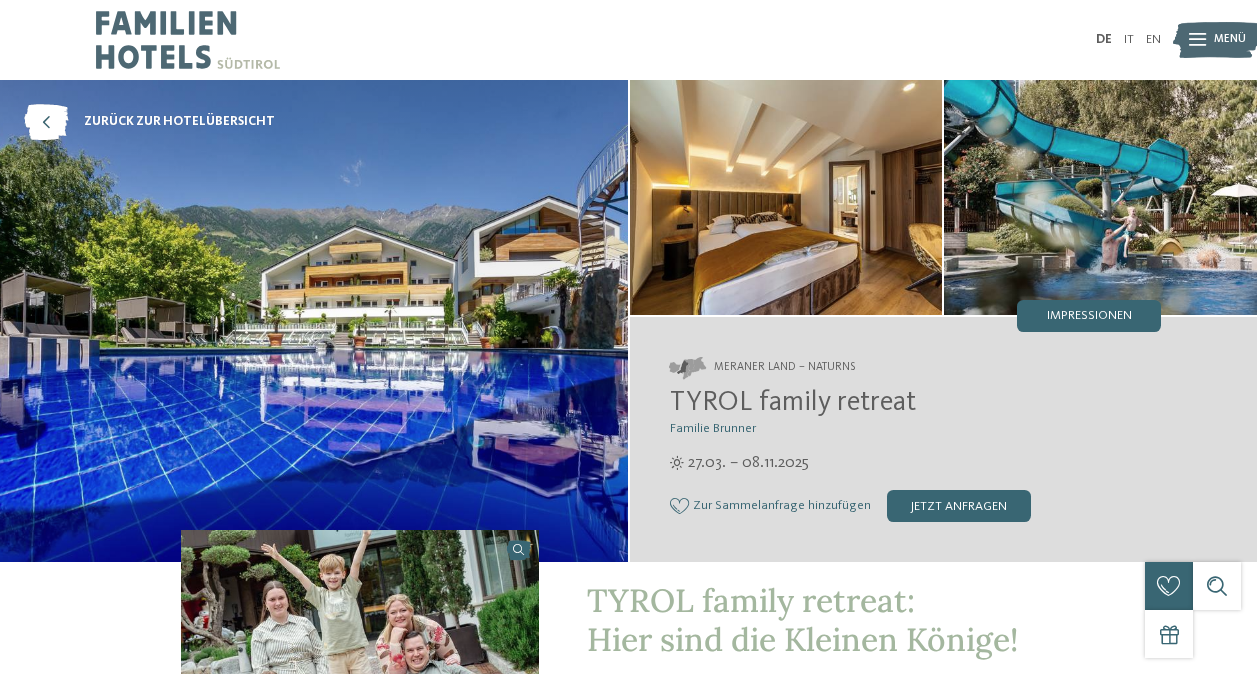 scroll, scrollTop: 0, scrollLeft: 0, axis: both 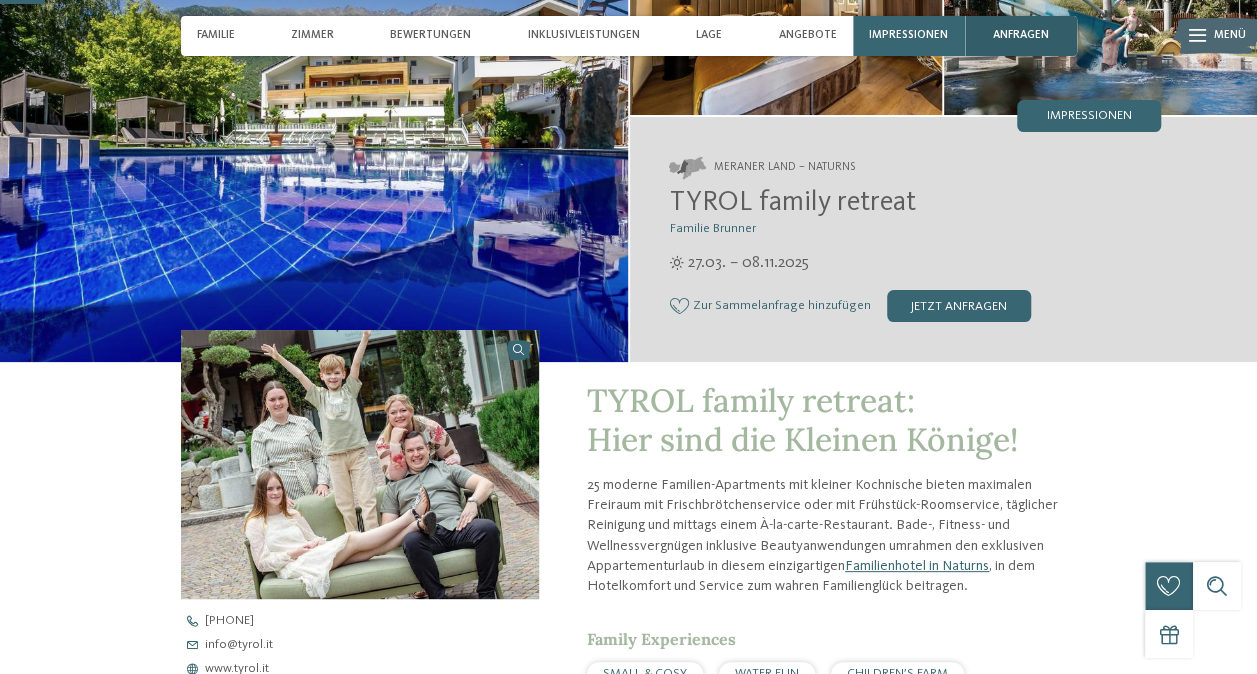 click on "anfragen" at bounding box center (1021, 35) 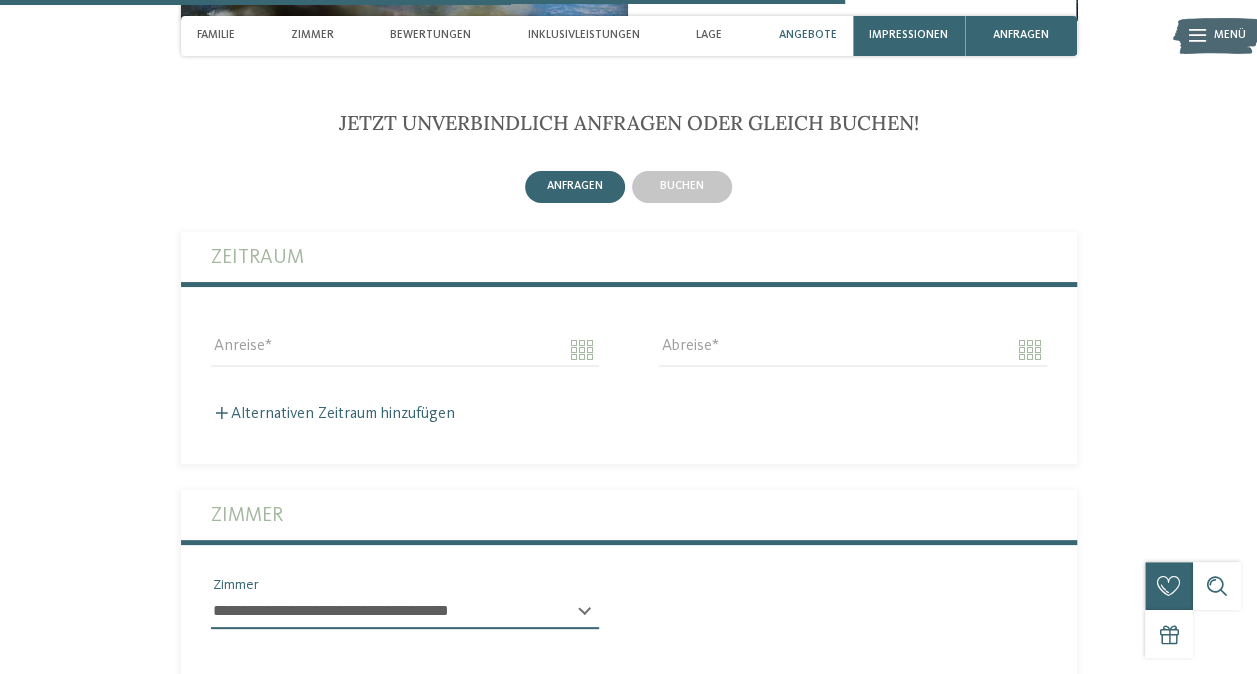 drag, startPoint x: 697, startPoint y: 172, endPoint x: 680, endPoint y: 216, distance: 47.169907 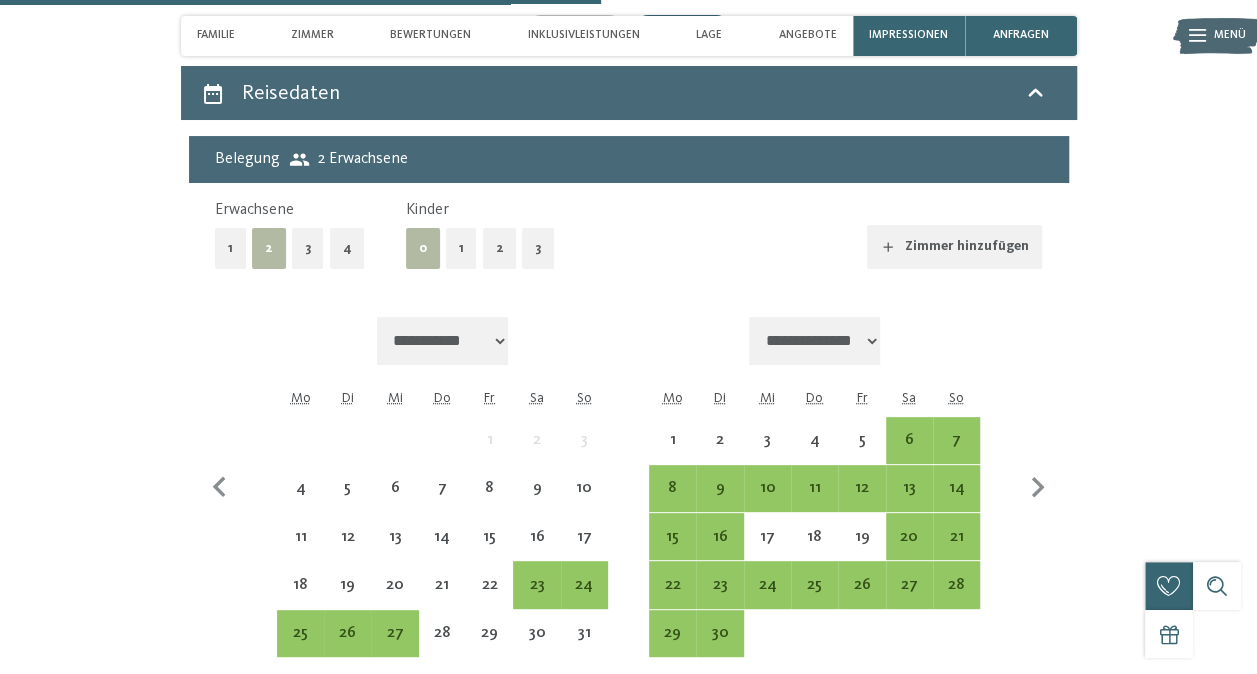 scroll, scrollTop: 4038, scrollLeft: 0, axis: vertical 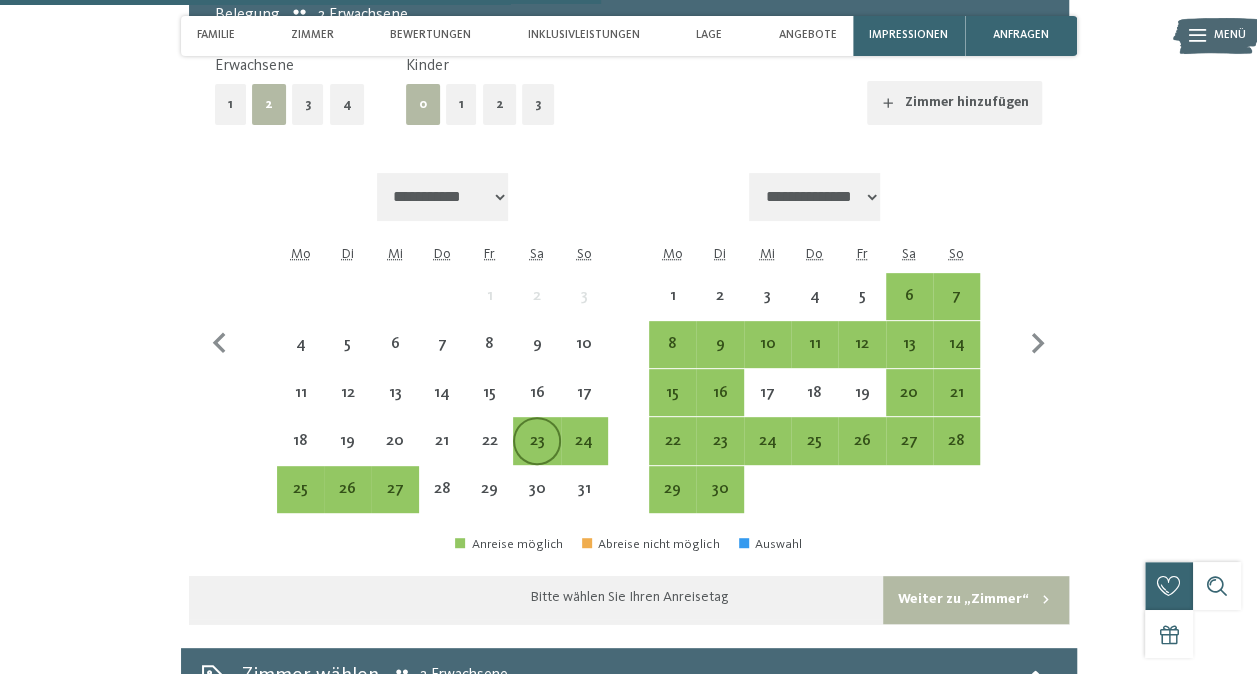 click on "23" at bounding box center [536, 454] 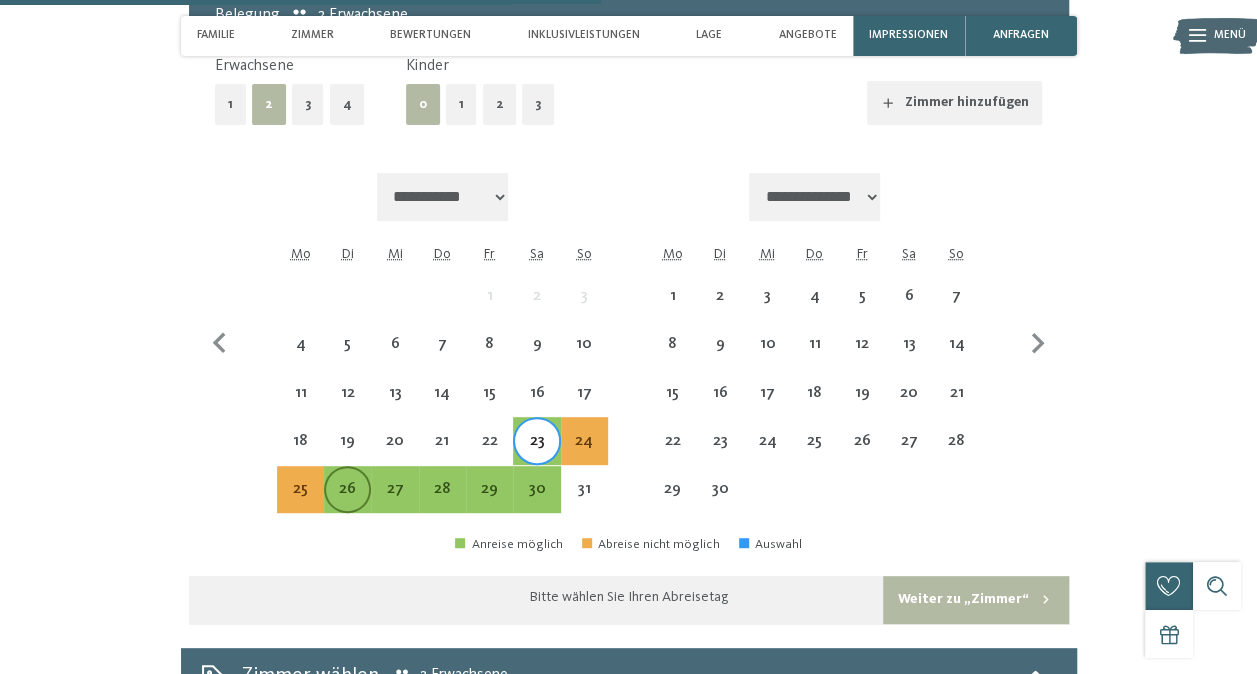 click on "26" at bounding box center (347, 502) 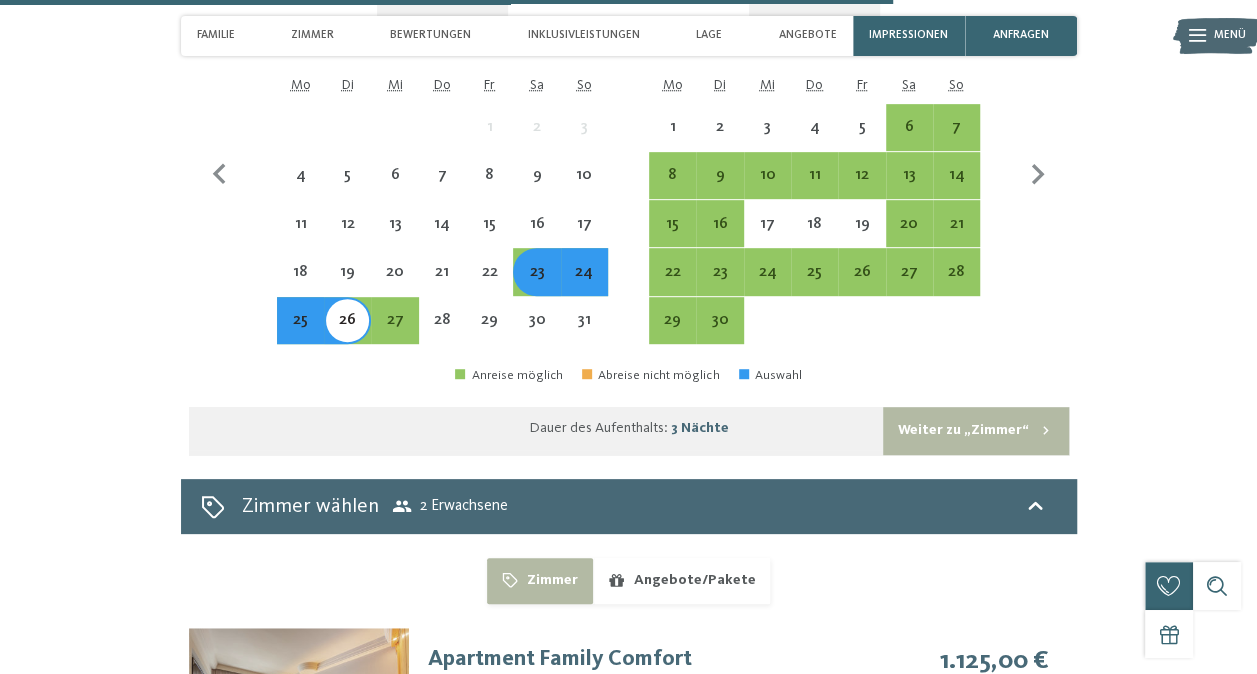 scroll, scrollTop: 4238, scrollLeft: 0, axis: vertical 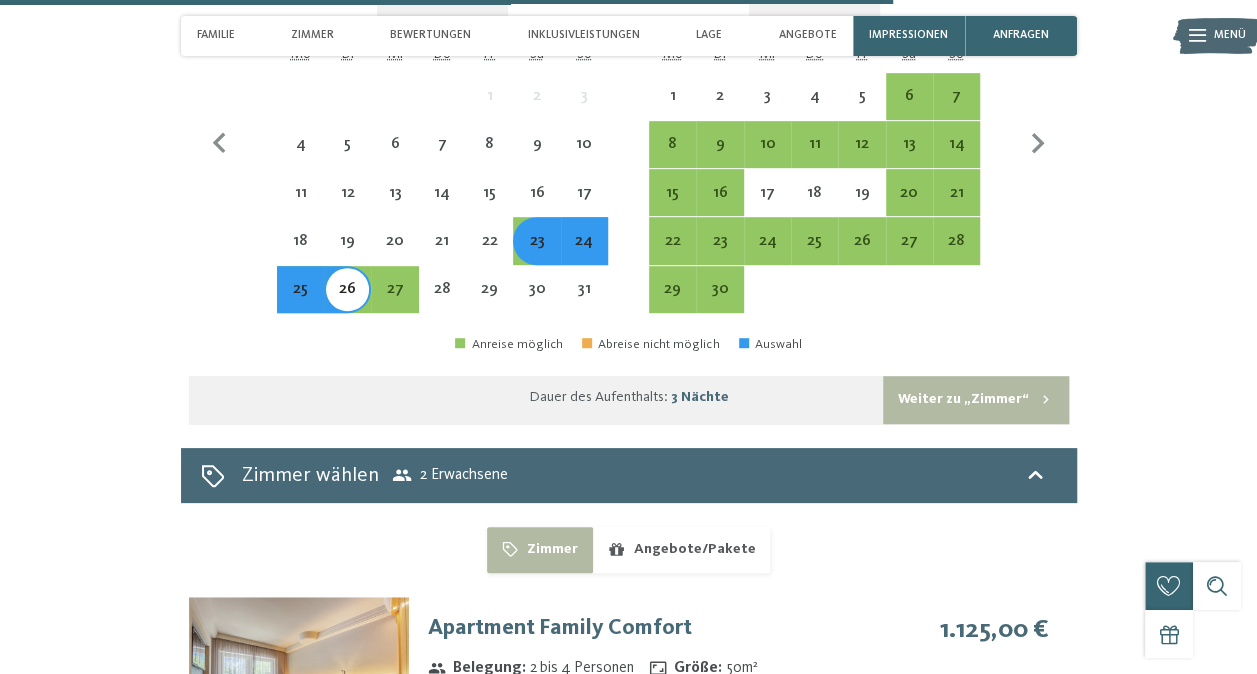 click on "23" at bounding box center (536, 254) 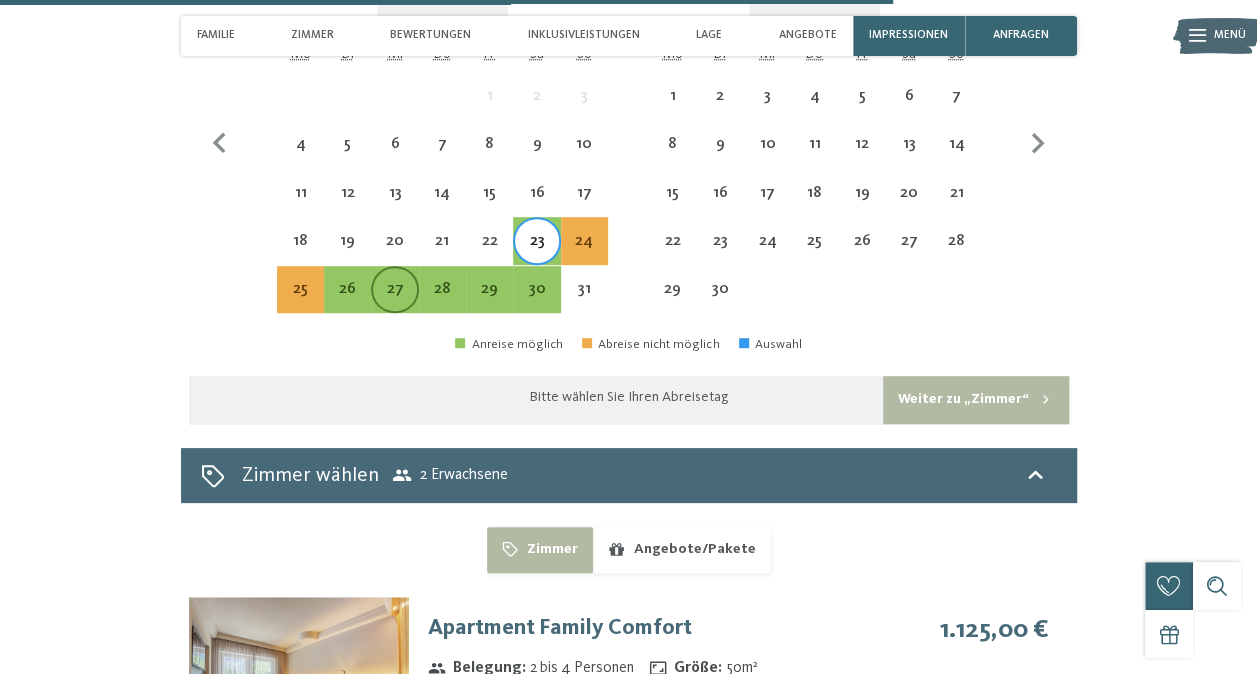 click on "27" at bounding box center (394, 302) 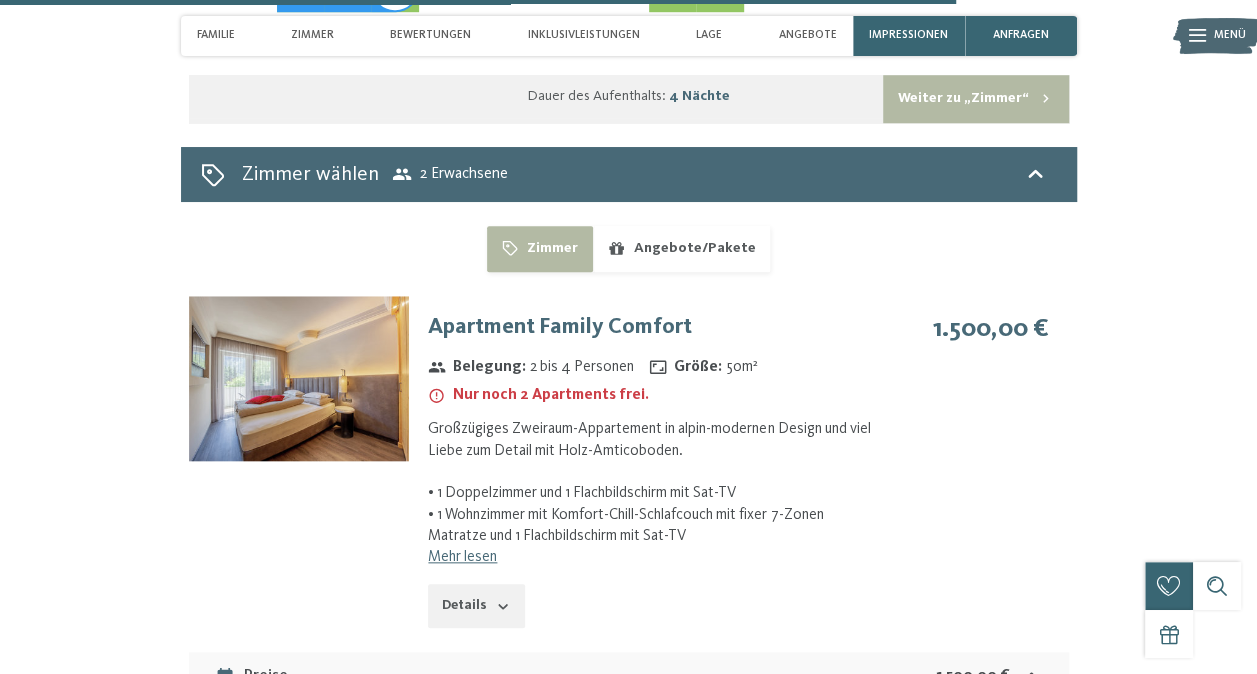 scroll, scrollTop: 4538, scrollLeft: 0, axis: vertical 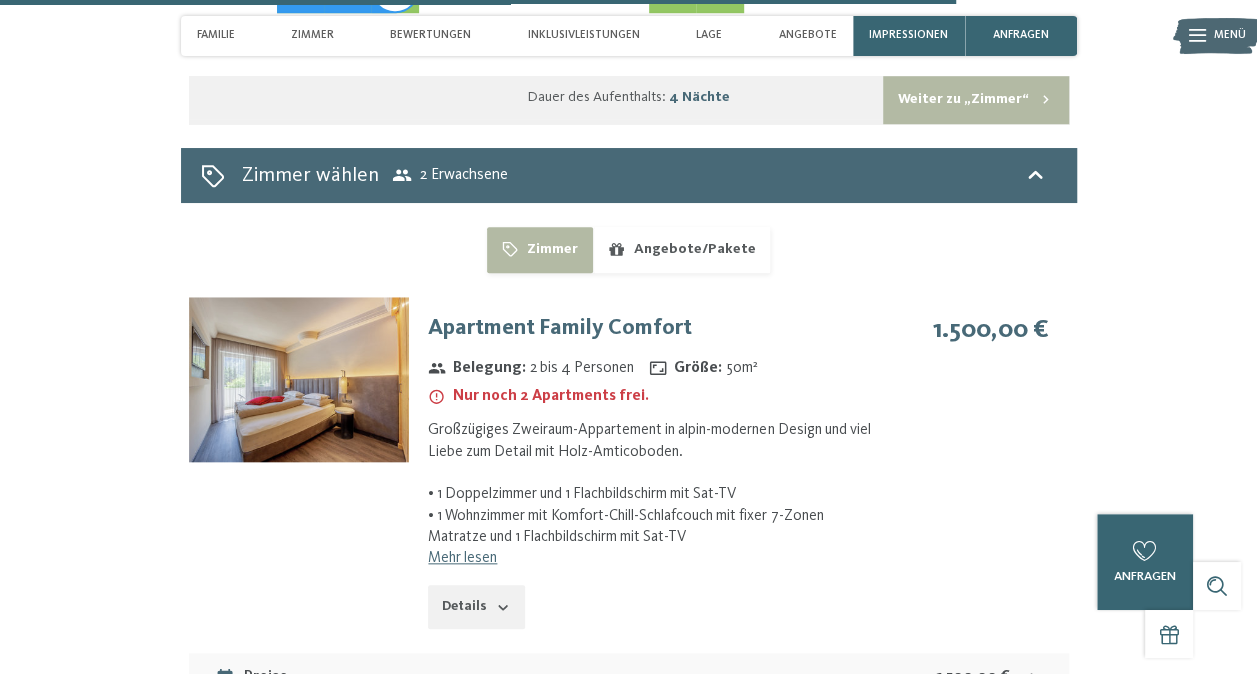 click at bounding box center [299, 379] 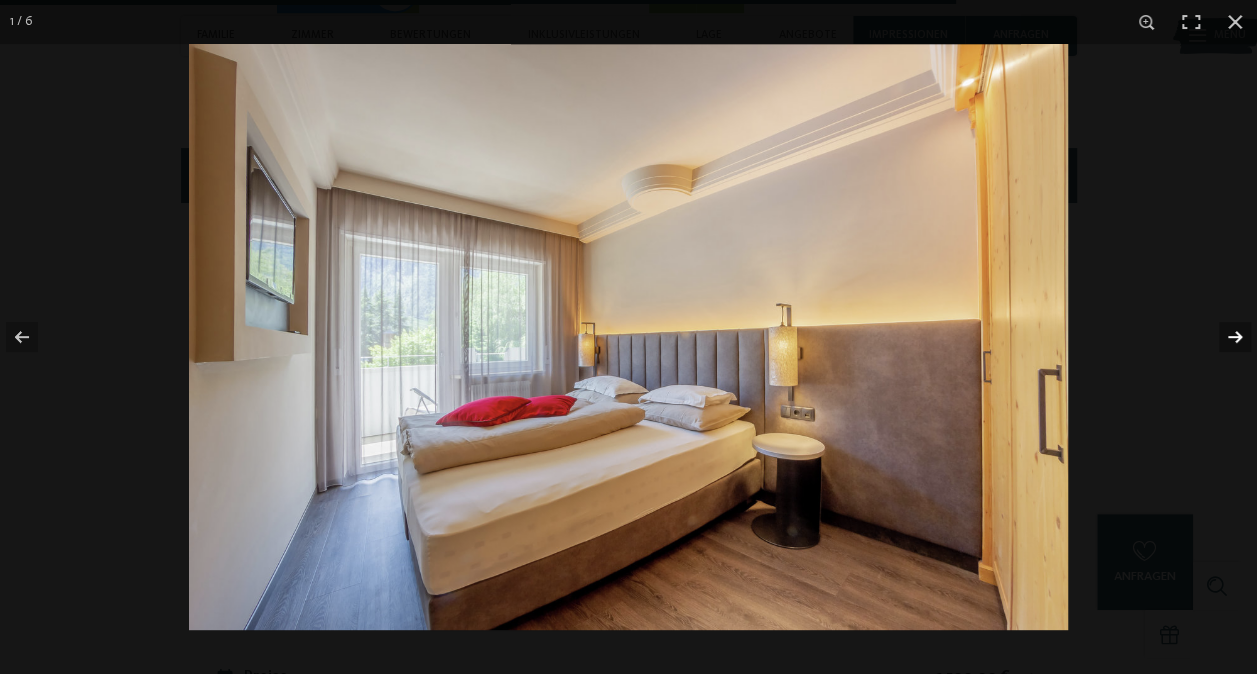 click at bounding box center (1222, 337) 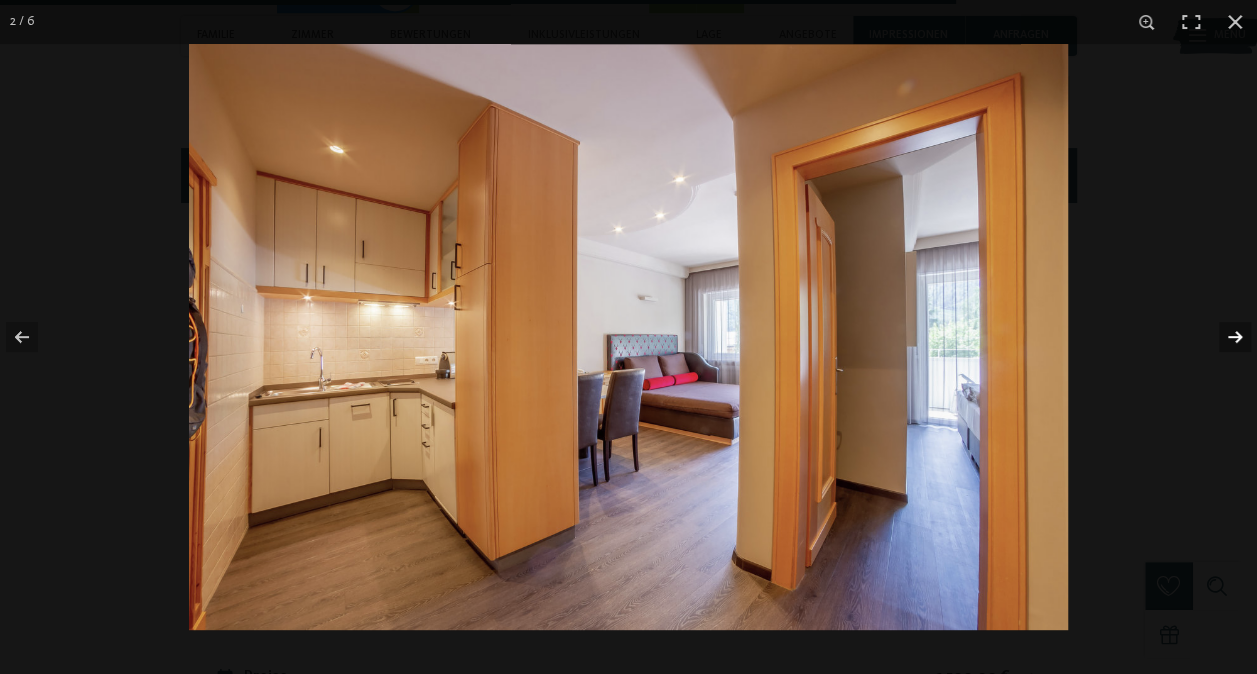 click at bounding box center (1222, 337) 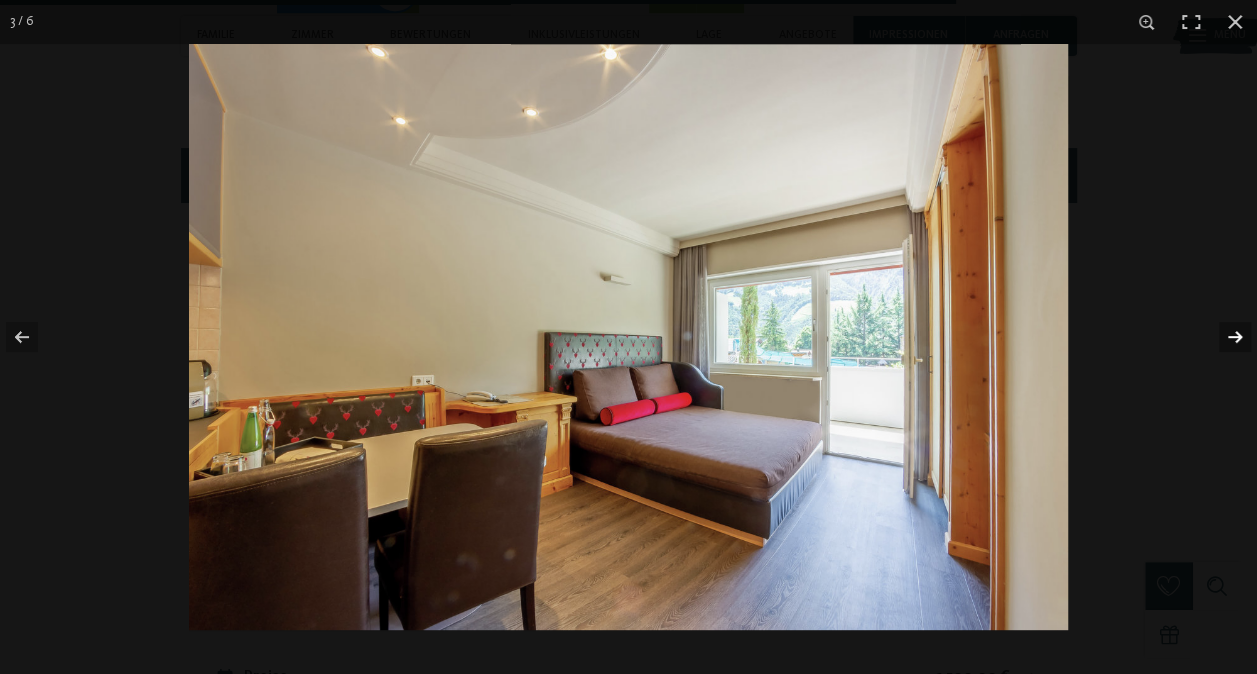 click at bounding box center [1222, 337] 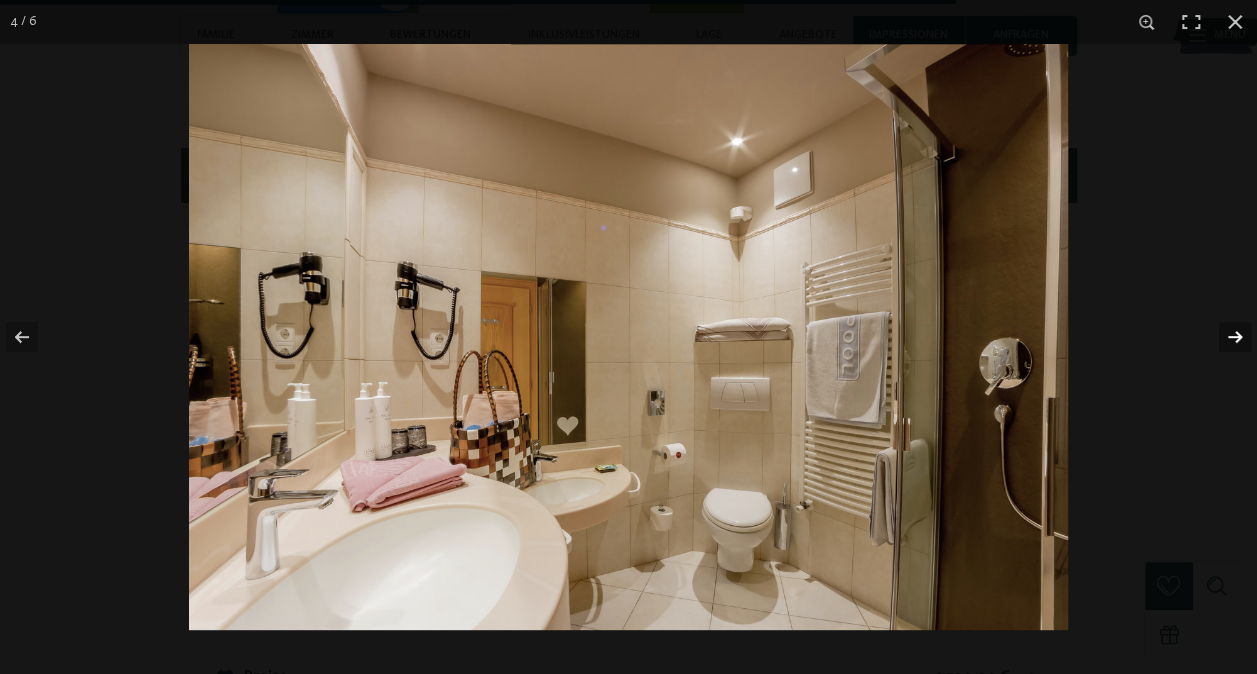 click at bounding box center (1222, 337) 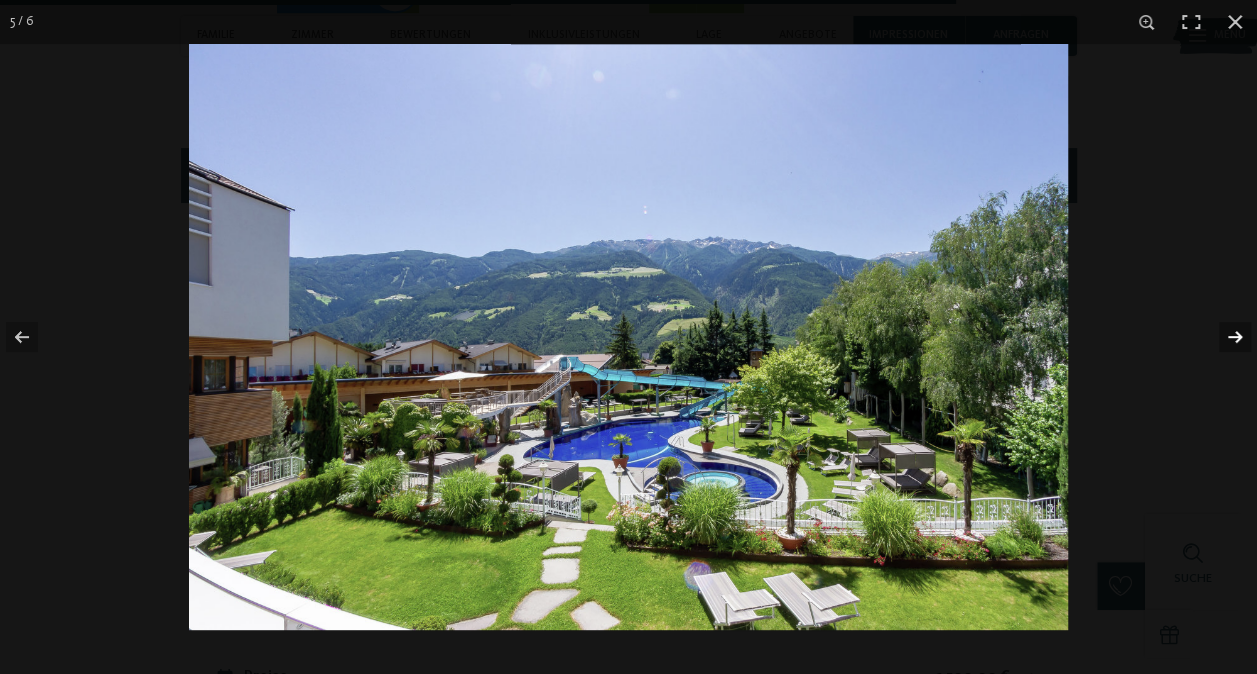 click at bounding box center [1222, 337] 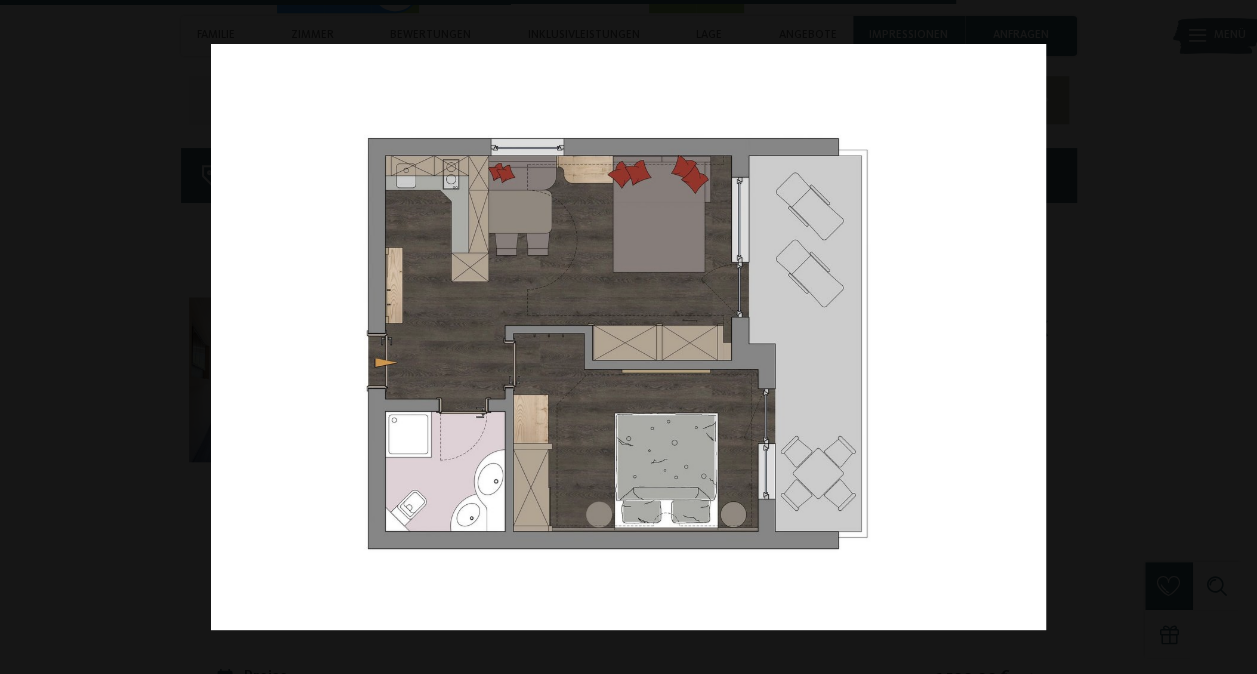click at bounding box center (1222, 337) 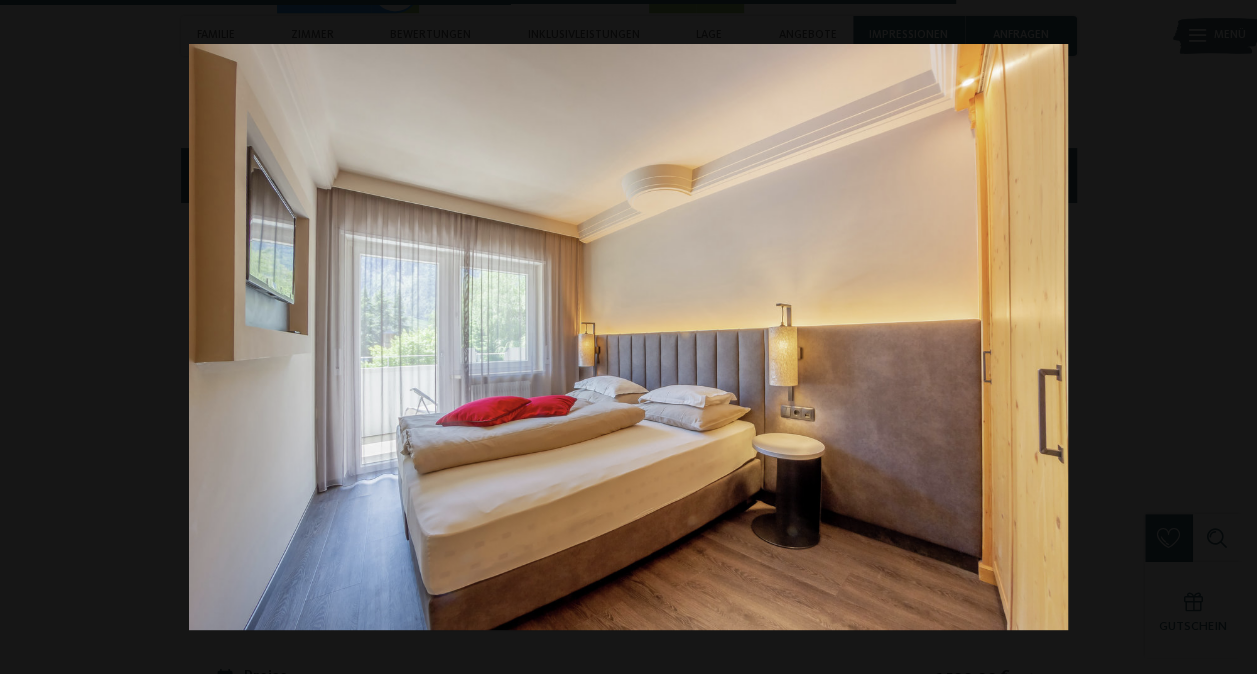 click at bounding box center (1222, 337) 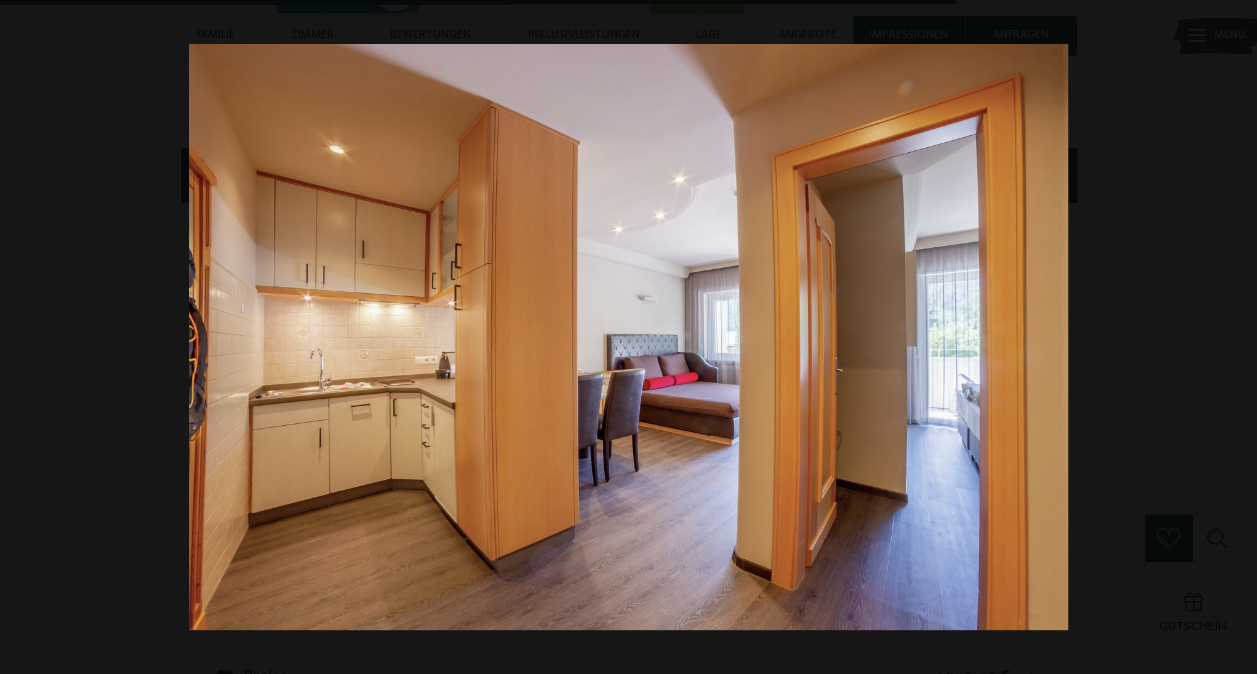 click at bounding box center [1222, 337] 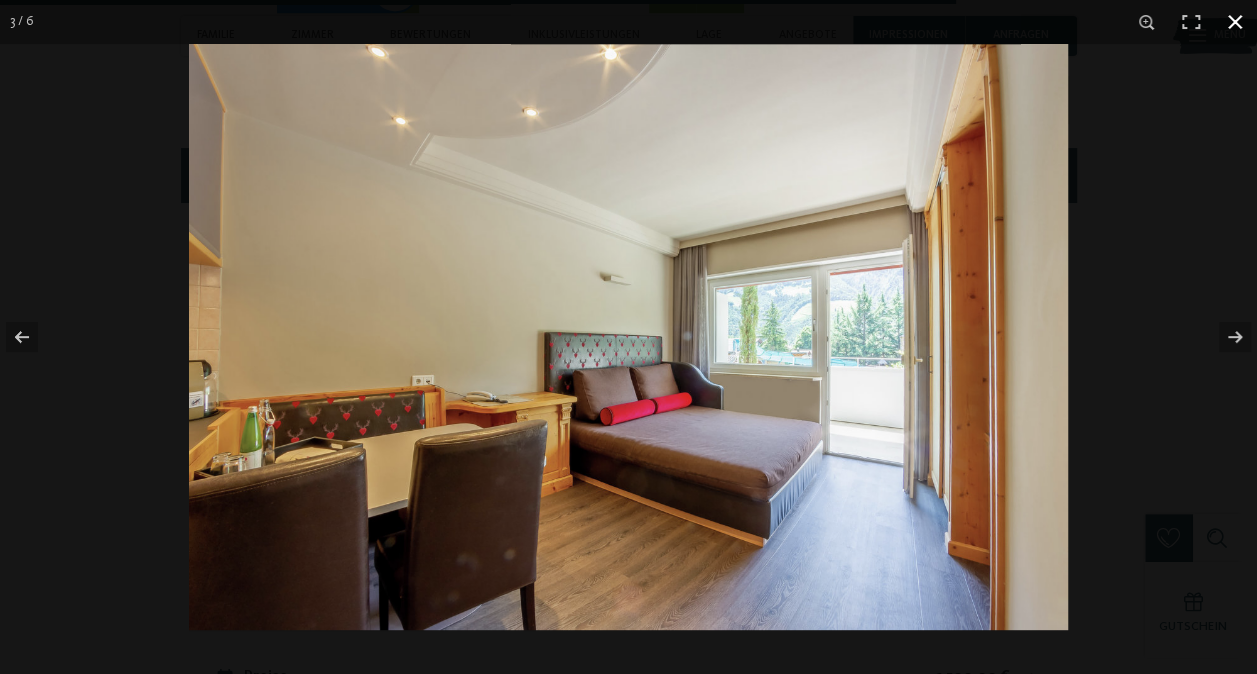 click at bounding box center [1235, 22] 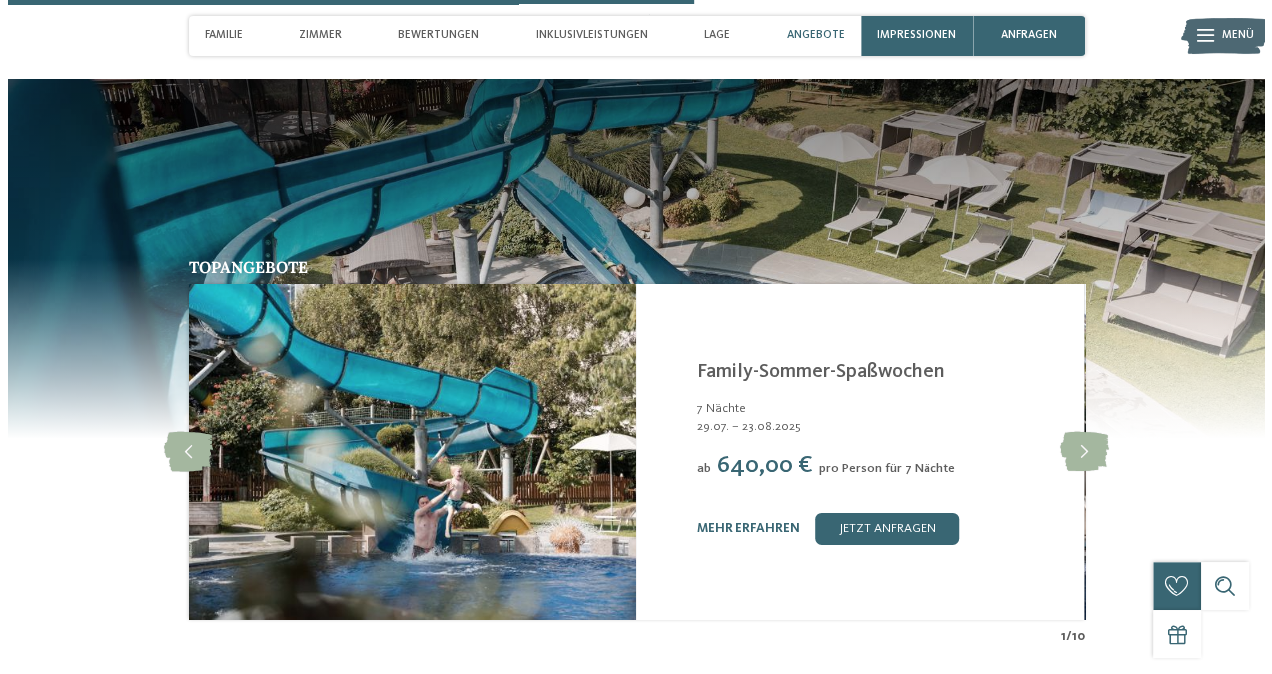 scroll, scrollTop: 3138, scrollLeft: 0, axis: vertical 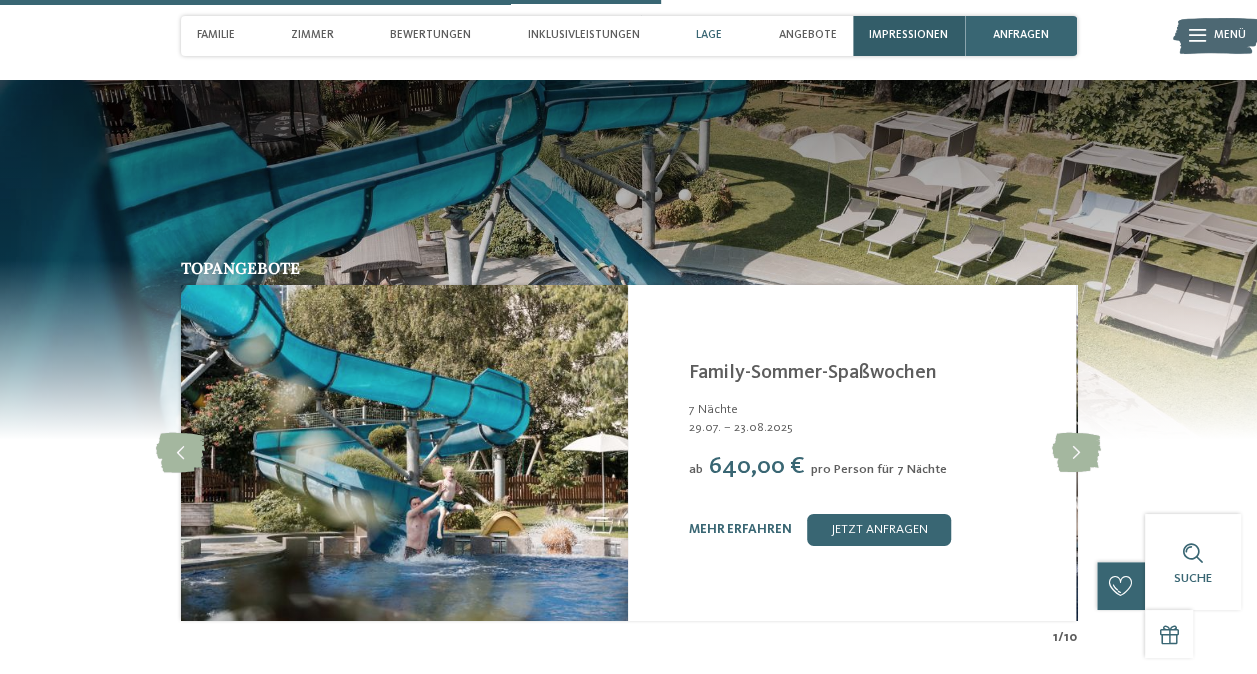 click on "Impressionen" at bounding box center (909, 36) 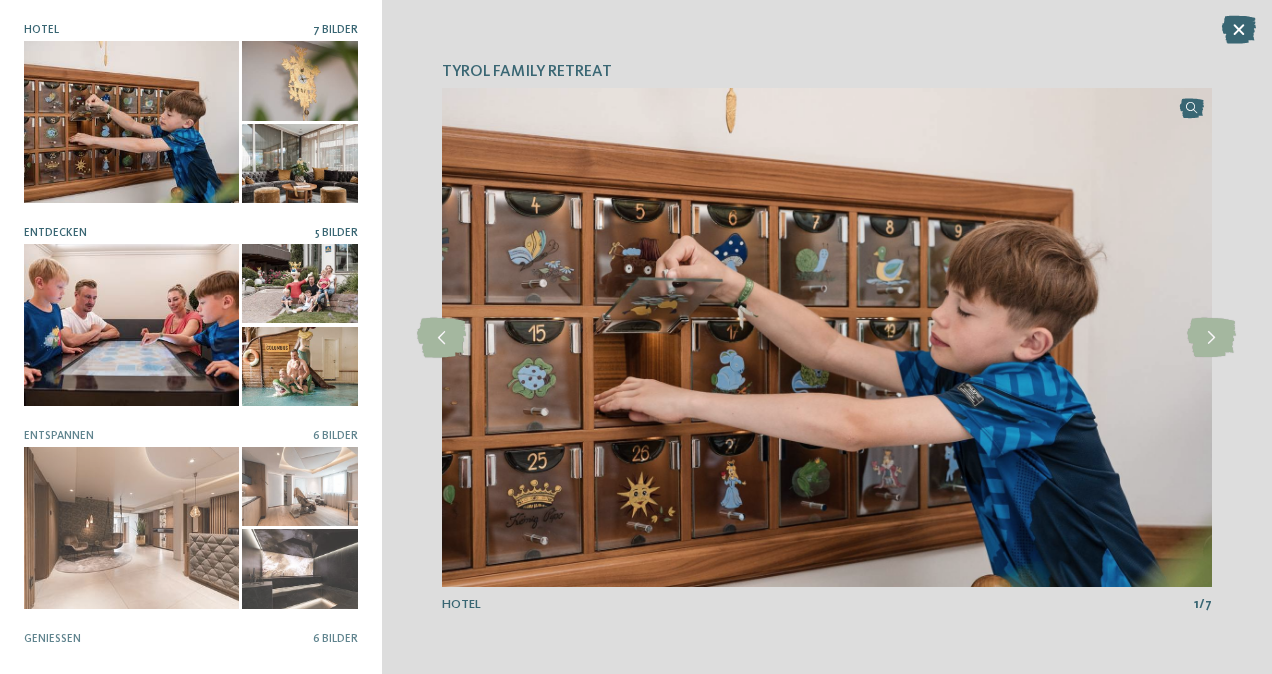click at bounding box center [131, 324] 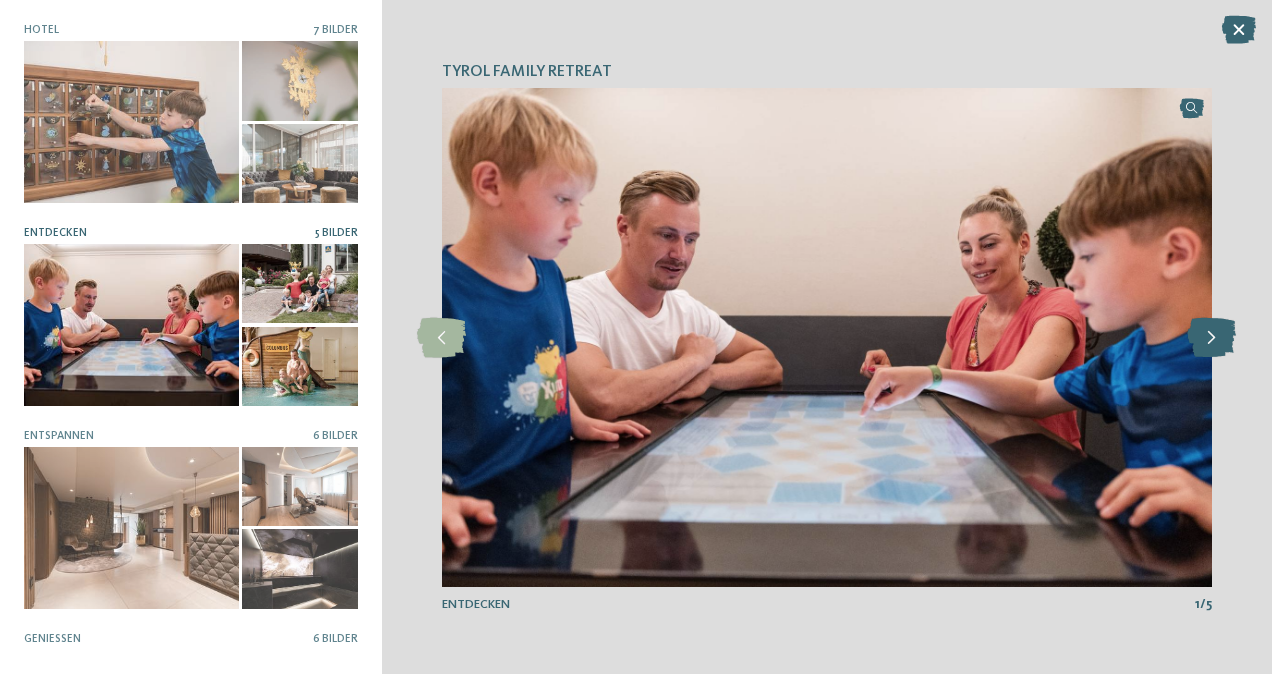 click at bounding box center (1211, 338) 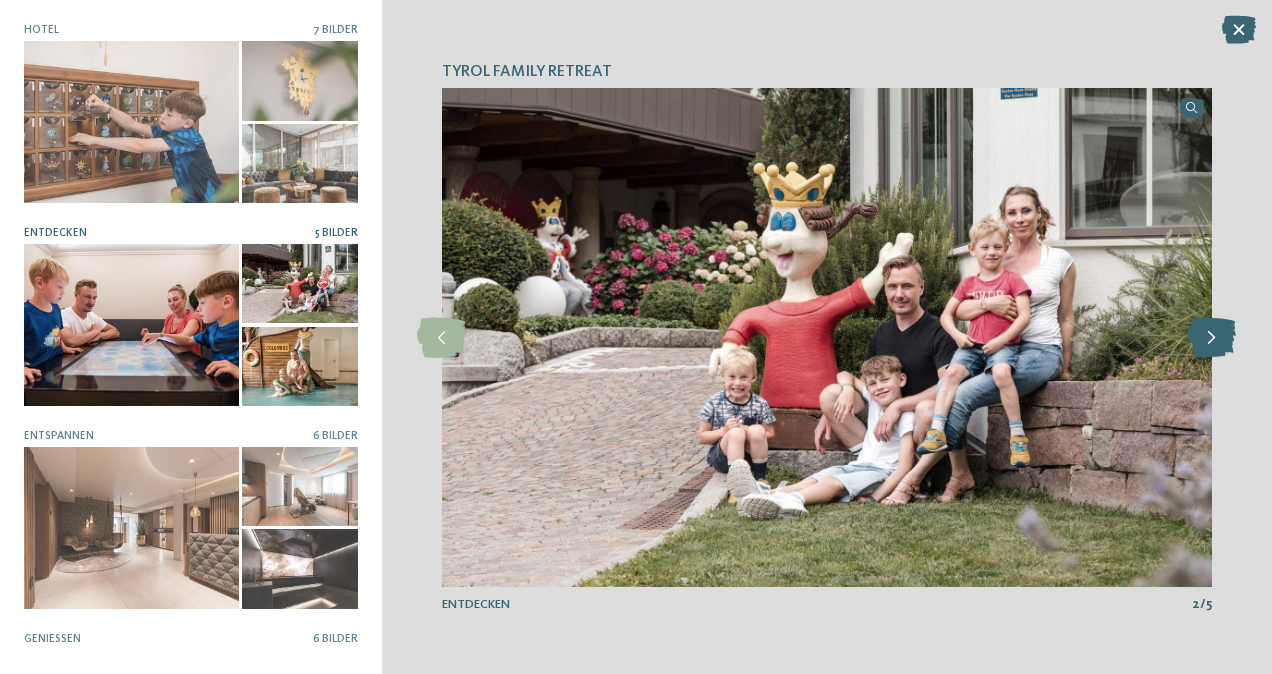 click at bounding box center (1211, 338) 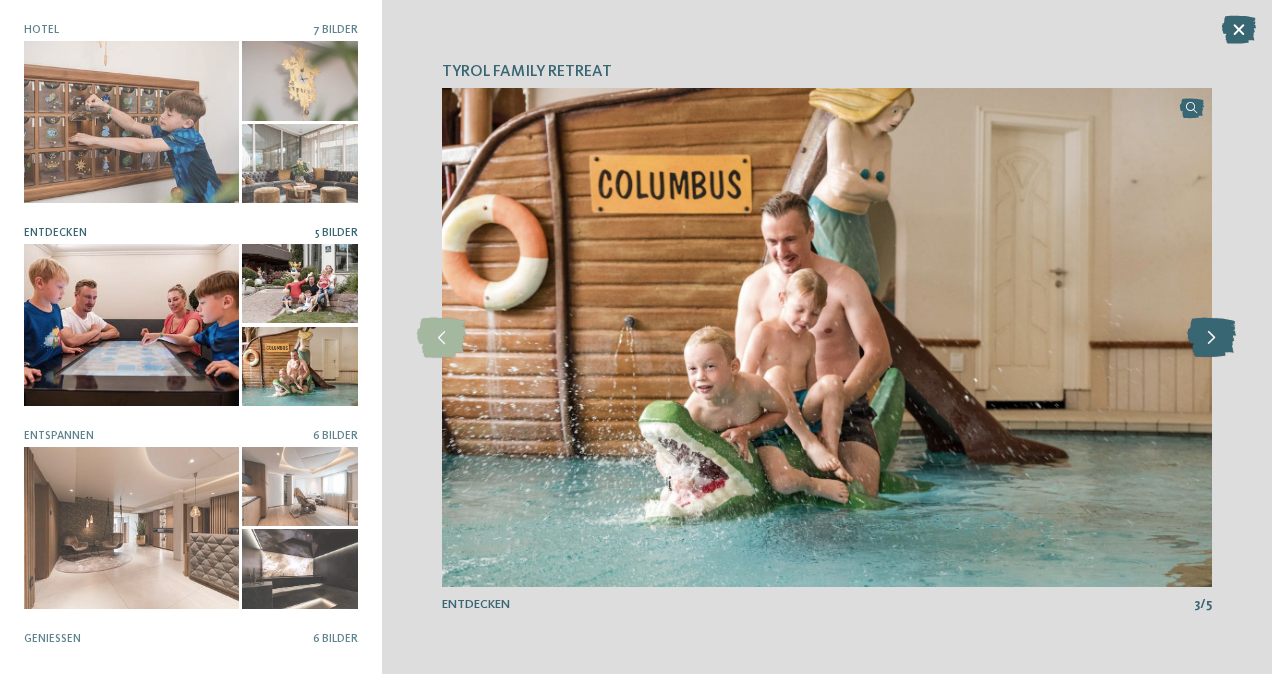 click at bounding box center (1211, 338) 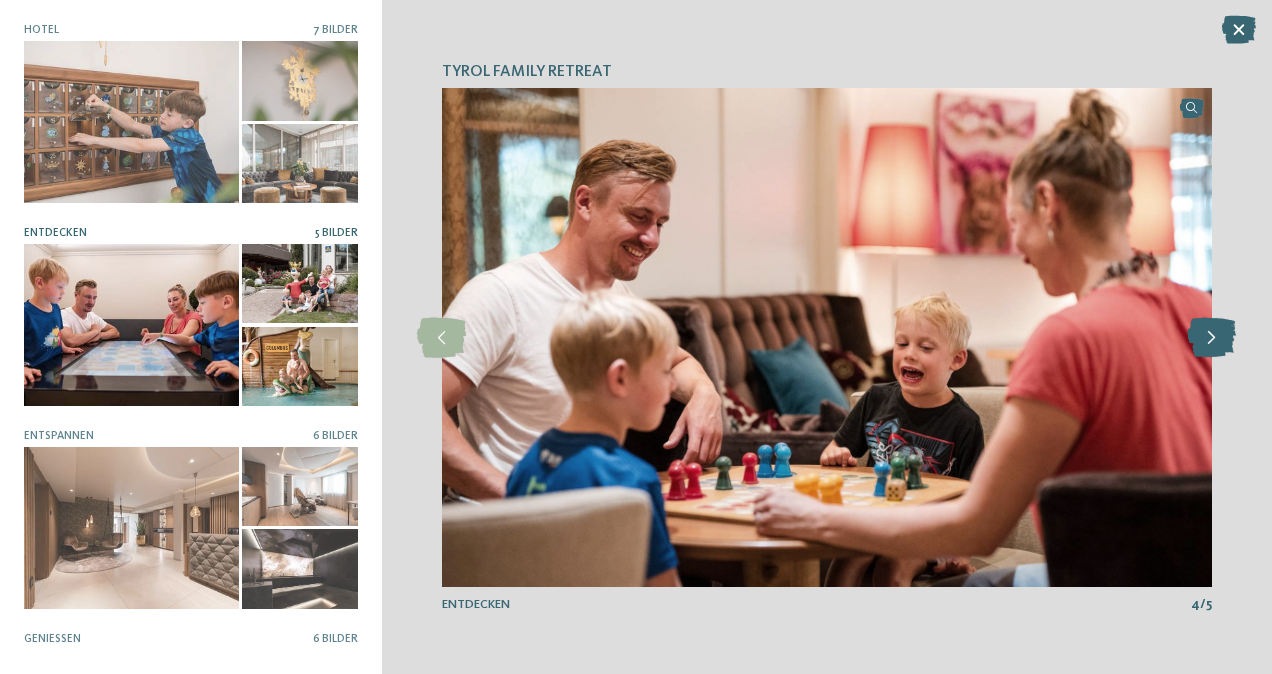 click at bounding box center (1211, 338) 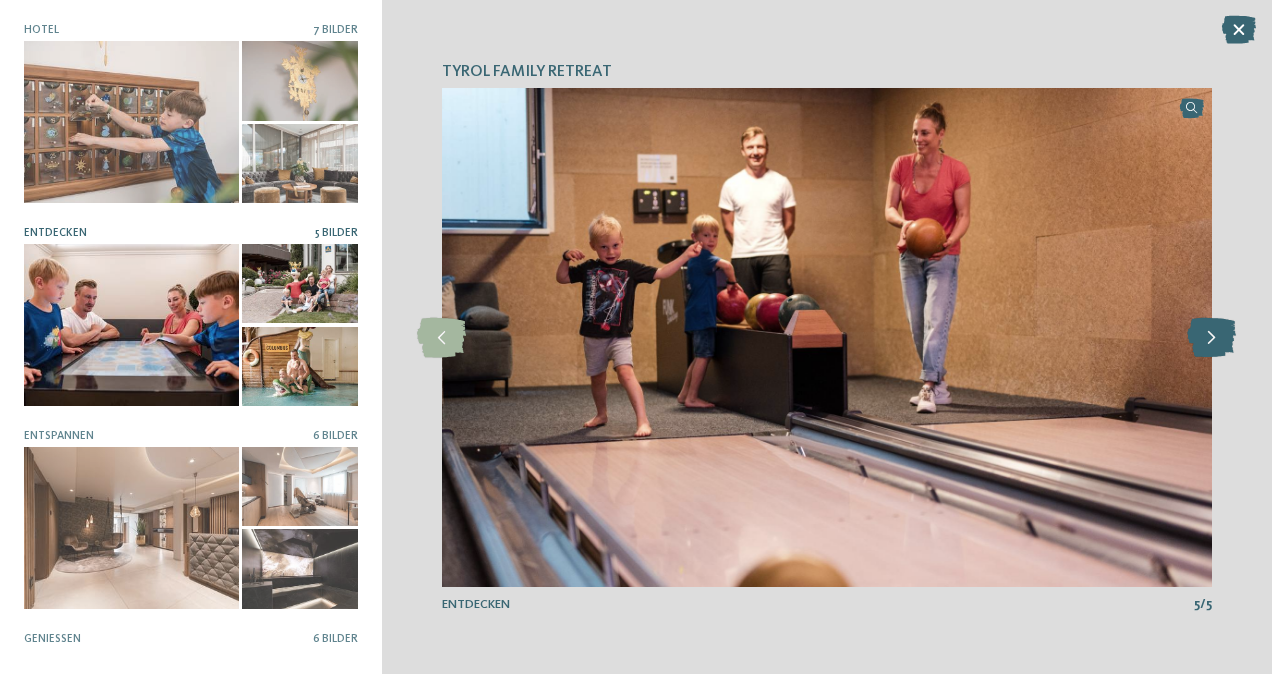 click at bounding box center (1211, 338) 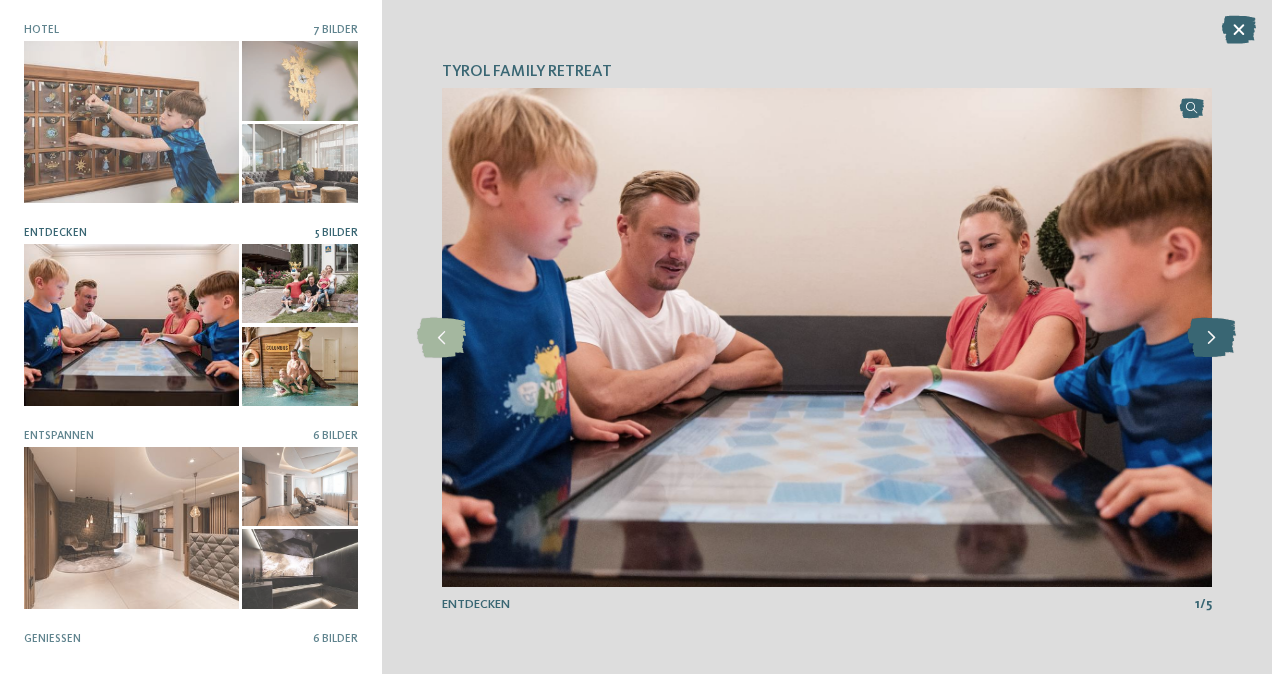 click at bounding box center [1211, 338] 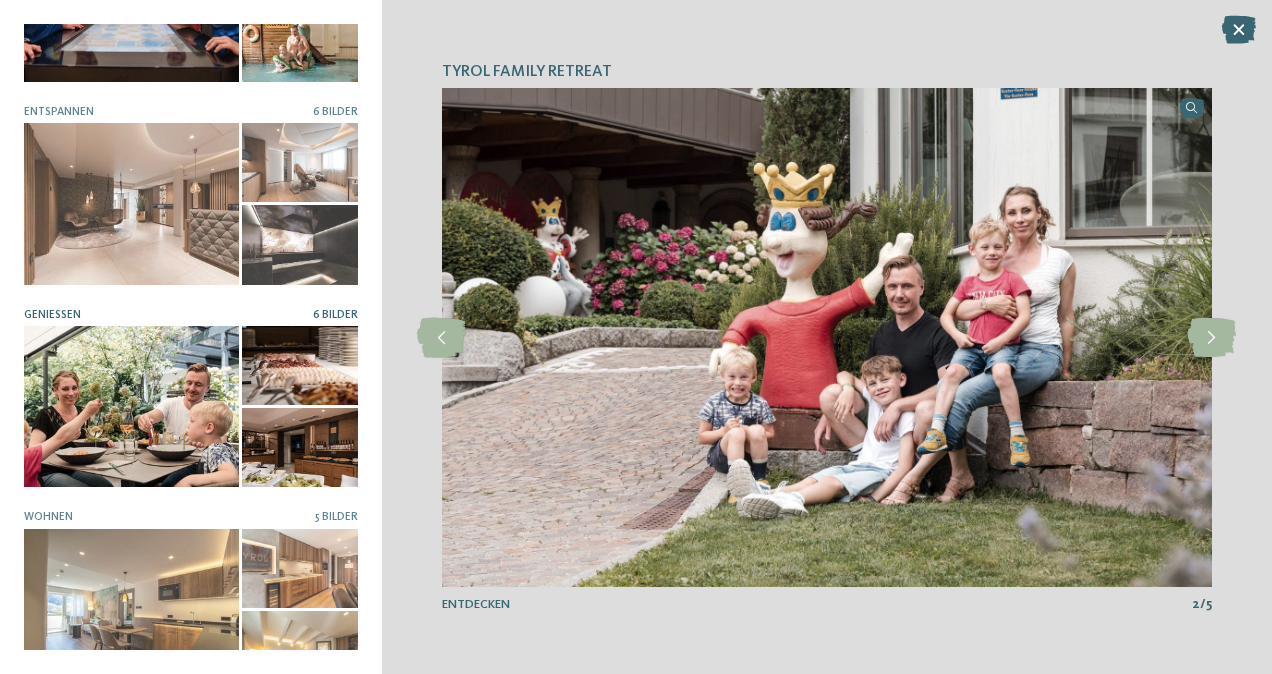 scroll, scrollTop: 340, scrollLeft: 0, axis: vertical 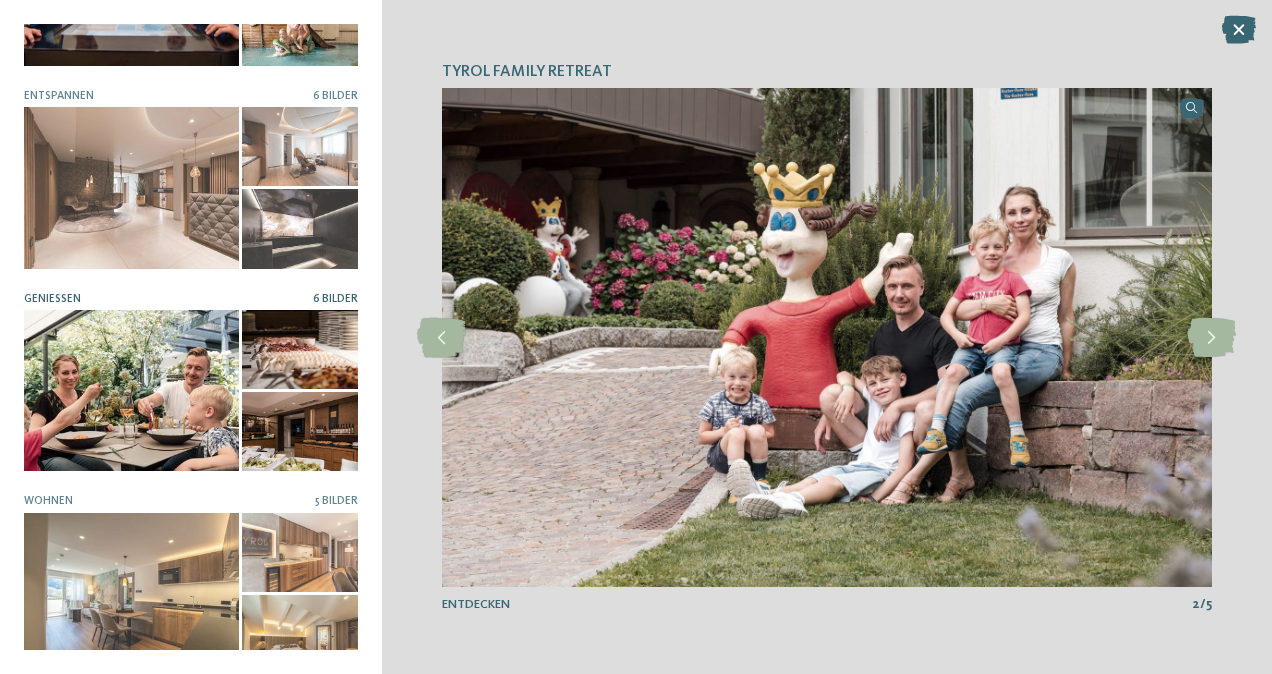 click at bounding box center (131, 390) 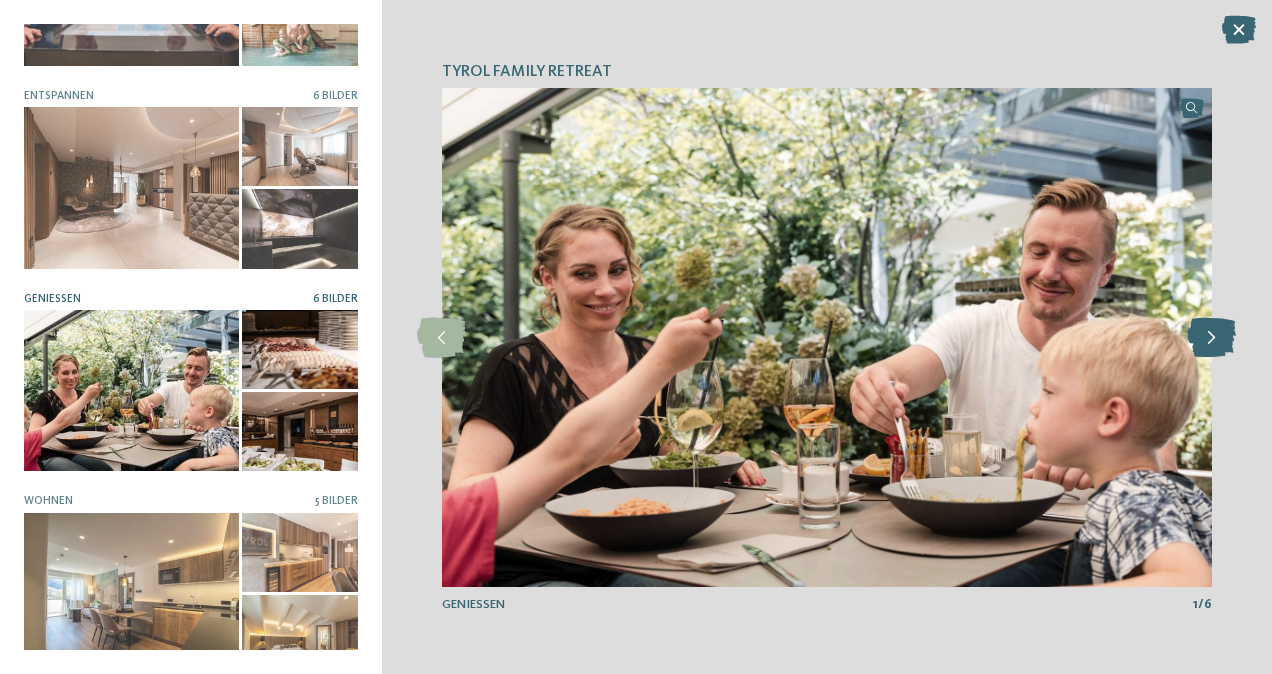 click at bounding box center (1211, 338) 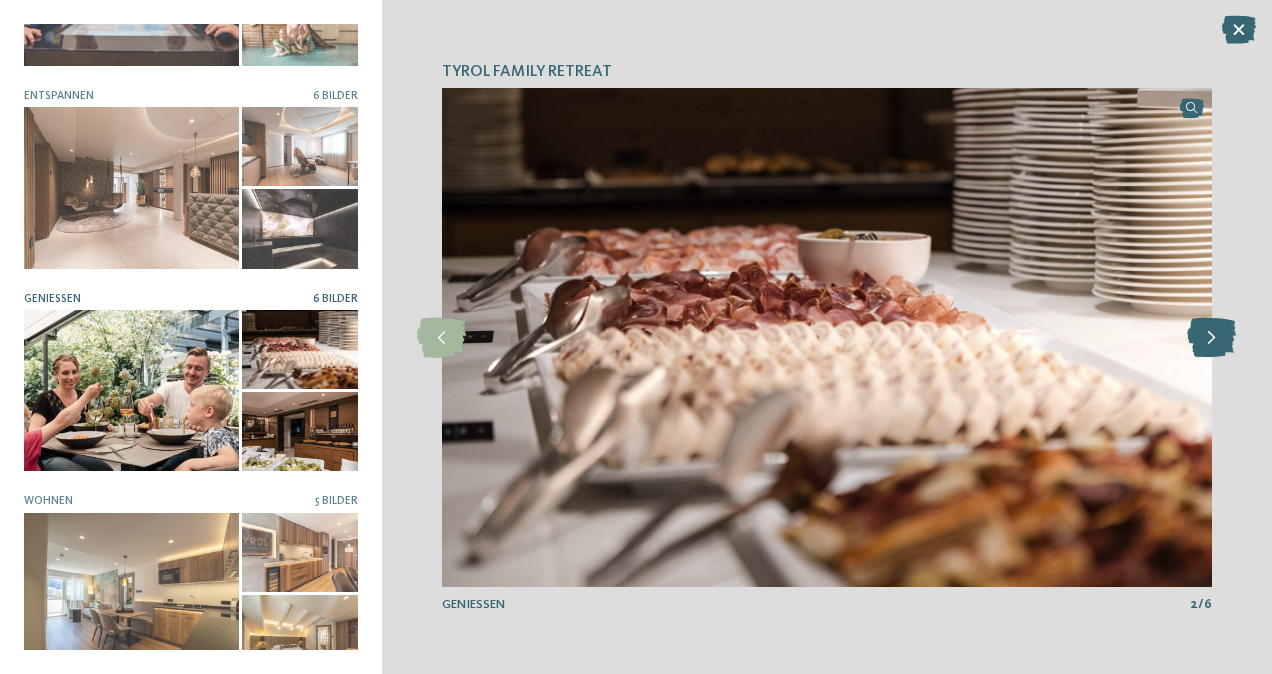 click at bounding box center [1211, 338] 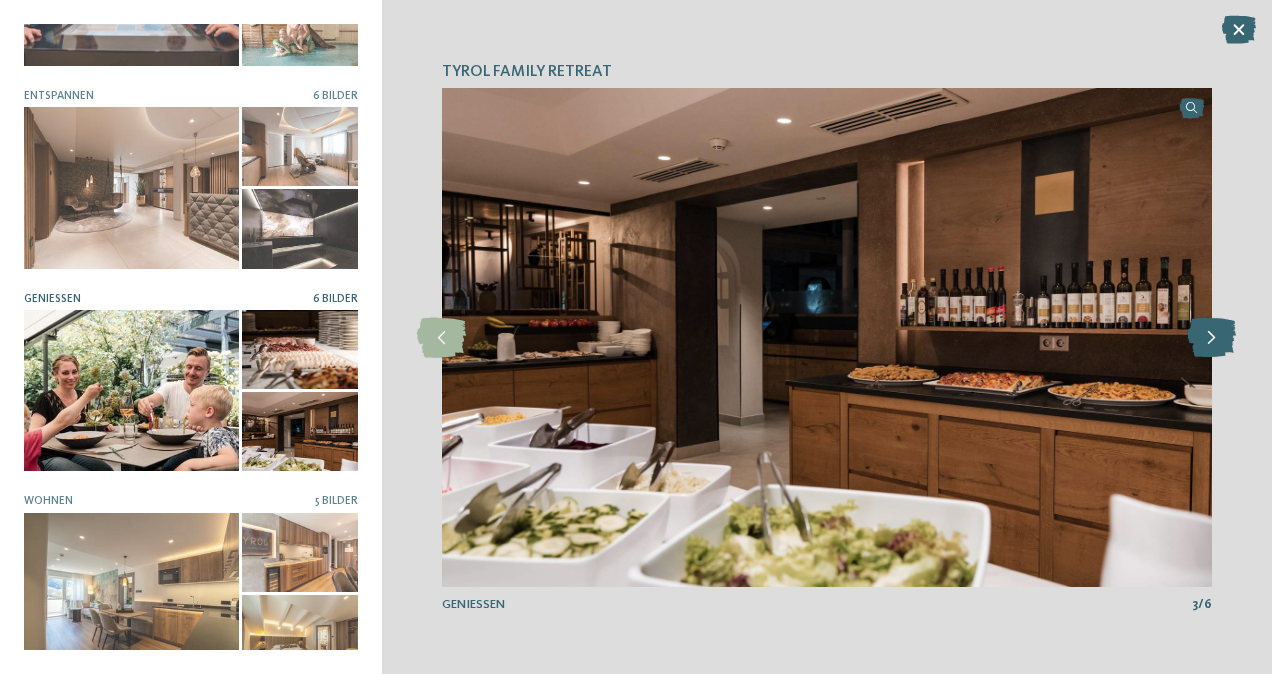 click at bounding box center (1211, 338) 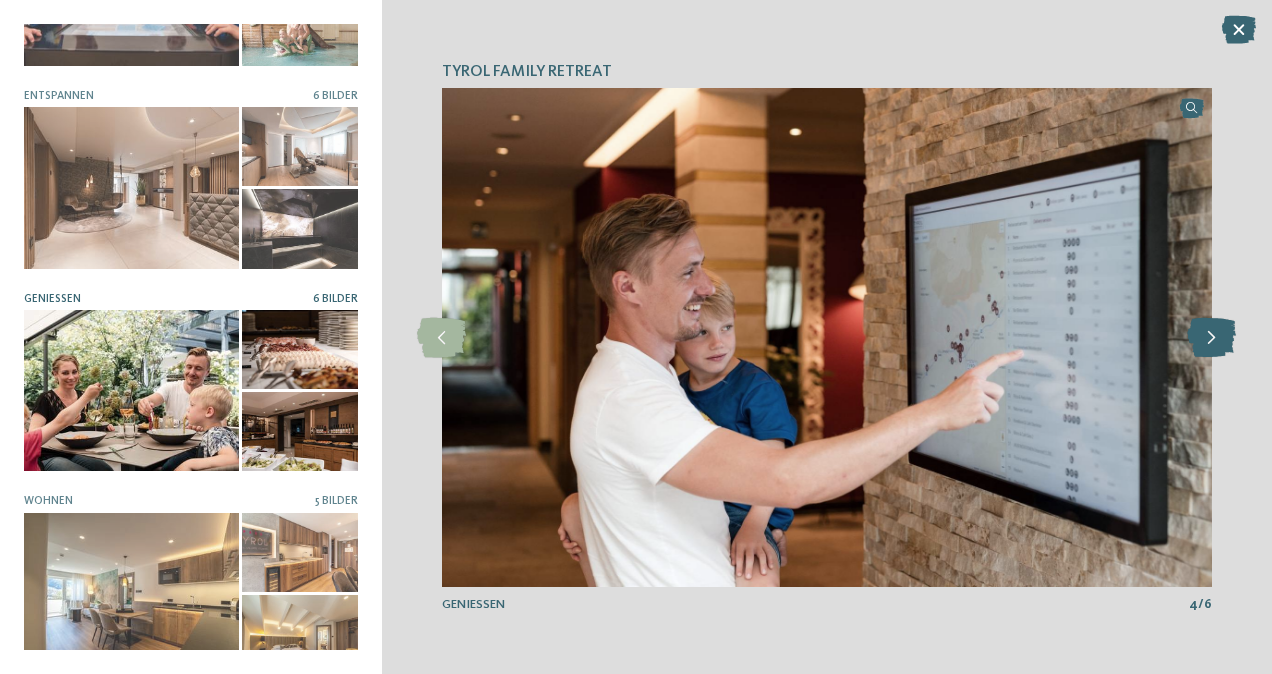 click at bounding box center [1211, 338] 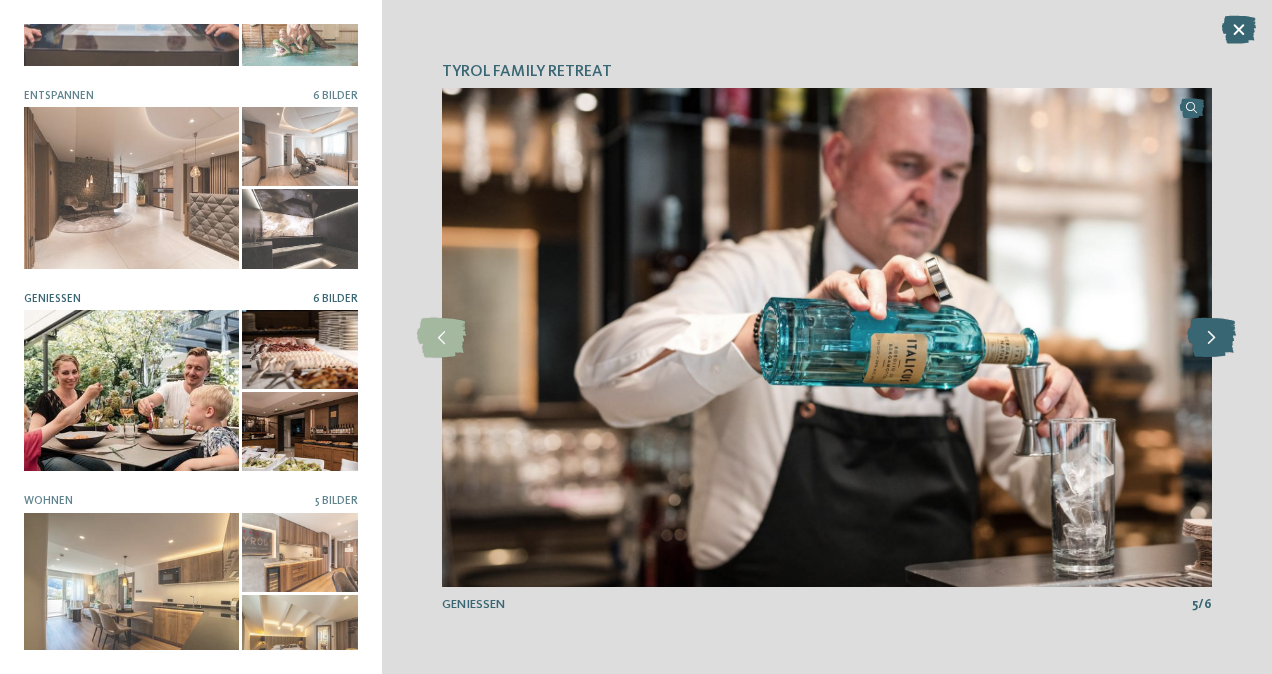 click at bounding box center (1211, 338) 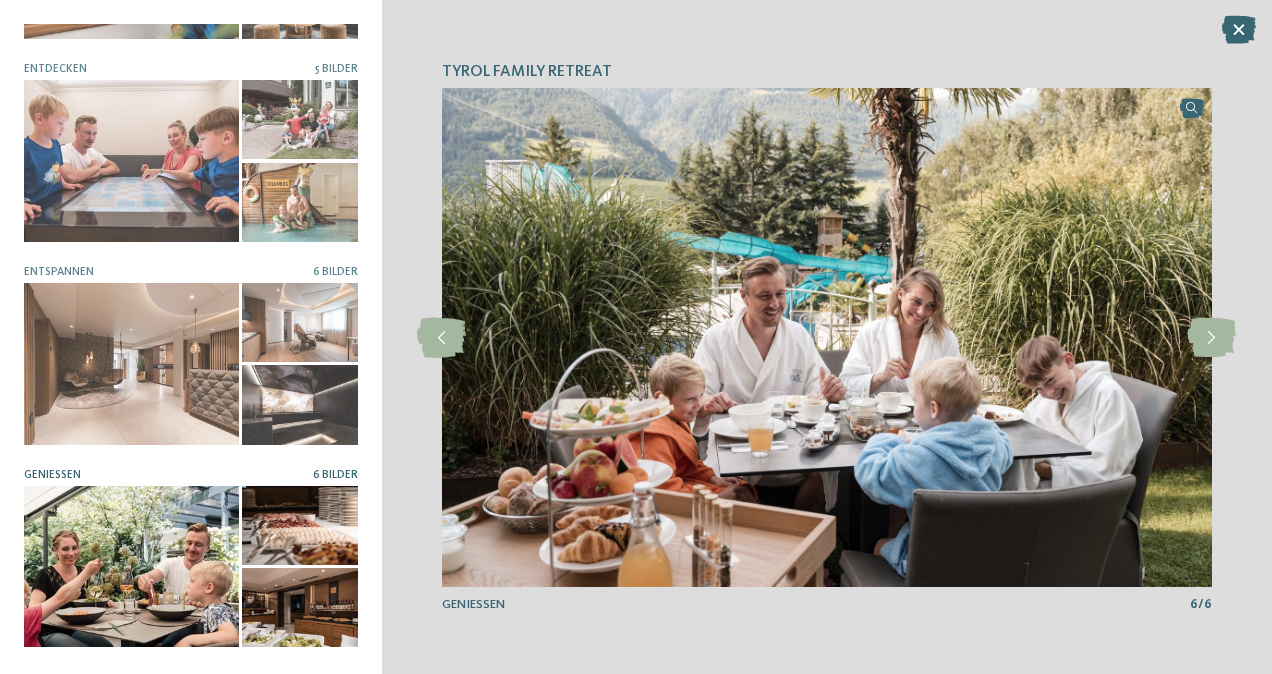 scroll, scrollTop: 0, scrollLeft: 0, axis: both 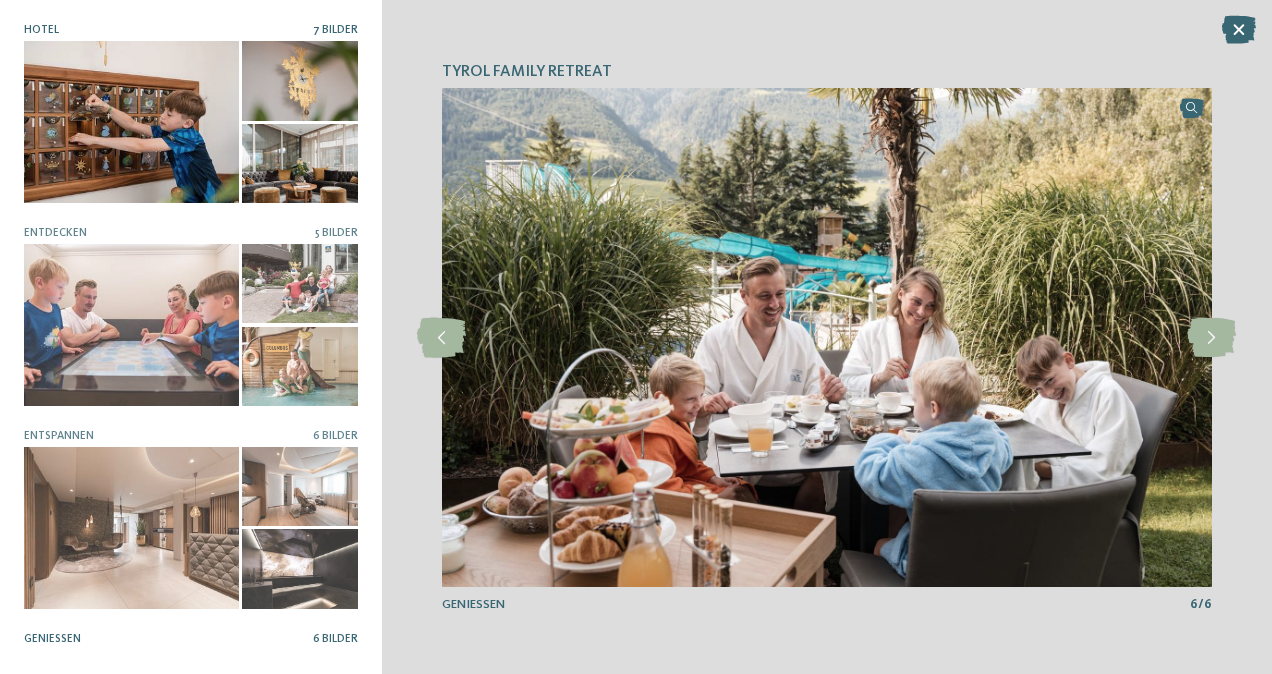 click at bounding box center (131, 121) 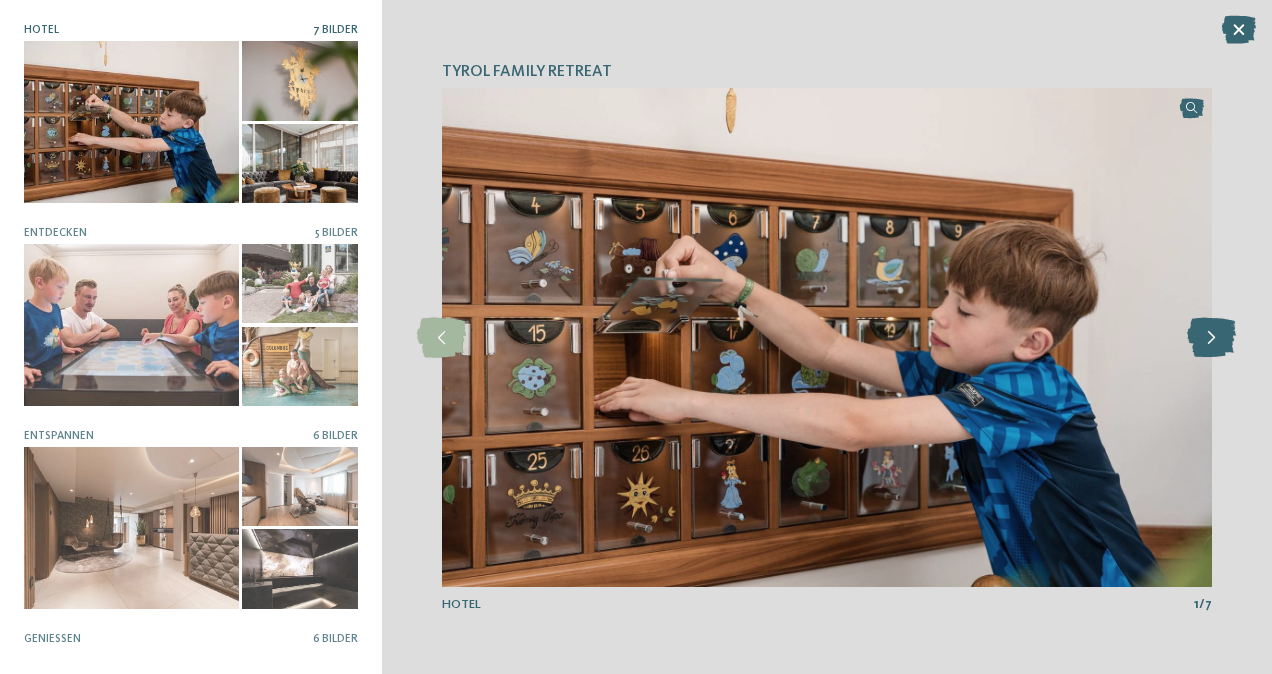 click at bounding box center (1211, 338) 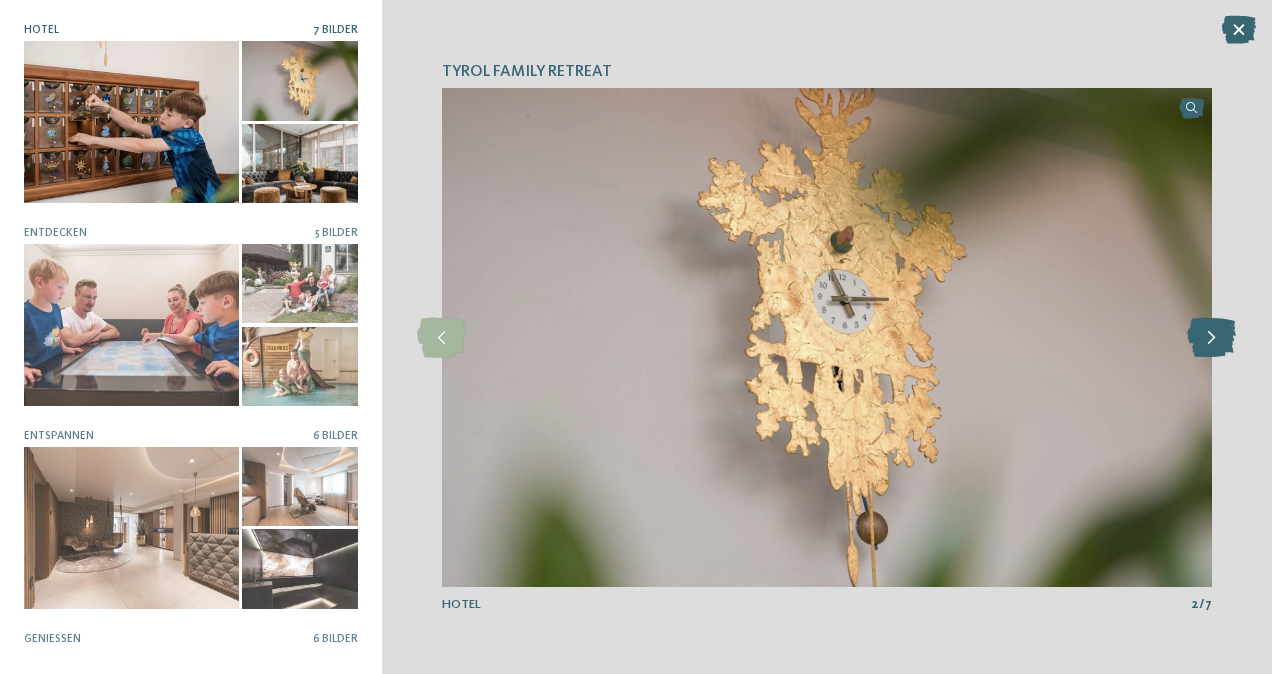click at bounding box center [1211, 338] 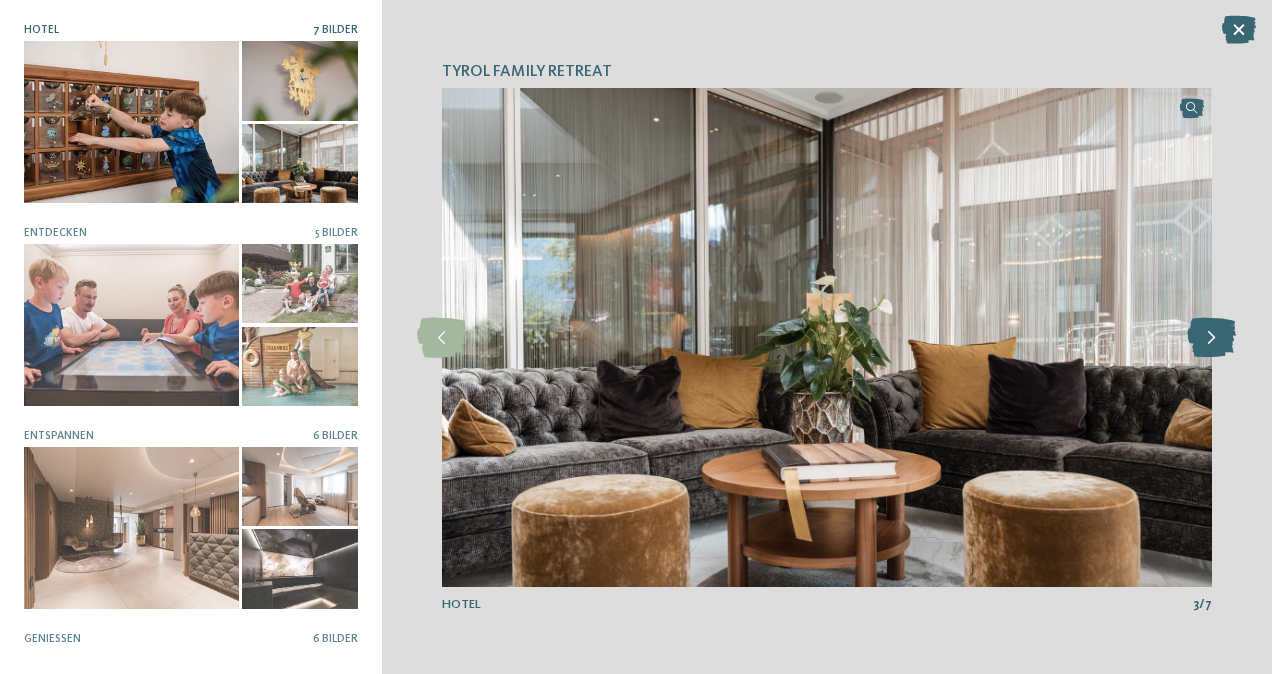 click at bounding box center (1211, 338) 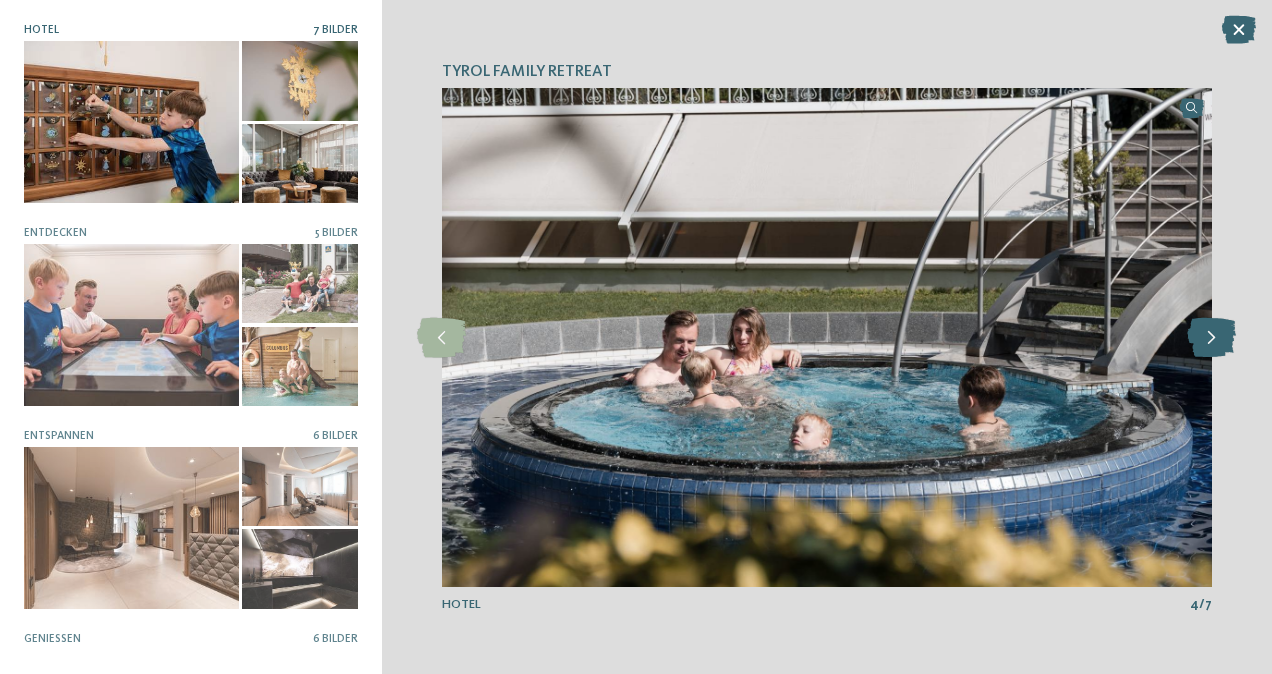 click at bounding box center (1211, 338) 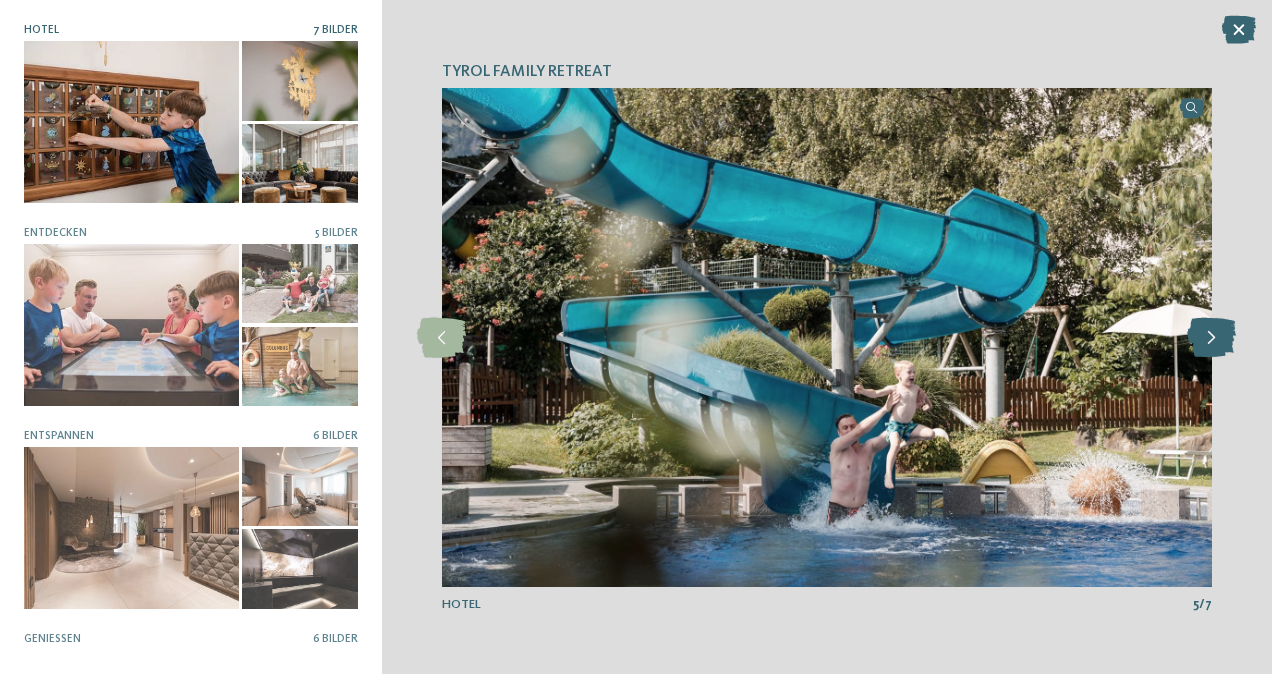 click at bounding box center (1211, 338) 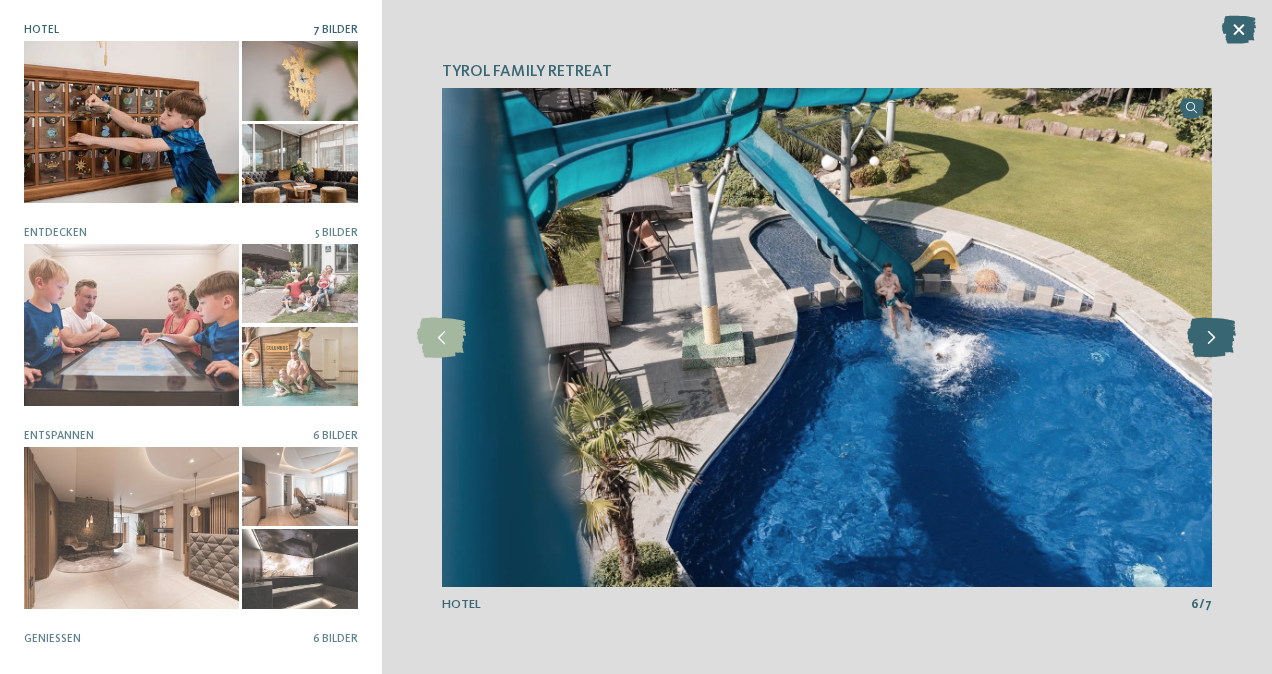click at bounding box center [1211, 338] 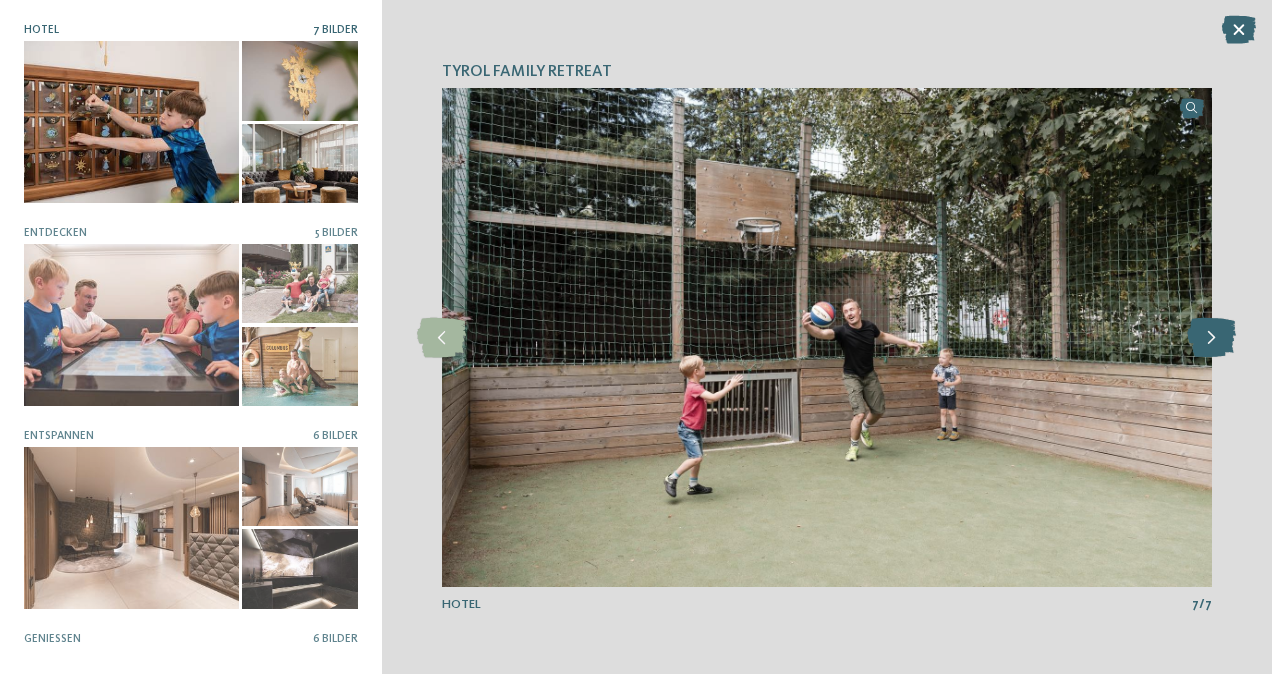 click at bounding box center (1211, 338) 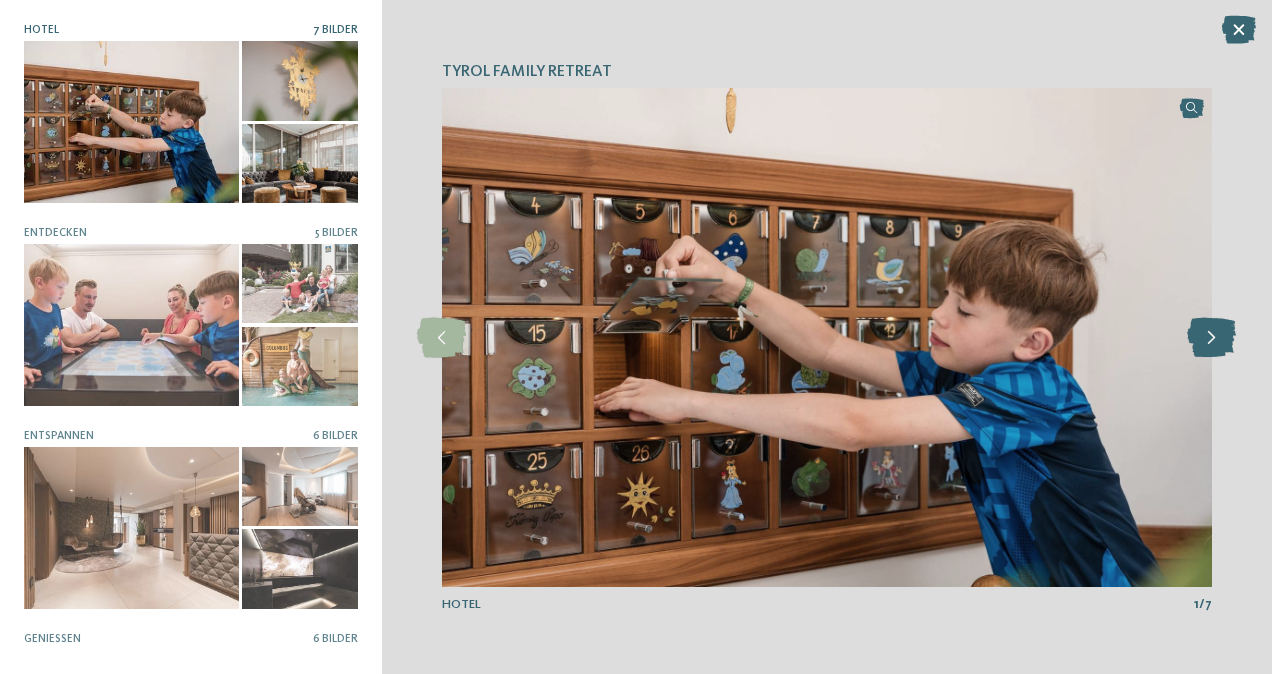 click at bounding box center (1211, 338) 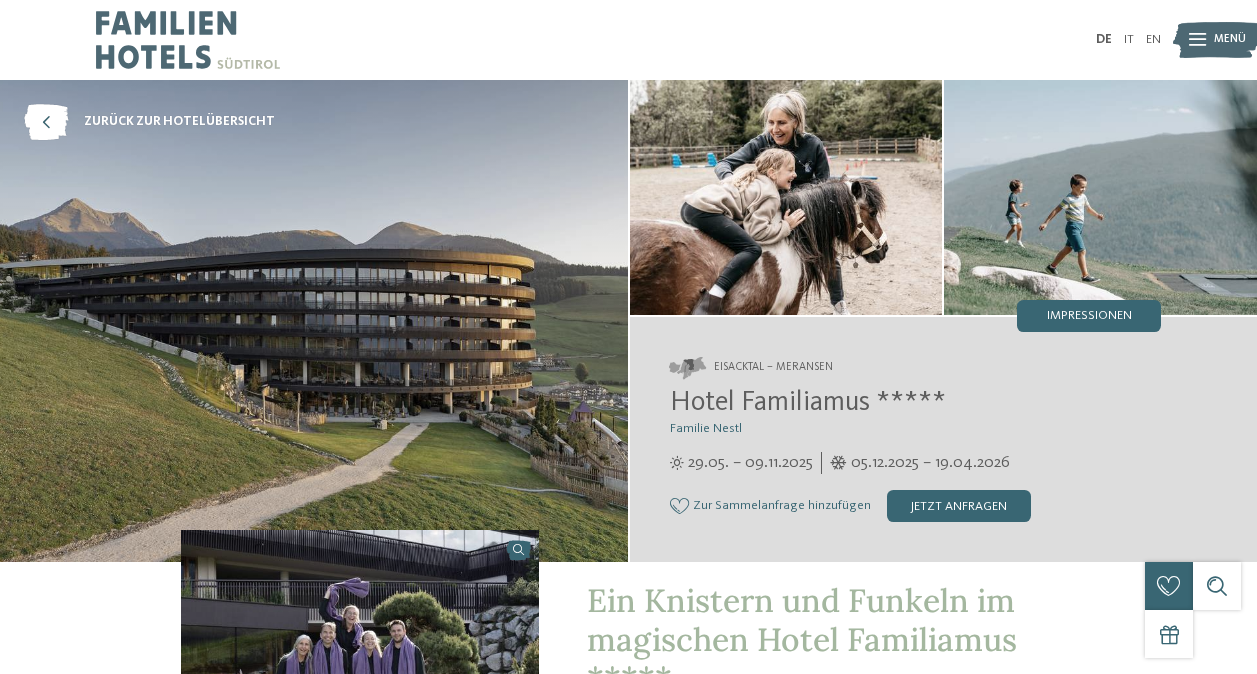scroll, scrollTop: 0, scrollLeft: 0, axis: both 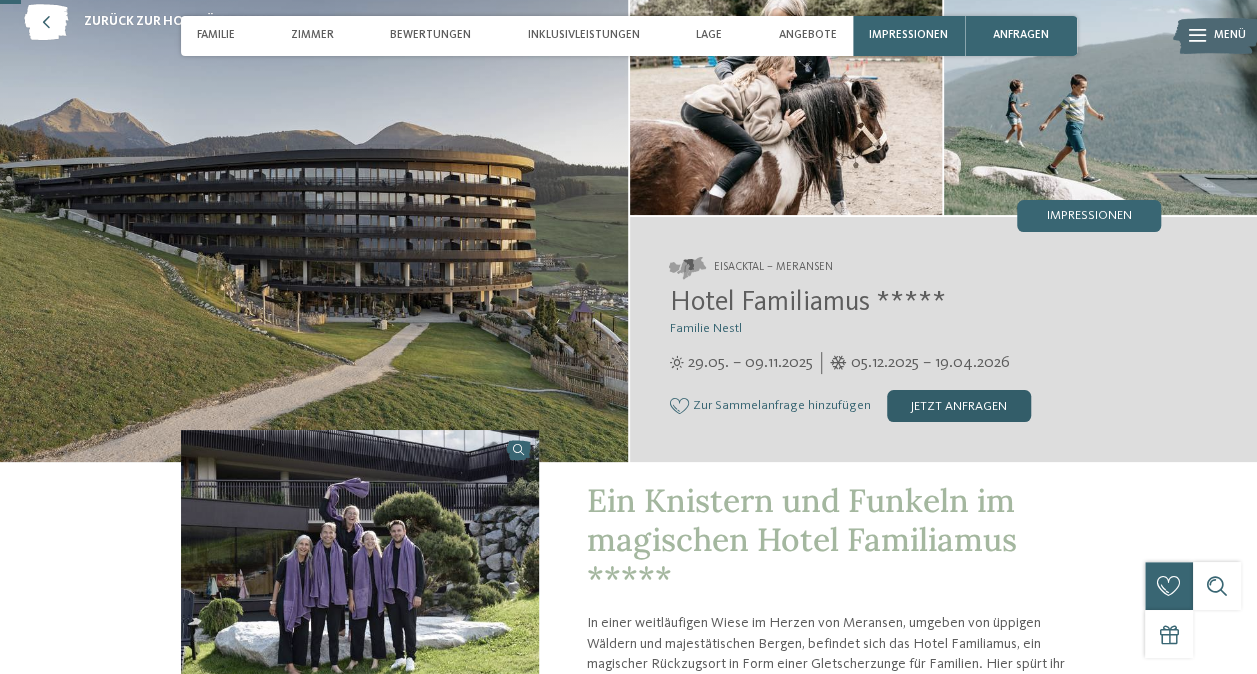 click on "jetzt anfragen" at bounding box center (959, 406) 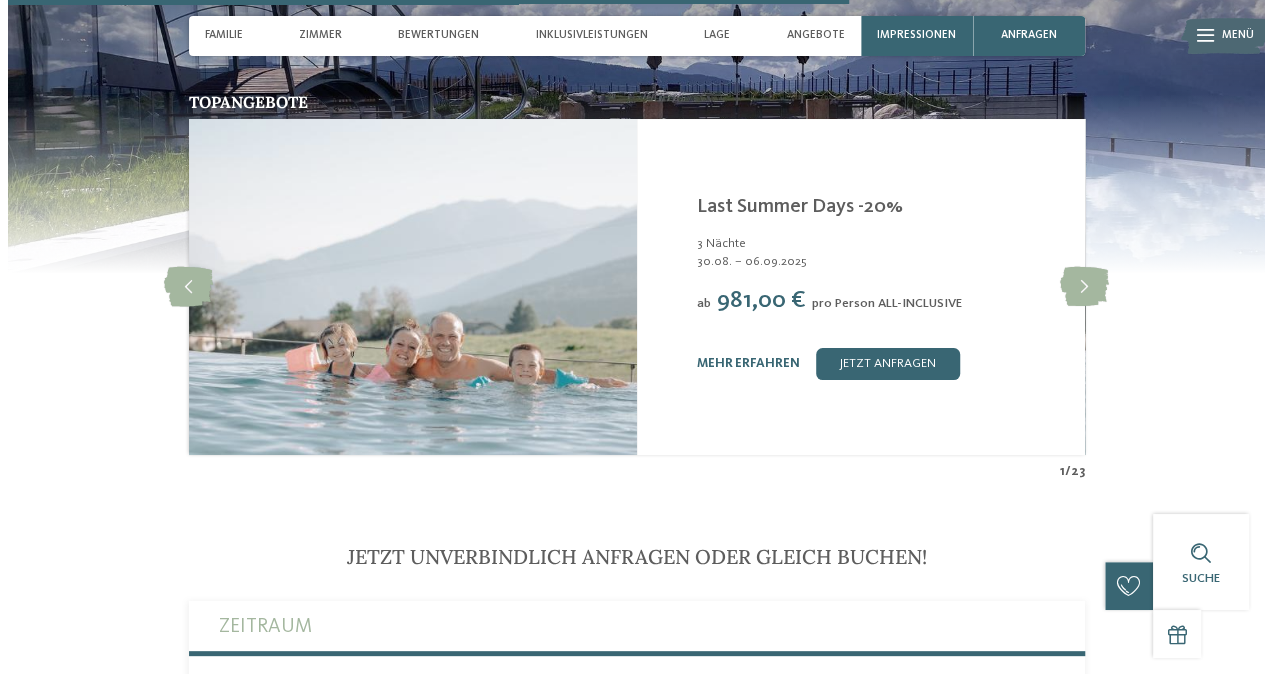 scroll, scrollTop: 3462, scrollLeft: 0, axis: vertical 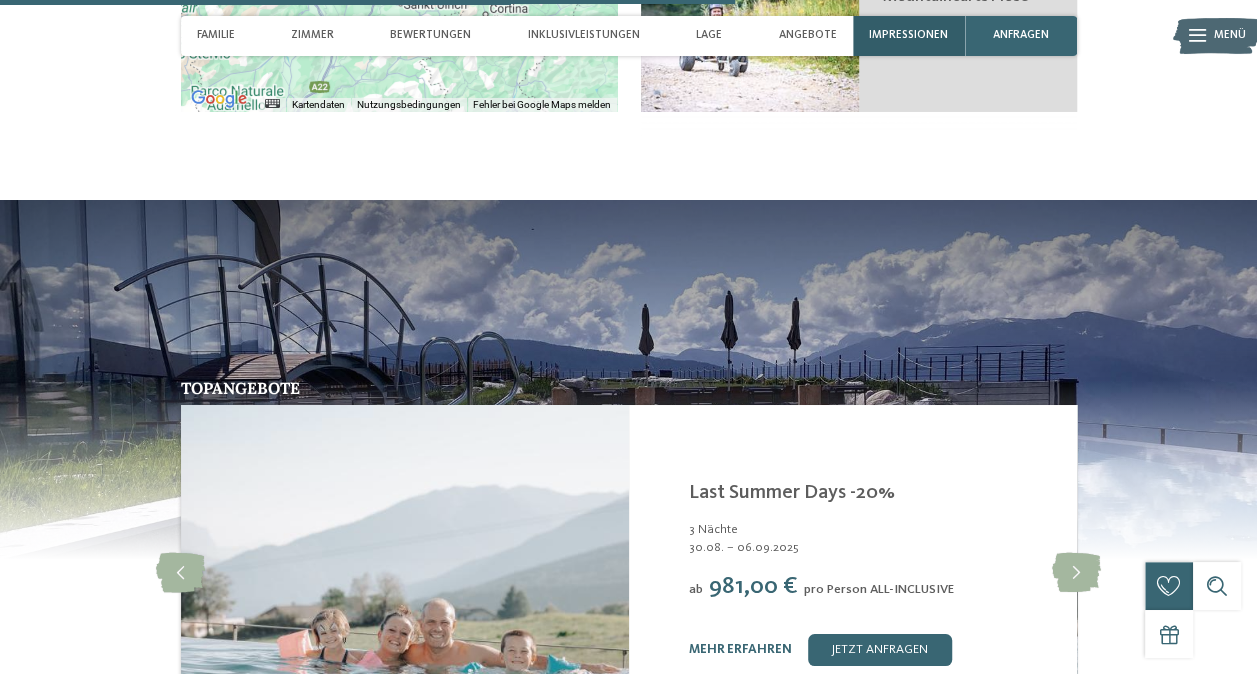 click on "Impressionen" at bounding box center (908, 35) 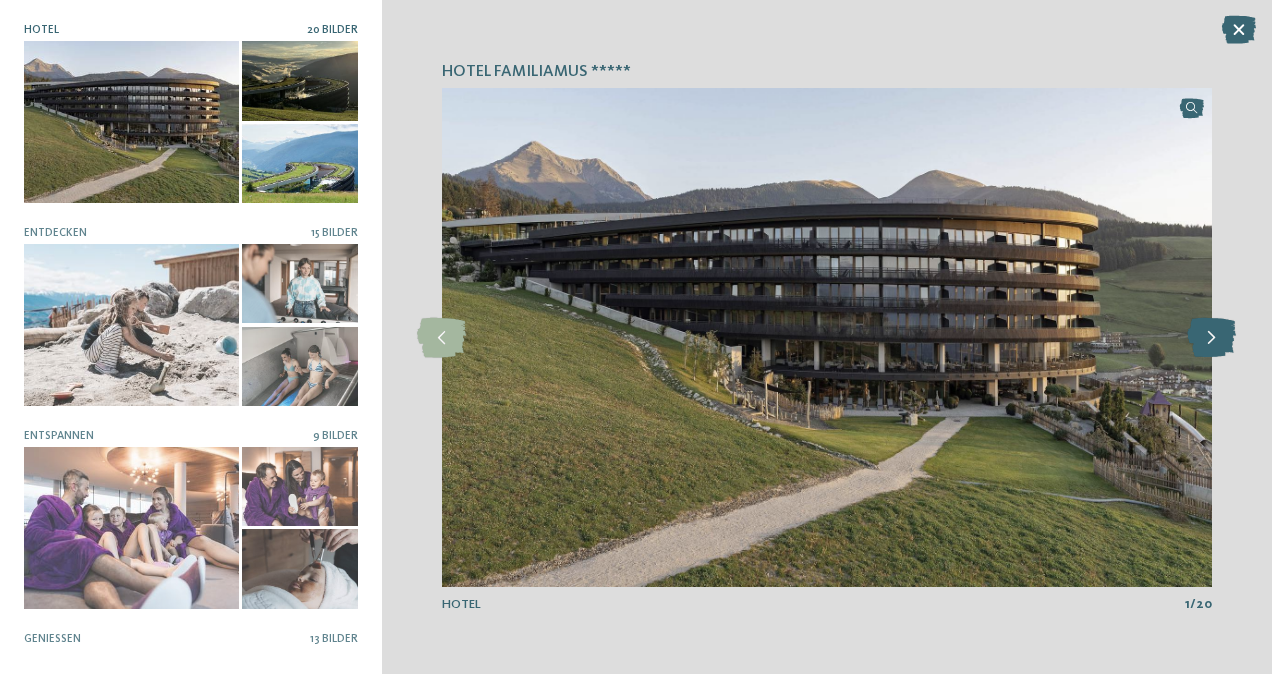 click at bounding box center (1211, 338) 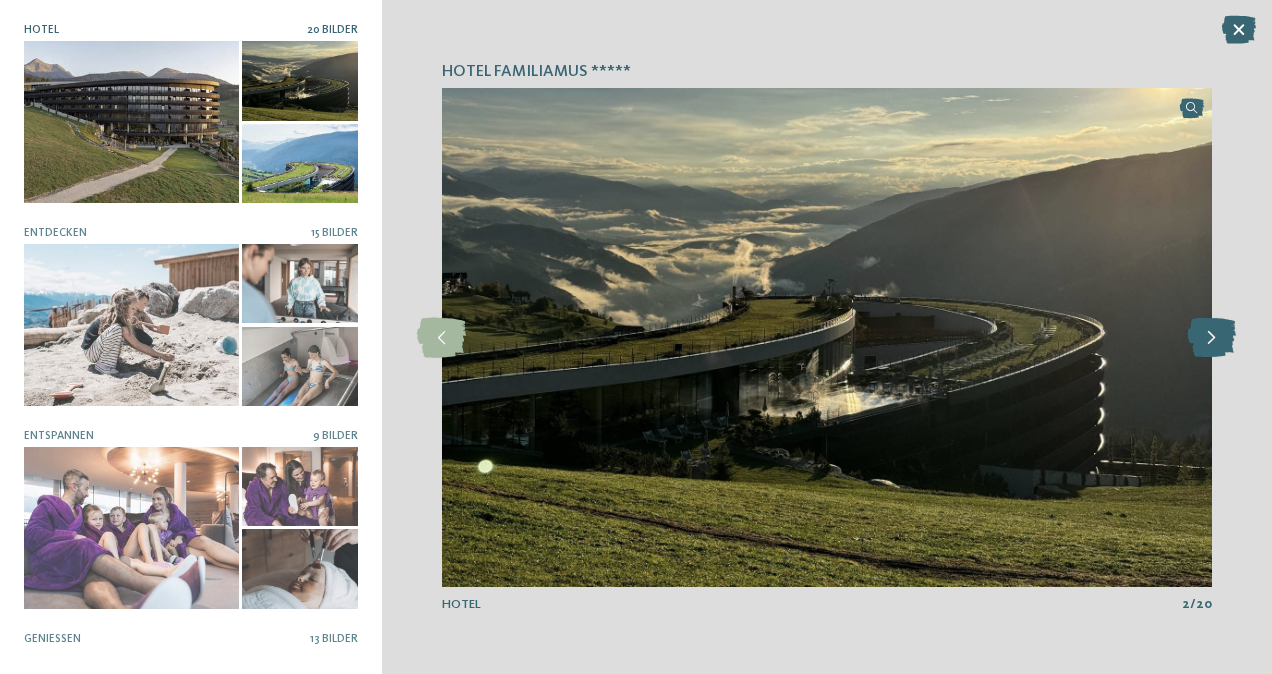 click at bounding box center (1211, 338) 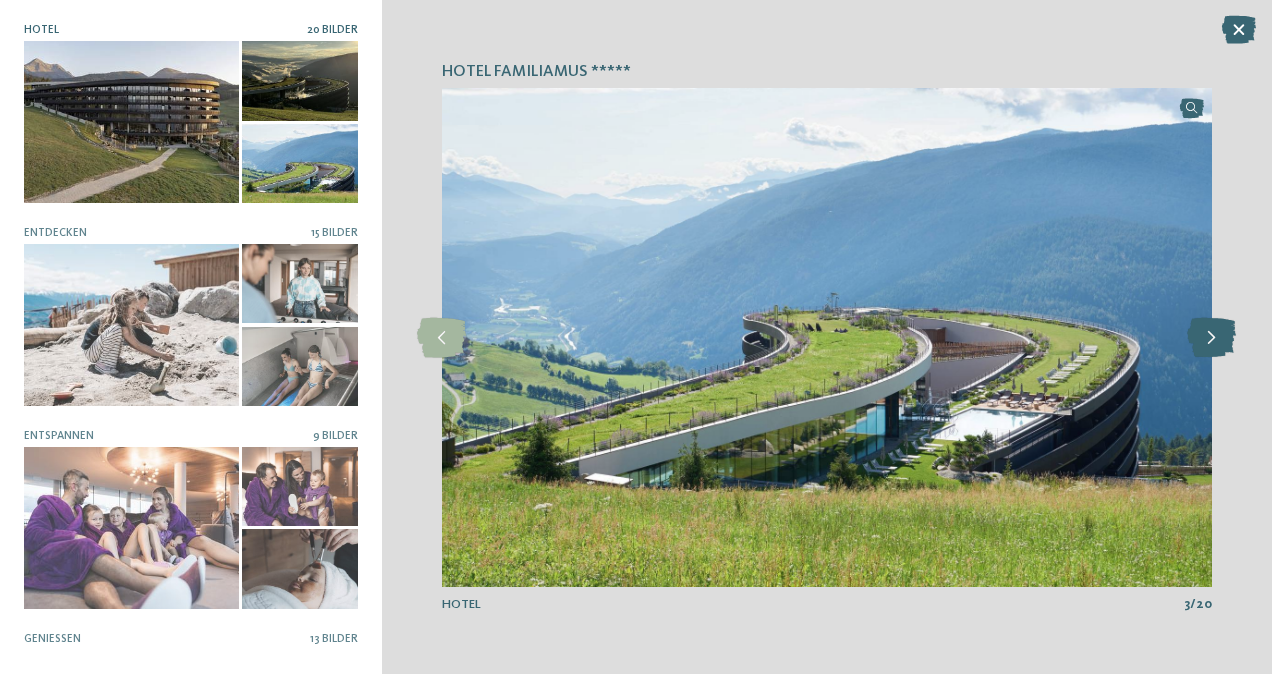 click at bounding box center (1211, 338) 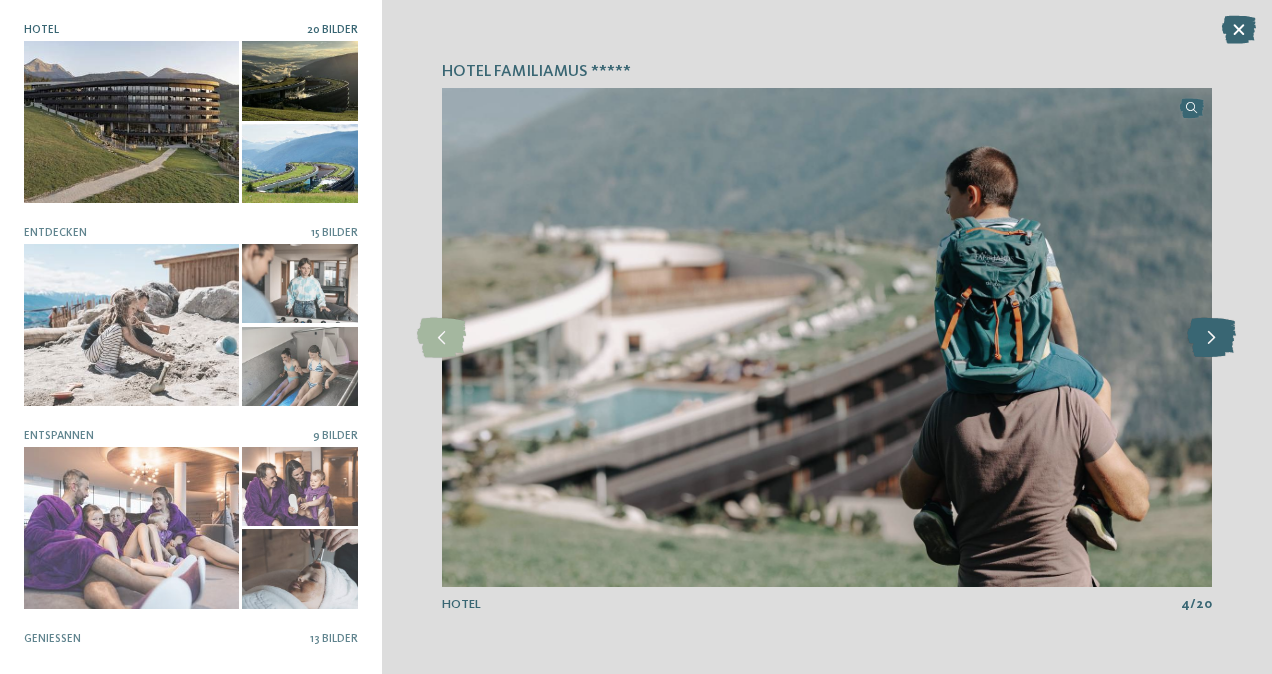 click at bounding box center (1211, 338) 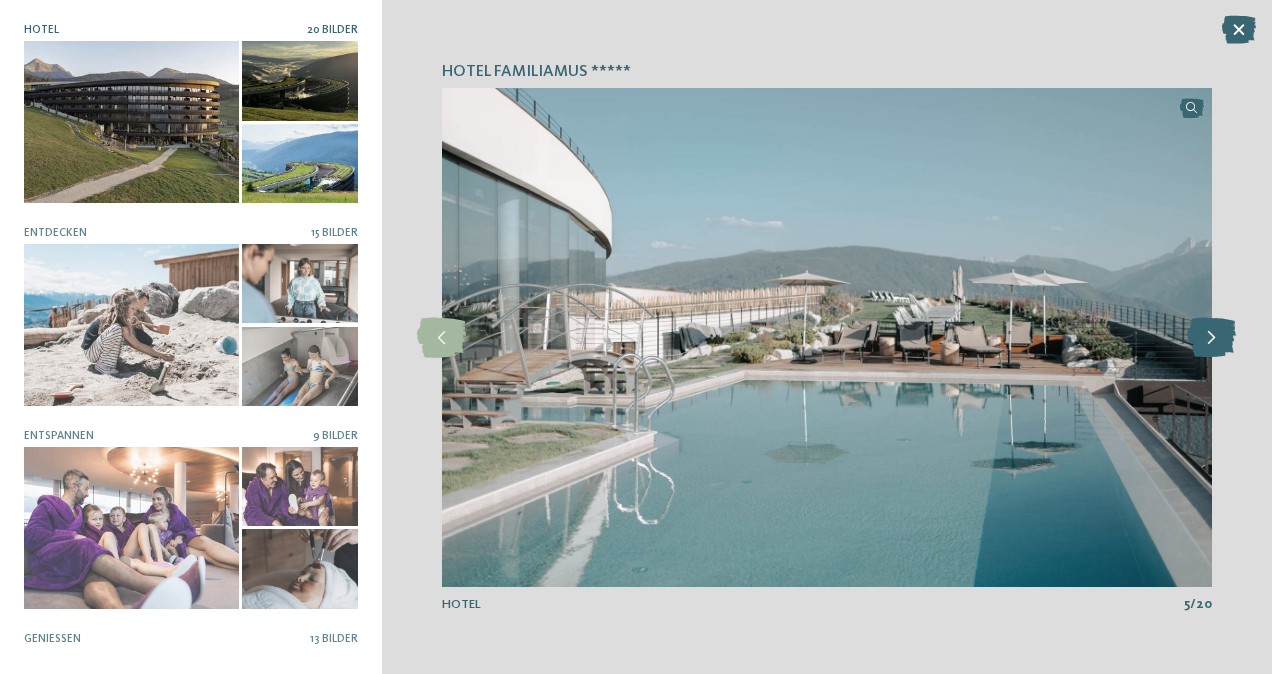 click at bounding box center [1211, 338] 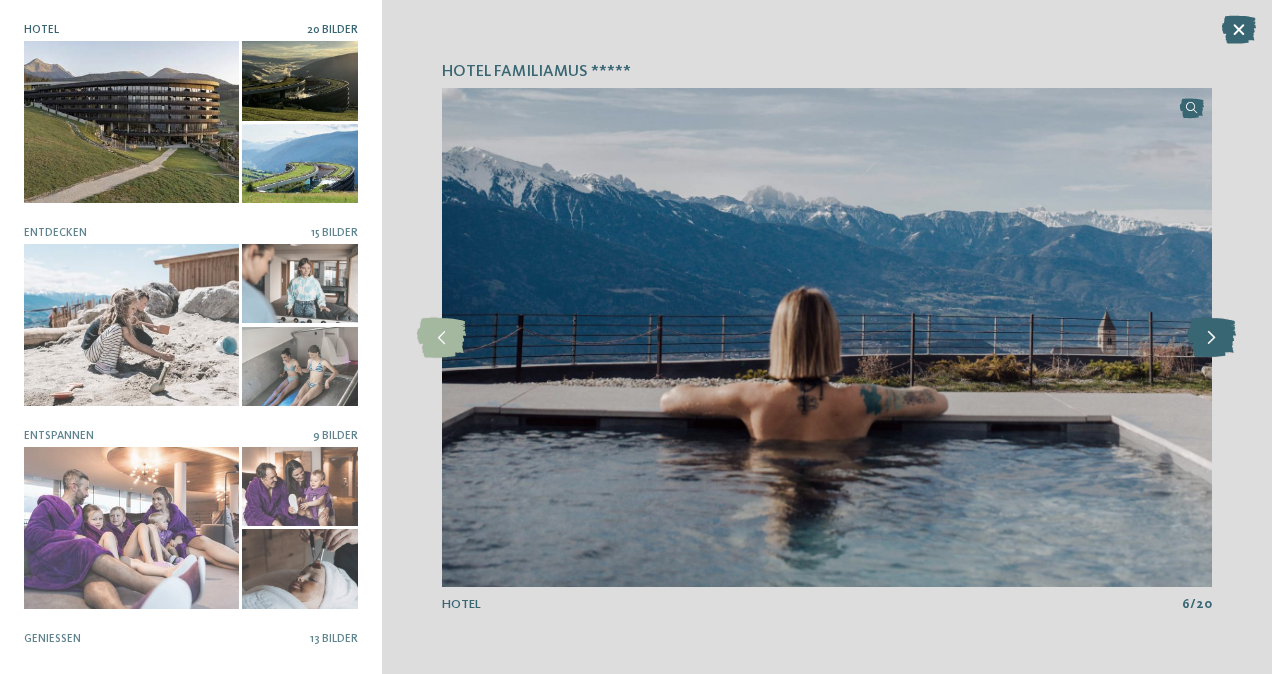 click at bounding box center (1211, 338) 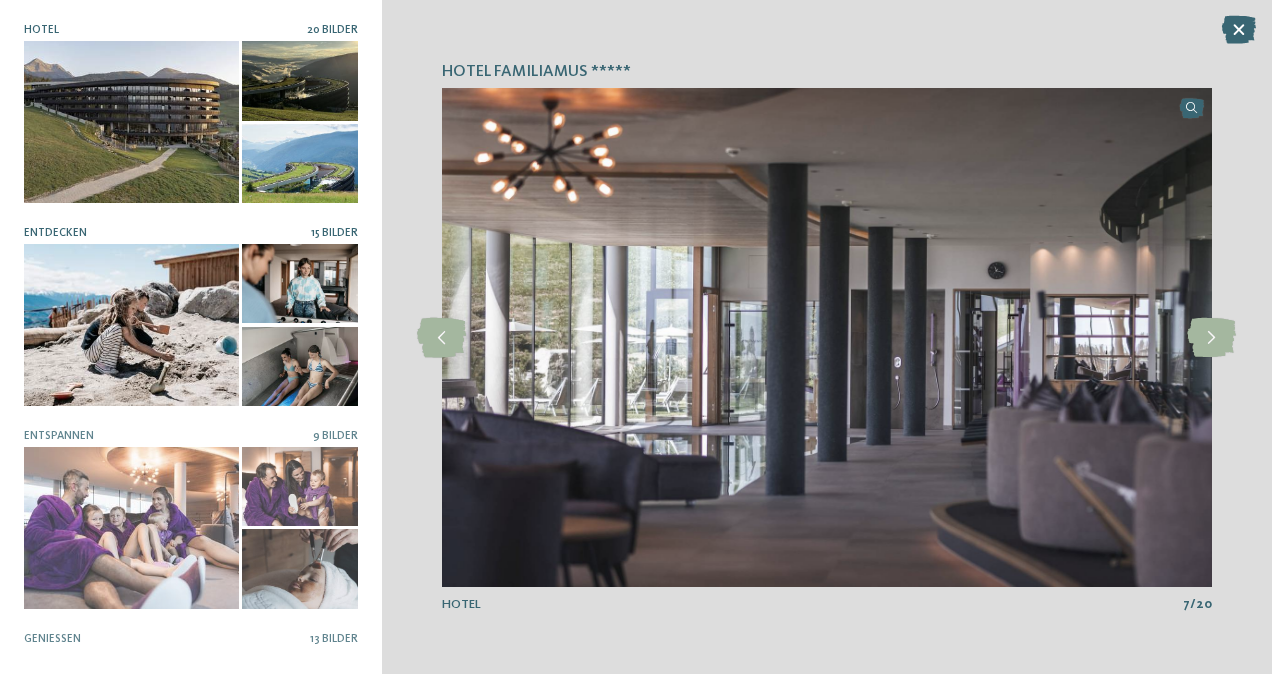 click at bounding box center [131, 324] 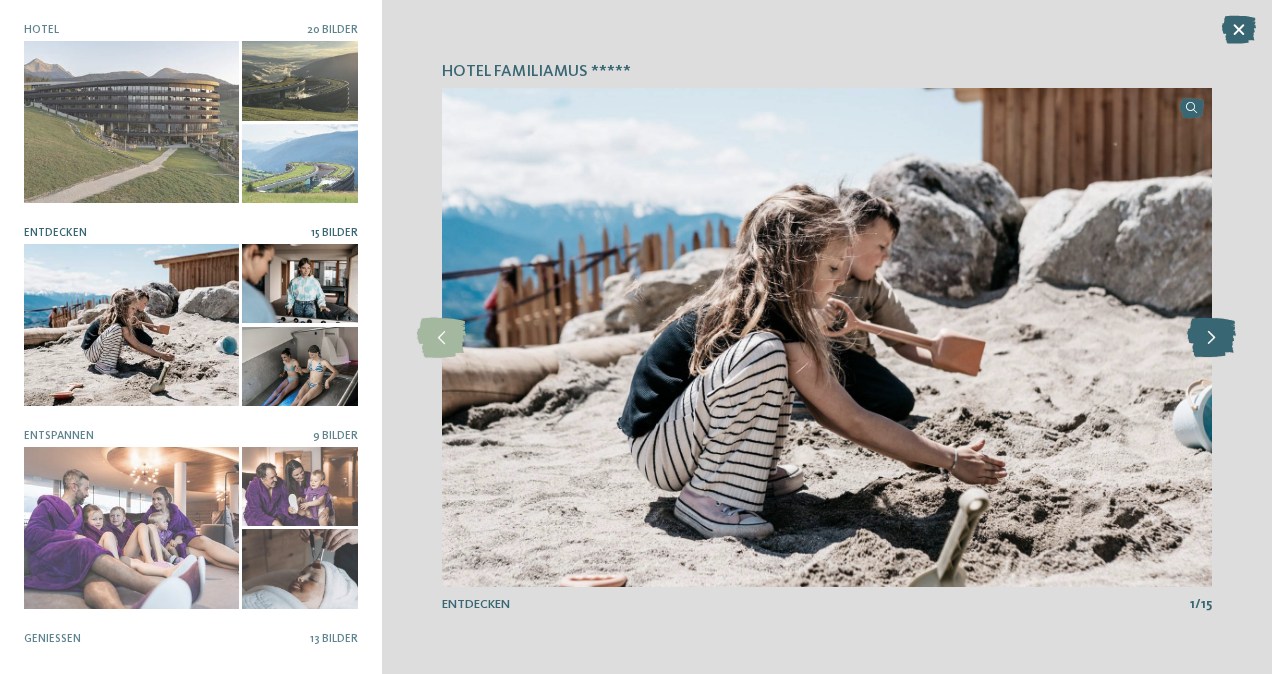 click at bounding box center [1211, 338] 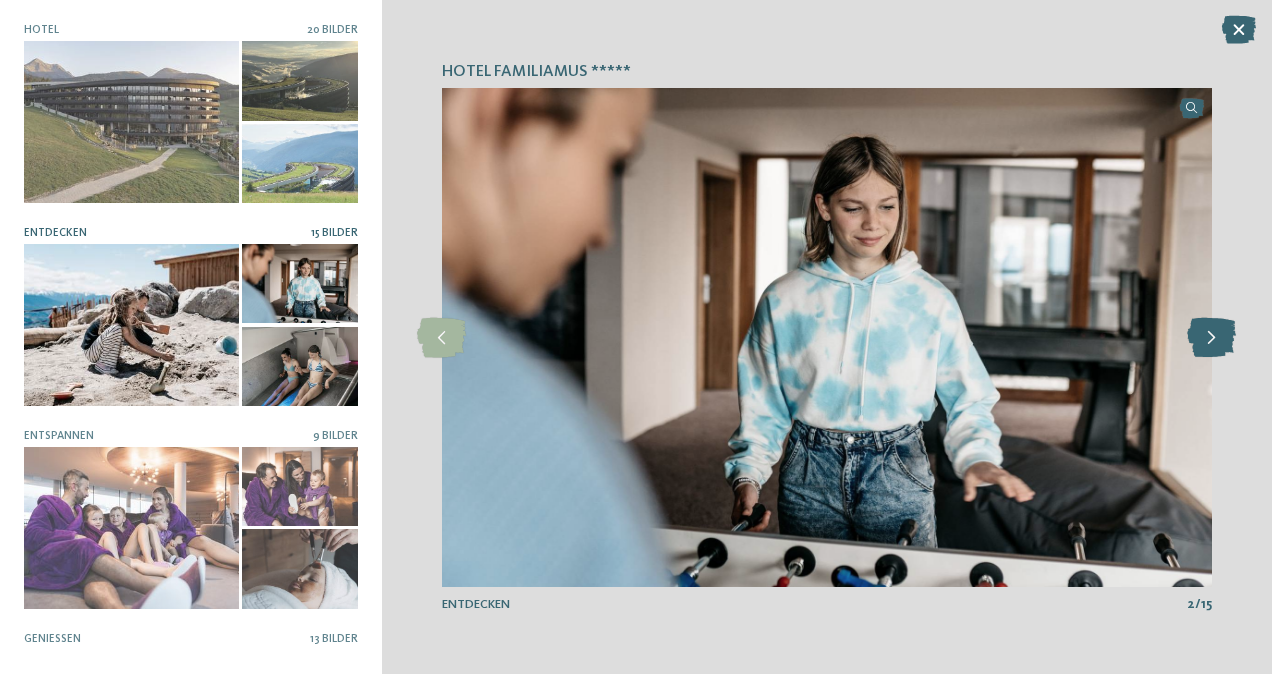 click at bounding box center (1211, 338) 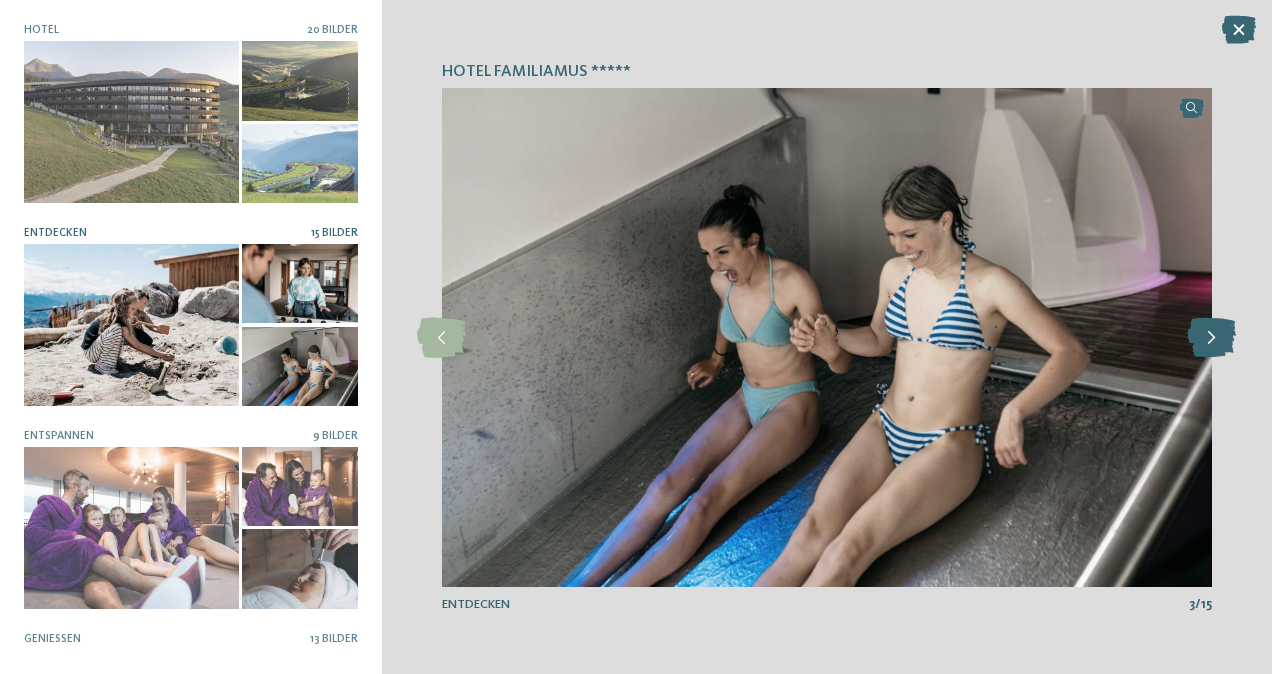 click at bounding box center [1211, 338] 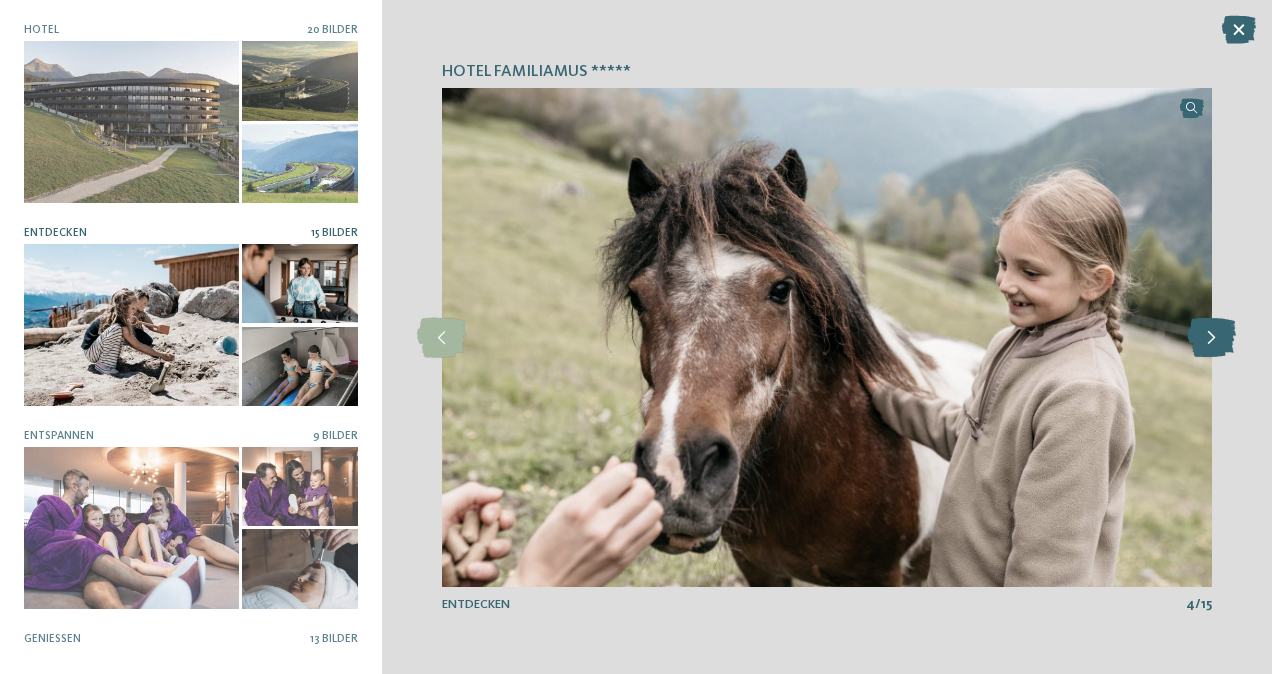 click at bounding box center (1211, 338) 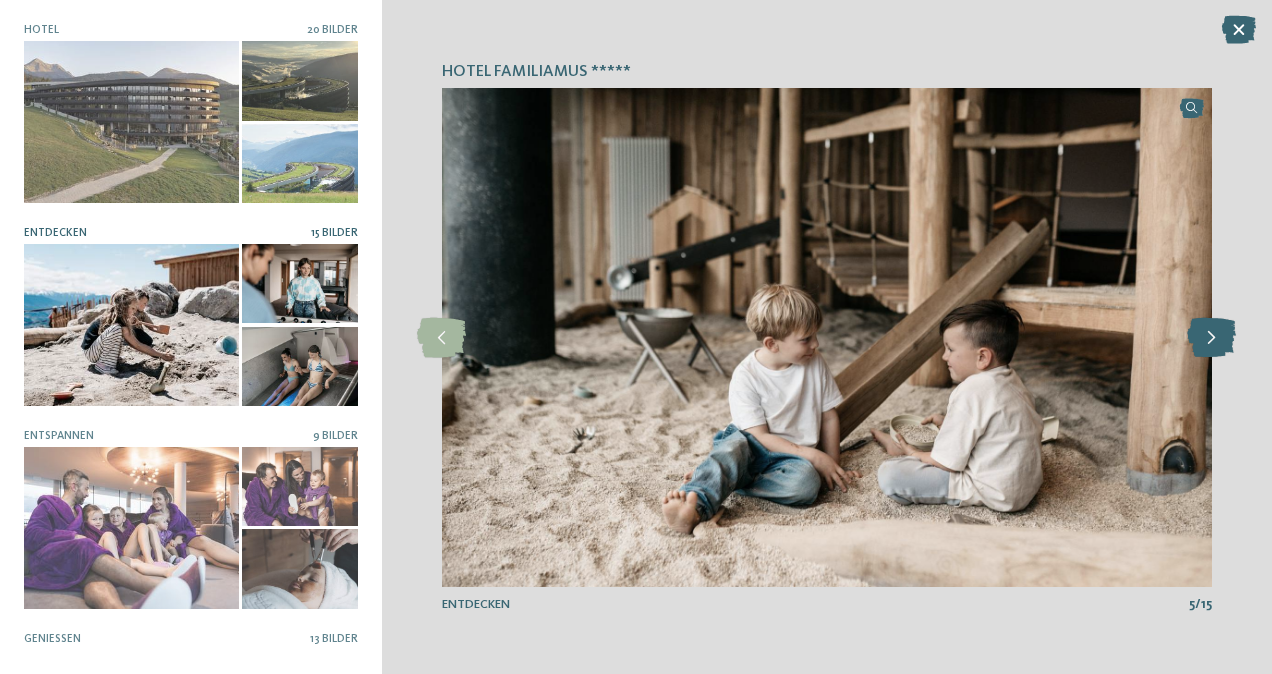 click at bounding box center (1211, 338) 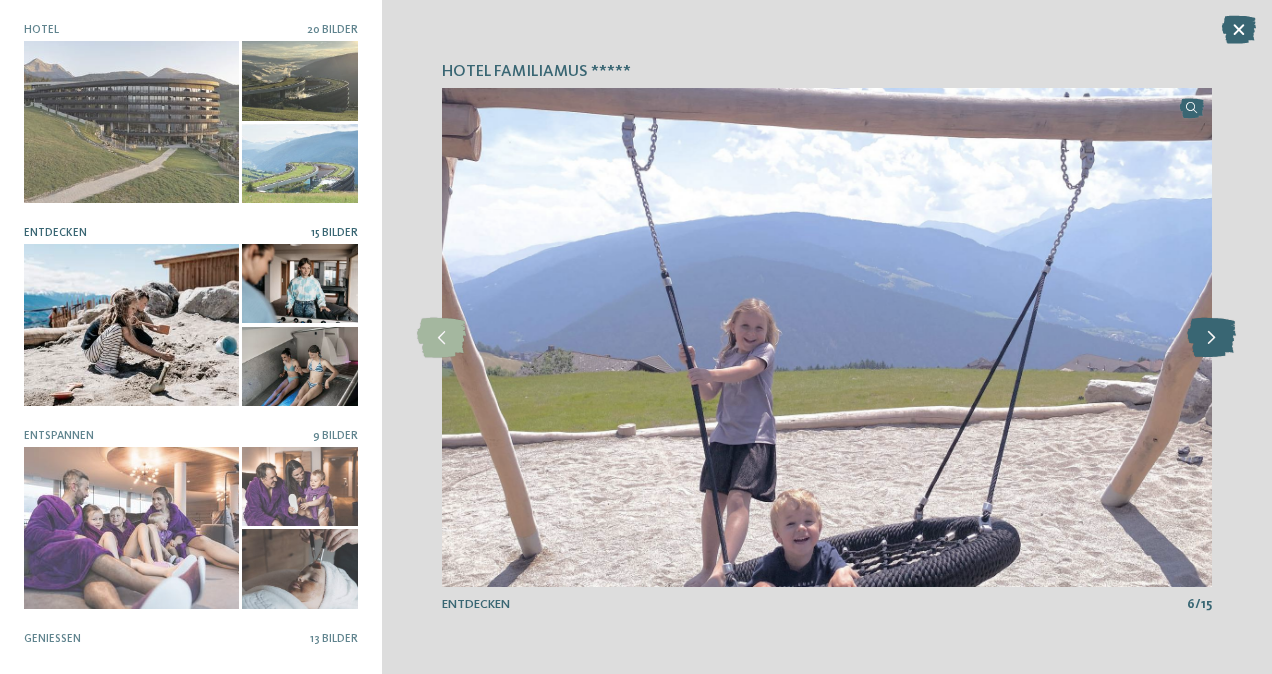 click at bounding box center (1211, 338) 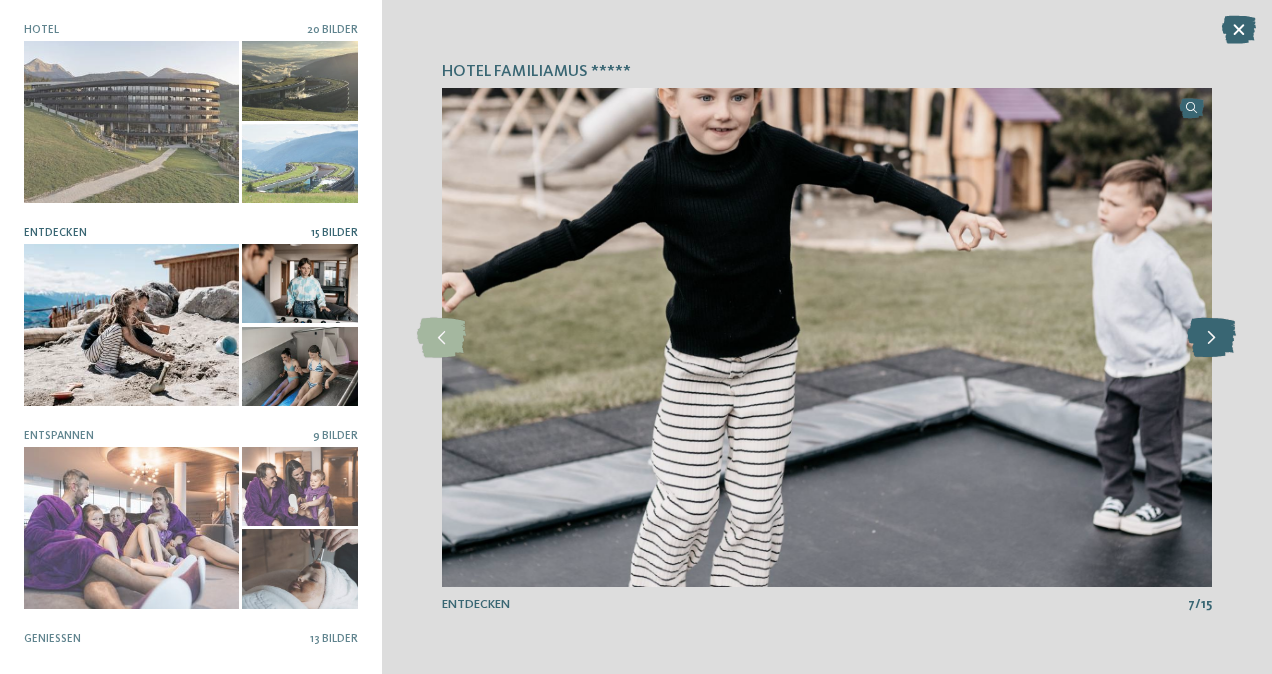 click at bounding box center [1211, 338] 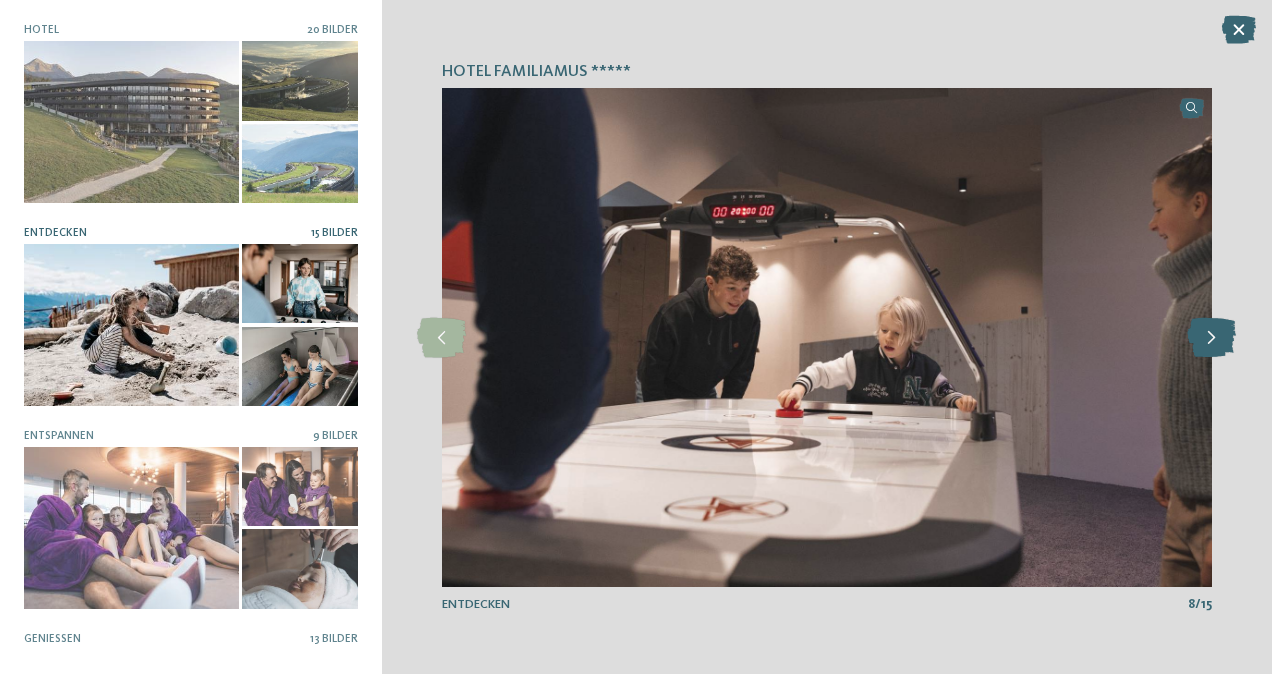 click at bounding box center [1211, 338] 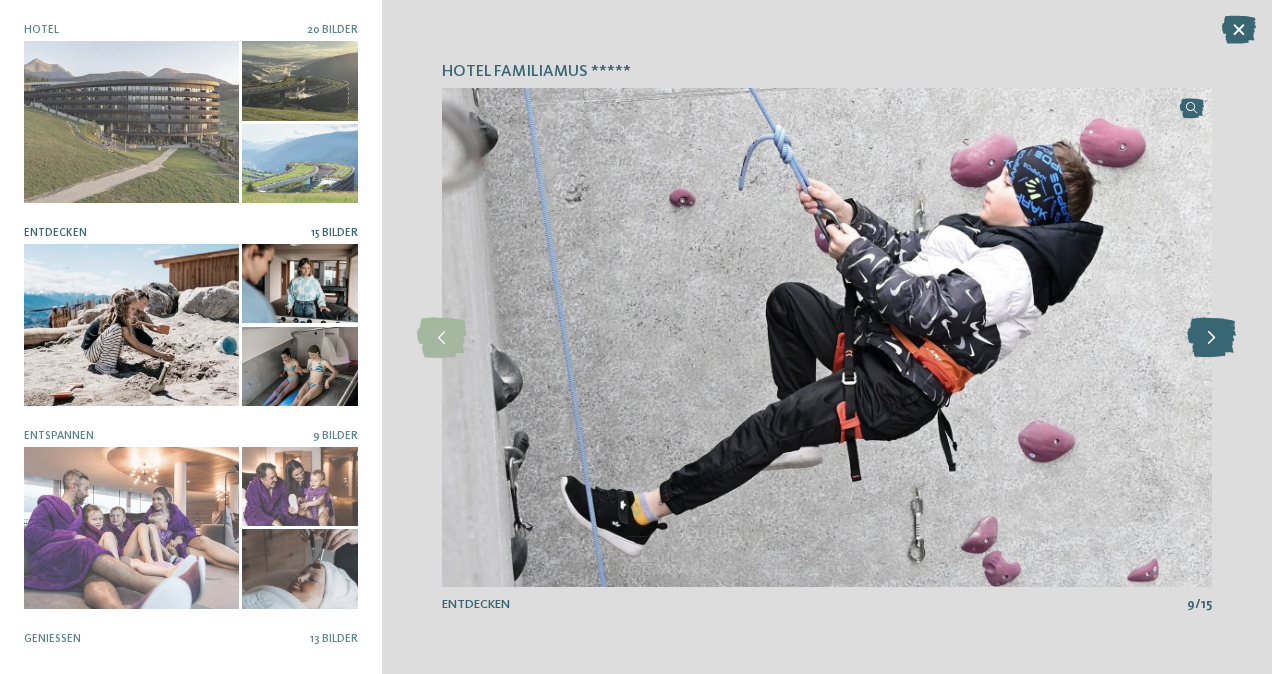 click at bounding box center [1211, 338] 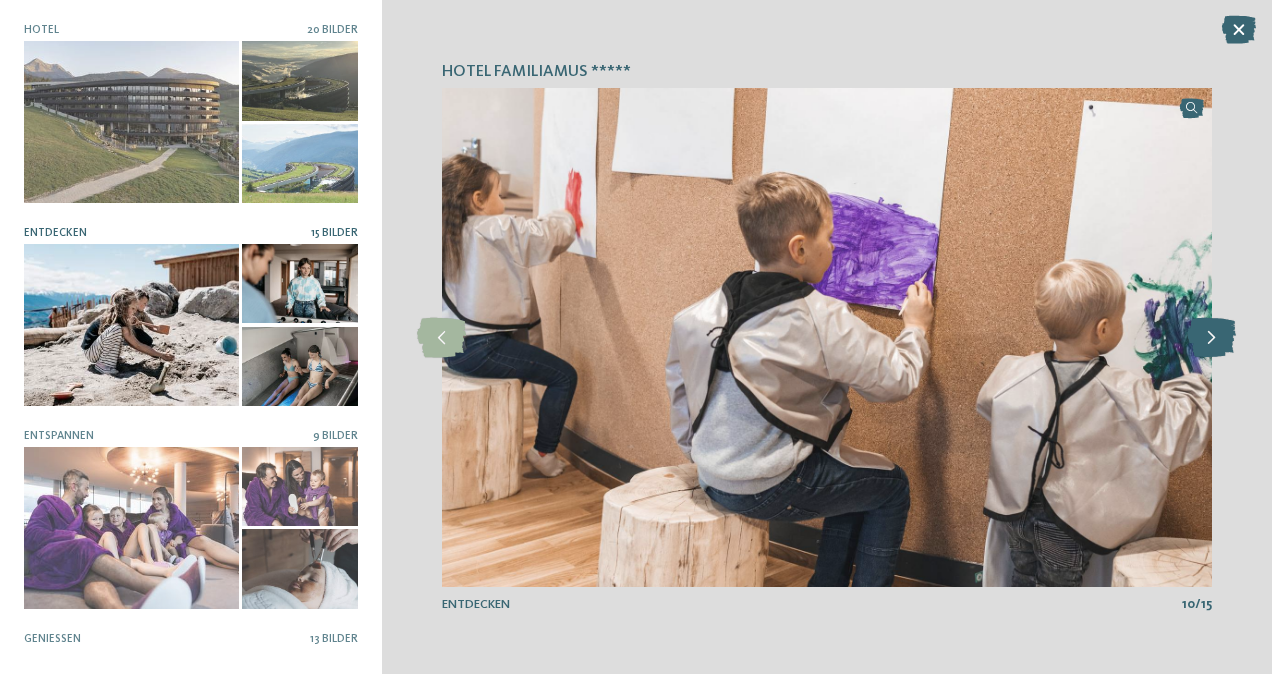 click at bounding box center (1211, 338) 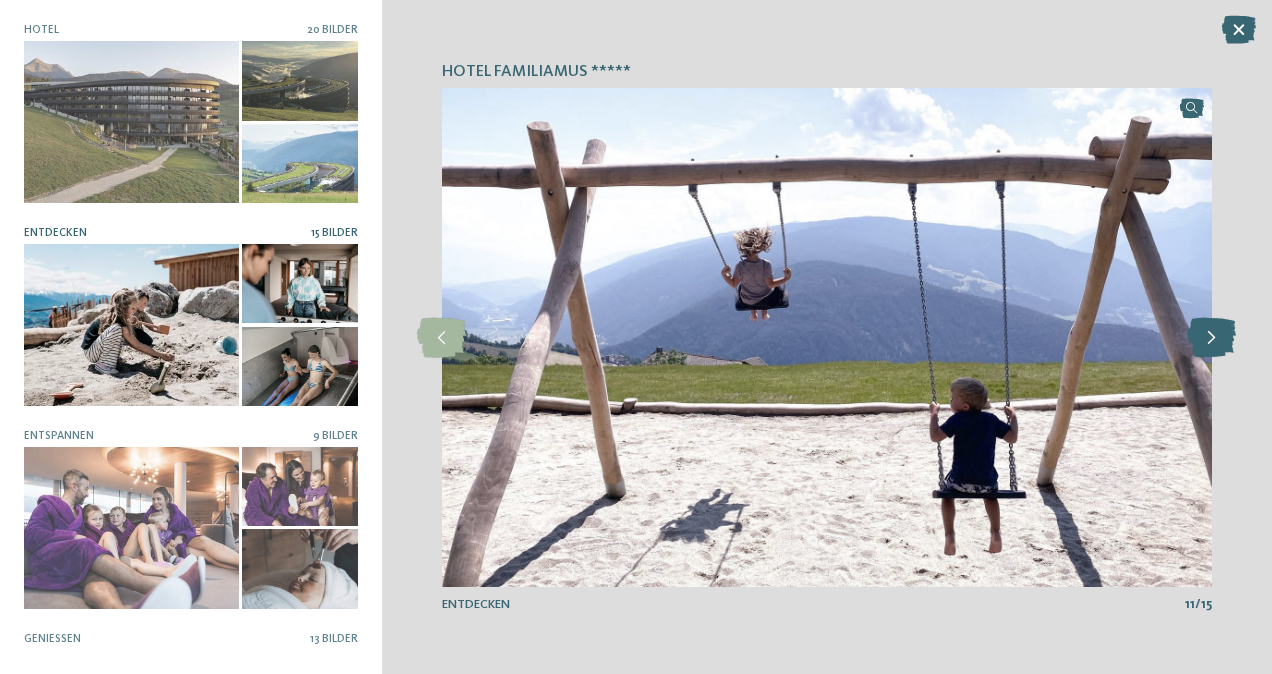 click at bounding box center (1211, 338) 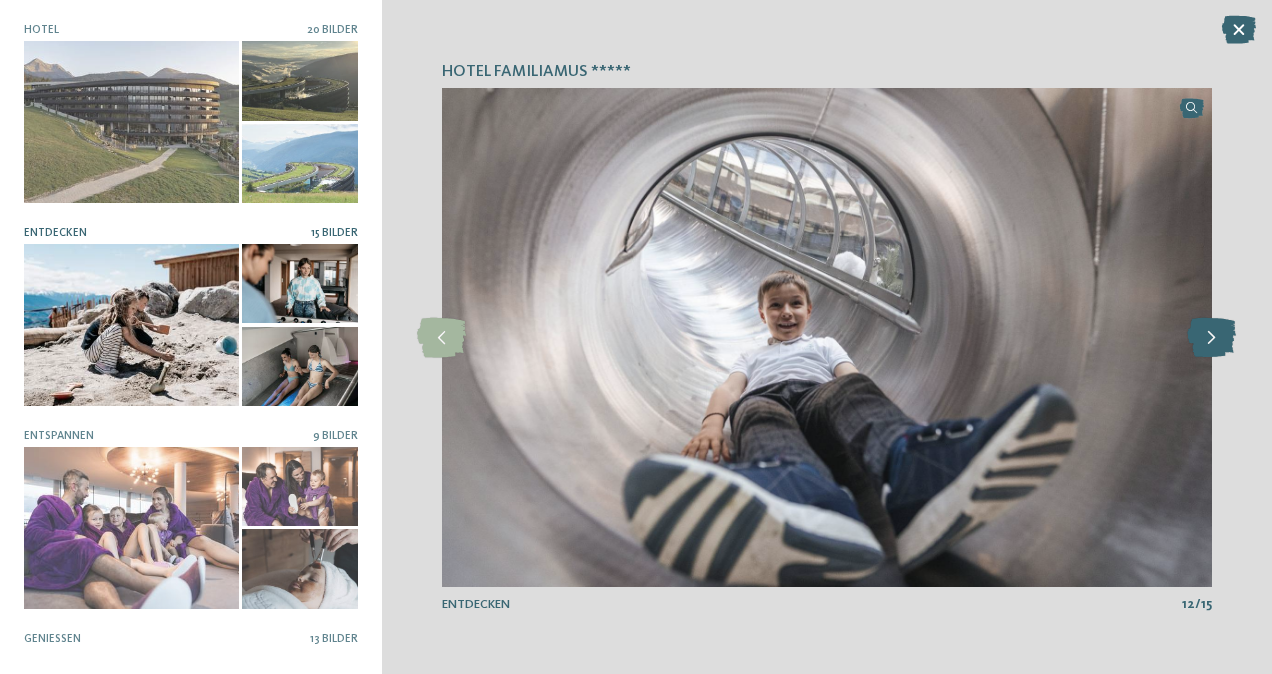 click at bounding box center (1211, 338) 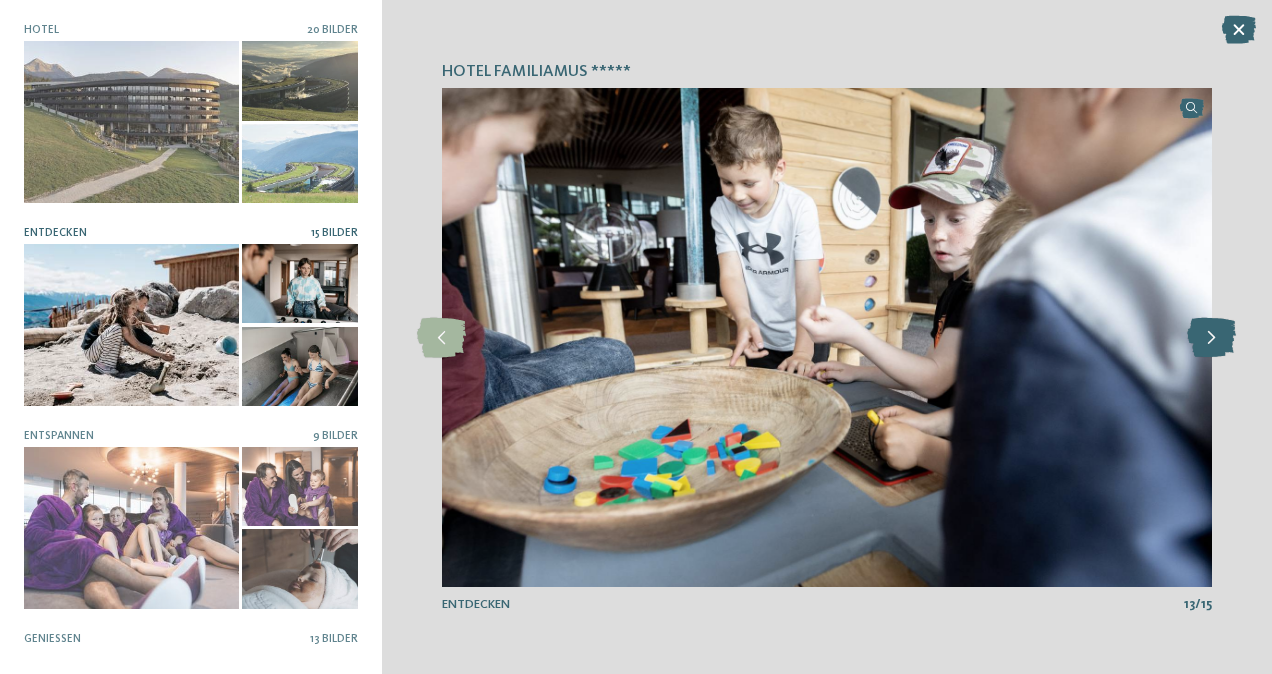 click at bounding box center [1211, 338] 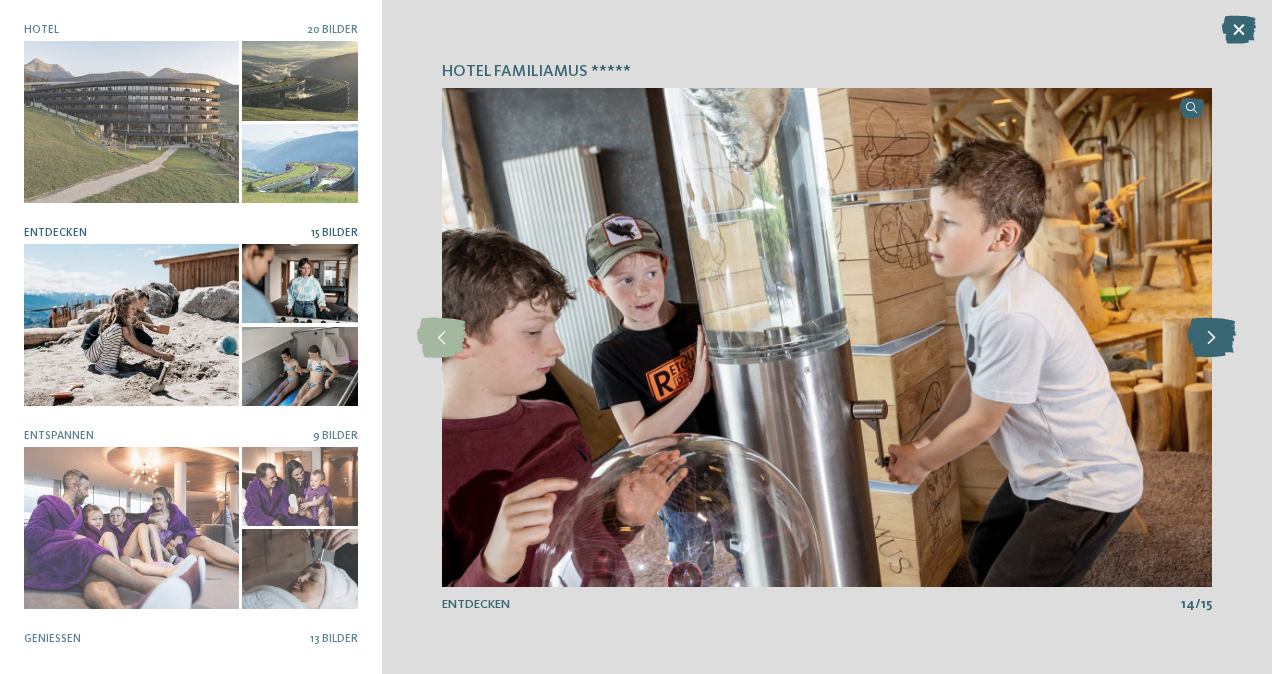 click at bounding box center [1211, 338] 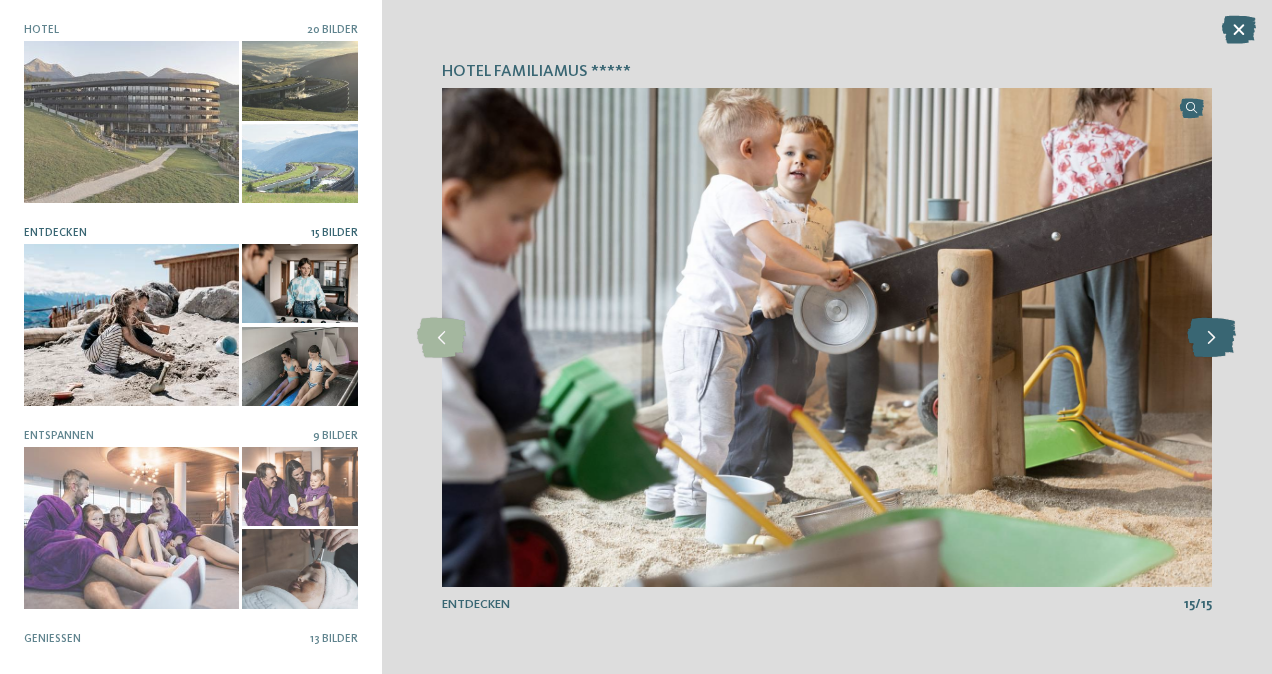 click at bounding box center [1211, 338] 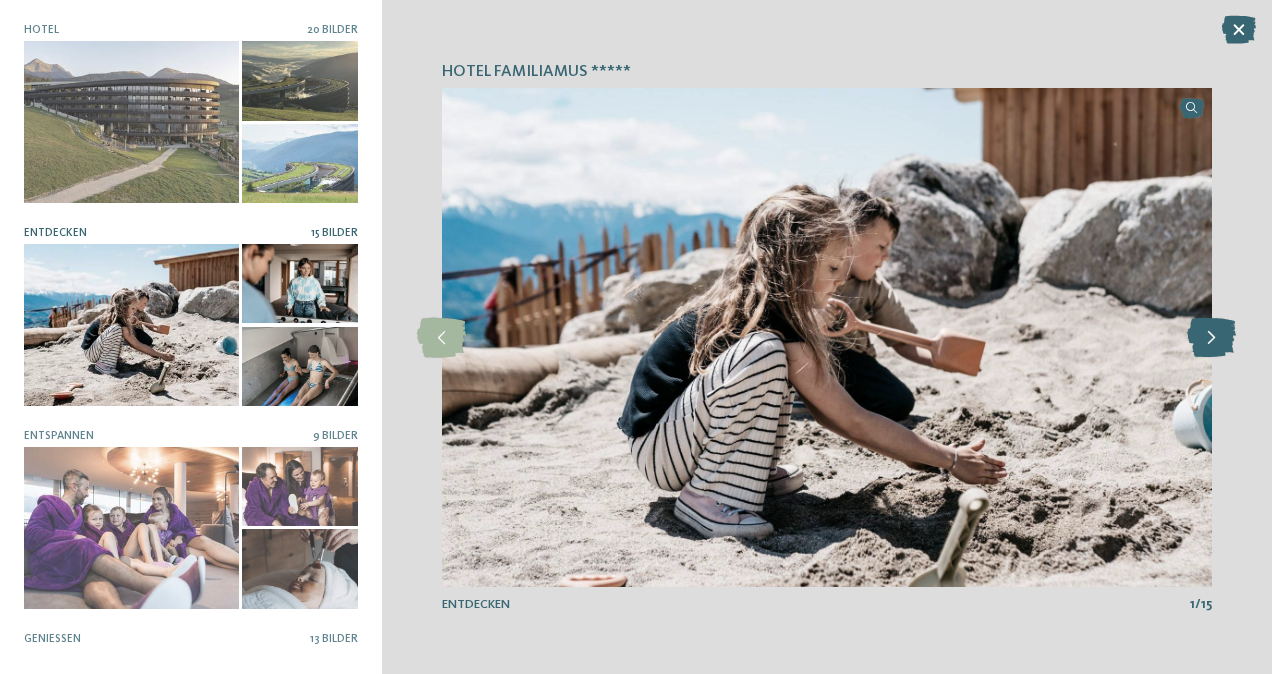 click at bounding box center [1211, 338] 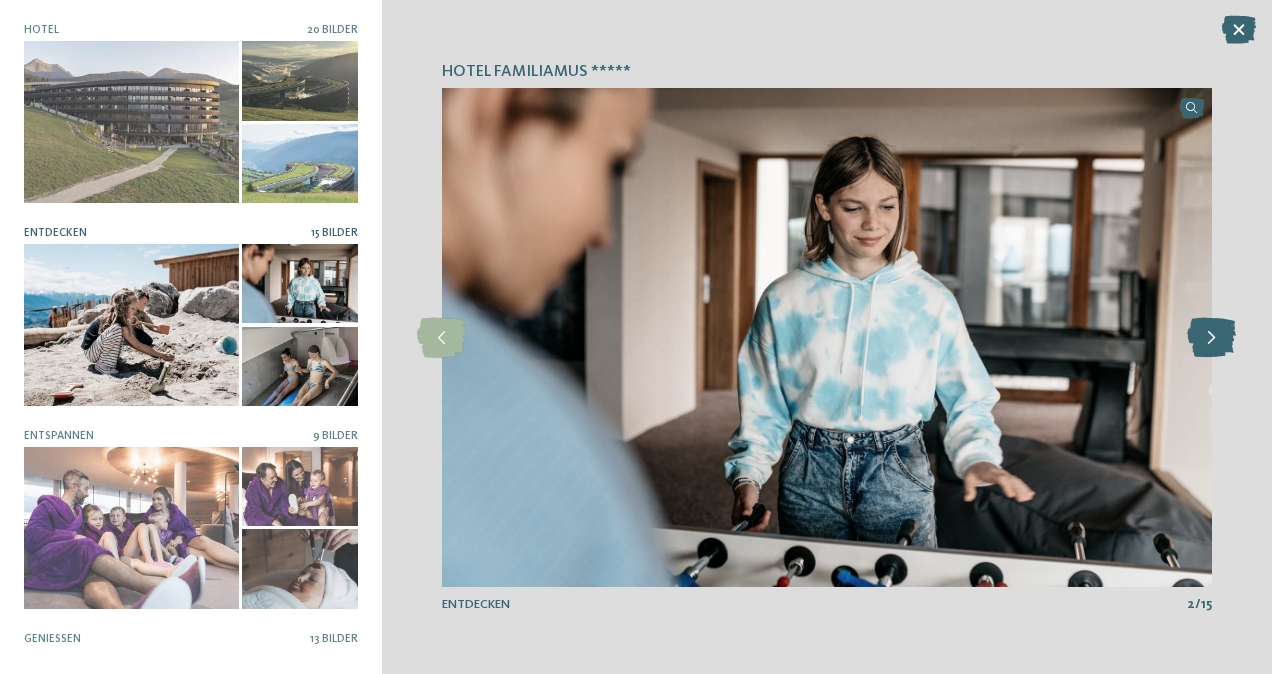 click at bounding box center (1211, 338) 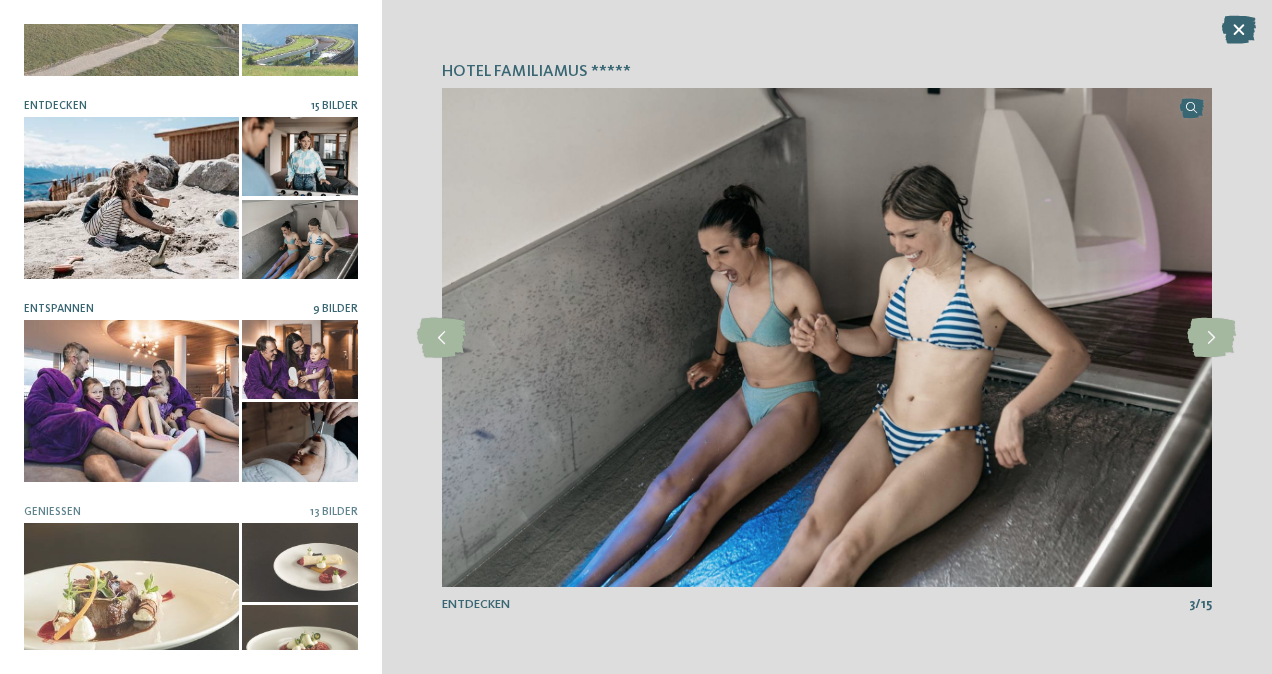 scroll, scrollTop: 142, scrollLeft: 0, axis: vertical 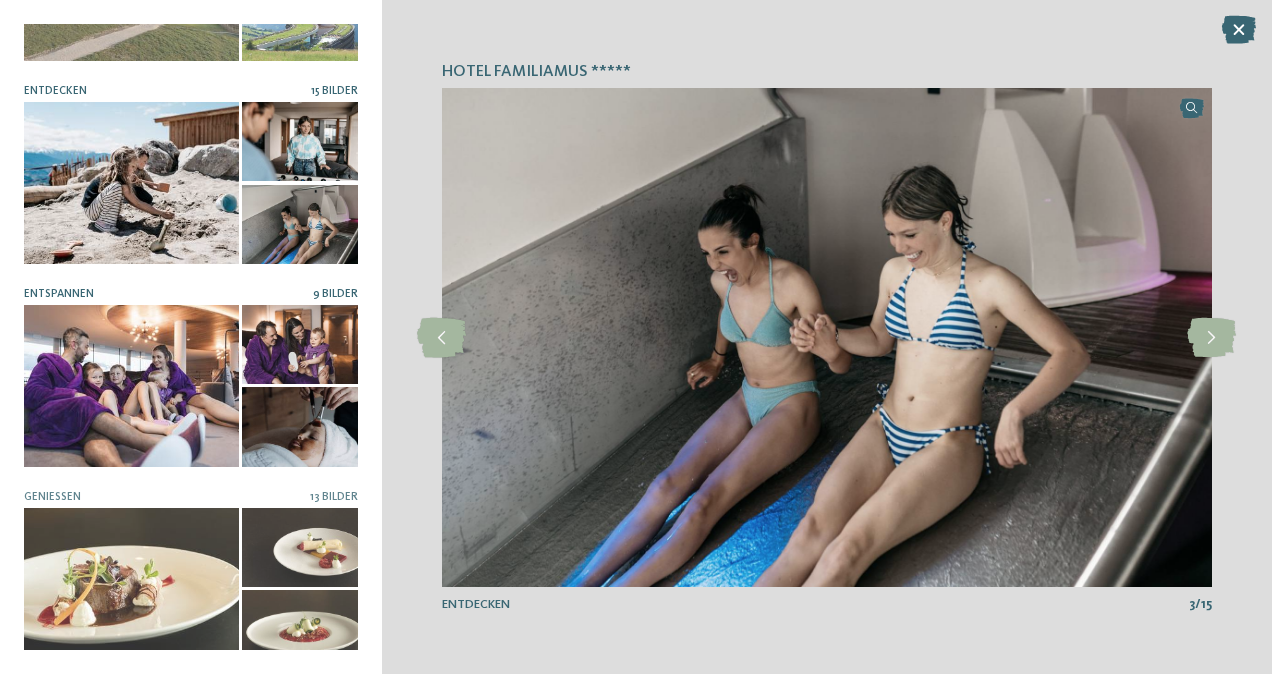 click at bounding box center (131, 385) 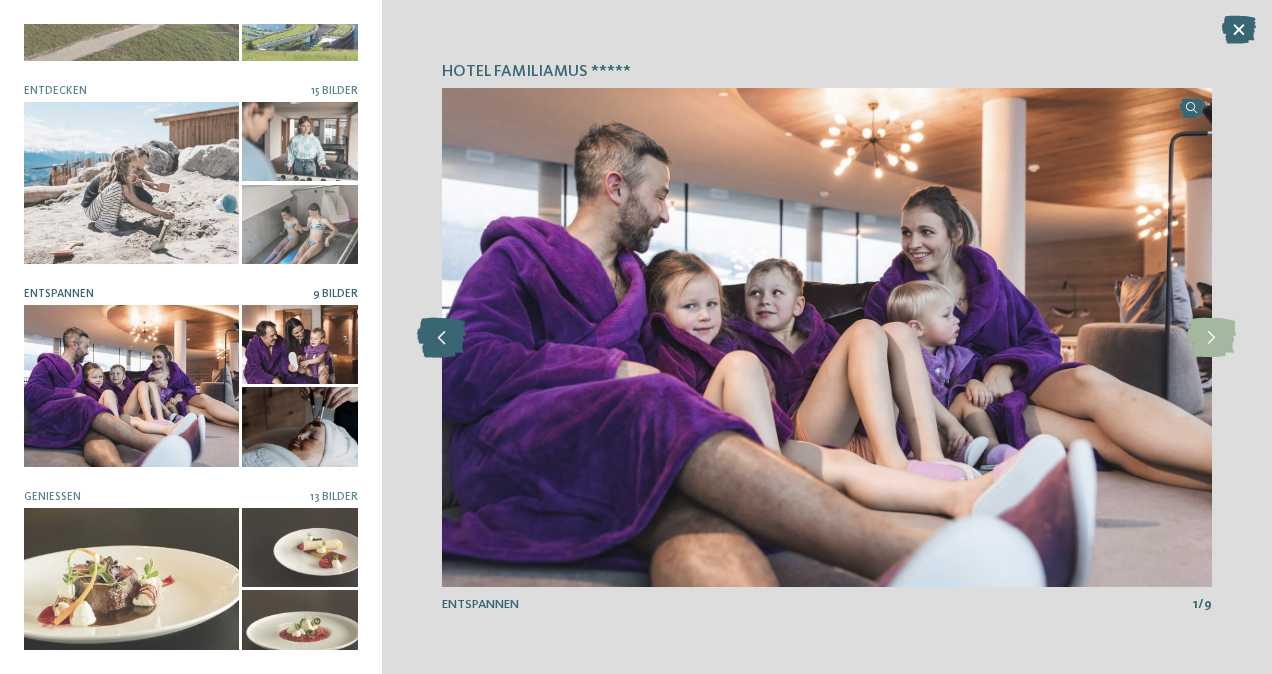 click at bounding box center (441, 338) 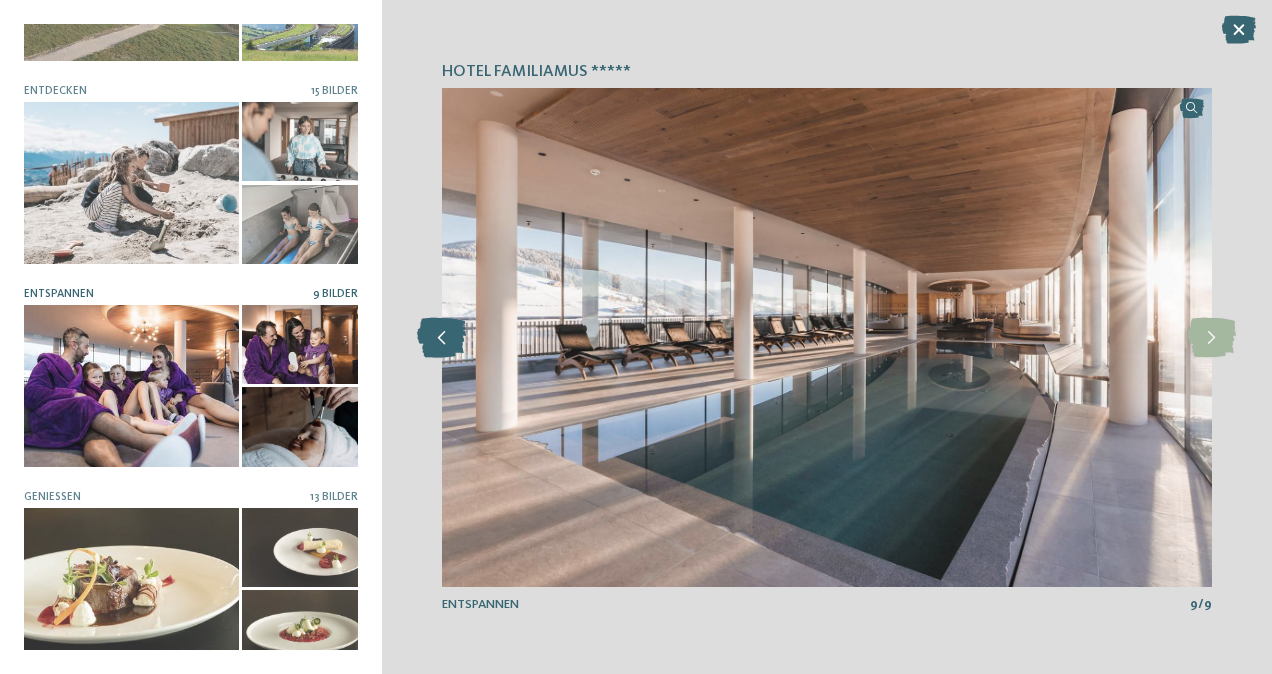 click at bounding box center [441, 338] 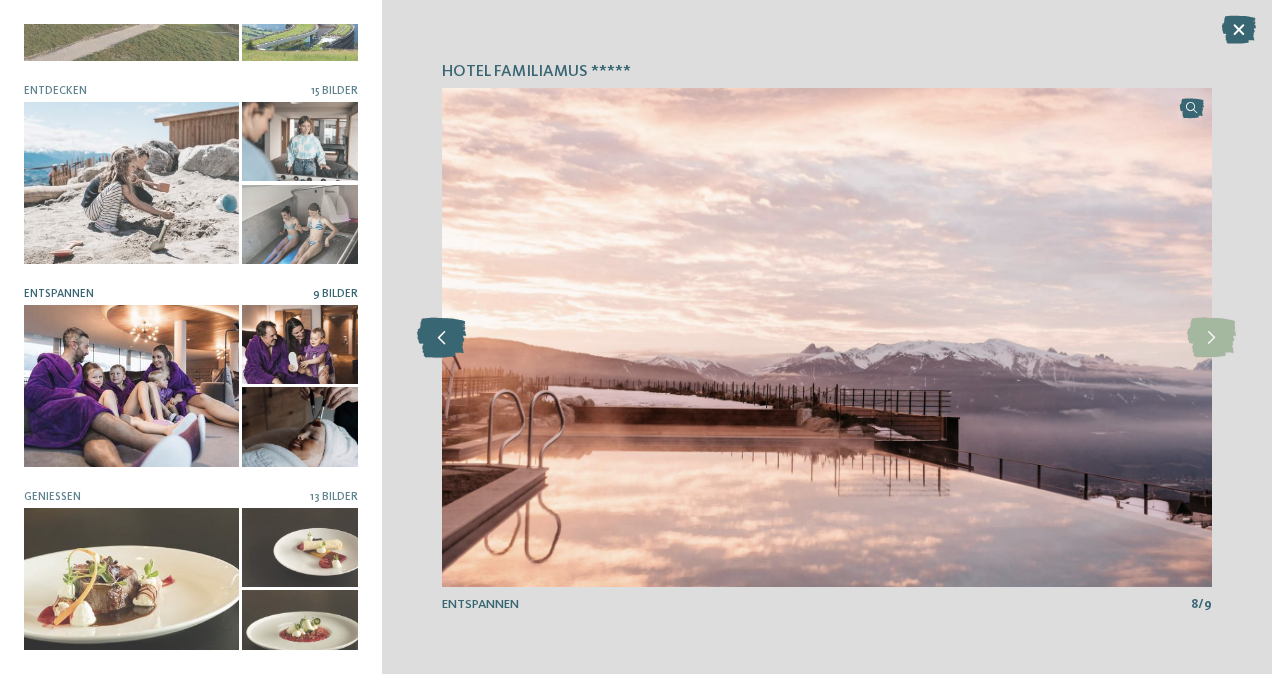 click at bounding box center (441, 338) 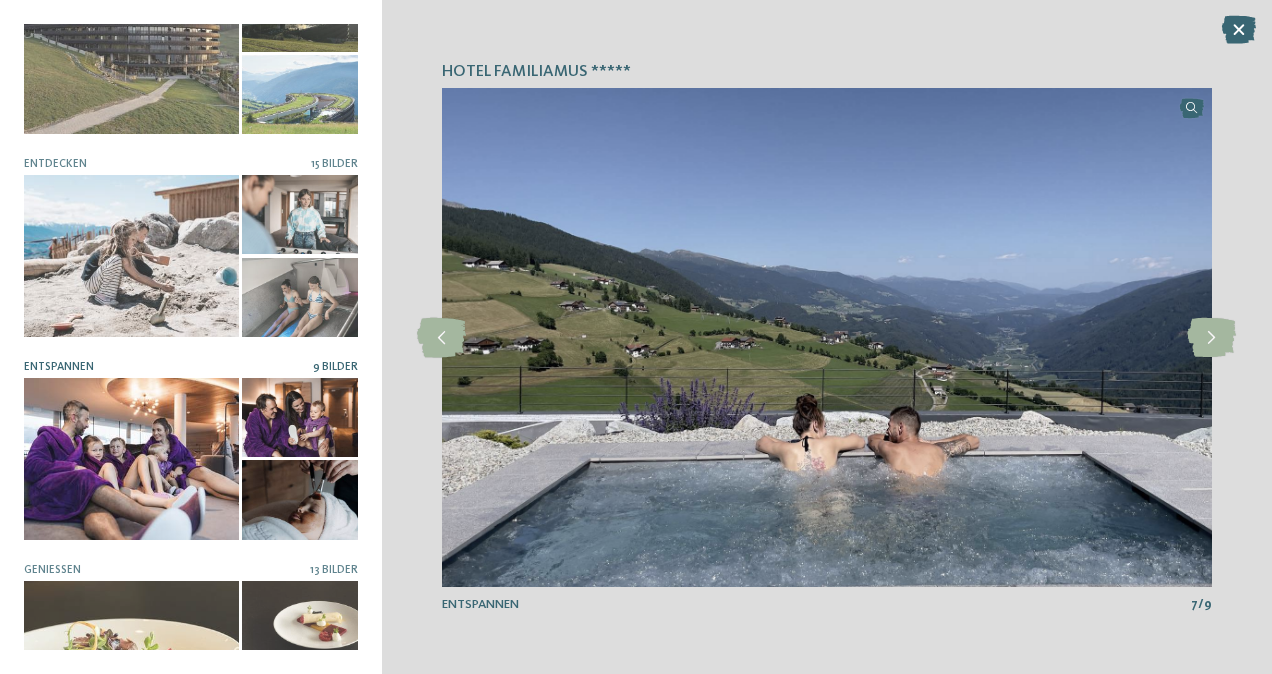 scroll, scrollTop: 0, scrollLeft: 0, axis: both 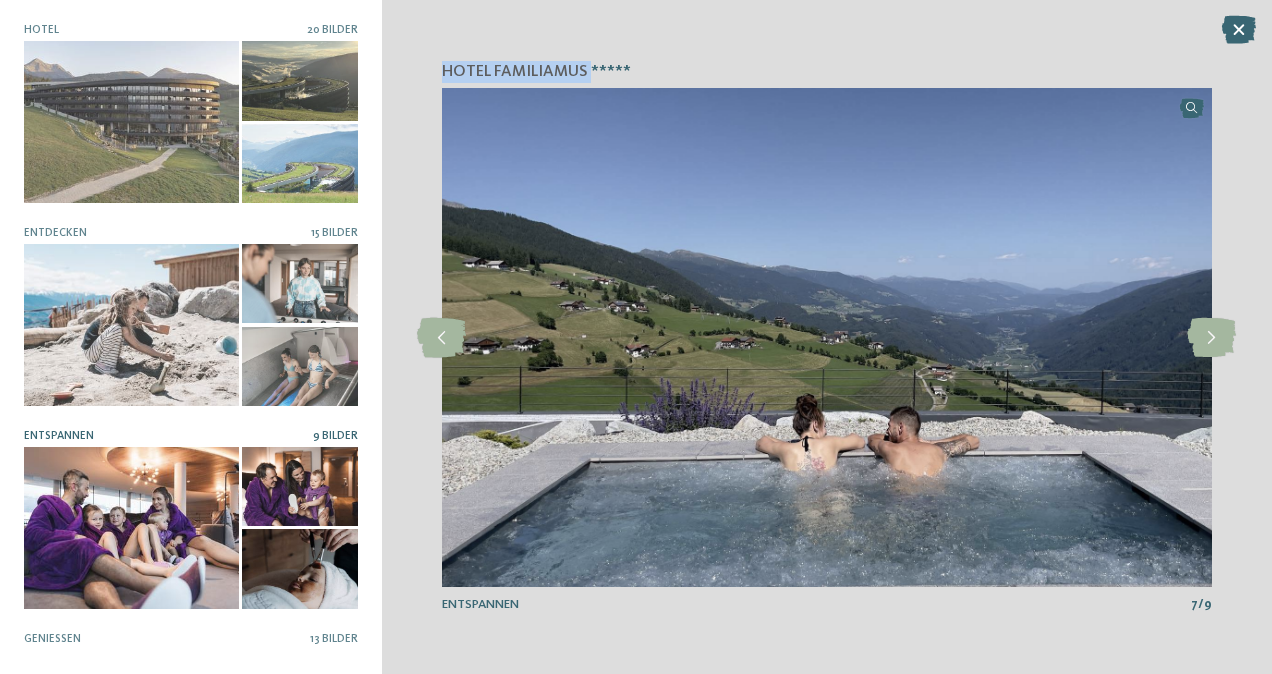 drag, startPoint x: 590, startPoint y: 72, endPoint x: 428, endPoint y: 79, distance: 162.15117 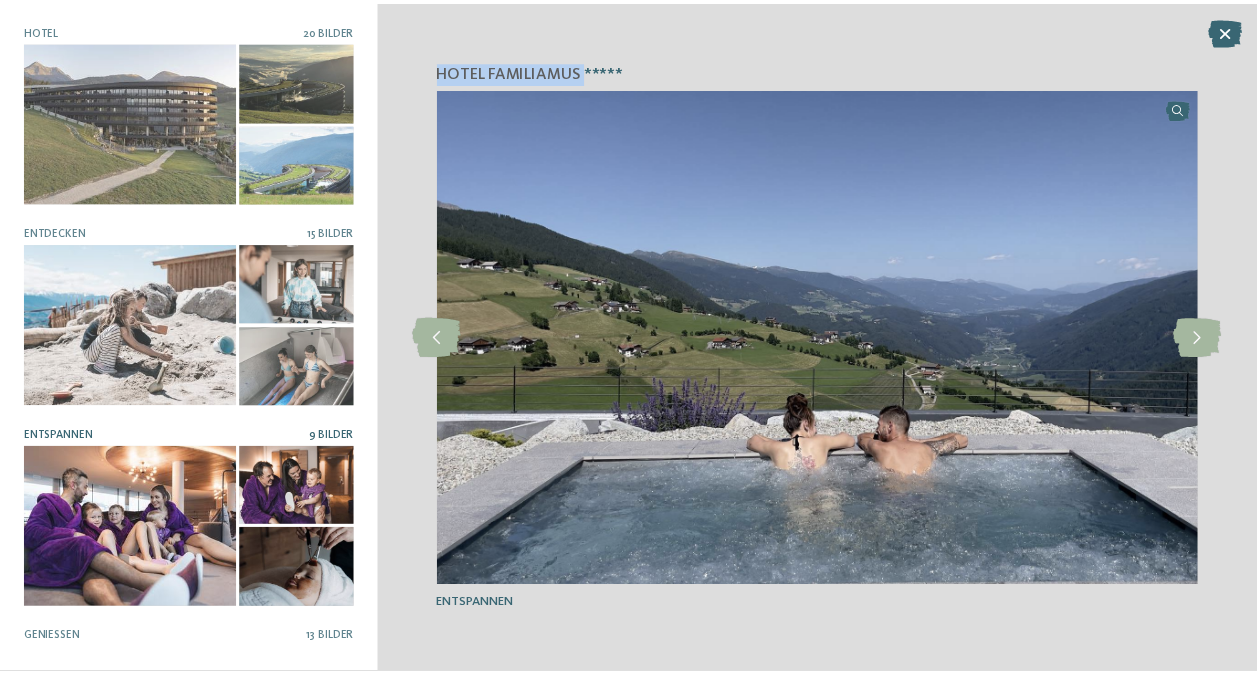 scroll, scrollTop: 3130, scrollLeft: 0, axis: vertical 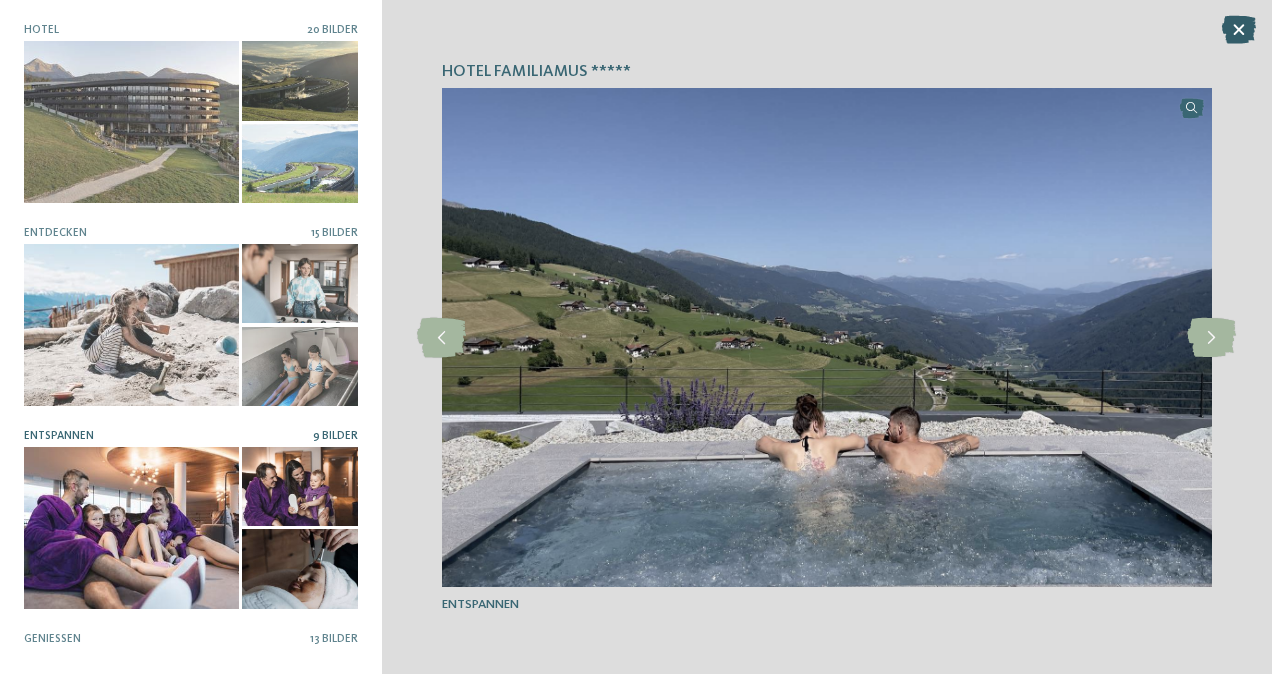 click on "Hotel Familiamus *****
Hotel
20 Bilder
9 Bilder" at bounding box center [636, 337] 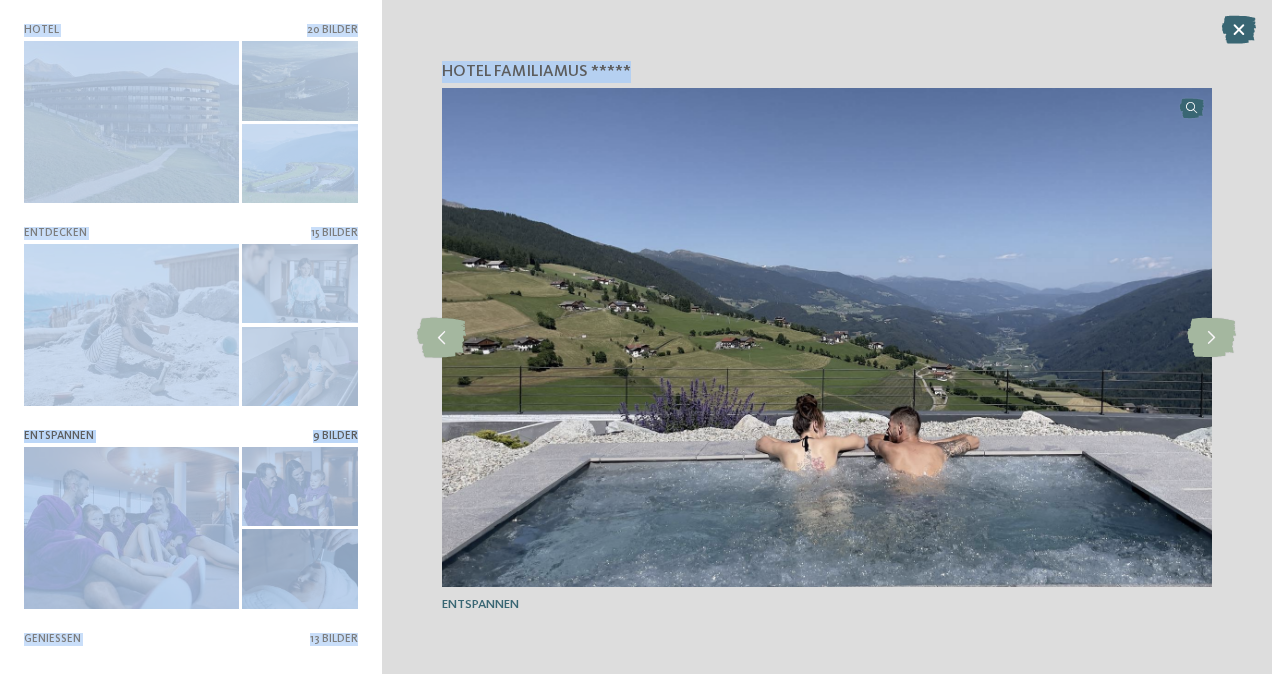 click at bounding box center (1239, 30) 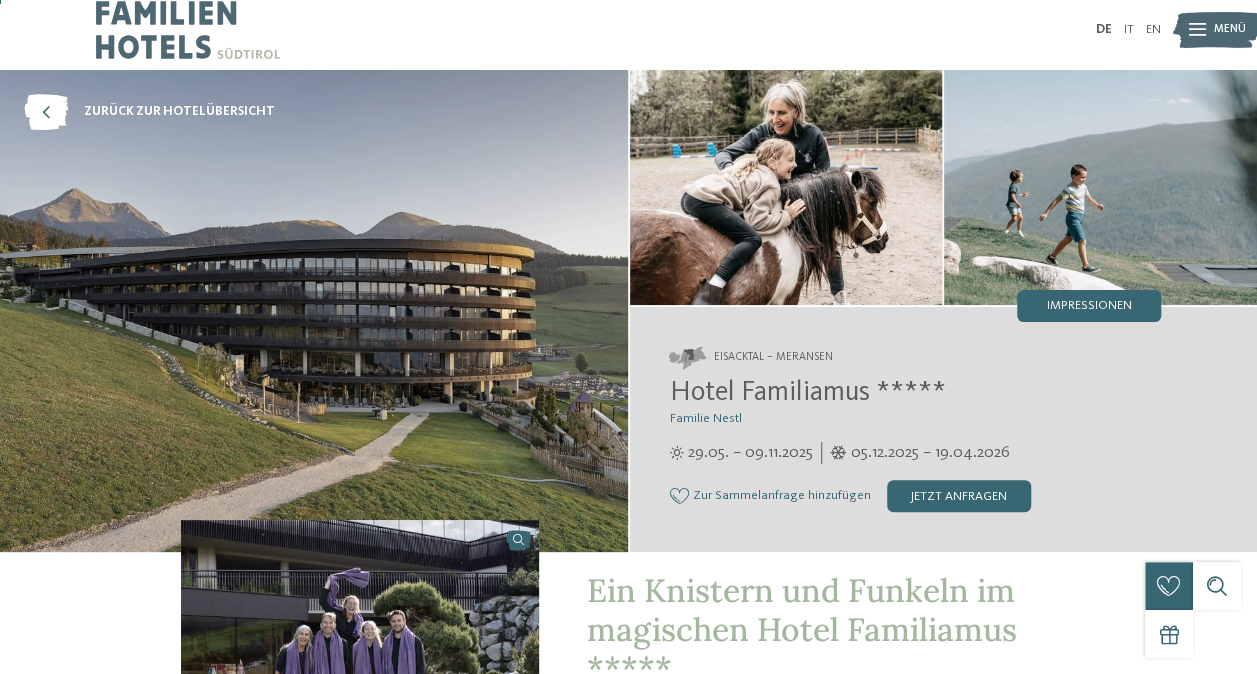 scroll, scrollTop: 0, scrollLeft: 0, axis: both 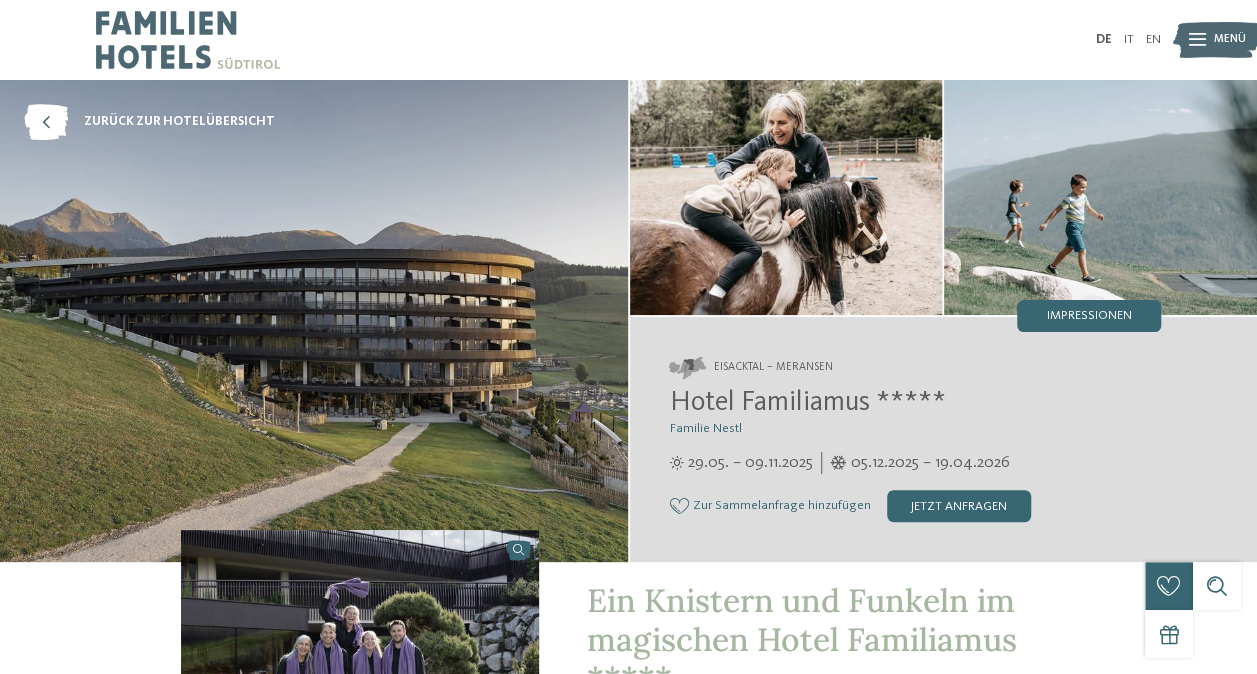 click at bounding box center [188, 40] 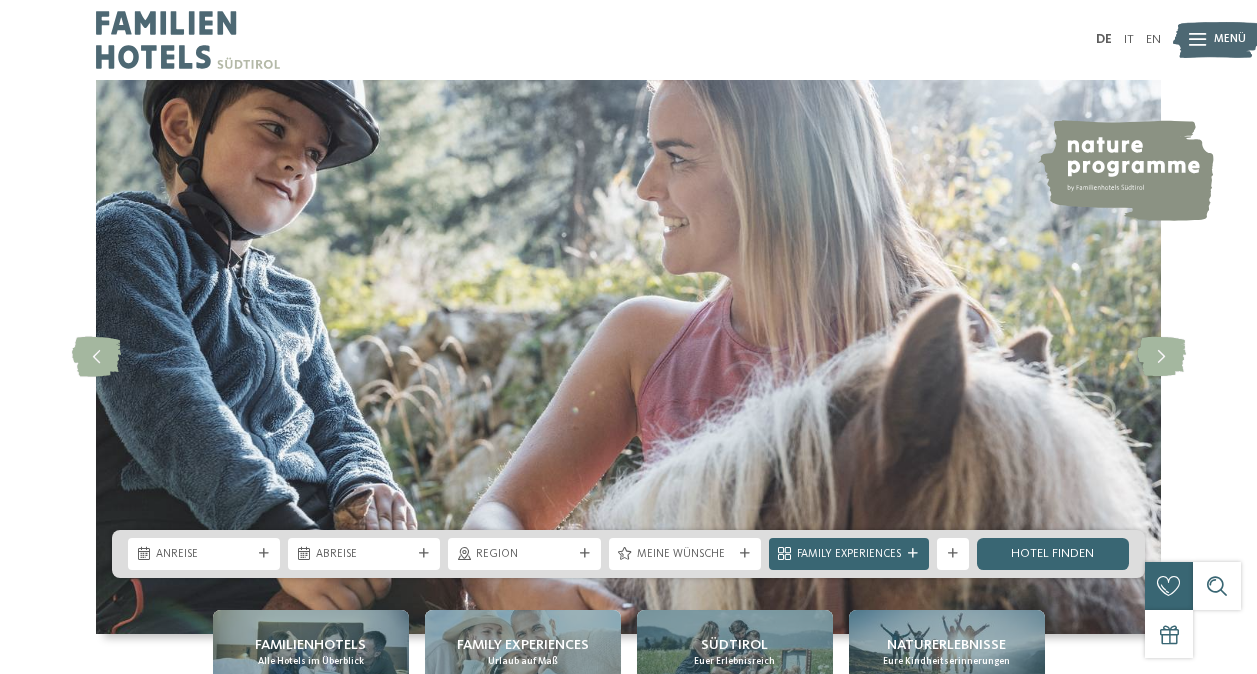 scroll, scrollTop: 0, scrollLeft: 0, axis: both 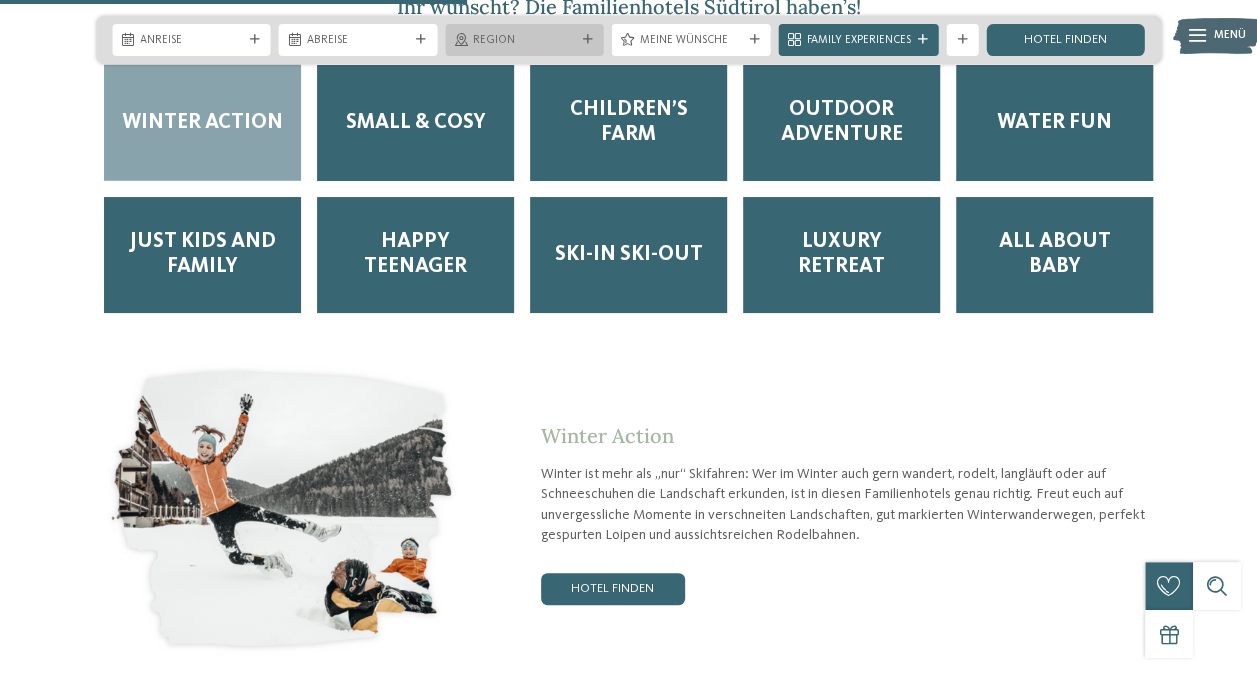 click on "Region" at bounding box center [524, 41] 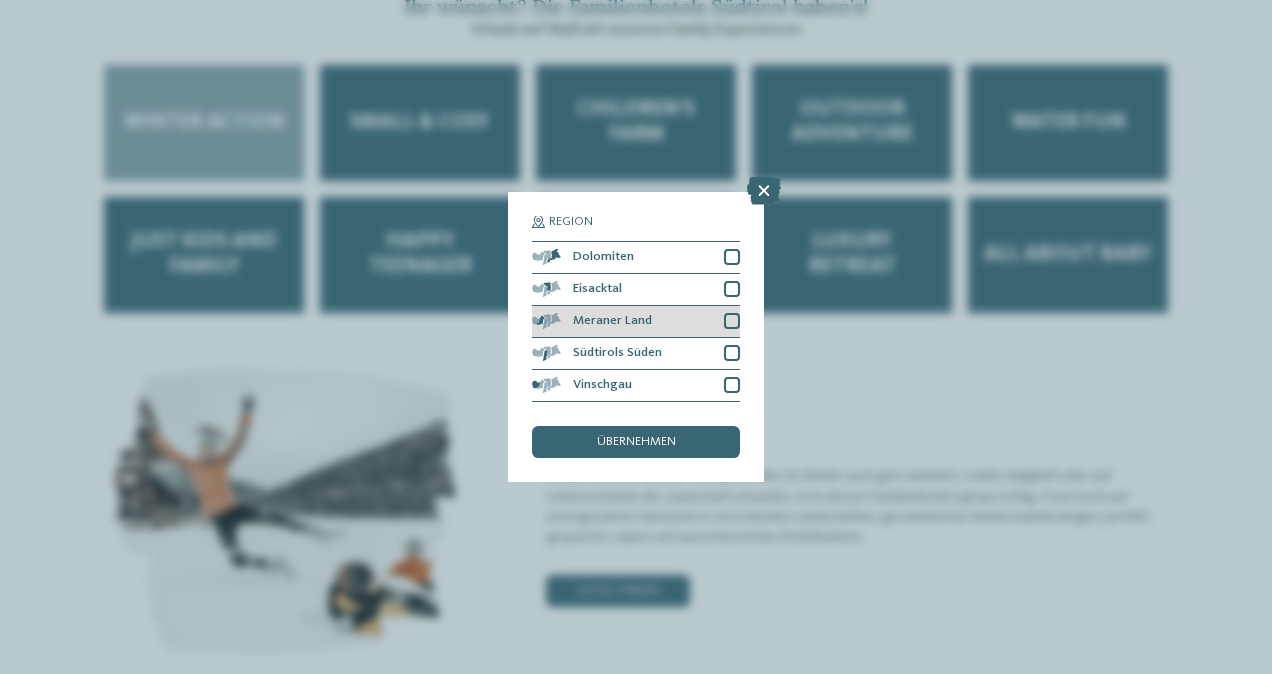 click at bounding box center (732, 321) 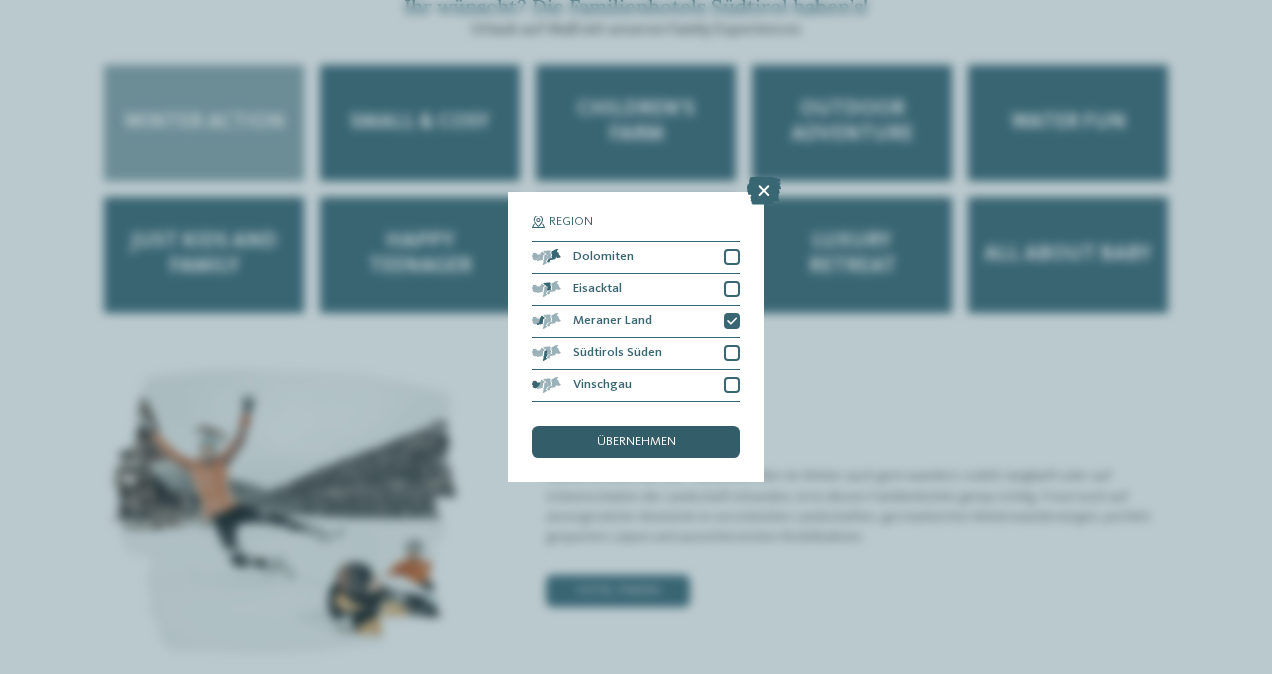 click on "übernehmen" at bounding box center [636, 442] 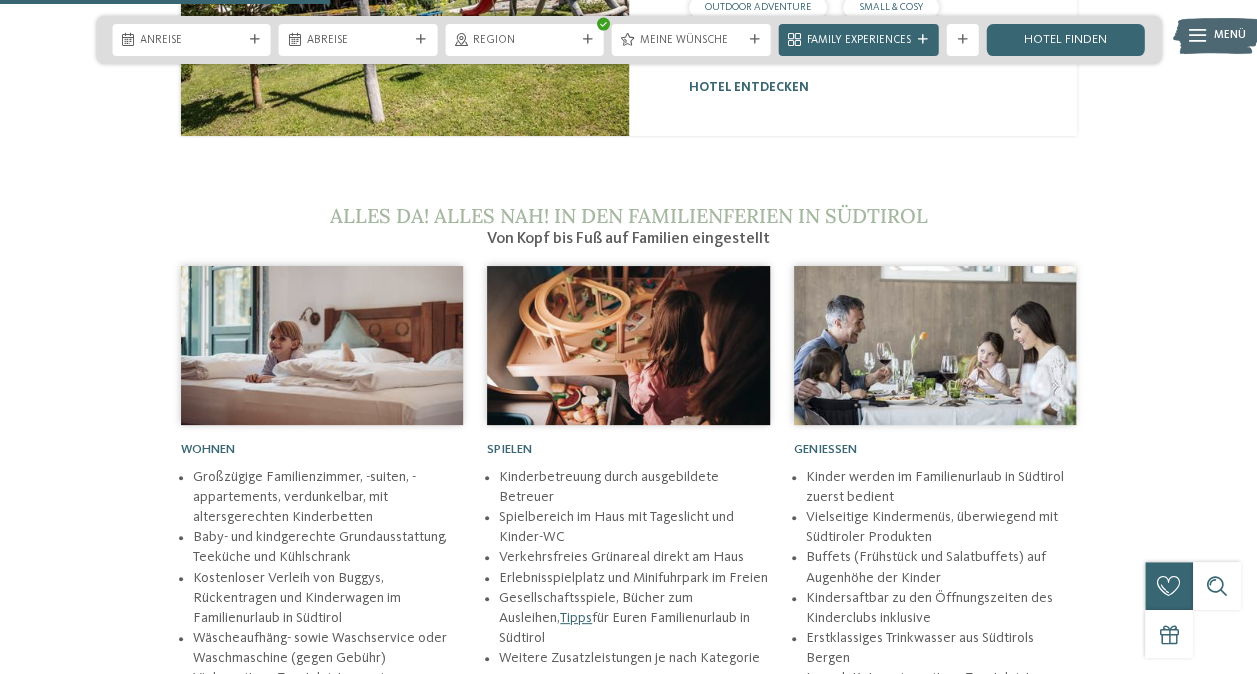 scroll, scrollTop: 1900, scrollLeft: 0, axis: vertical 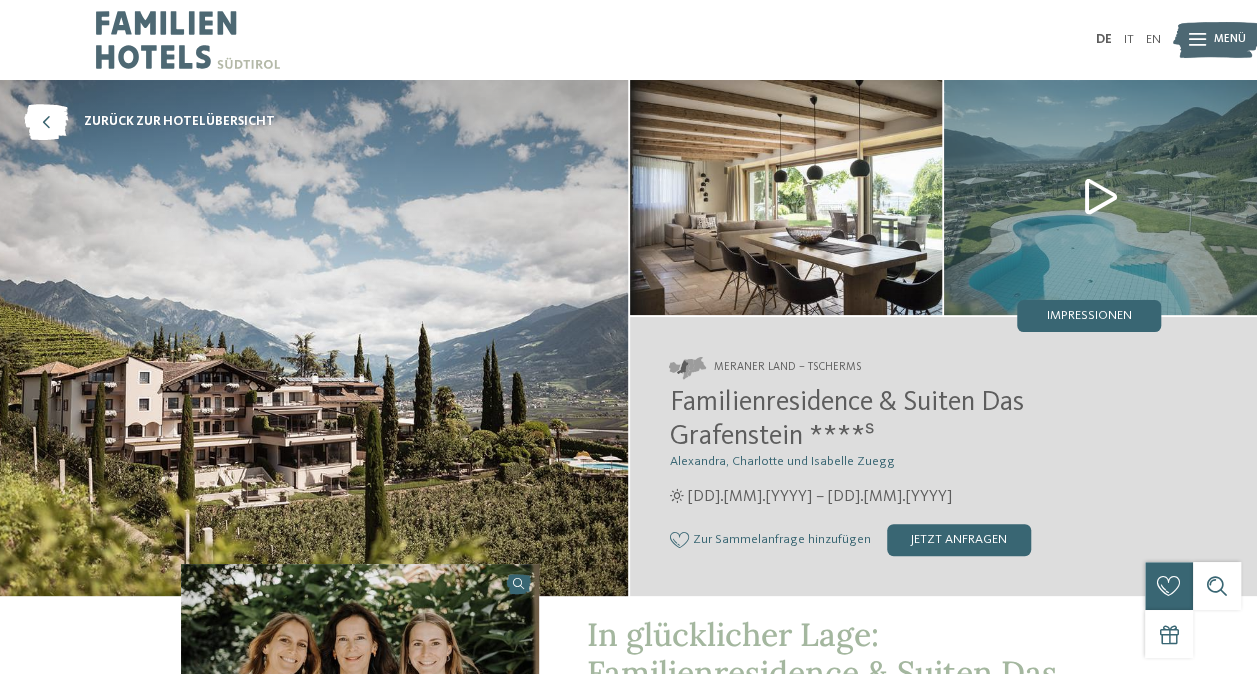 drag, startPoint x: 1101, startPoint y: 319, endPoint x: 1078, endPoint y: 328, distance: 24.698177 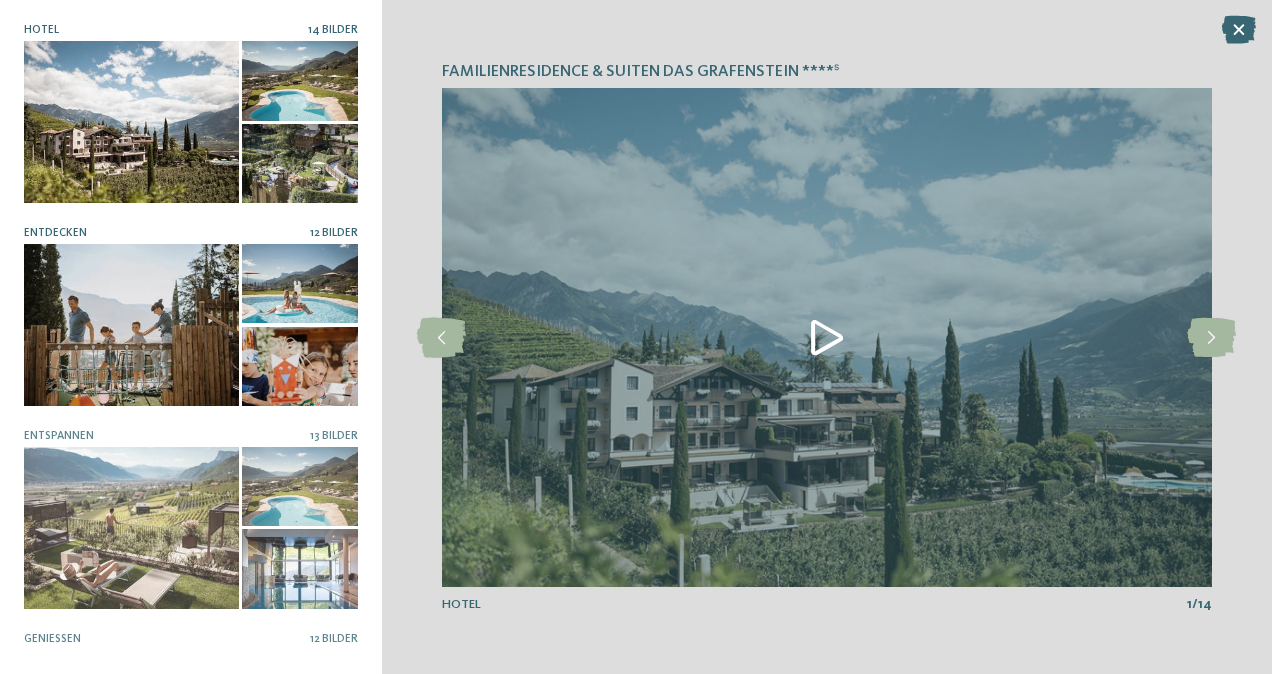 click at bounding box center (131, 324) 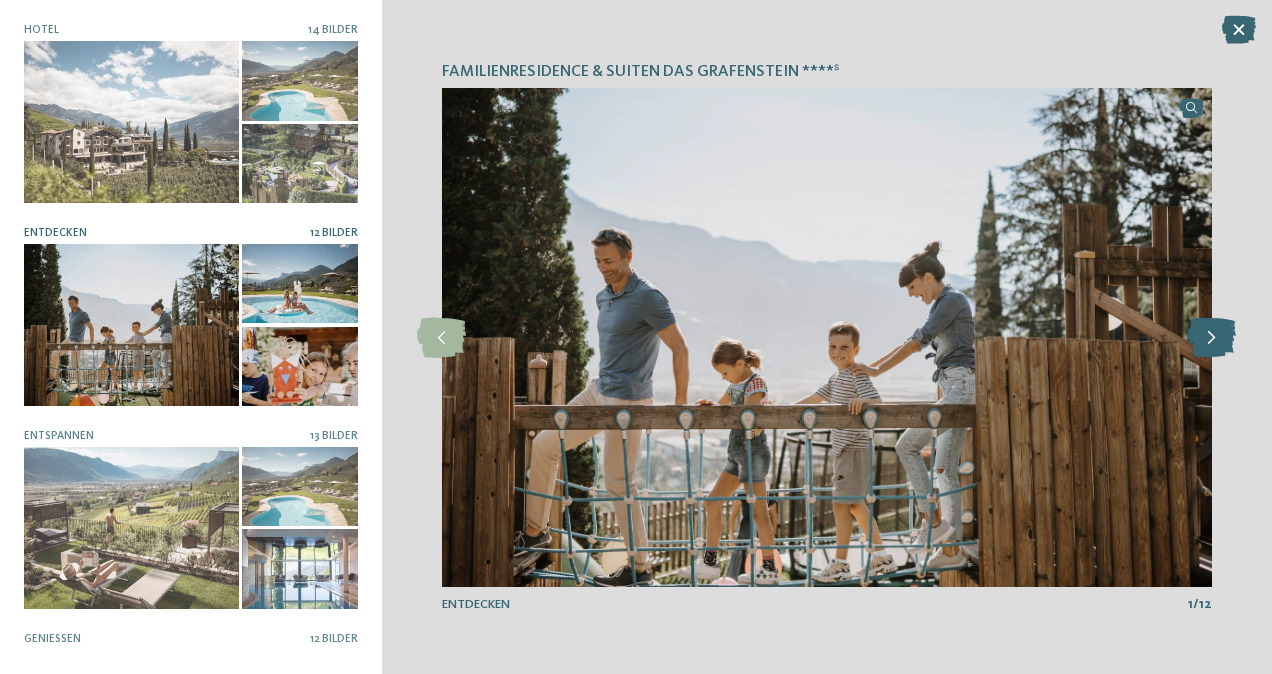 click at bounding box center (1211, 338) 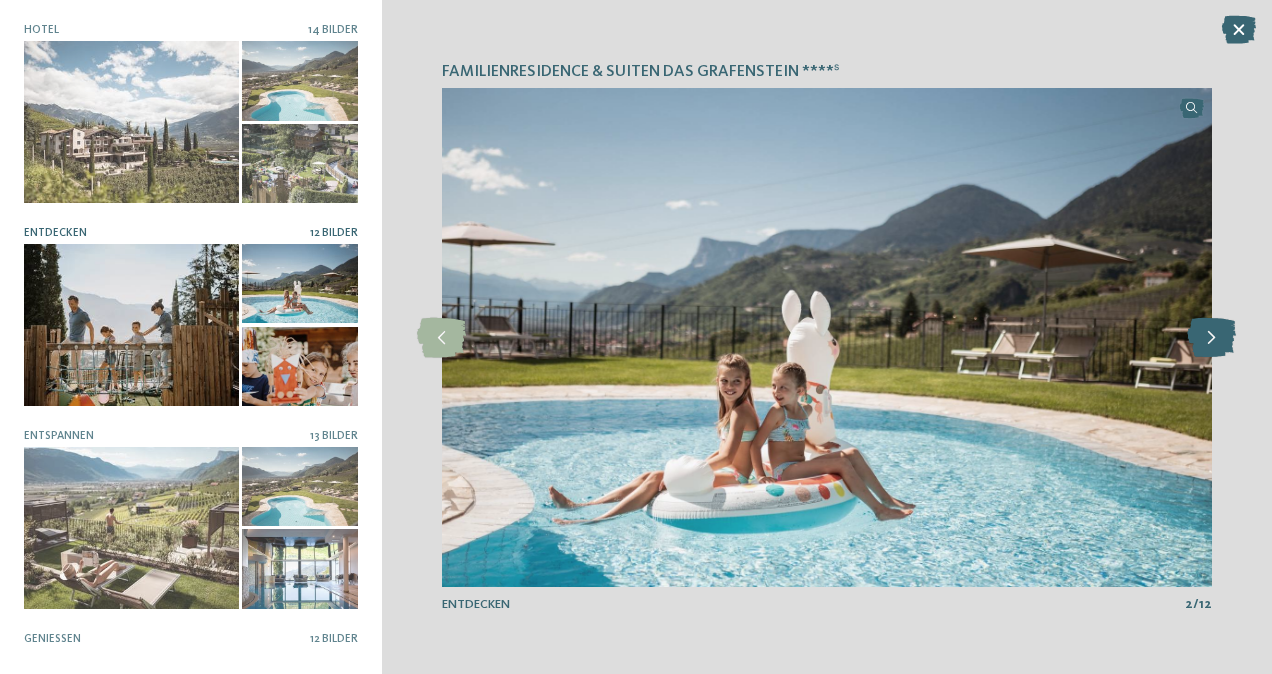 click at bounding box center (1211, 338) 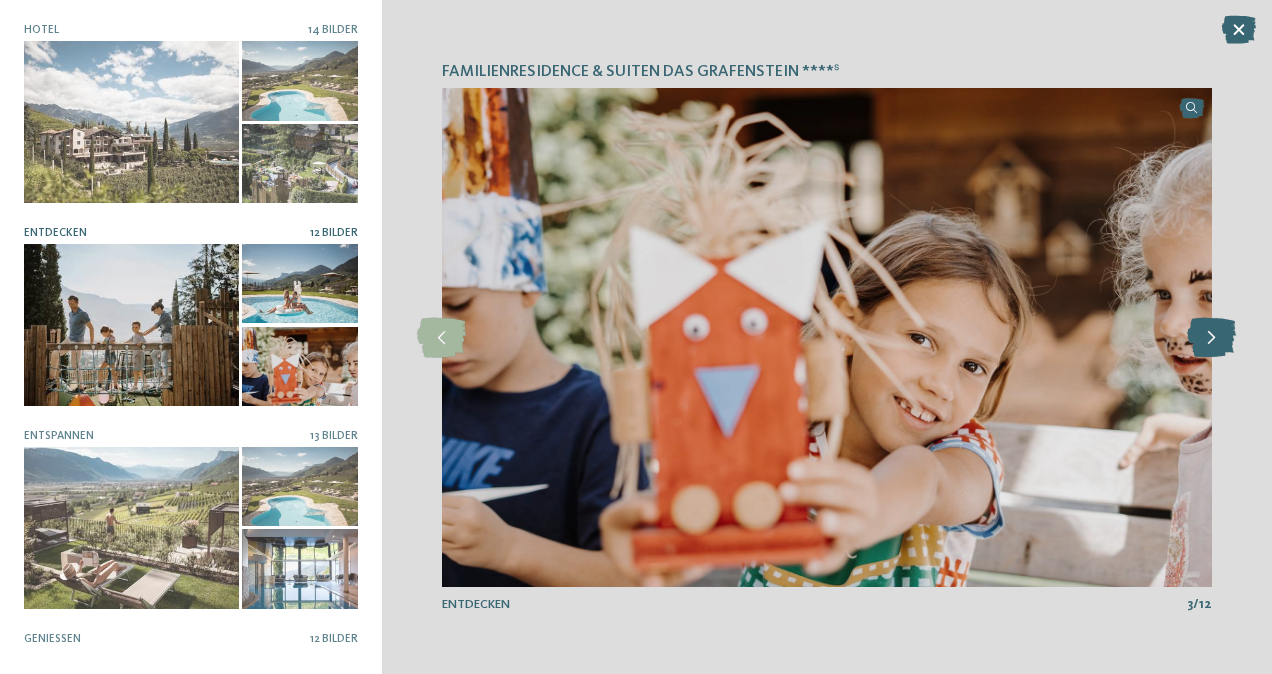 click at bounding box center (1211, 338) 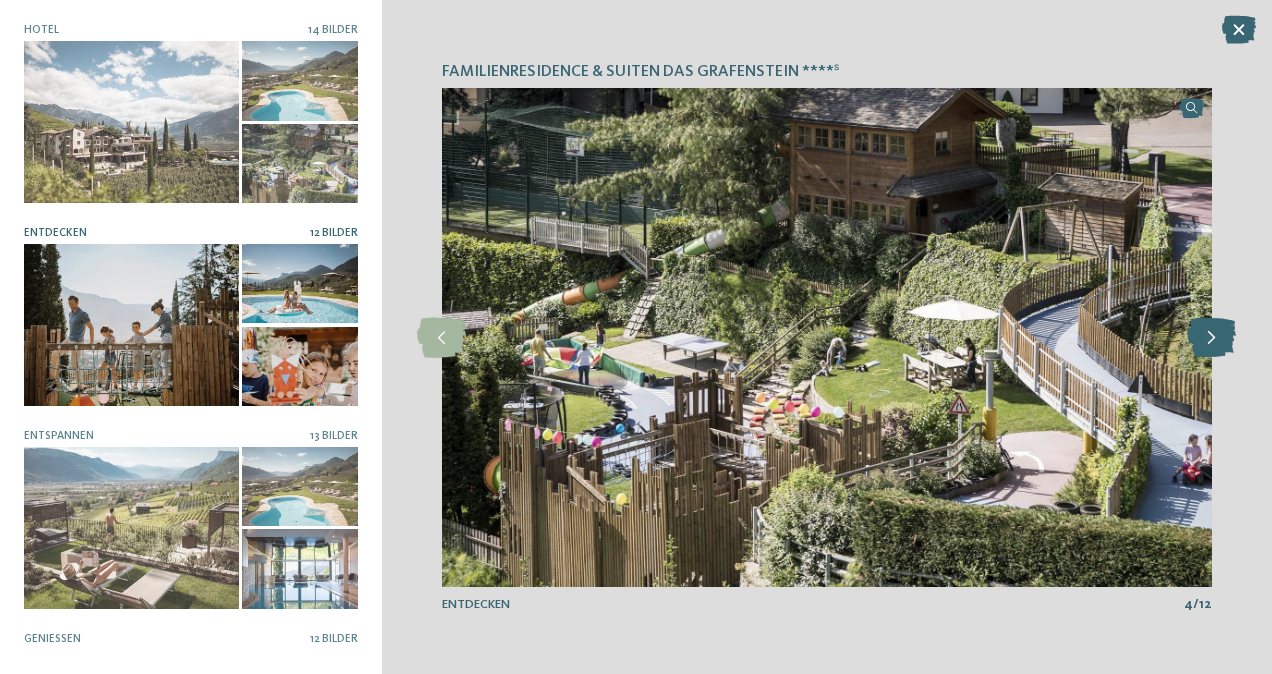 click at bounding box center [1211, 338] 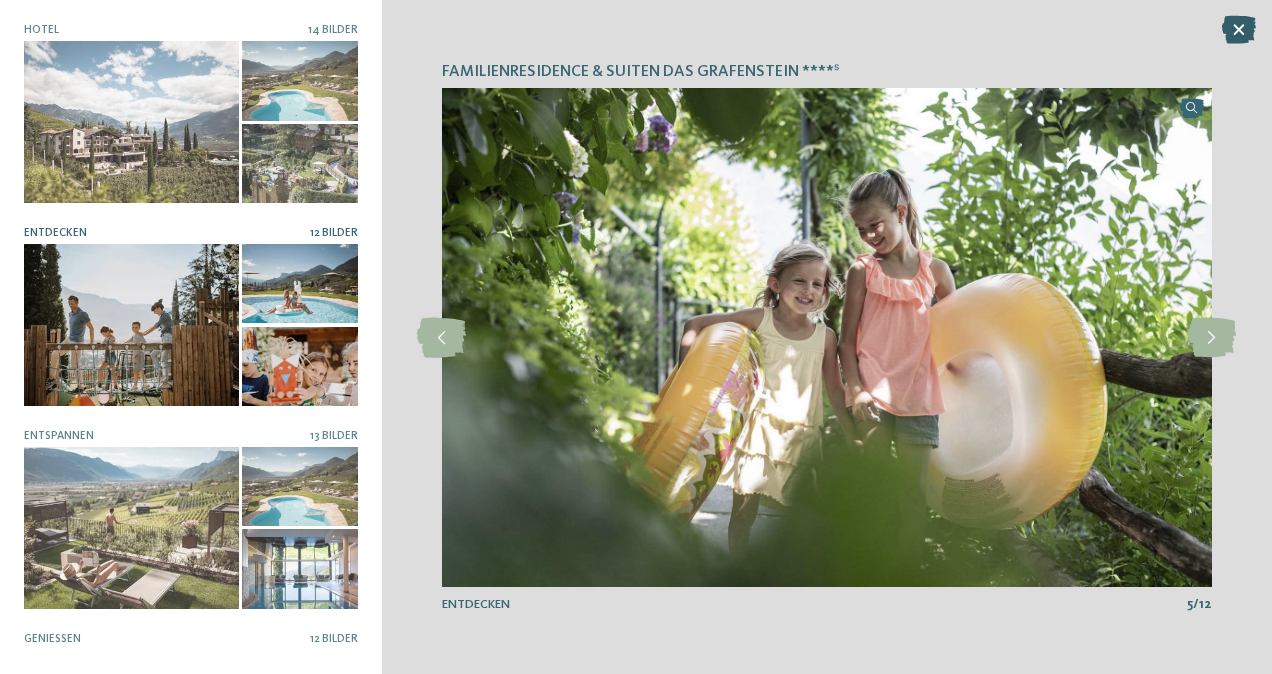 click at bounding box center (1239, 30) 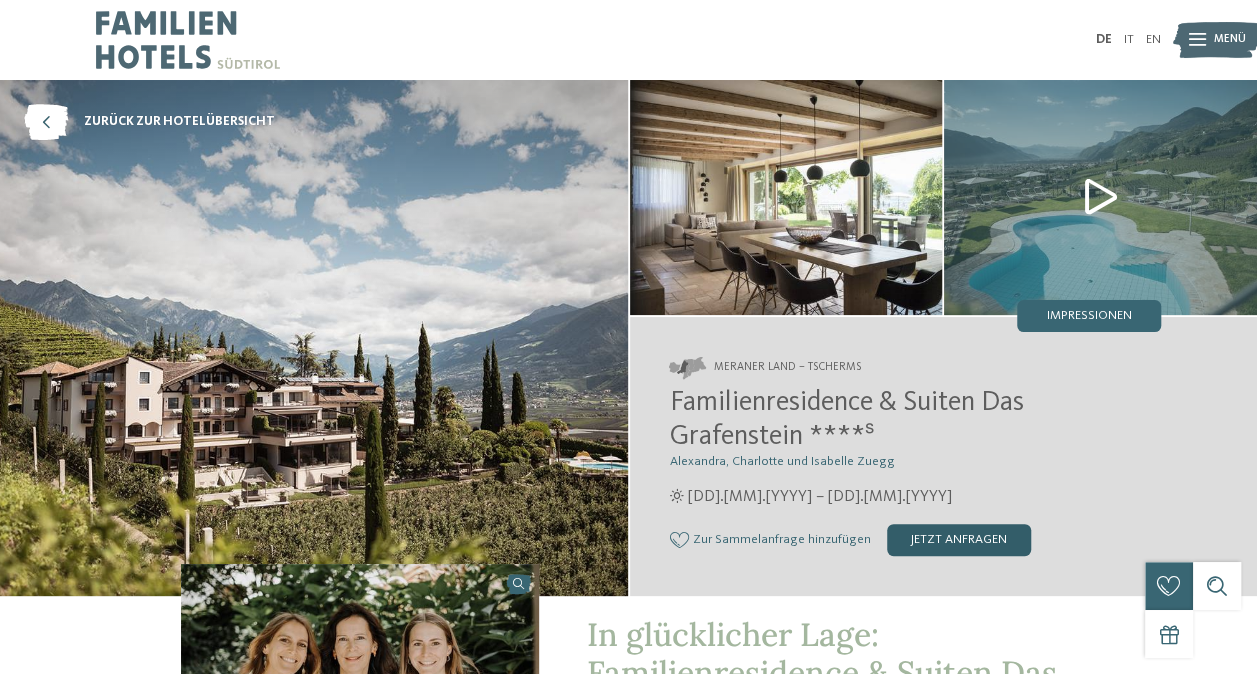 click on "jetzt anfragen" at bounding box center [959, 540] 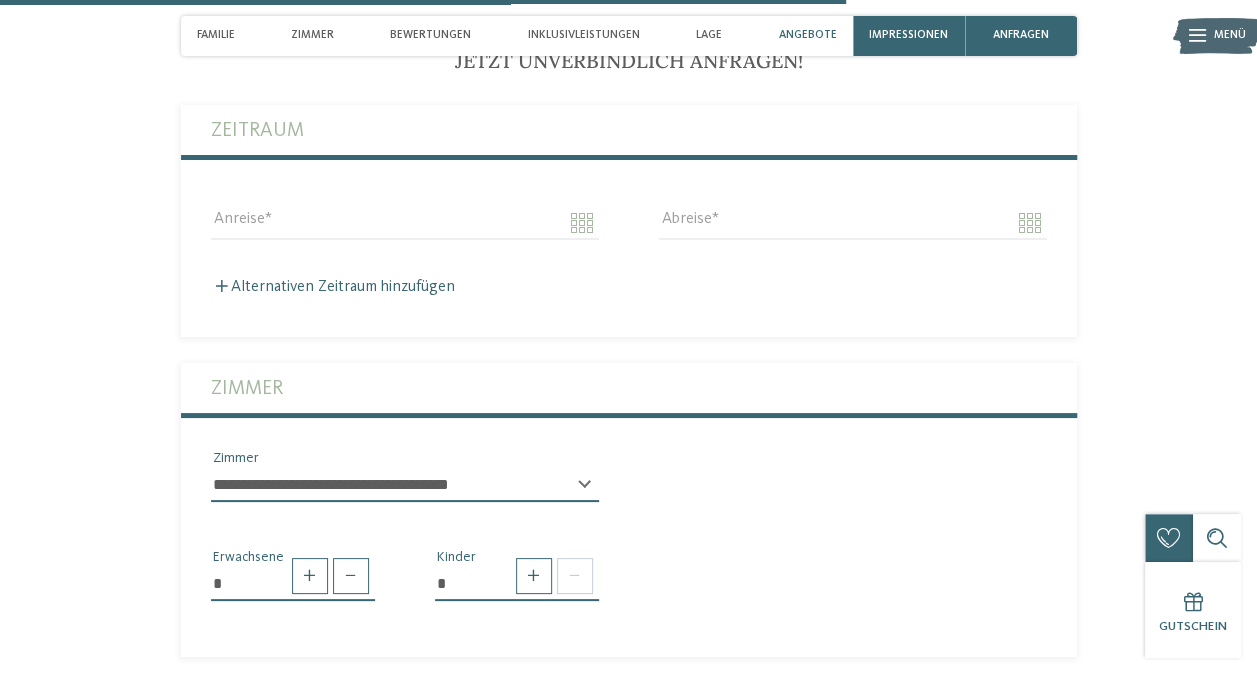 scroll, scrollTop: 3612, scrollLeft: 0, axis: vertical 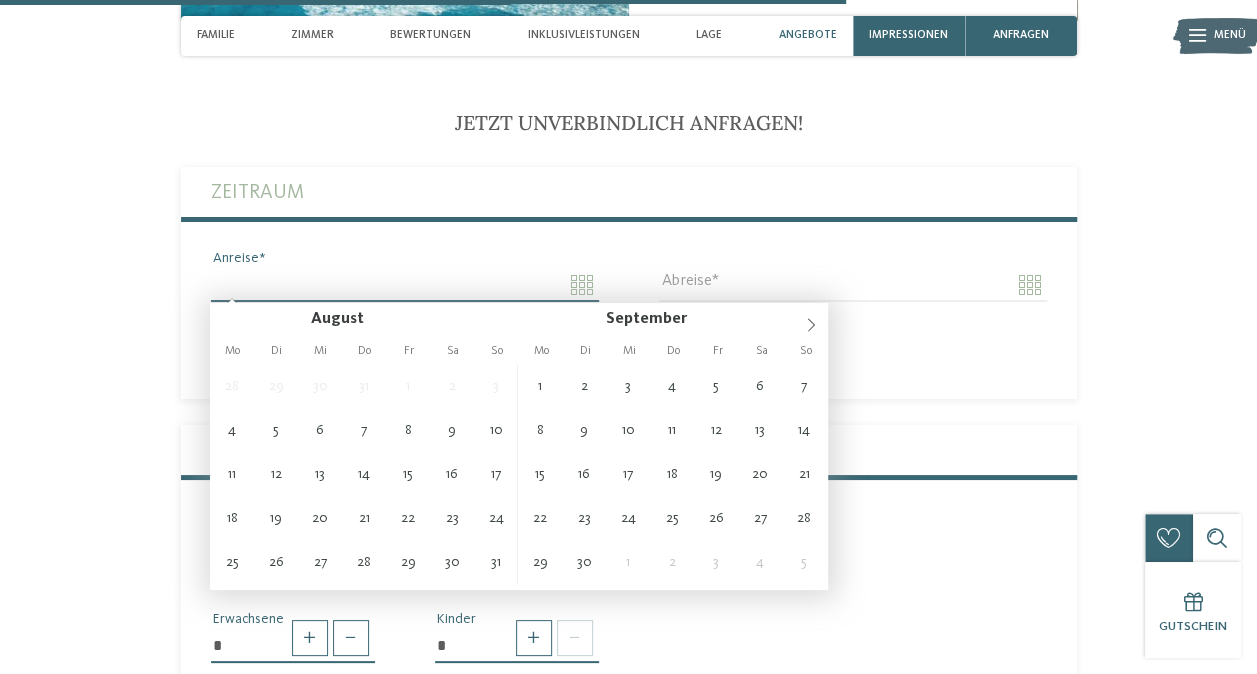 click on "Anreise" at bounding box center [405, 285] 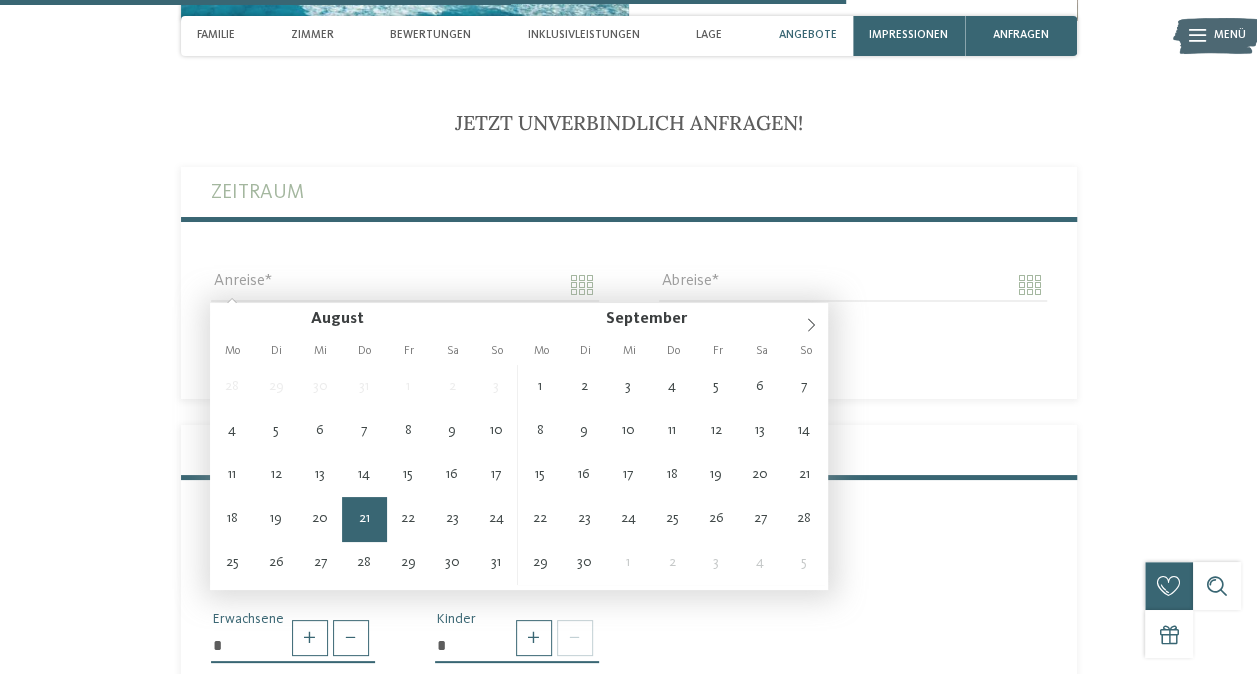 type on "**********" 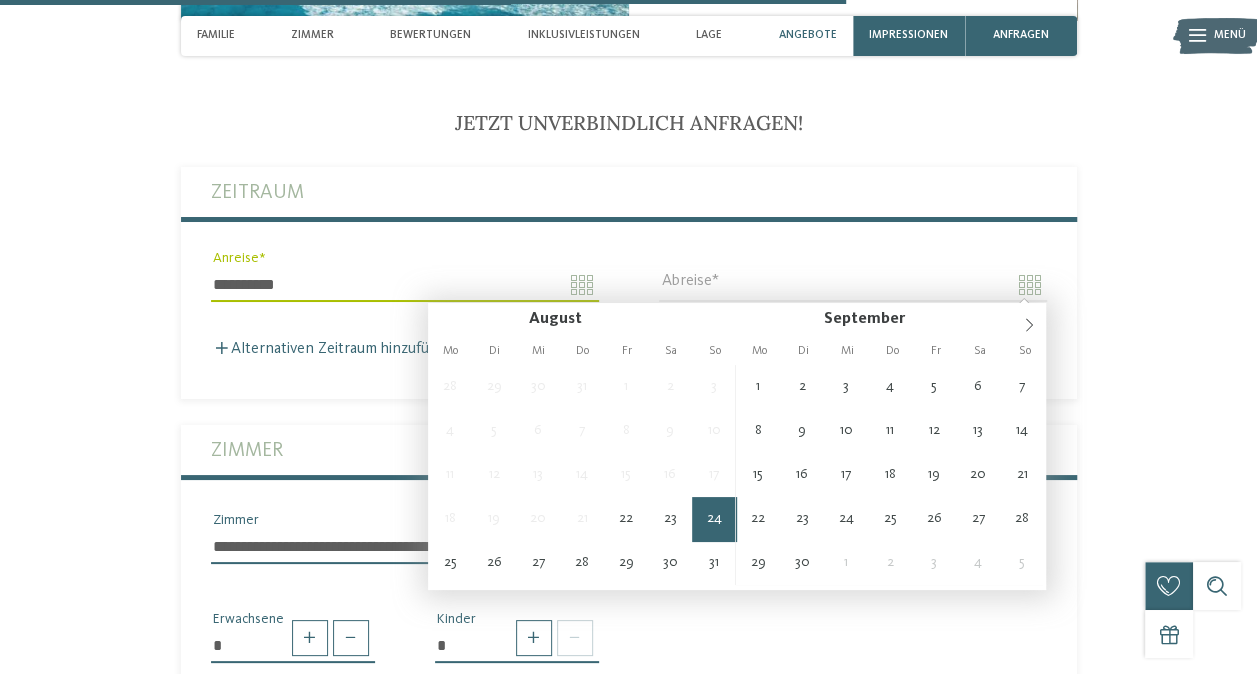 type on "**********" 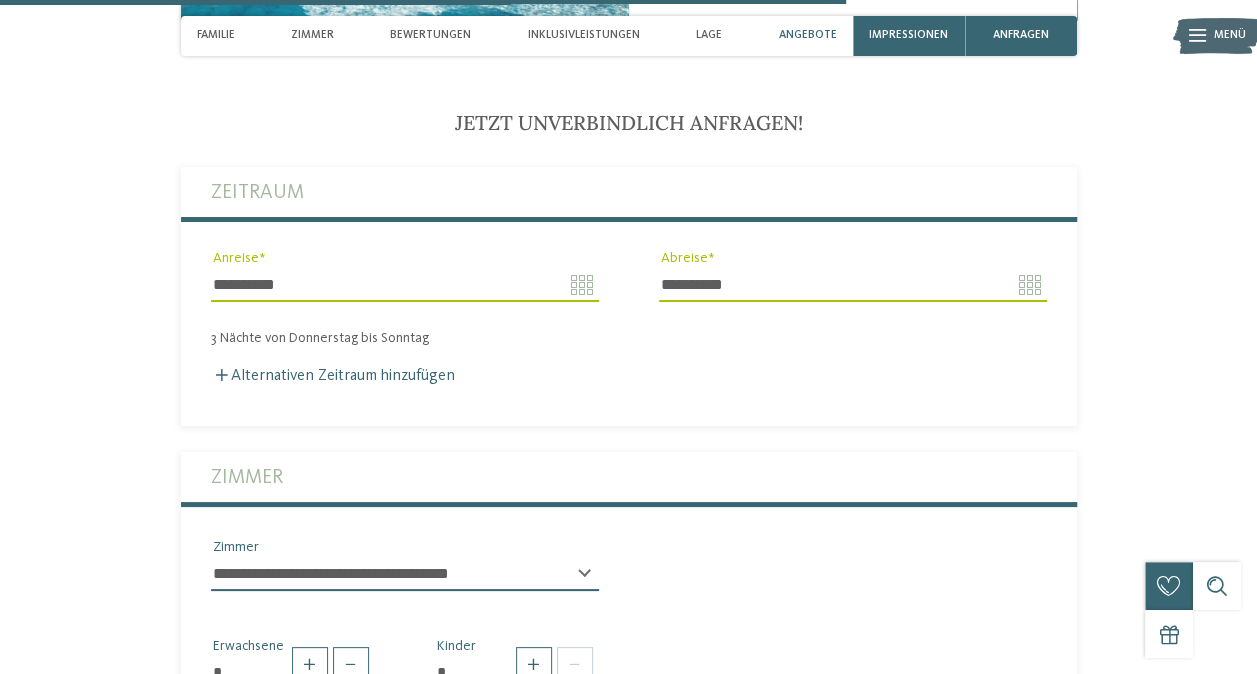 click on "**********" at bounding box center (405, 285) 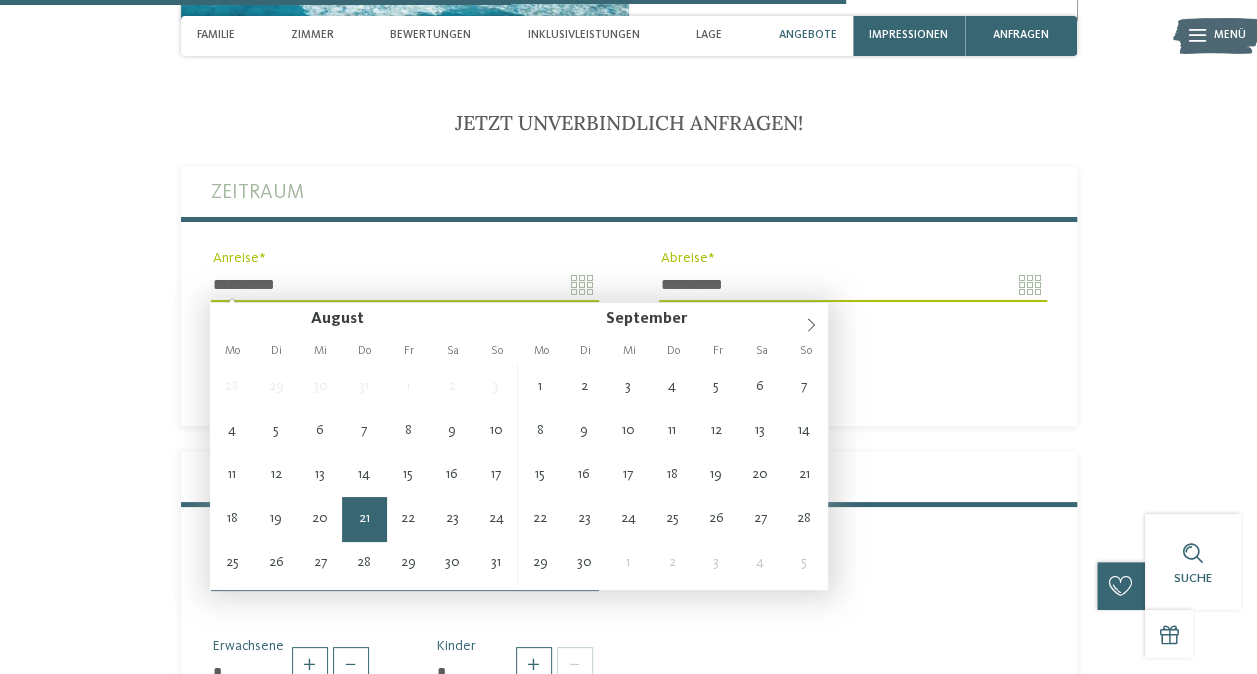 click on "**********" at bounding box center (629, 799) 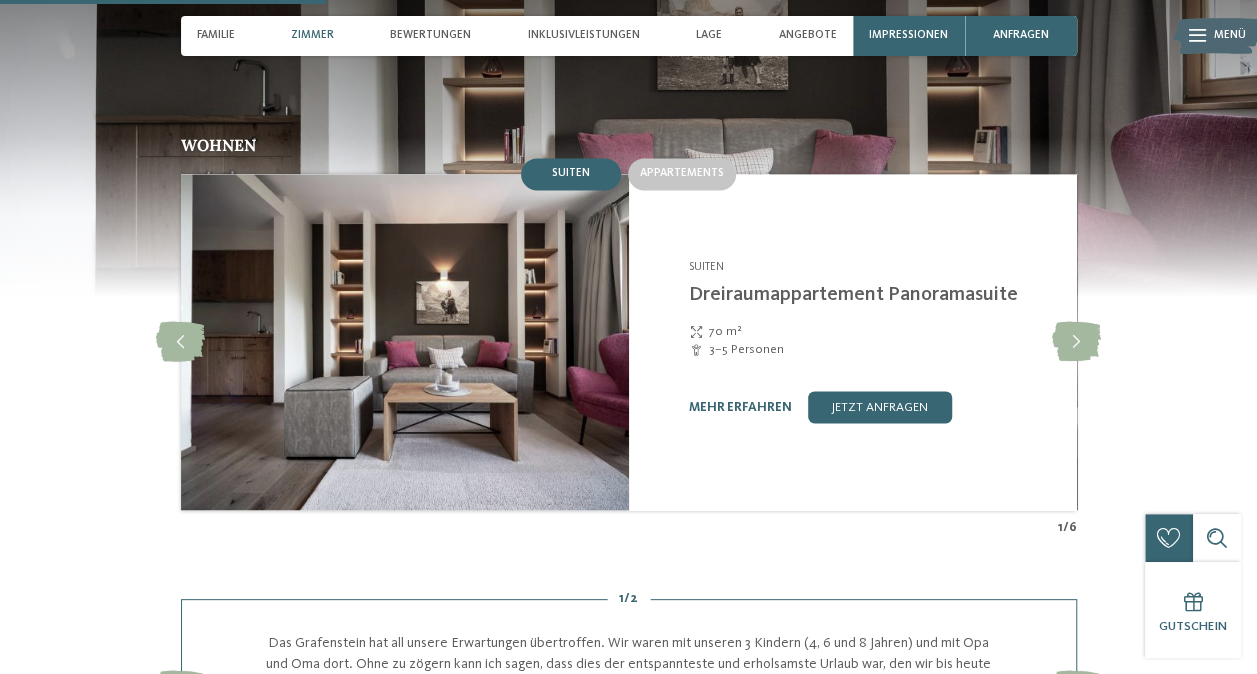 scroll, scrollTop: 1400, scrollLeft: 0, axis: vertical 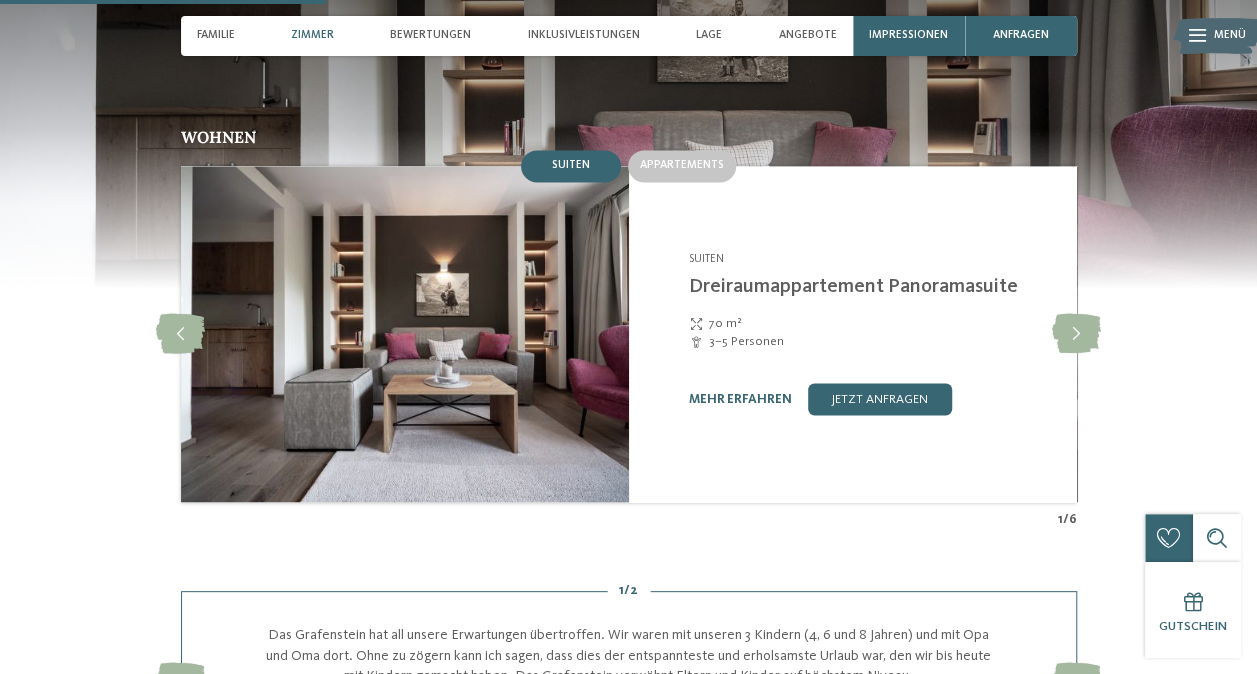 click on "Suiten" at bounding box center (571, 165) 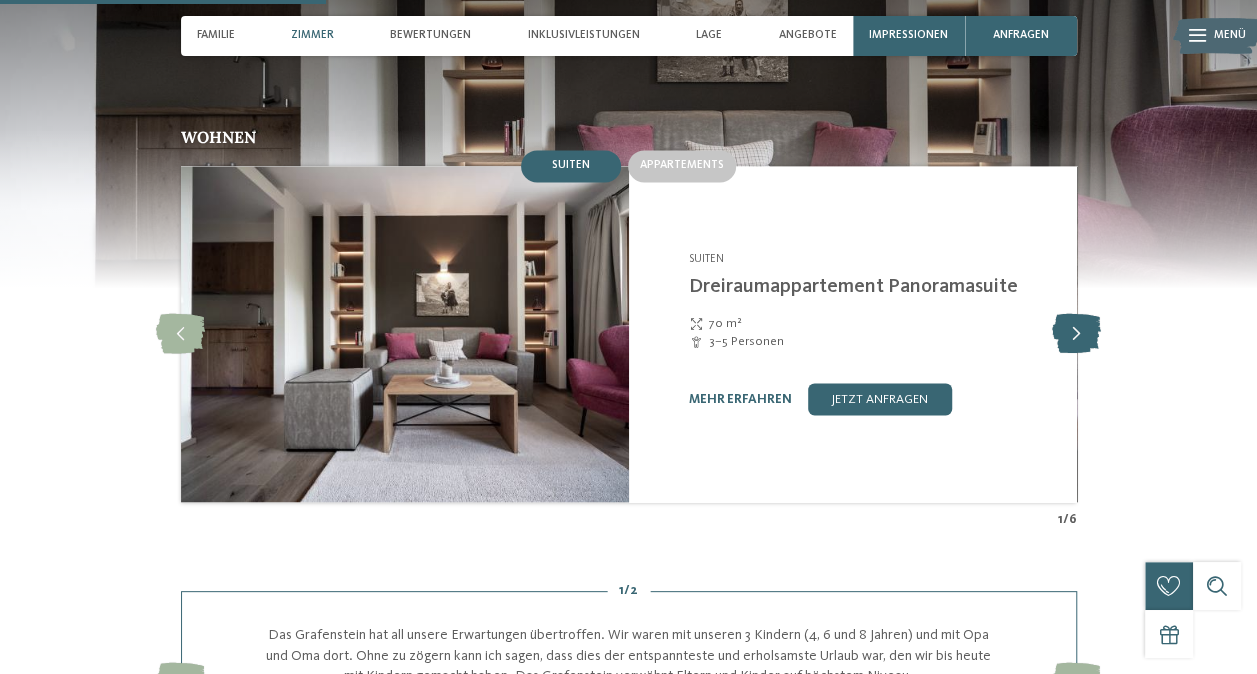 click at bounding box center (1076, 334) 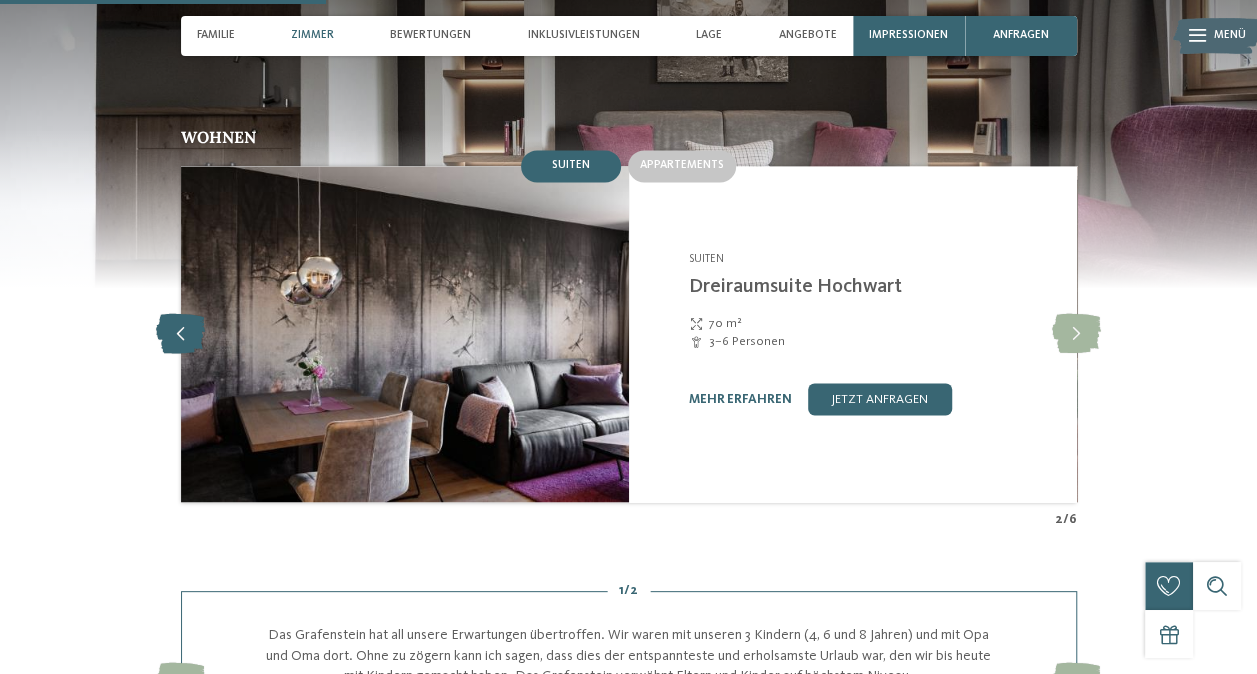 click at bounding box center (180, 334) 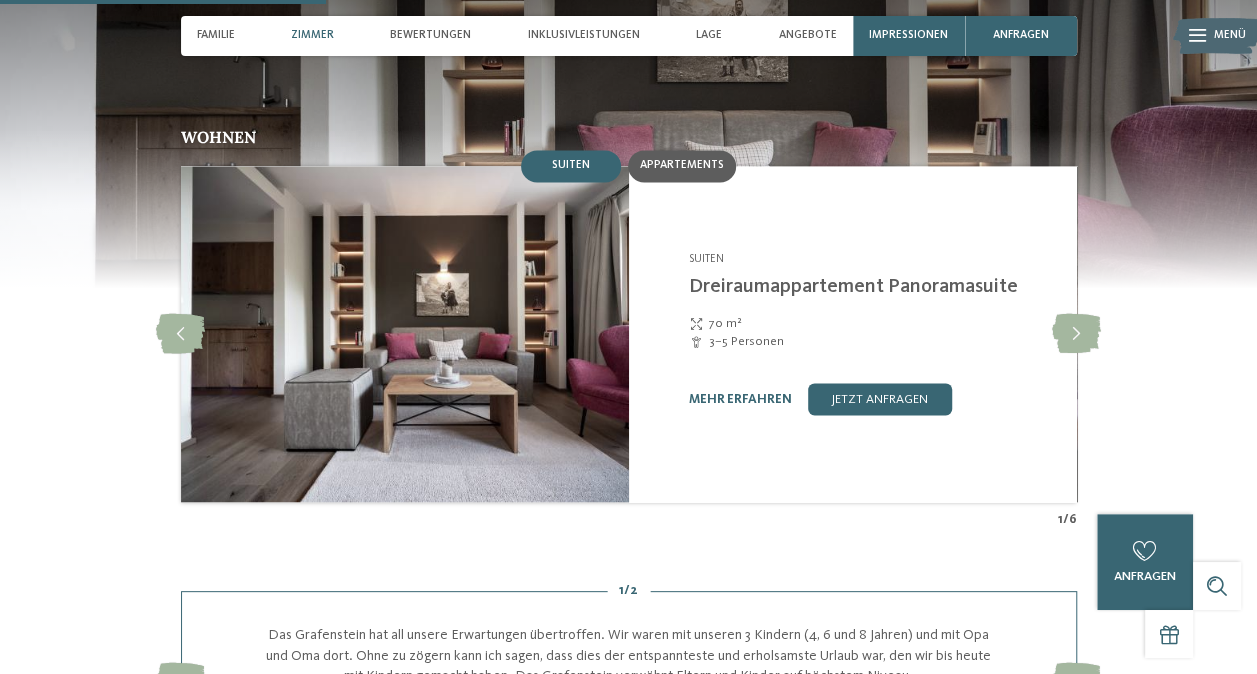 click on "Appartements" at bounding box center [682, 166] 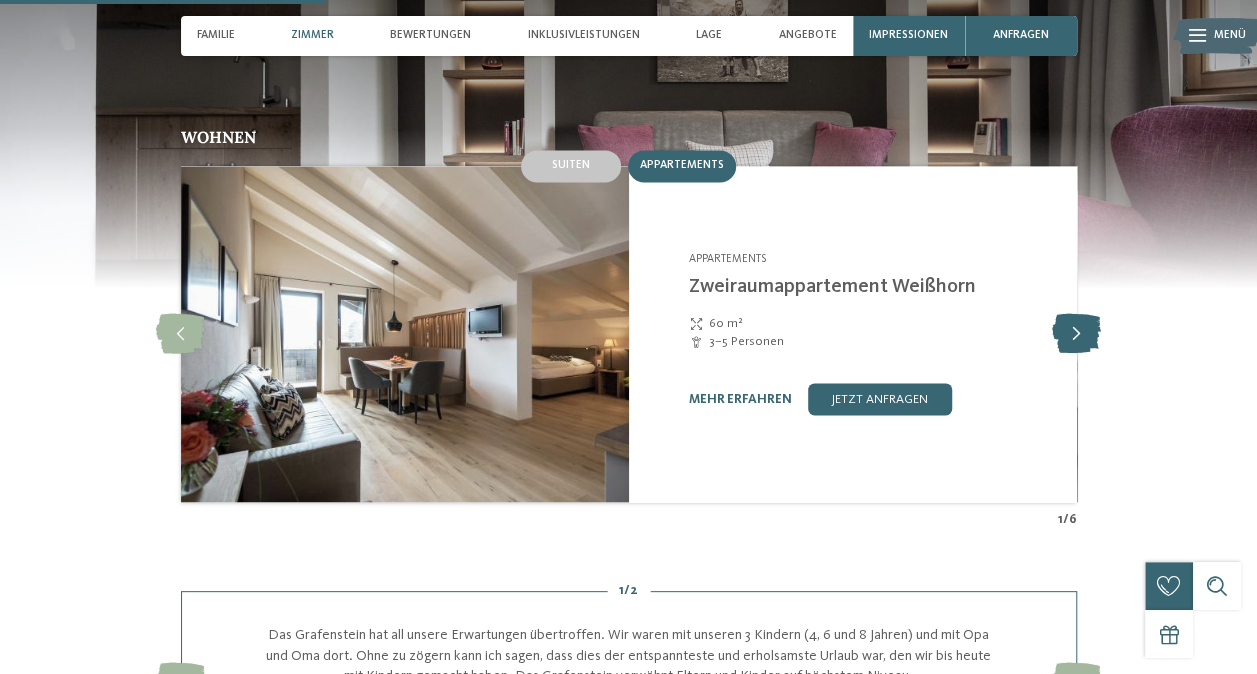 click at bounding box center (1076, 334) 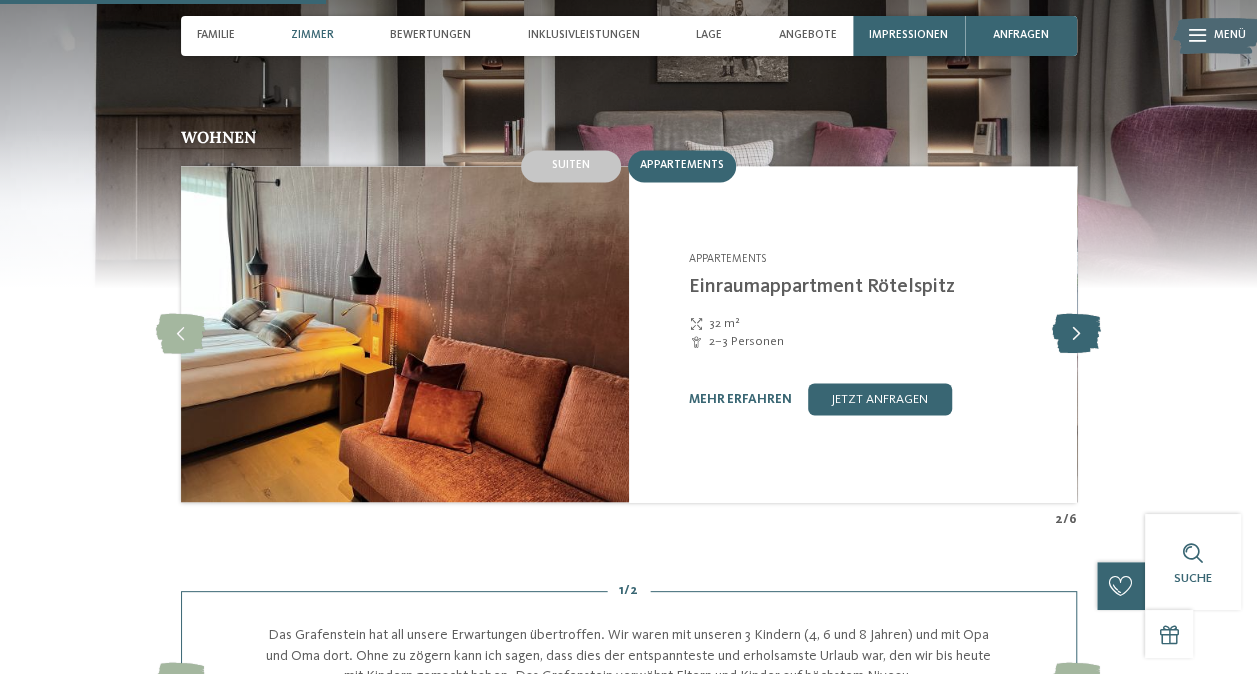 click at bounding box center [1076, 334] 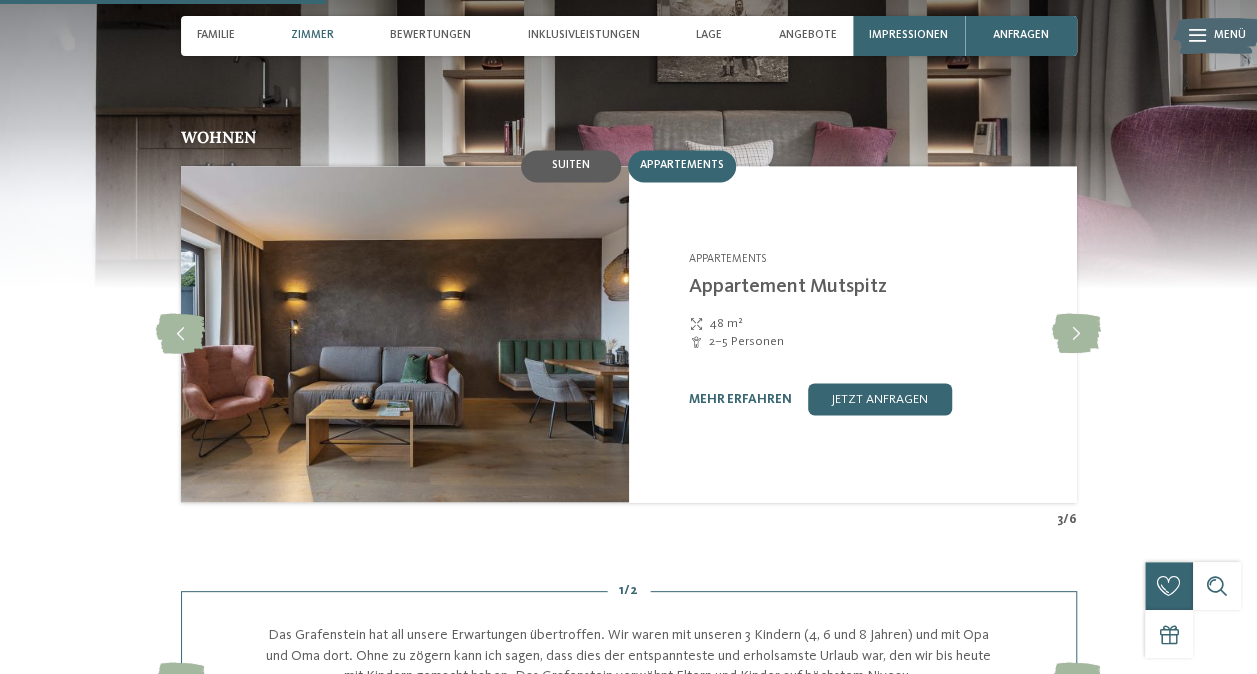 click on "Suiten" at bounding box center (571, 165) 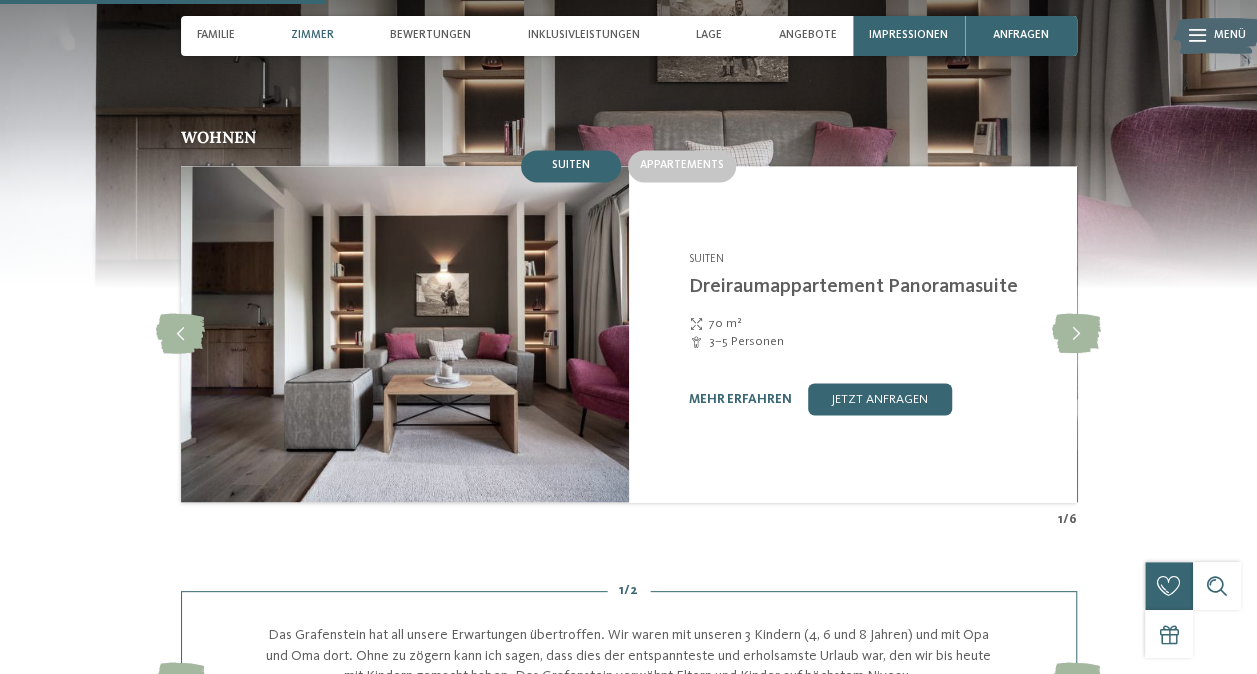 click on "mehr erfahren
jetzt anfragen" at bounding box center (873, 399) 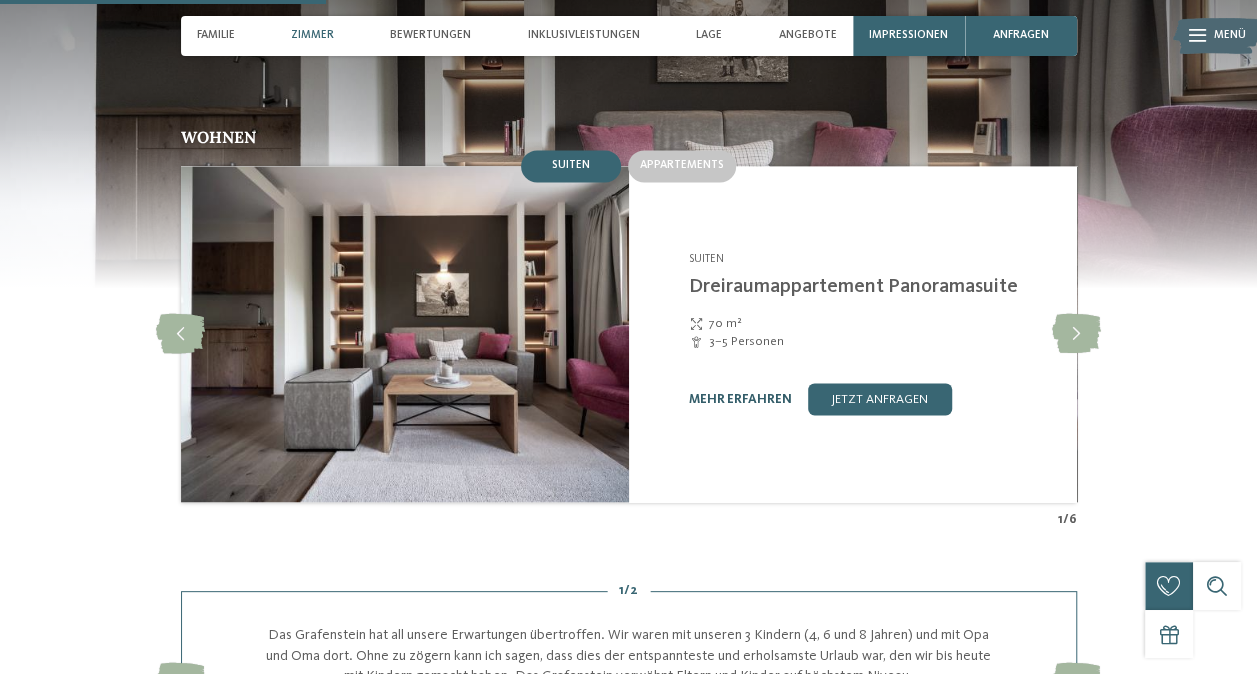 click on "mehr erfahren" at bounding box center [740, 399] 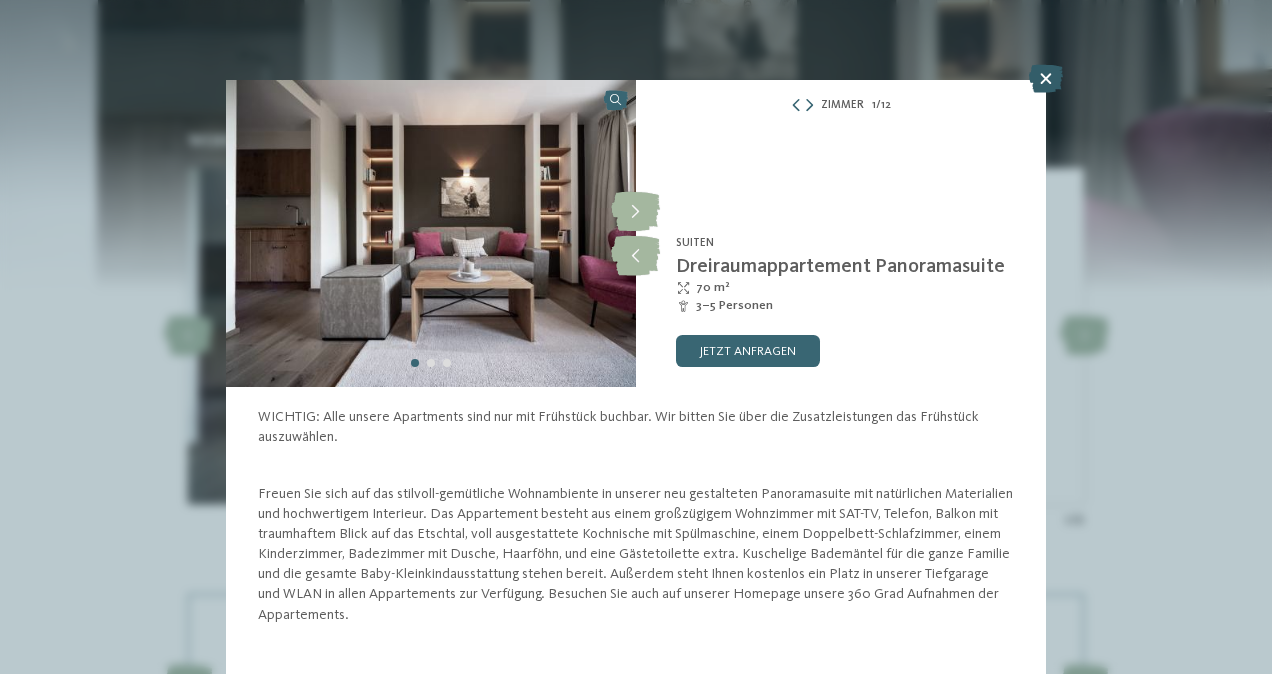 click at bounding box center [1046, 79] 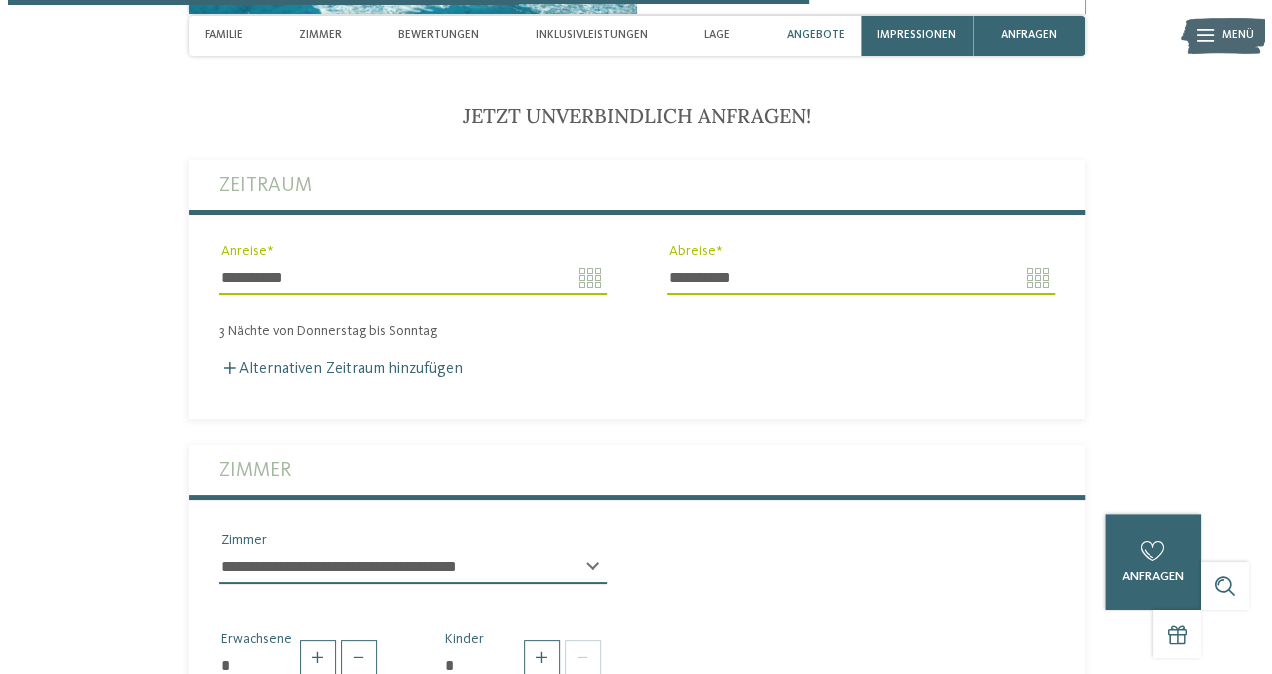 scroll, scrollTop: 3700, scrollLeft: 0, axis: vertical 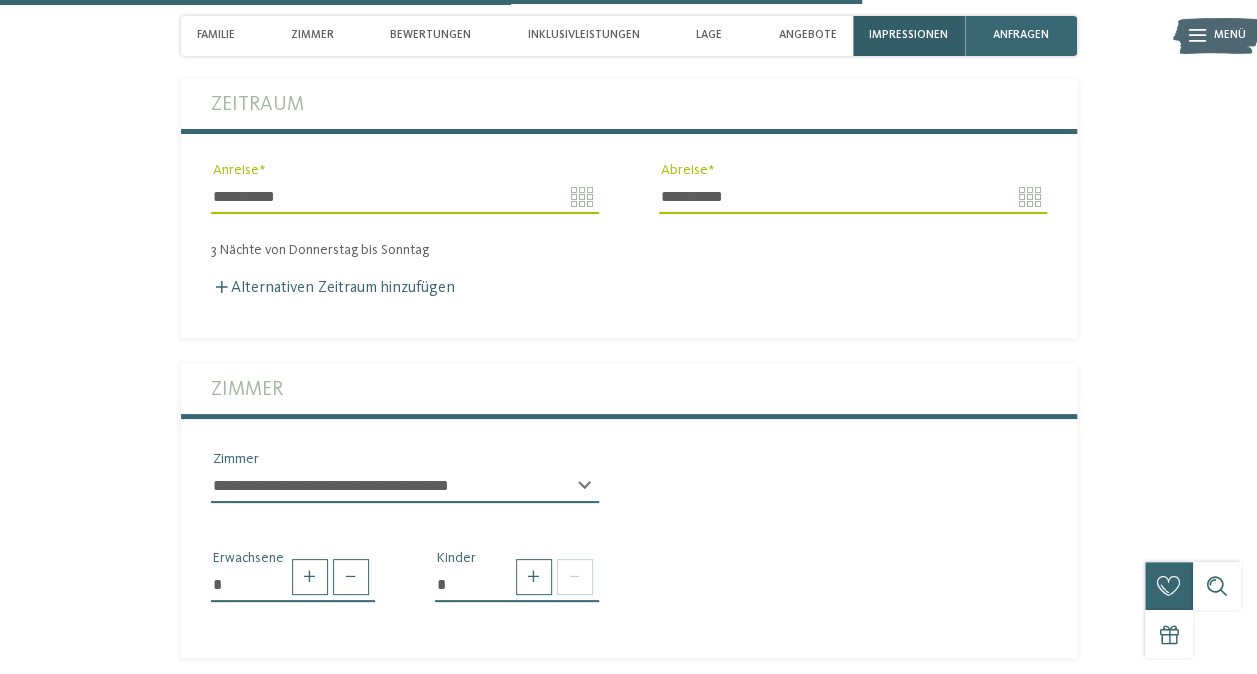 click on "Impressionen" at bounding box center (908, 35) 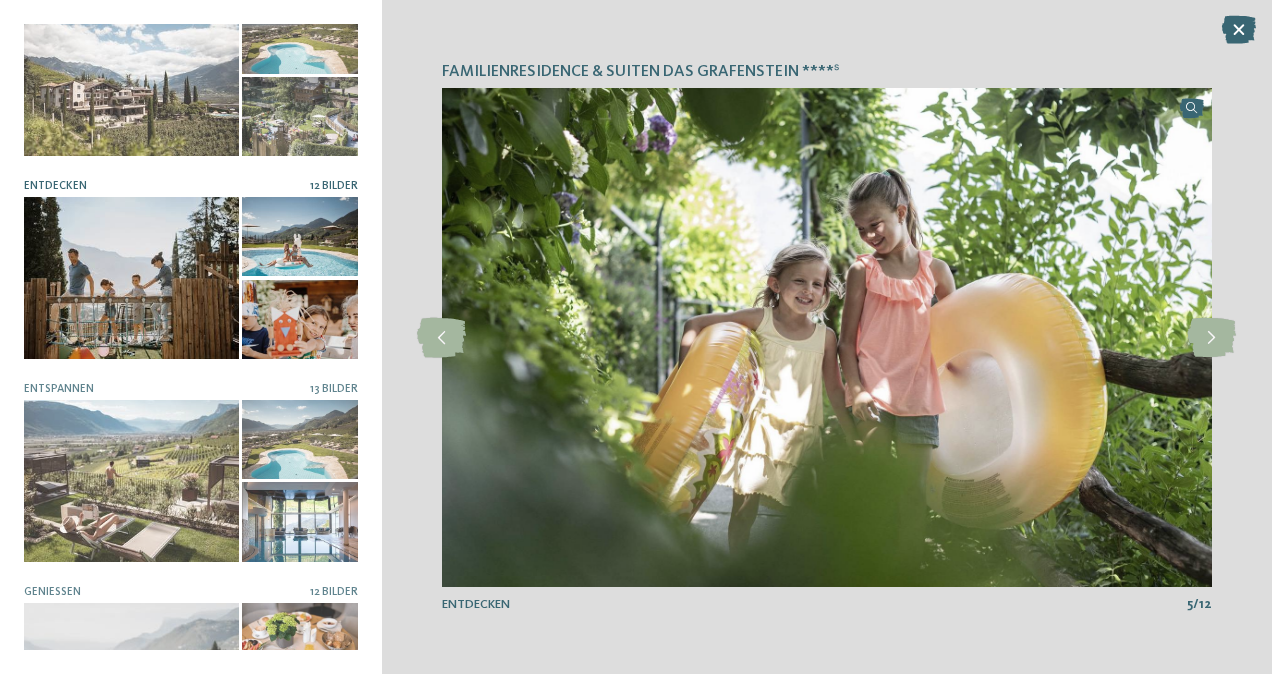 scroll, scrollTop: 40, scrollLeft: 0, axis: vertical 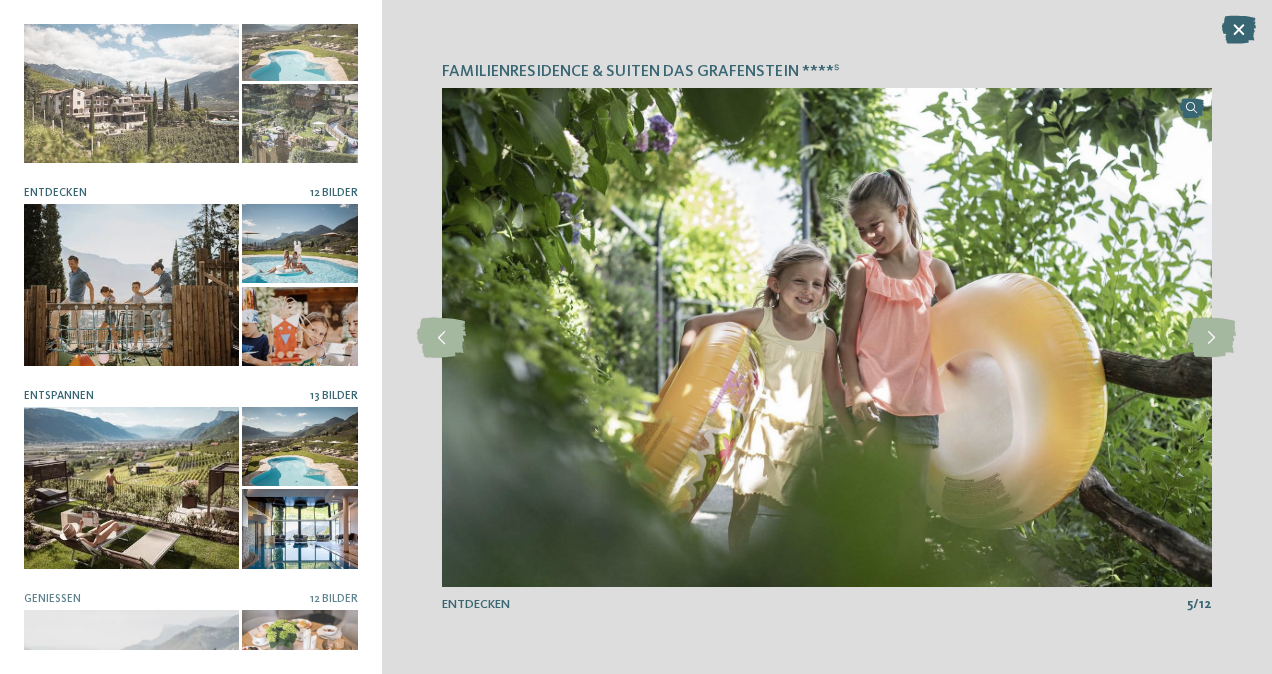 click at bounding box center [131, 487] 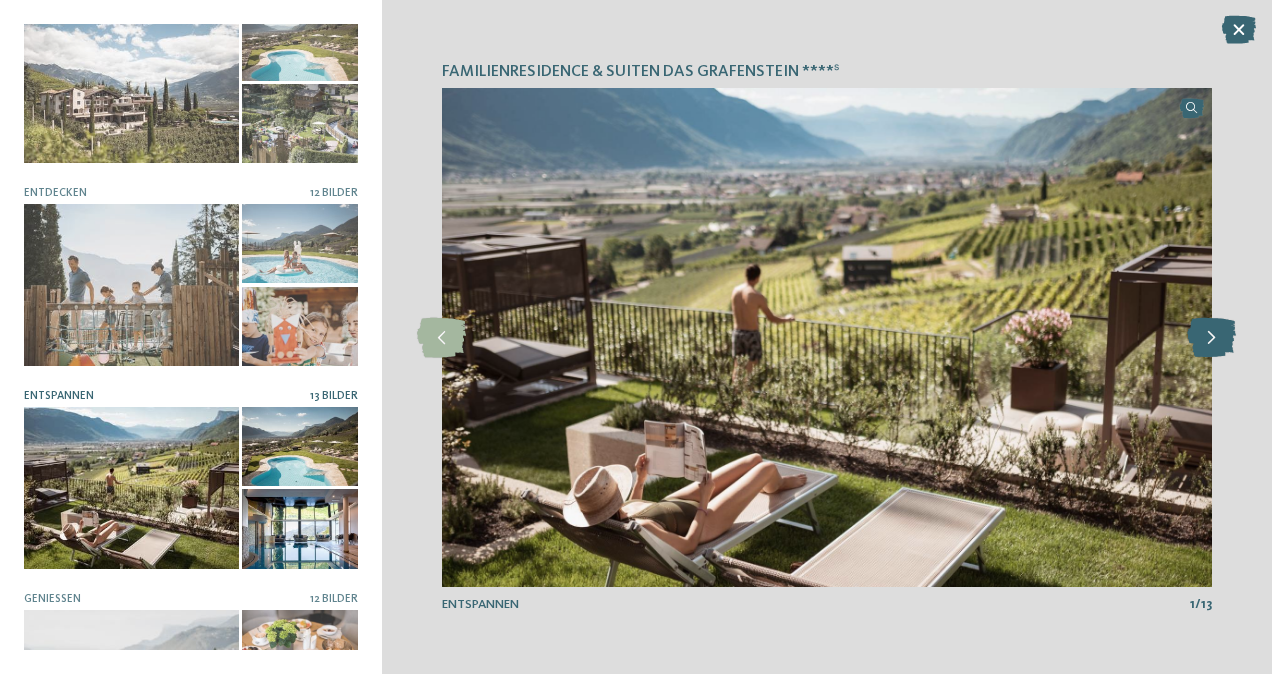 click at bounding box center (1211, 338) 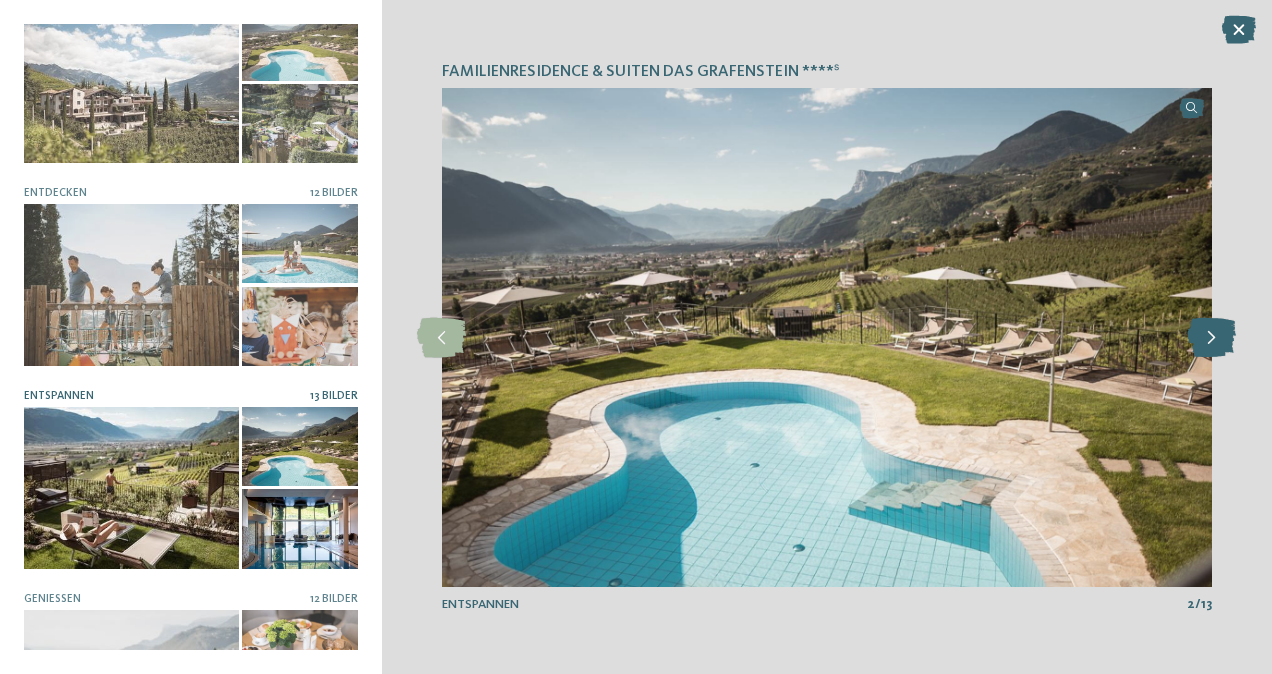 click at bounding box center (1211, 338) 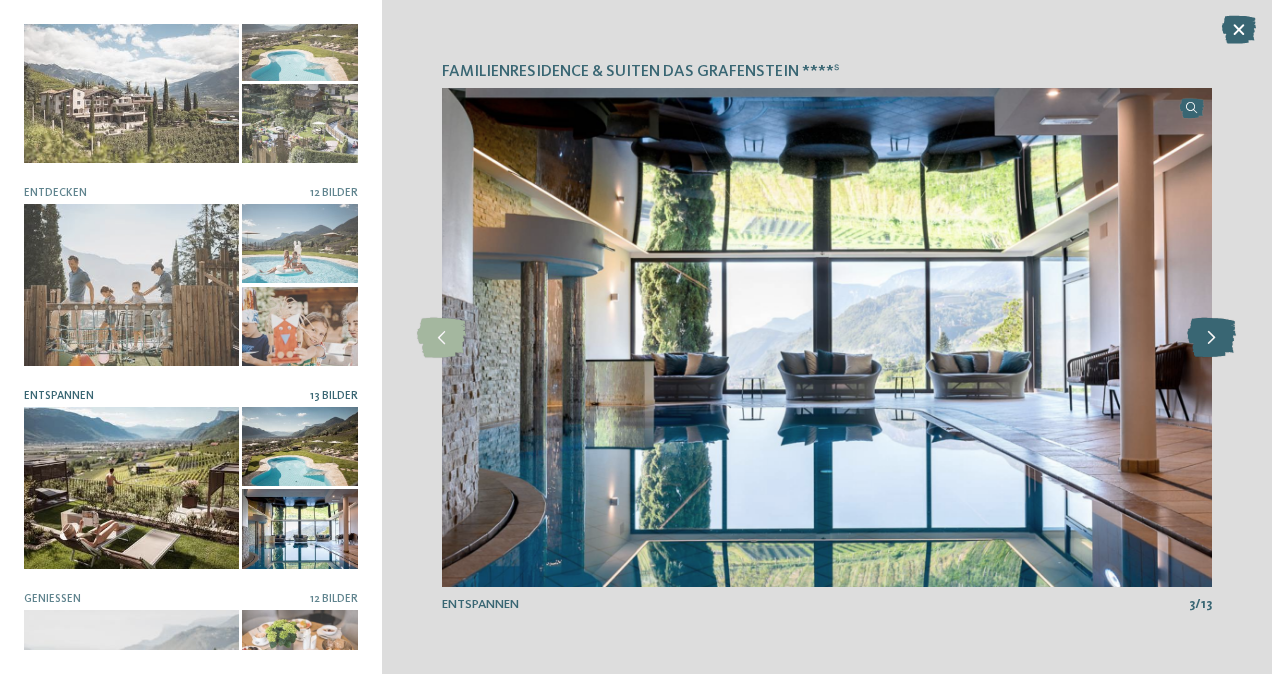 click at bounding box center [1211, 338] 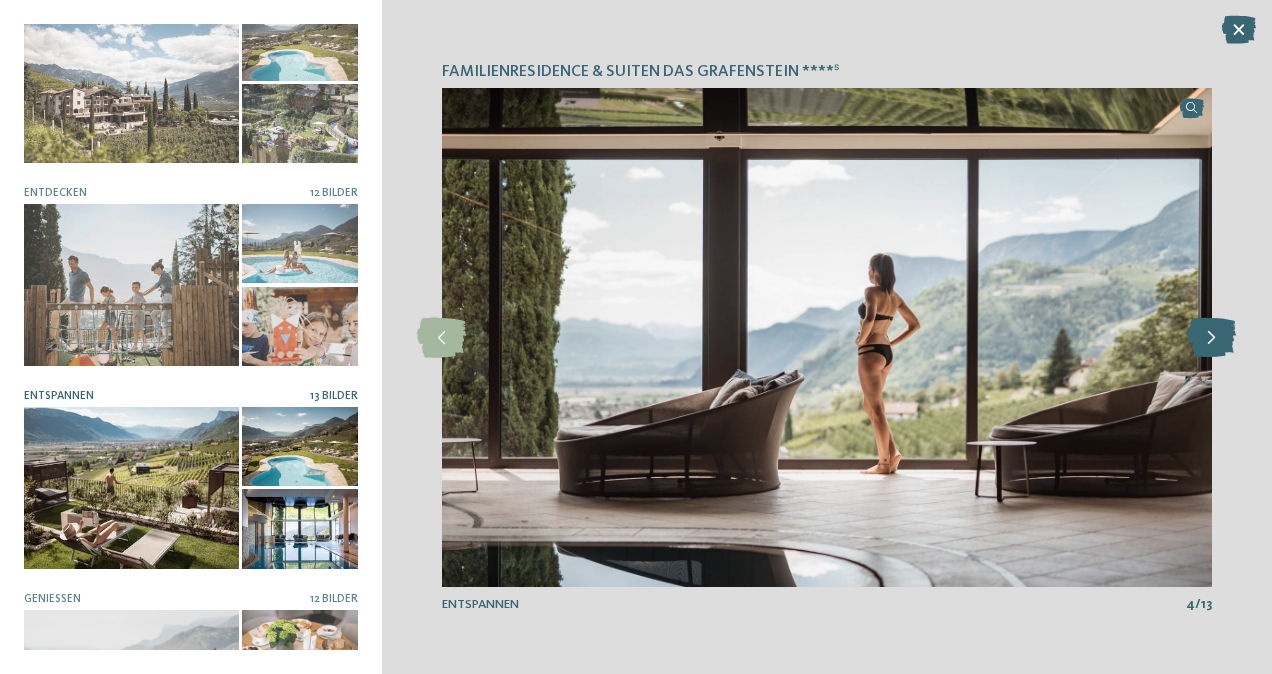 click at bounding box center (1211, 338) 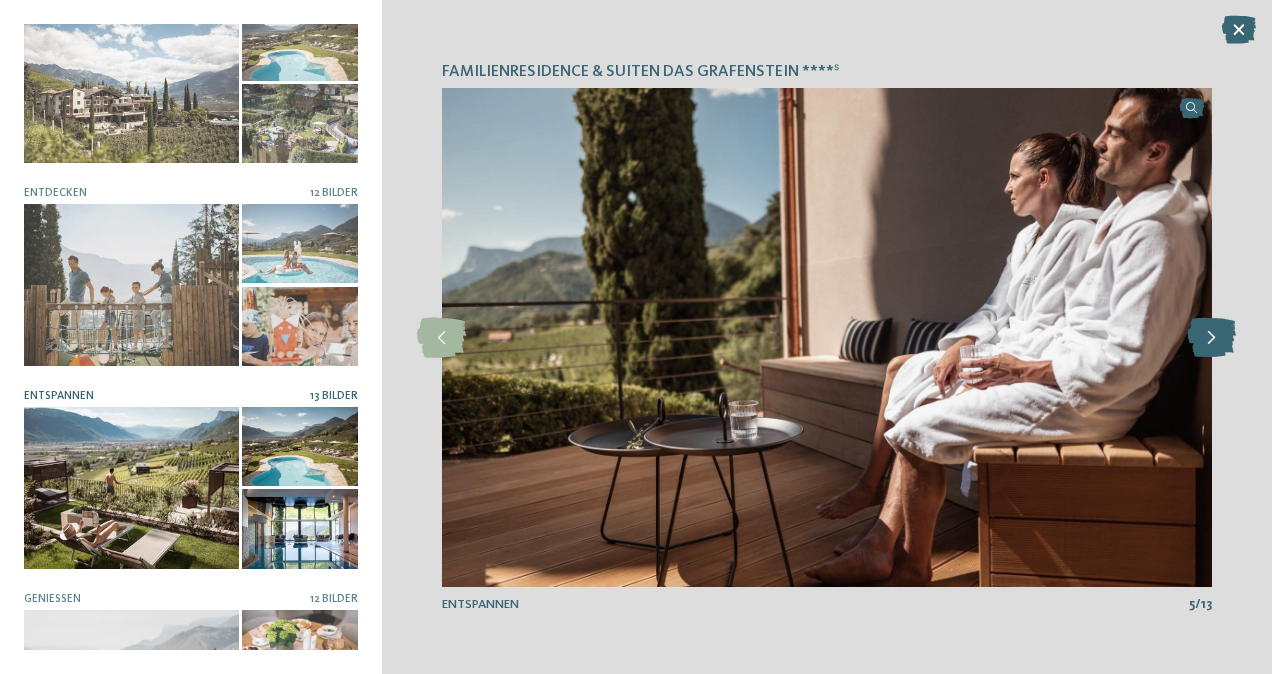 click at bounding box center [1211, 338] 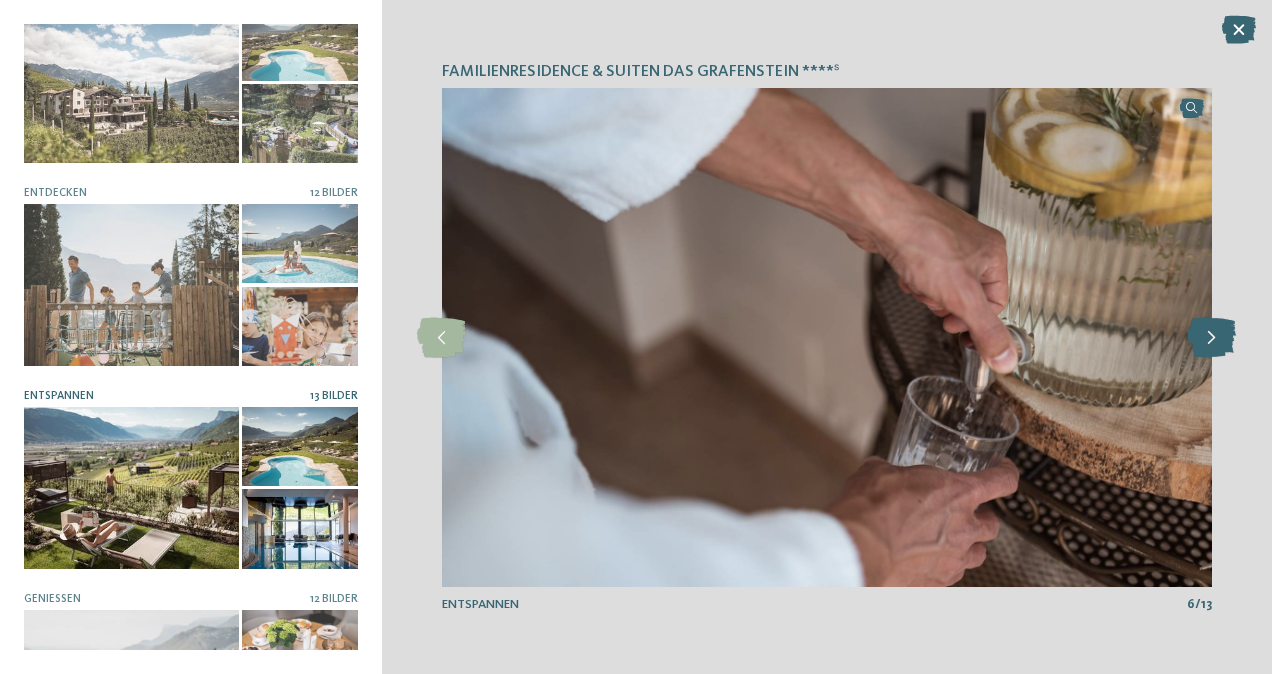 click at bounding box center [1211, 338] 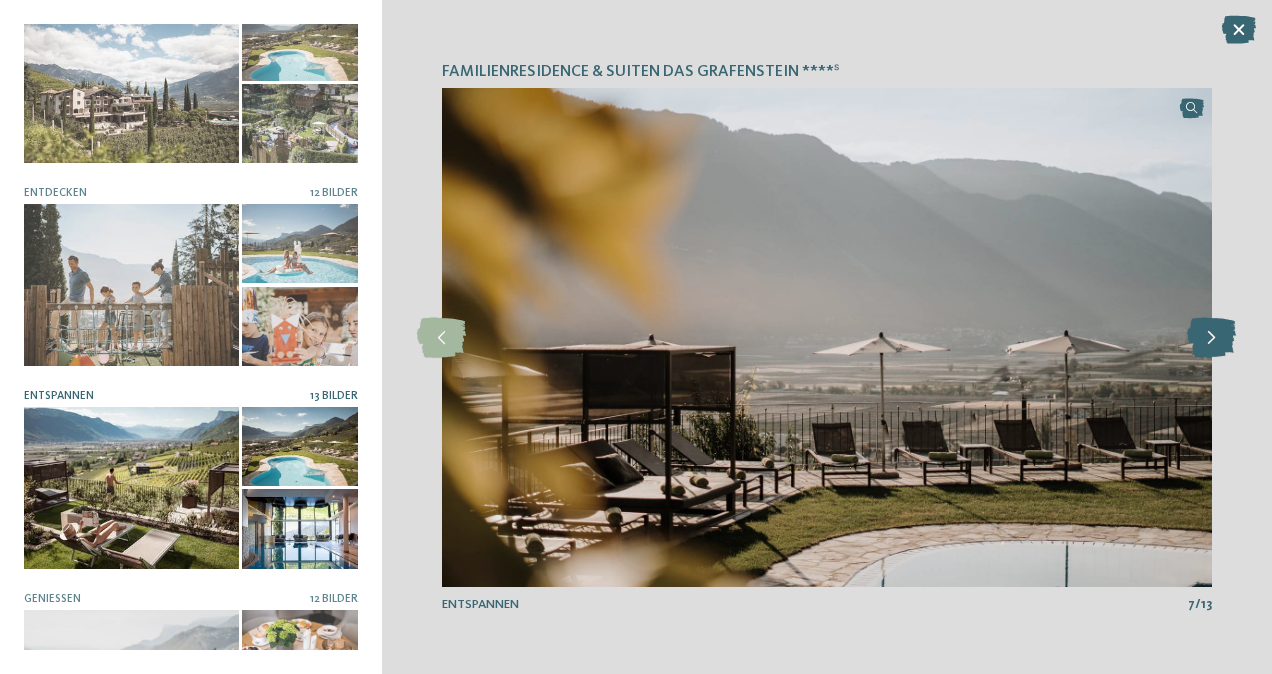 click at bounding box center (1211, 338) 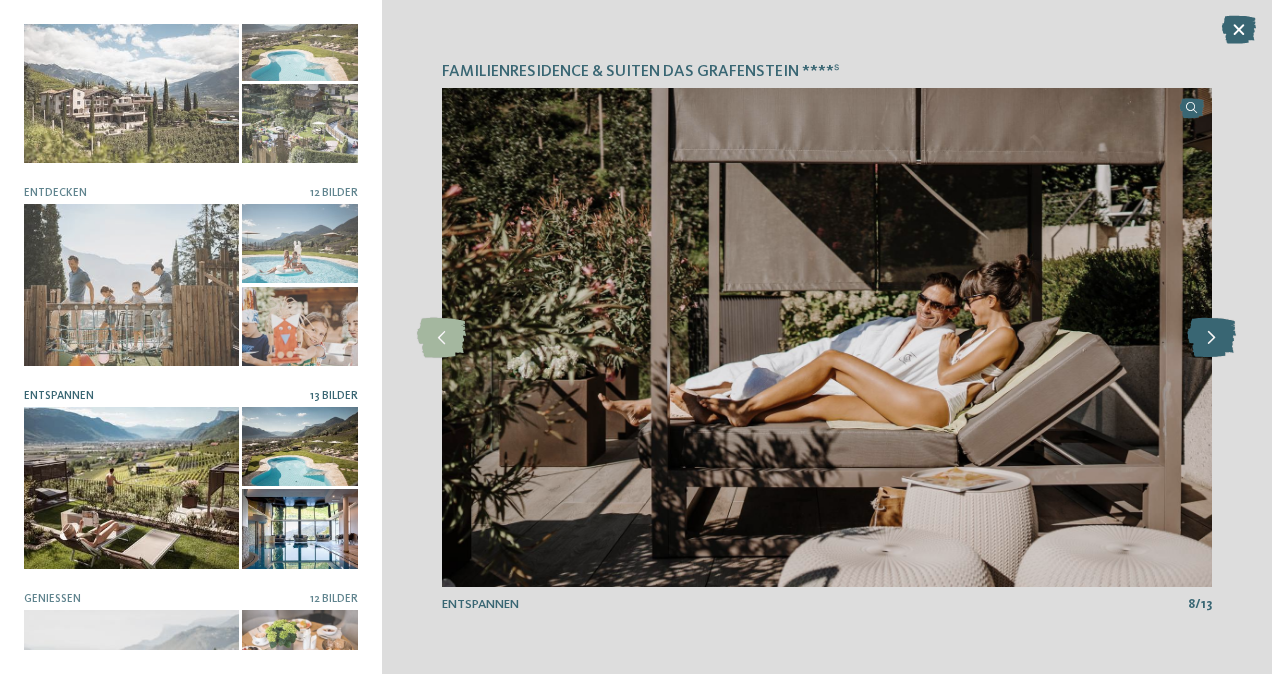 click at bounding box center [1211, 338] 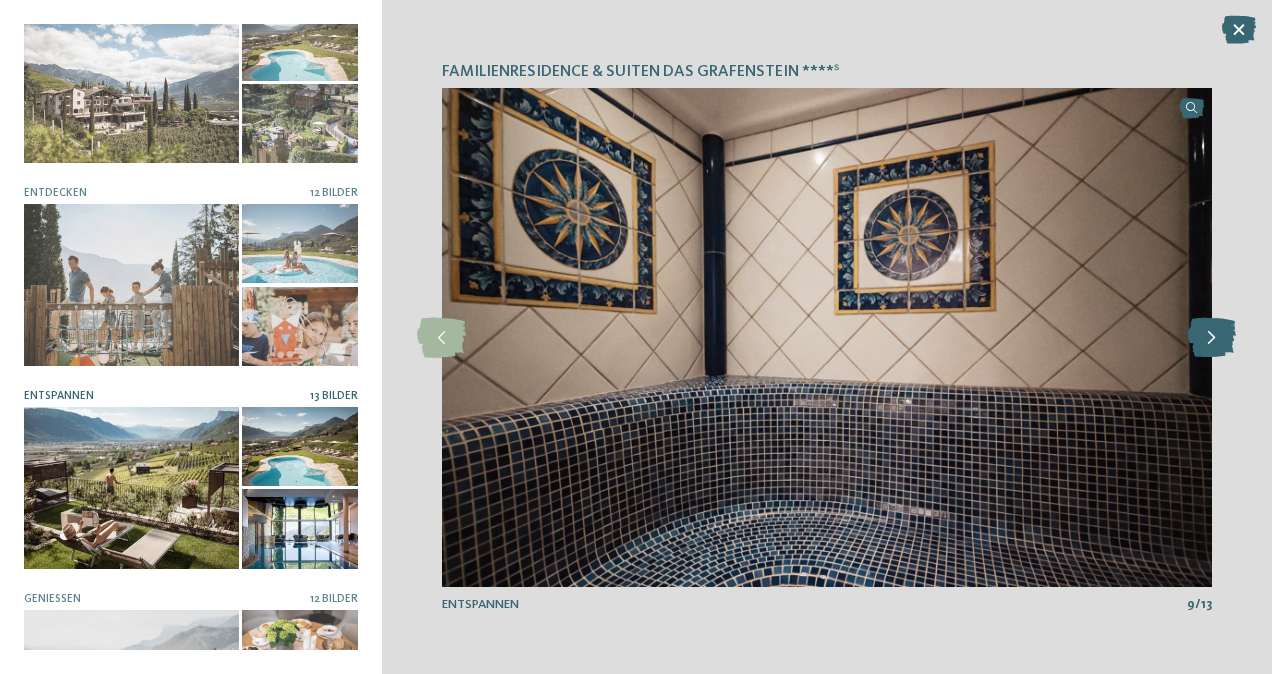 click at bounding box center [1211, 338] 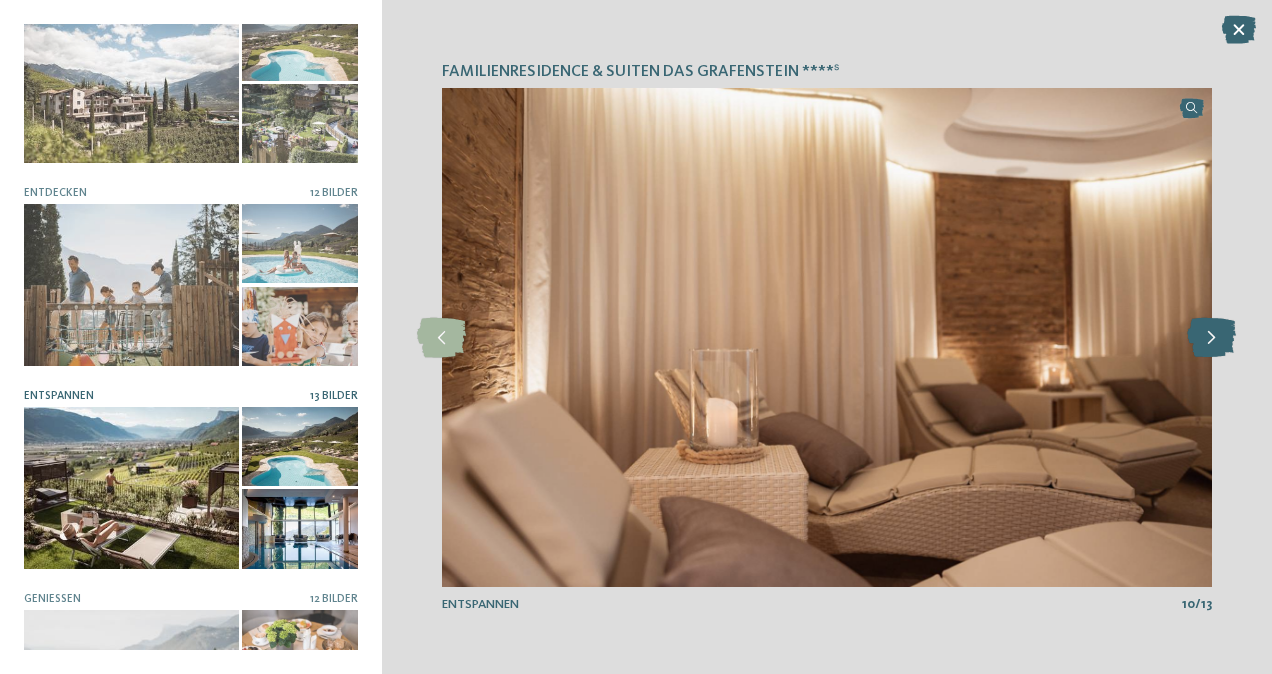 click at bounding box center (1211, 338) 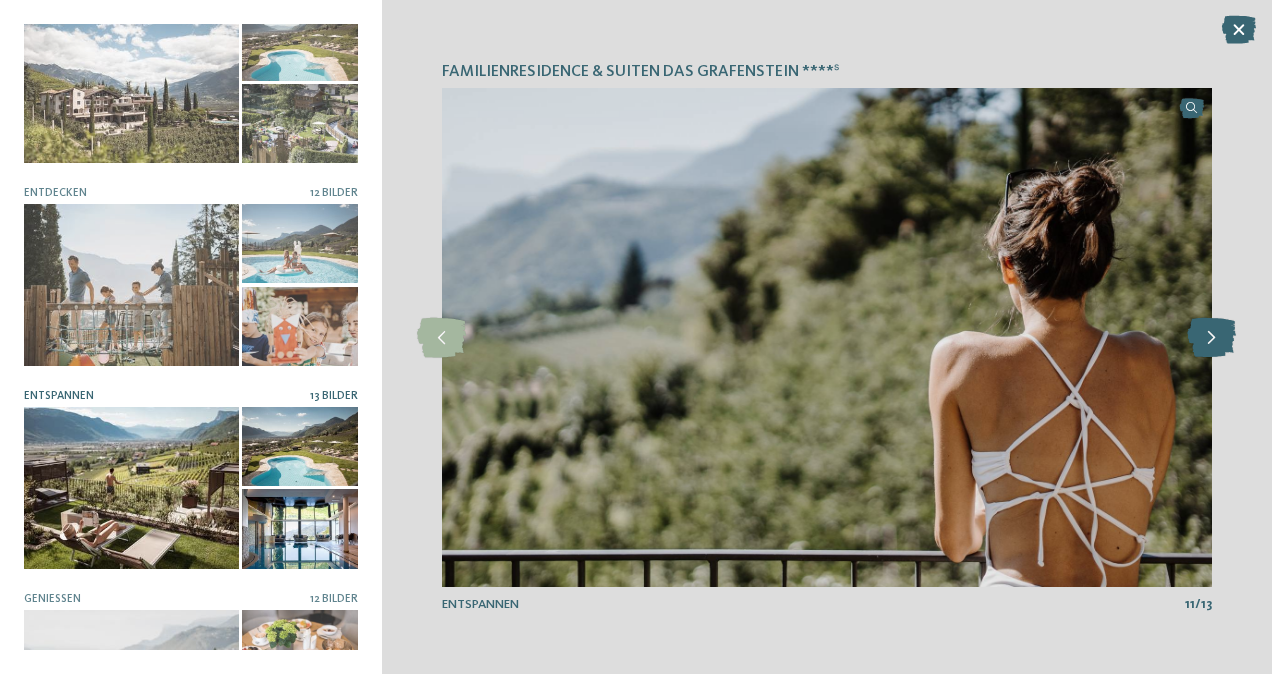 click at bounding box center [1211, 338] 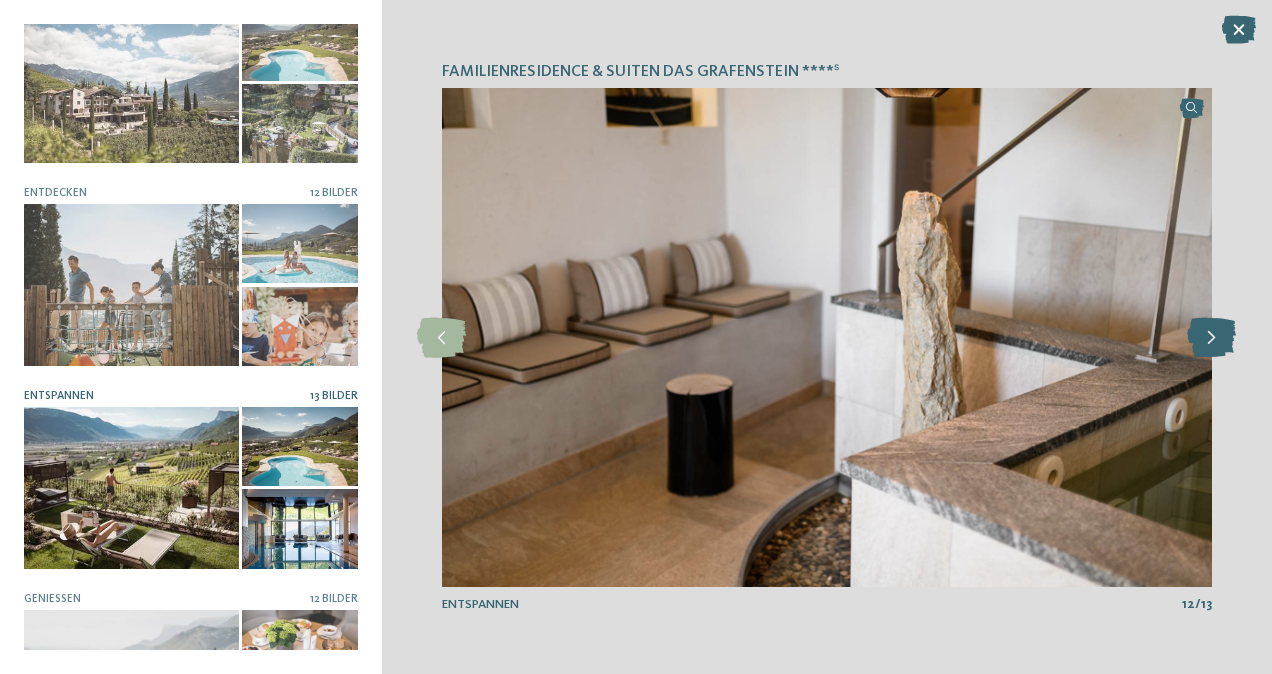 click at bounding box center (1211, 338) 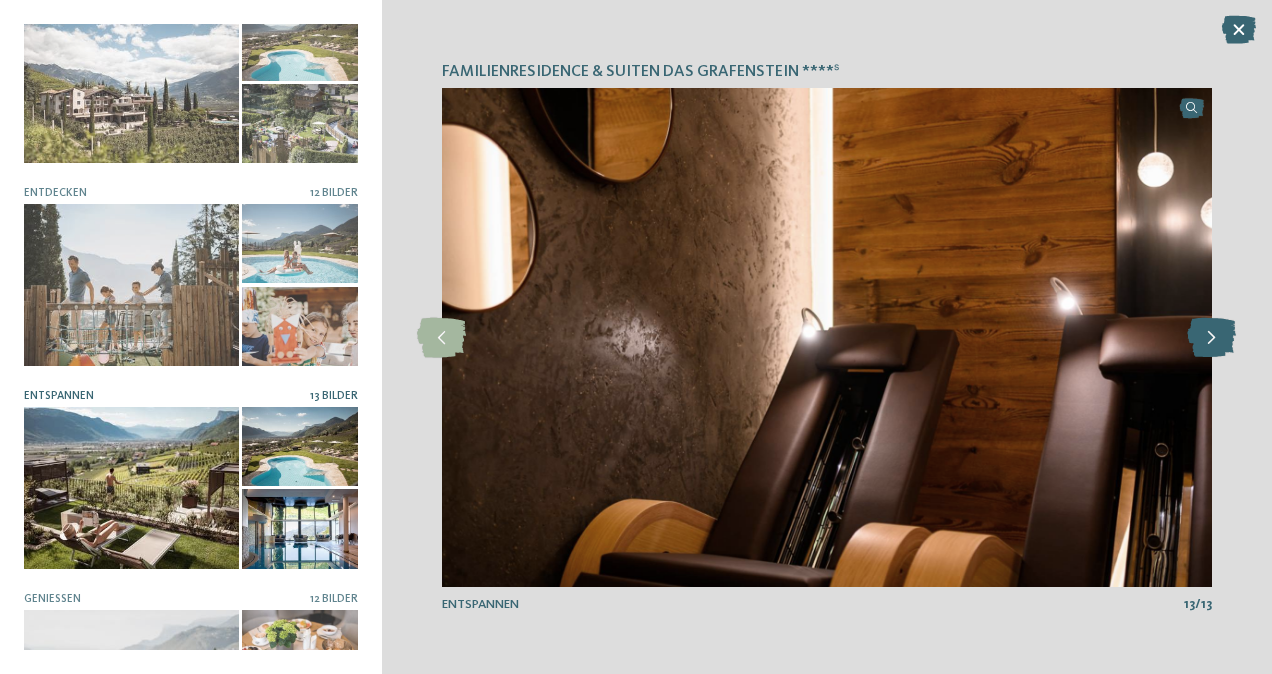 click at bounding box center (1211, 338) 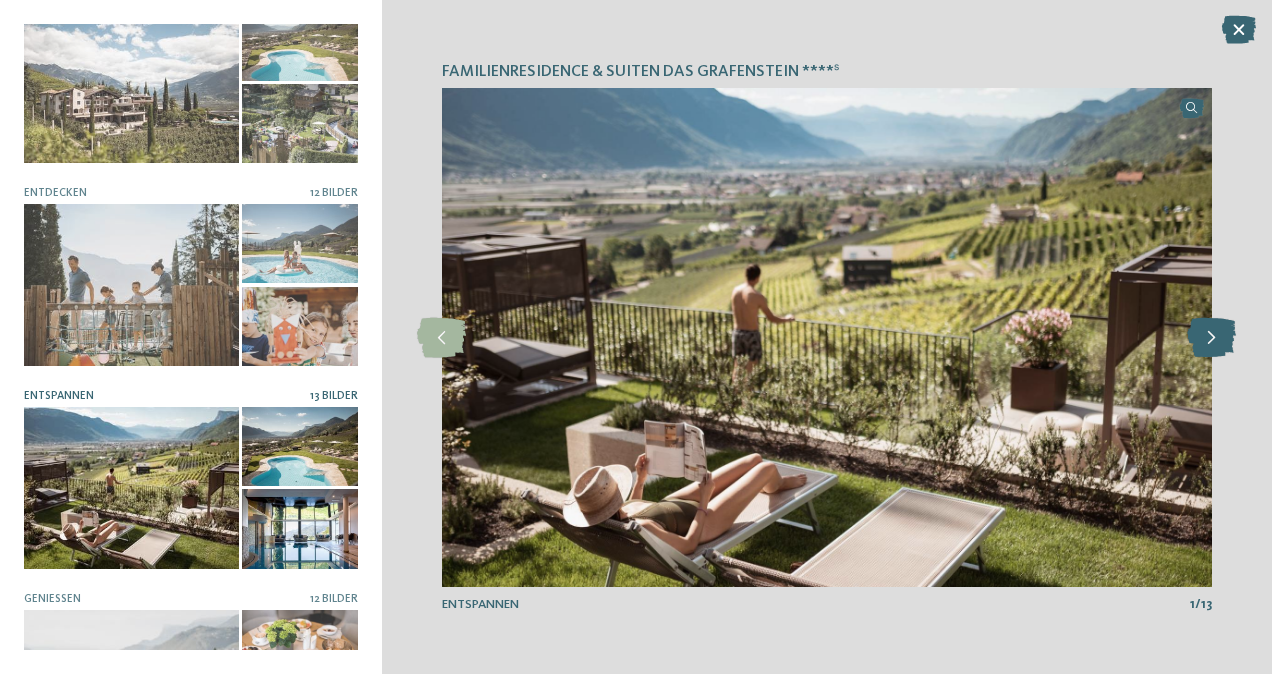 click at bounding box center (1211, 338) 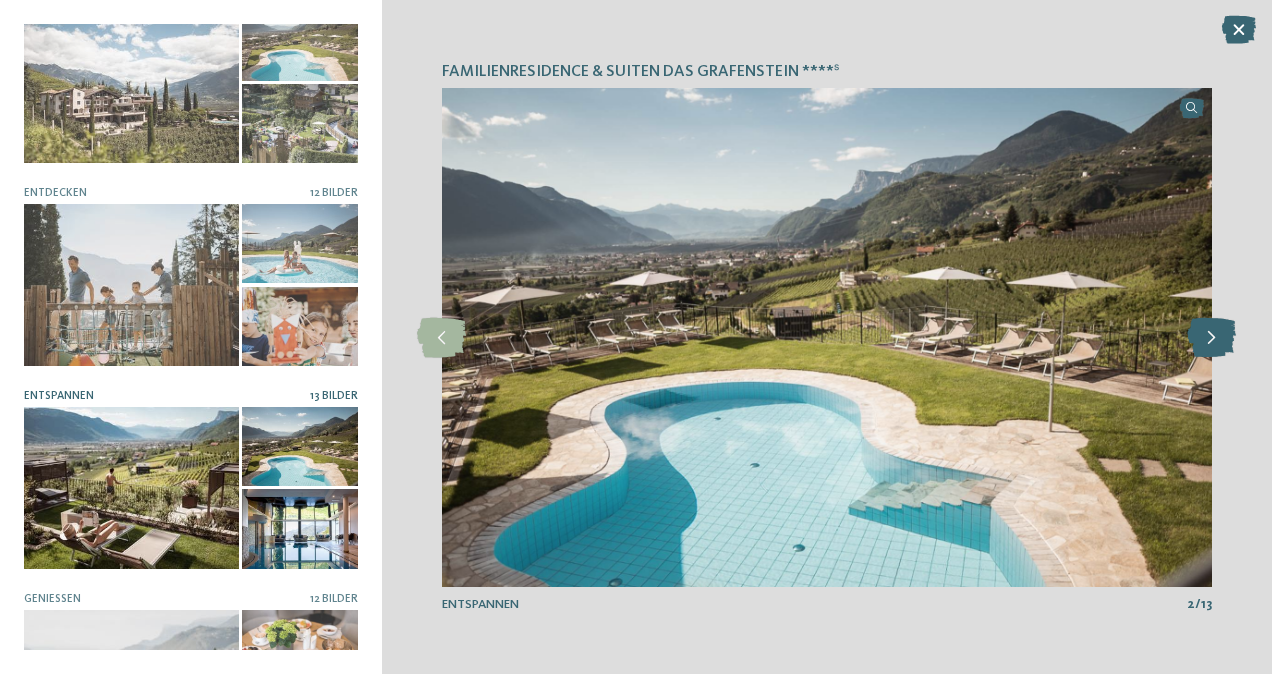 click at bounding box center (1211, 338) 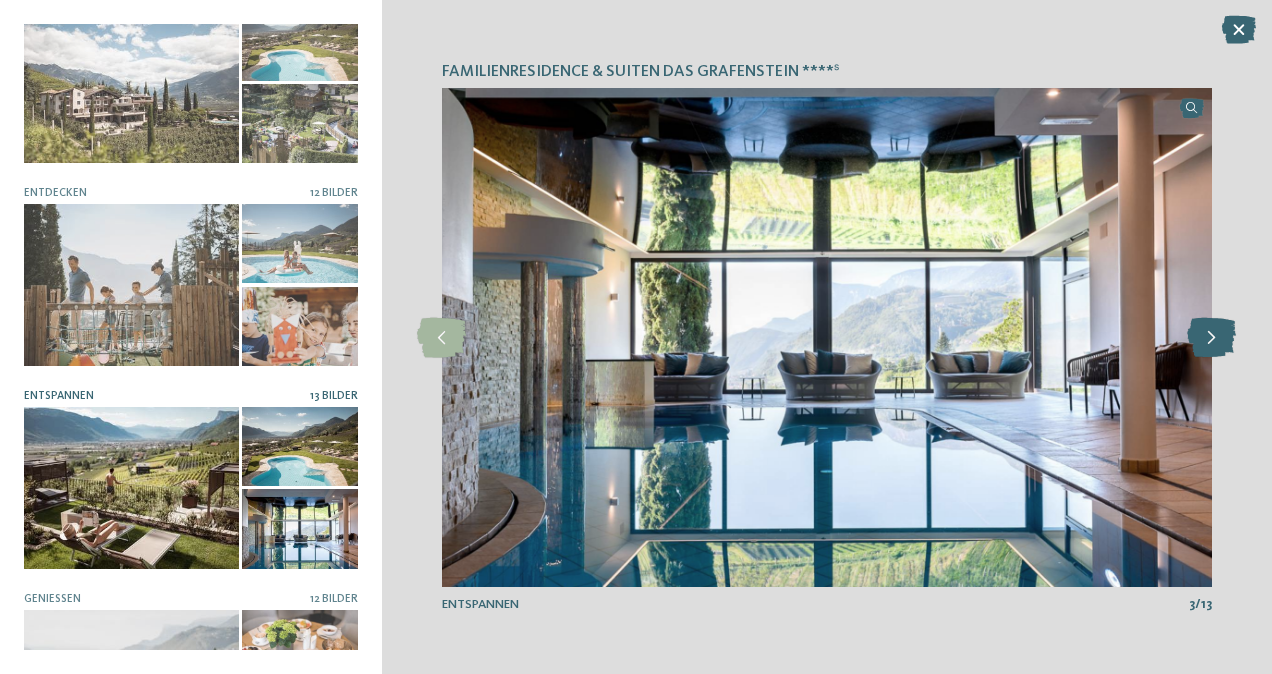 click at bounding box center (1211, 338) 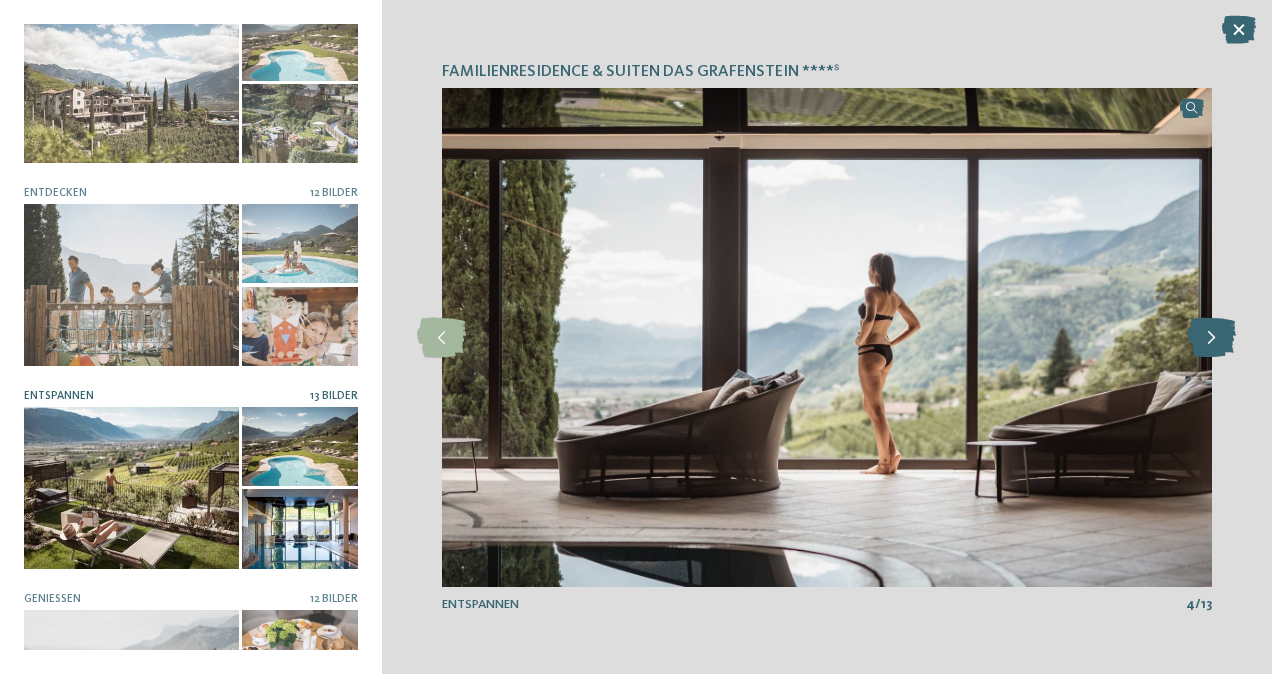 click at bounding box center (1211, 338) 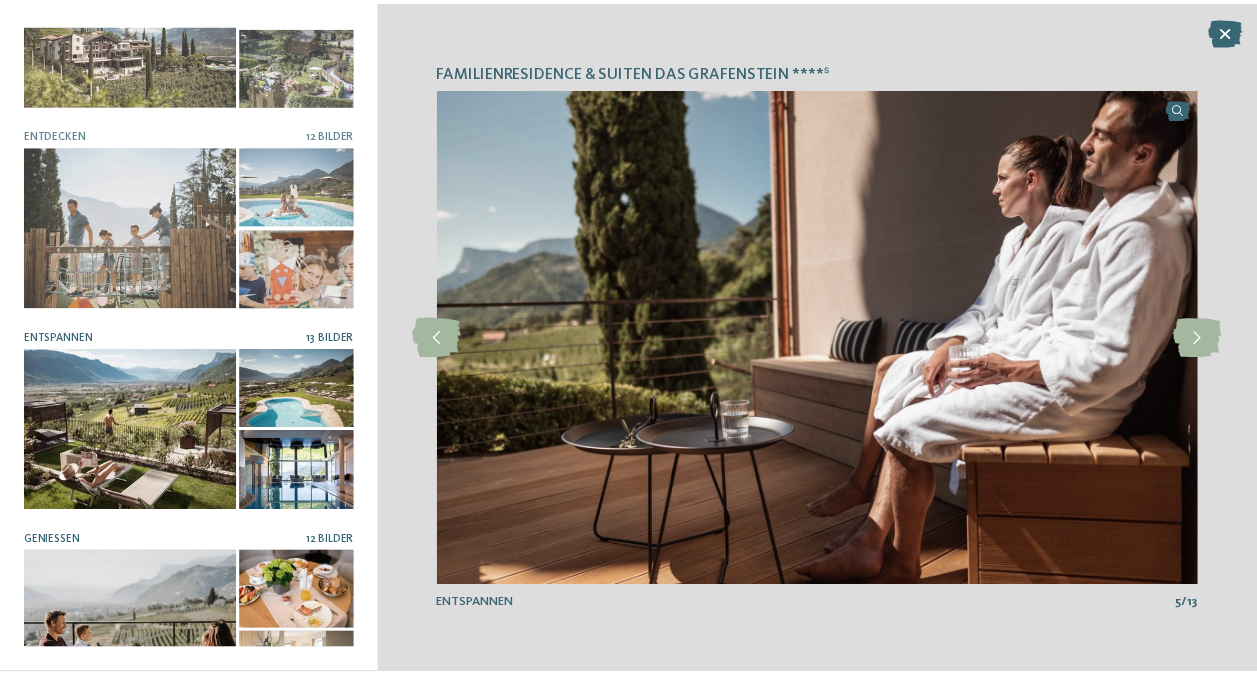scroll, scrollTop: 300, scrollLeft: 0, axis: vertical 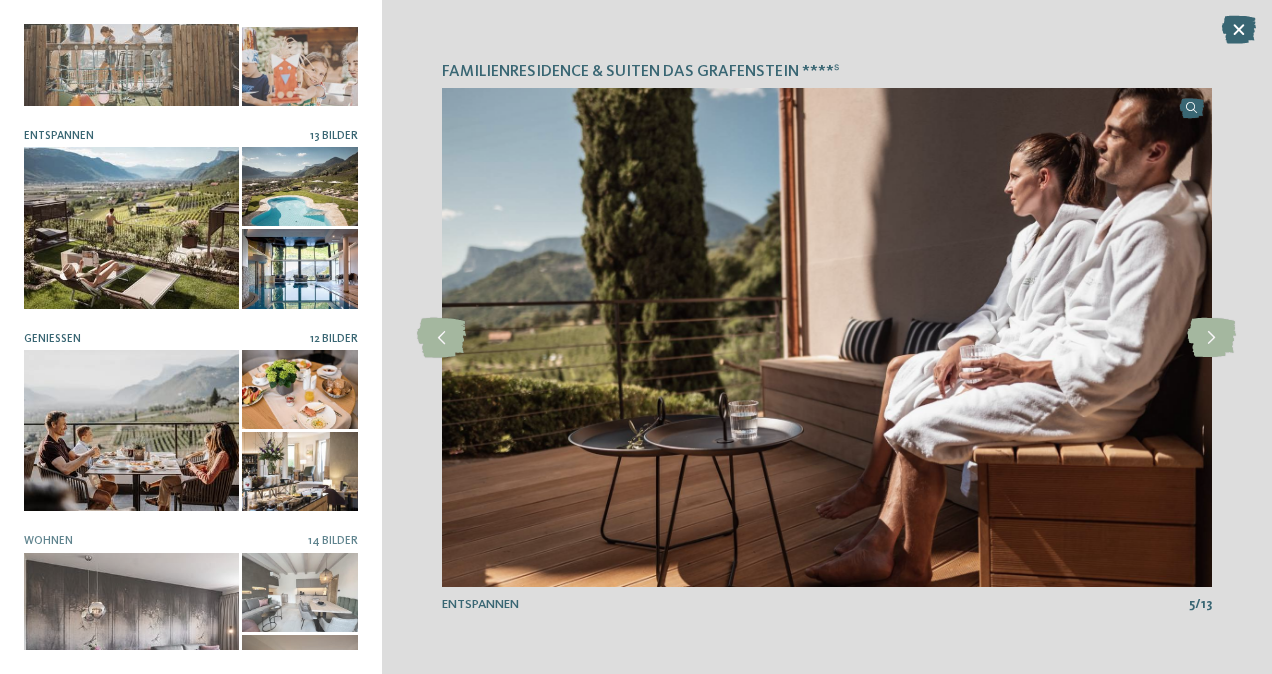 click at bounding box center [131, 430] 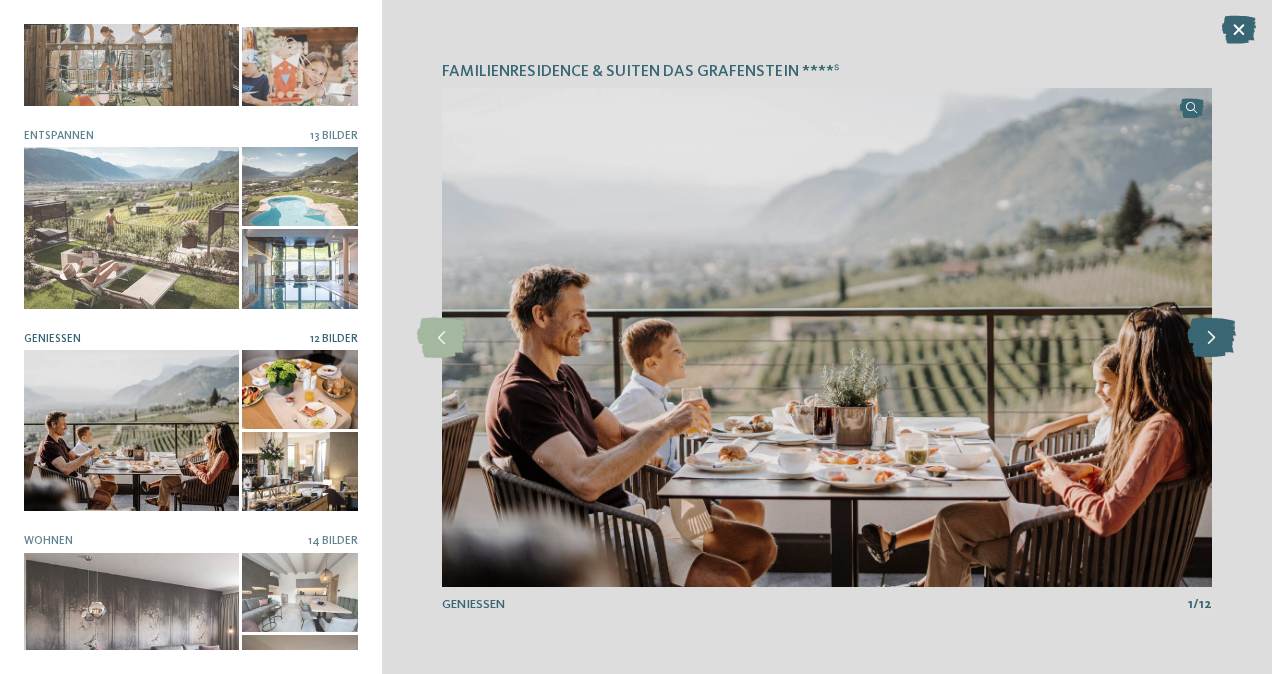 click at bounding box center (1211, 338) 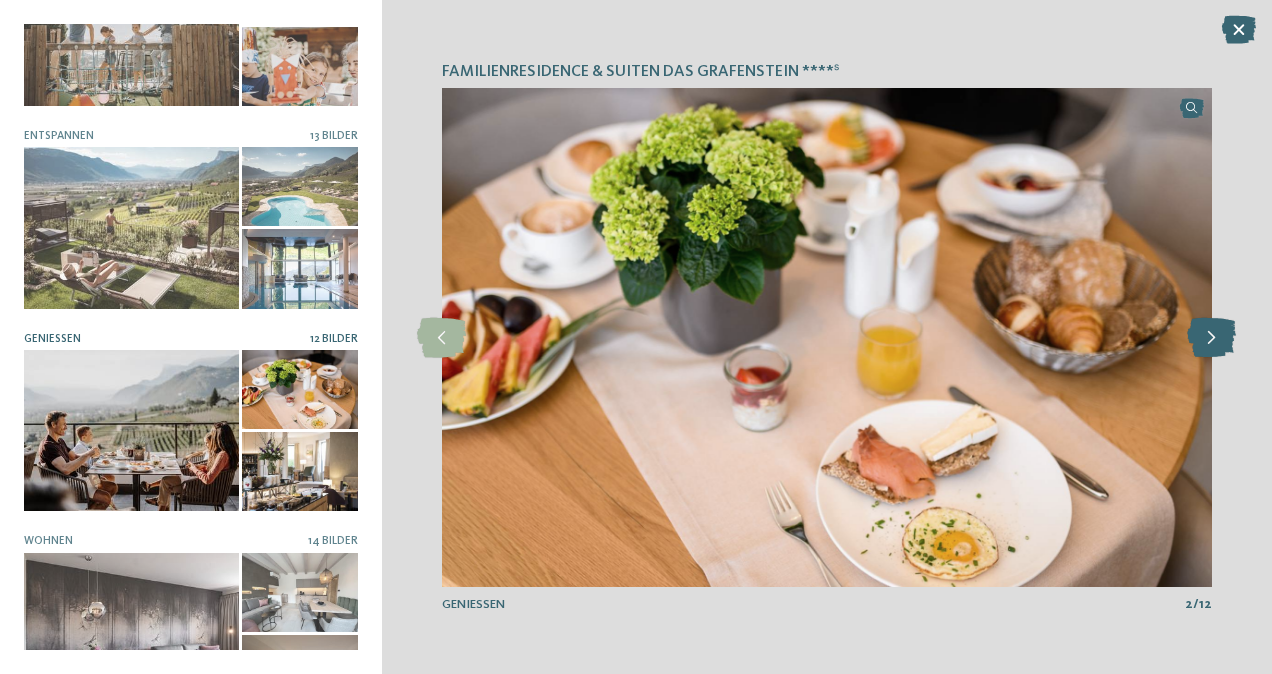 click at bounding box center [1211, 338] 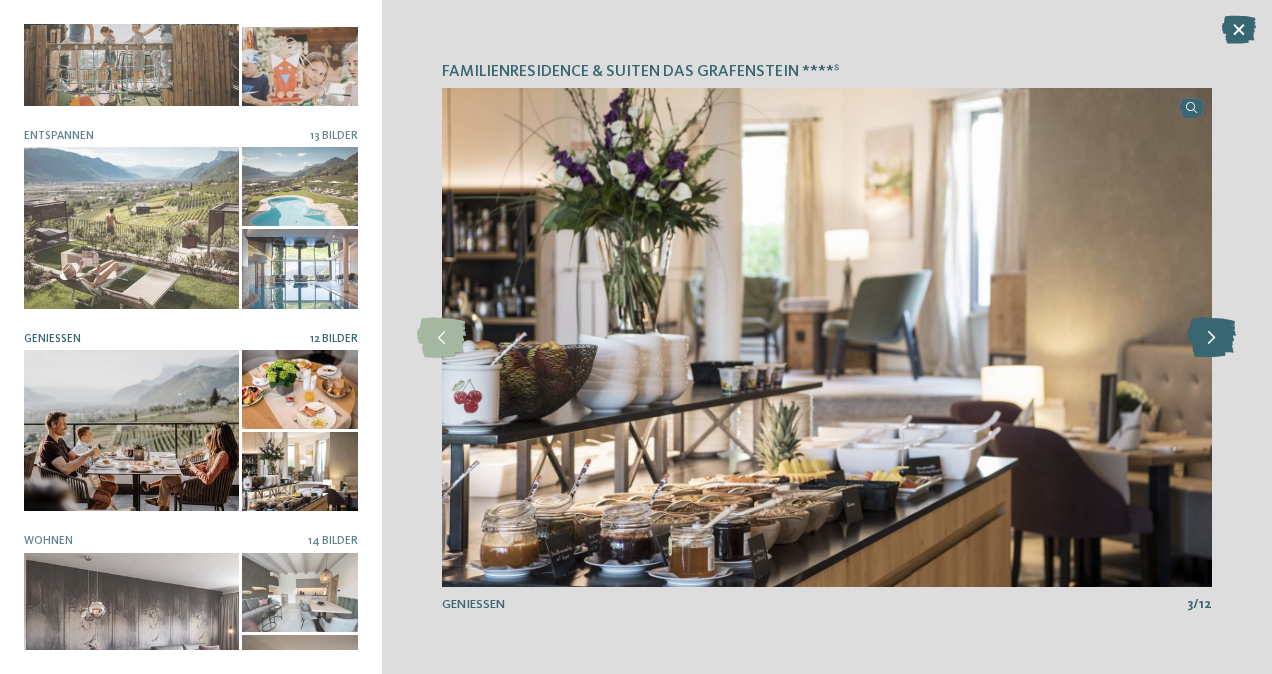 click at bounding box center [1211, 338] 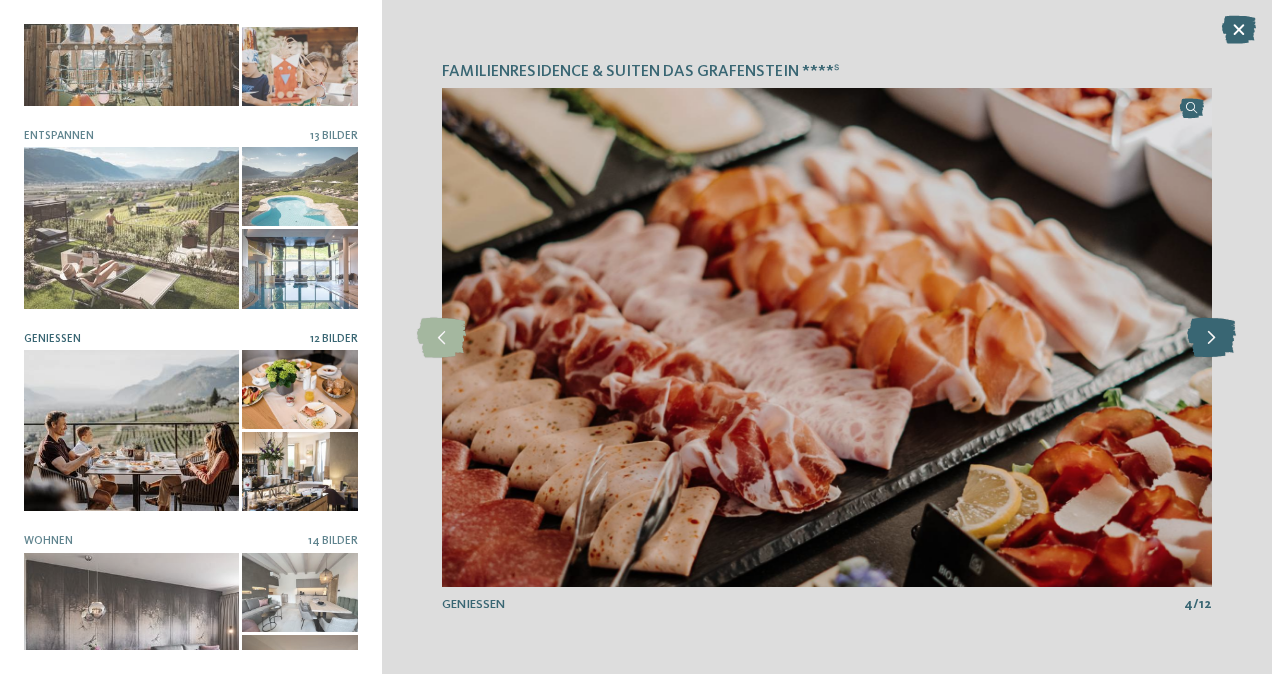 click at bounding box center [1211, 338] 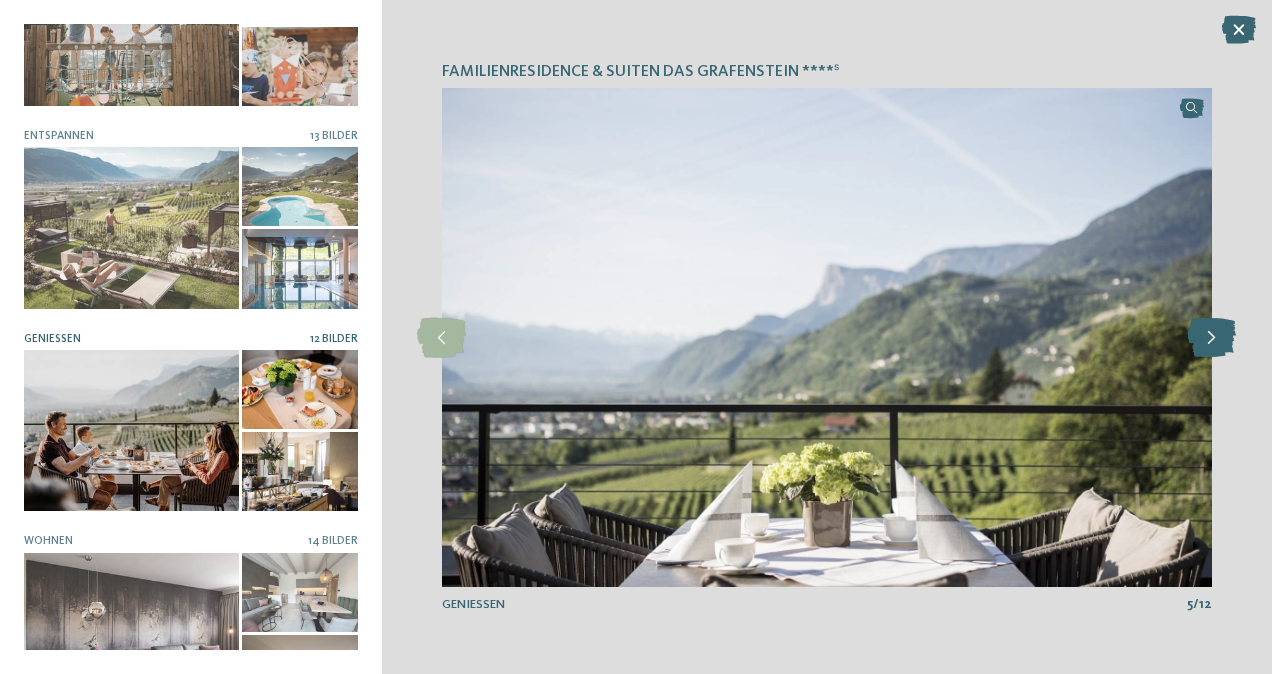 click at bounding box center (1211, 338) 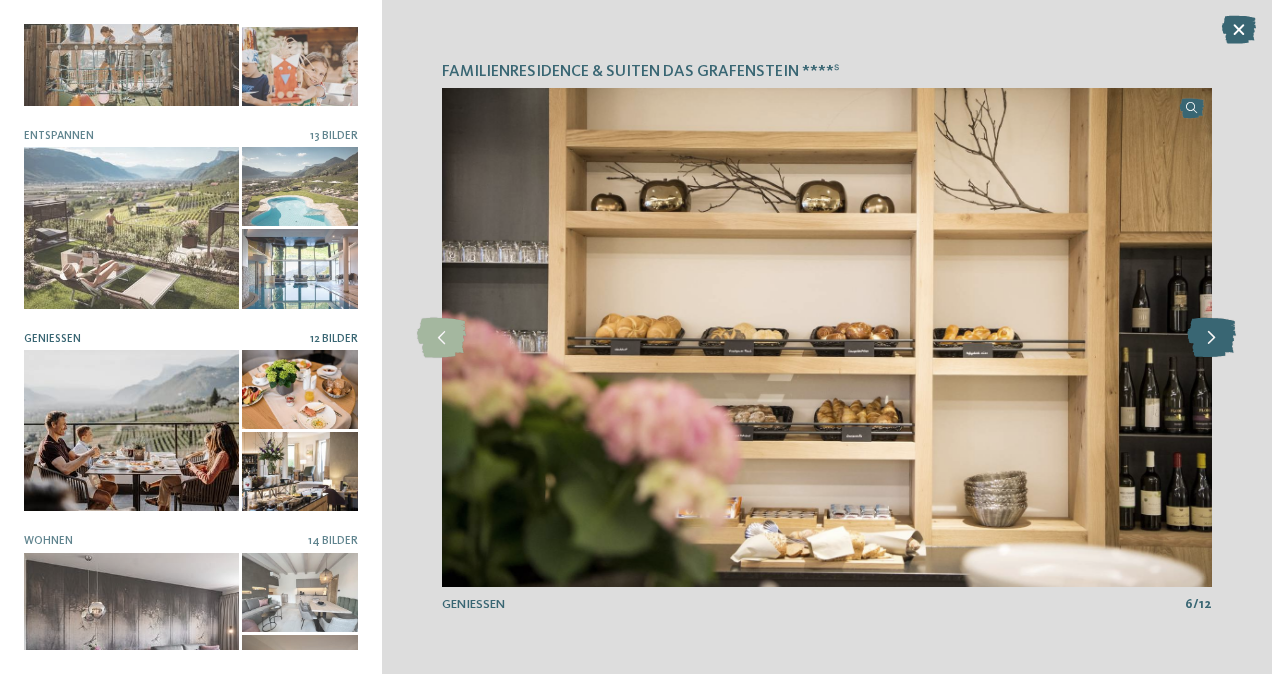 click at bounding box center (1211, 338) 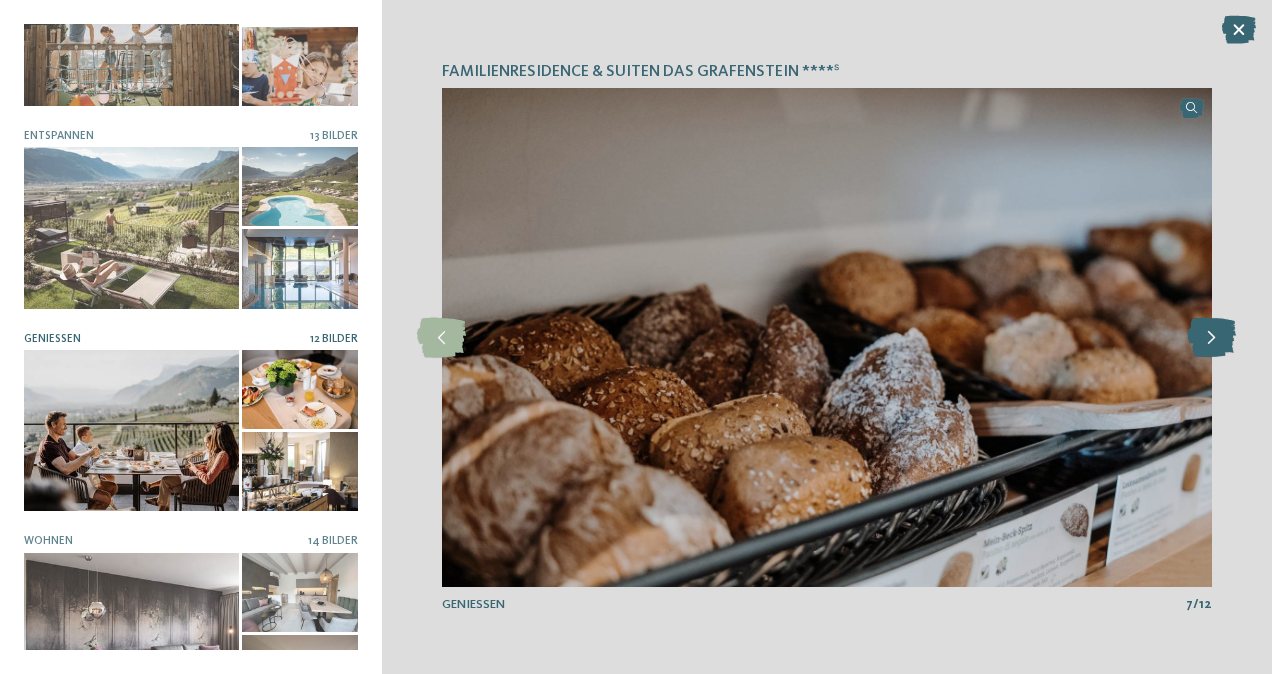 click at bounding box center (1211, 338) 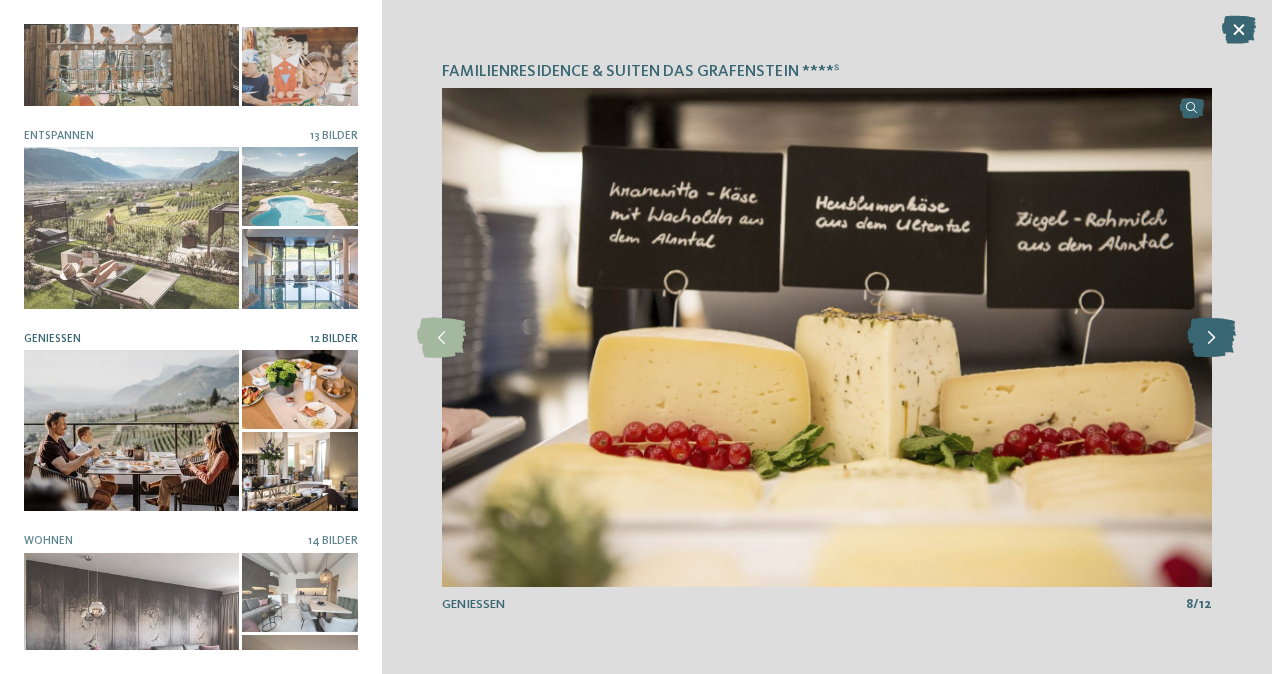click at bounding box center (1211, 338) 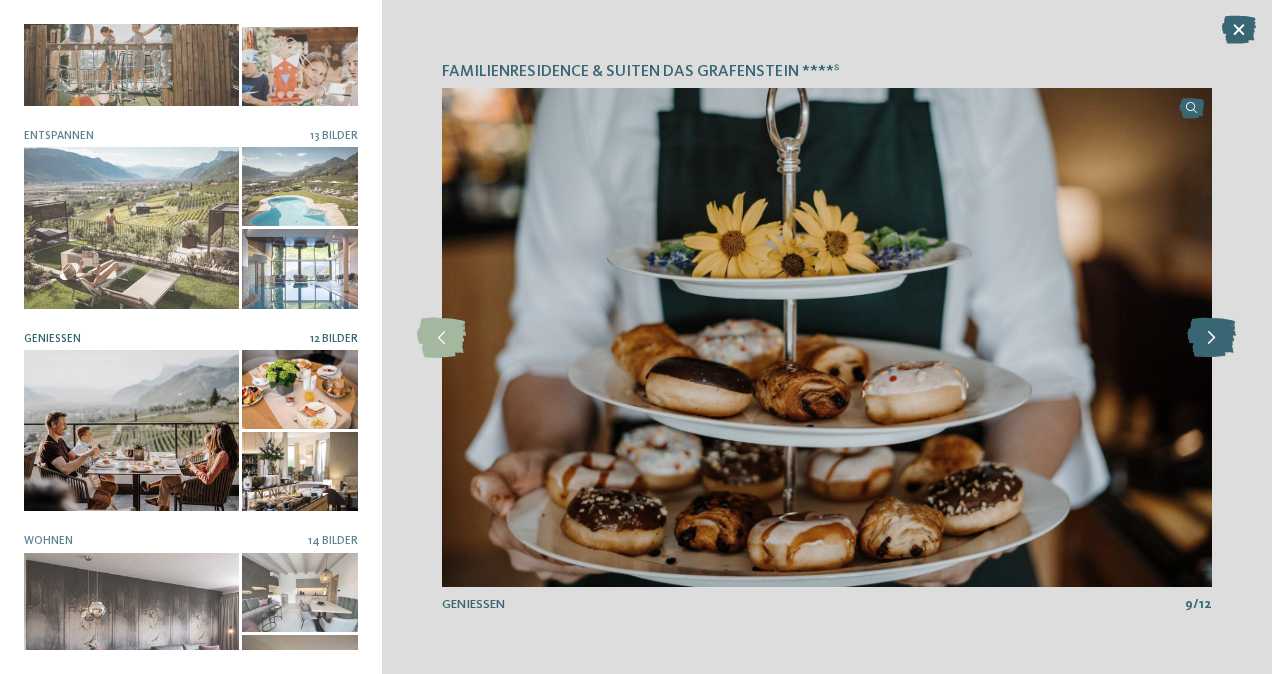click at bounding box center [1211, 338] 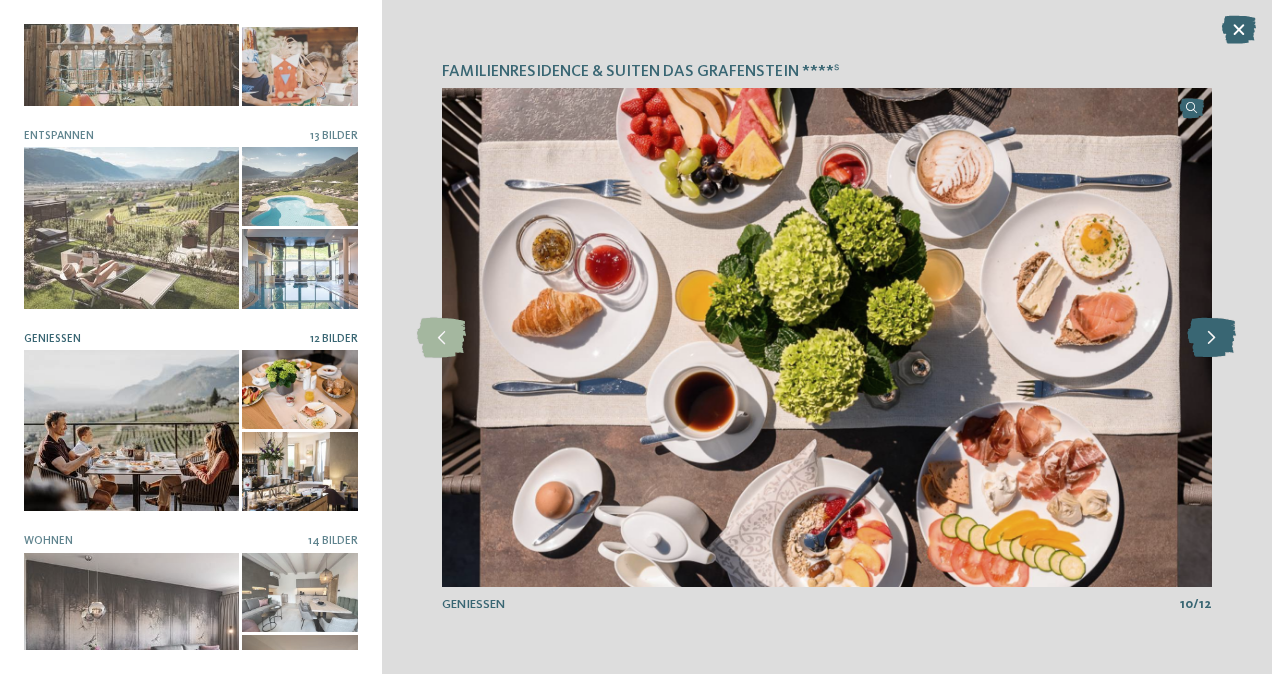click at bounding box center [1211, 338] 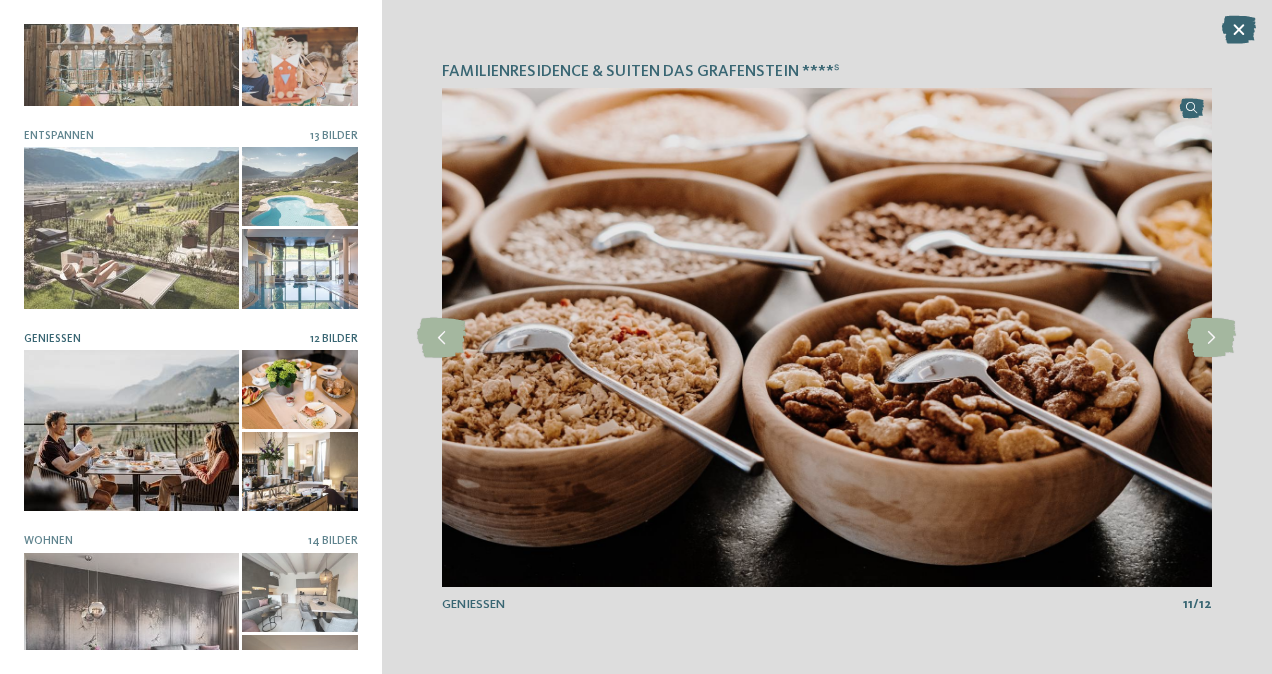 drag, startPoint x: 1240, startPoint y: 18, endPoint x: 970, endPoint y: 134, distance: 293.86392 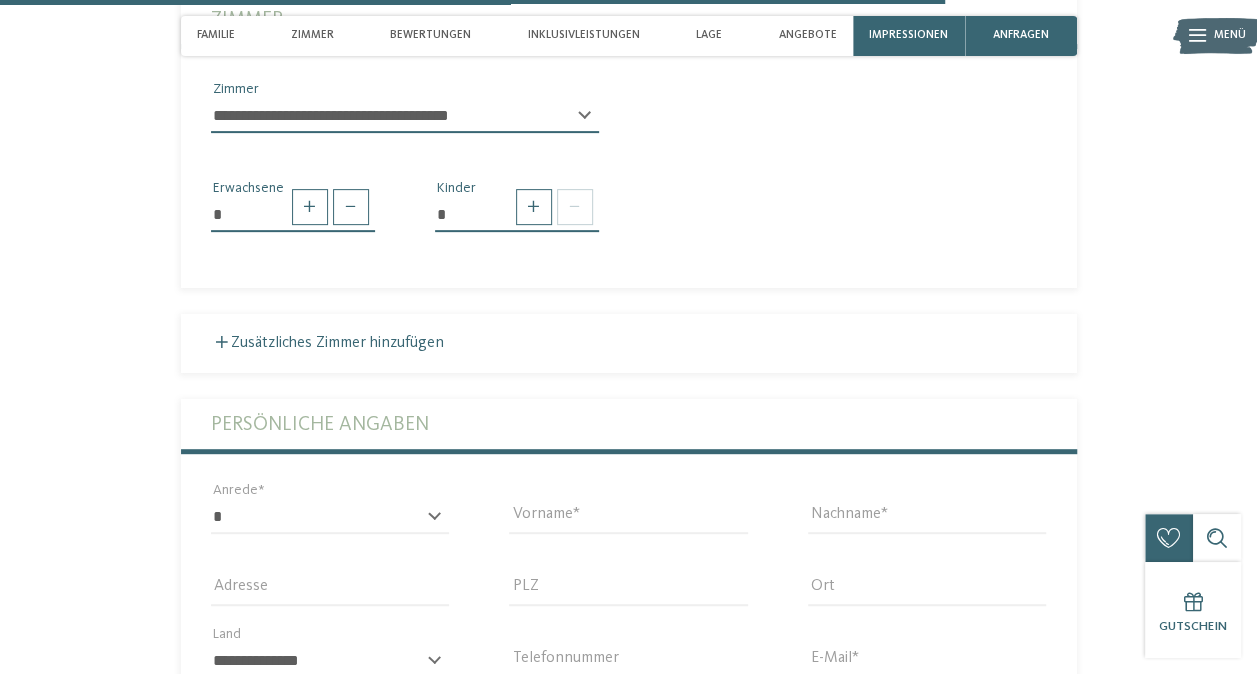 scroll, scrollTop: 4100, scrollLeft: 0, axis: vertical 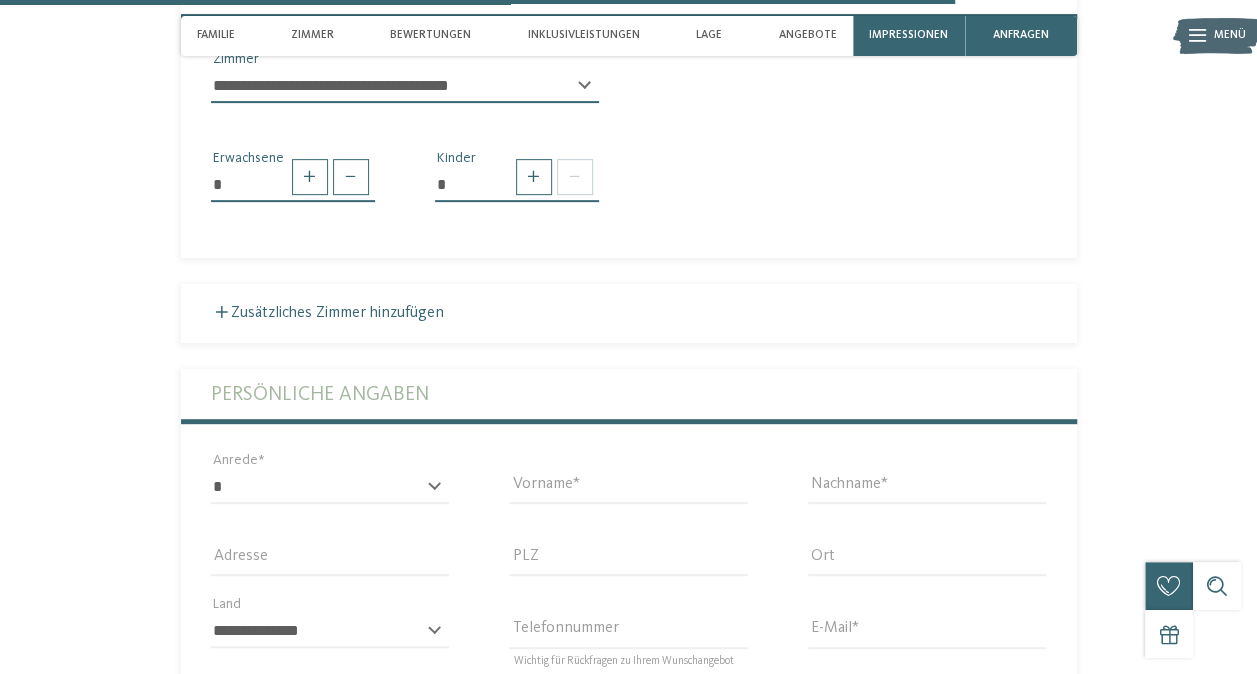 click on "**********" at bounding box center (405, 86) 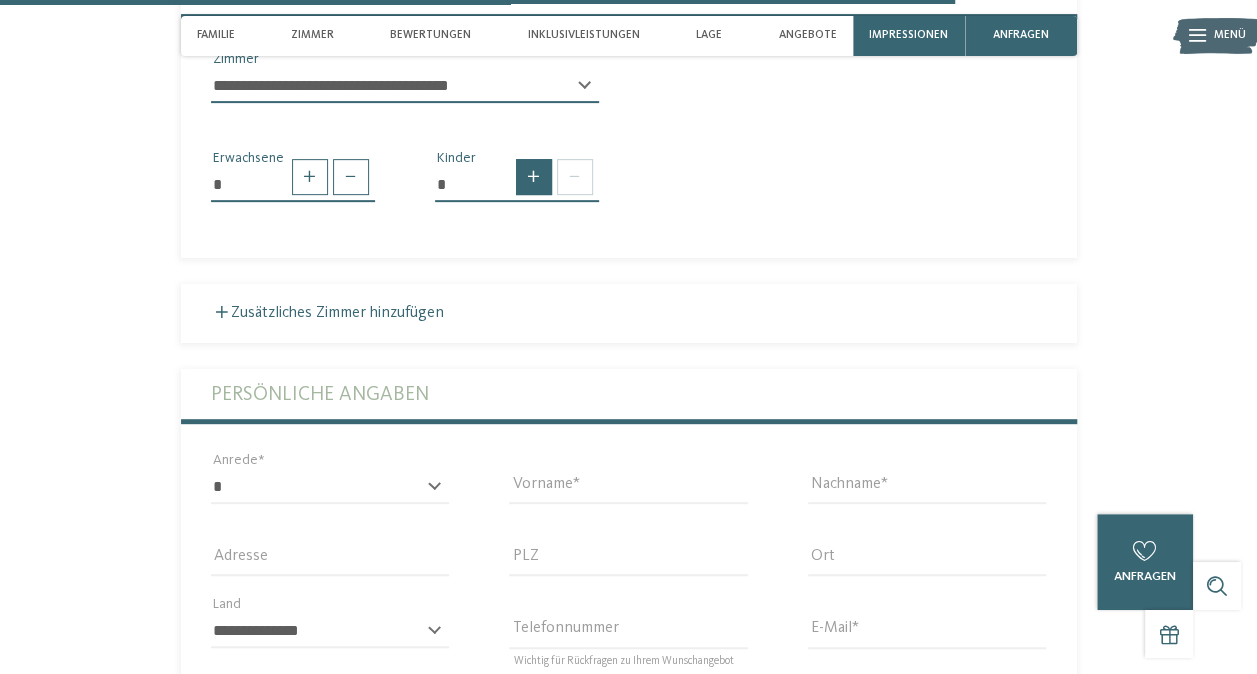 click at bounding box center (534, 177) 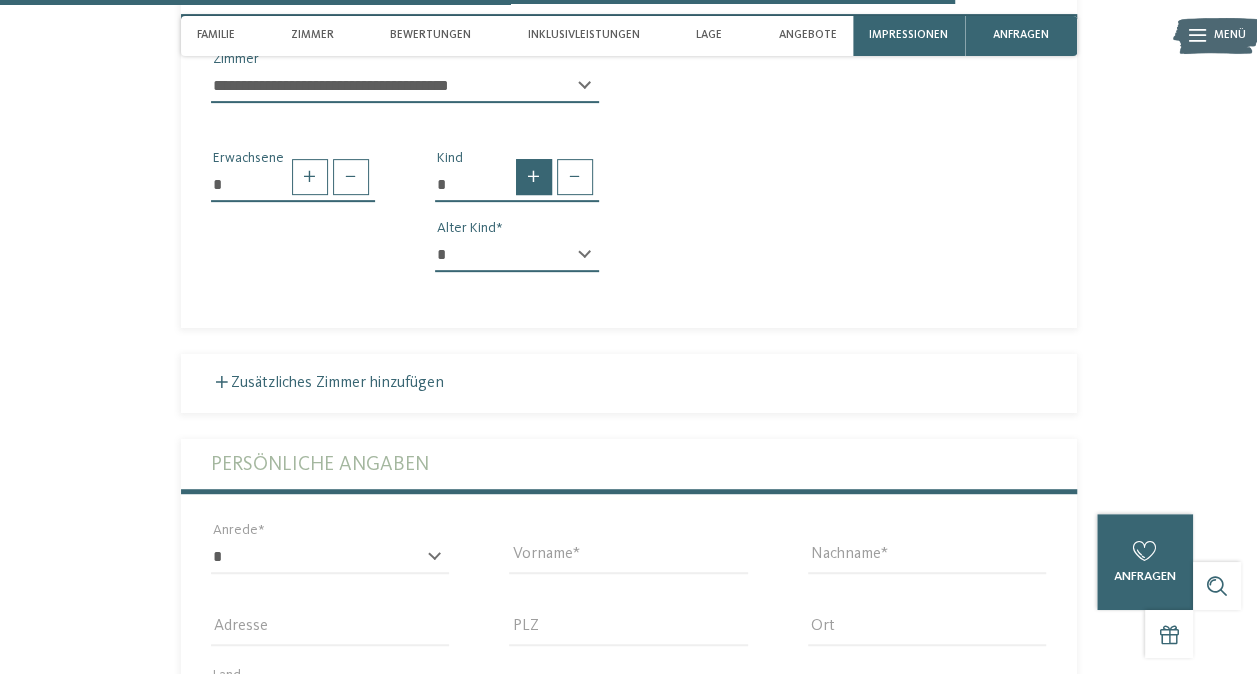 click at bounding box center [534, 177] 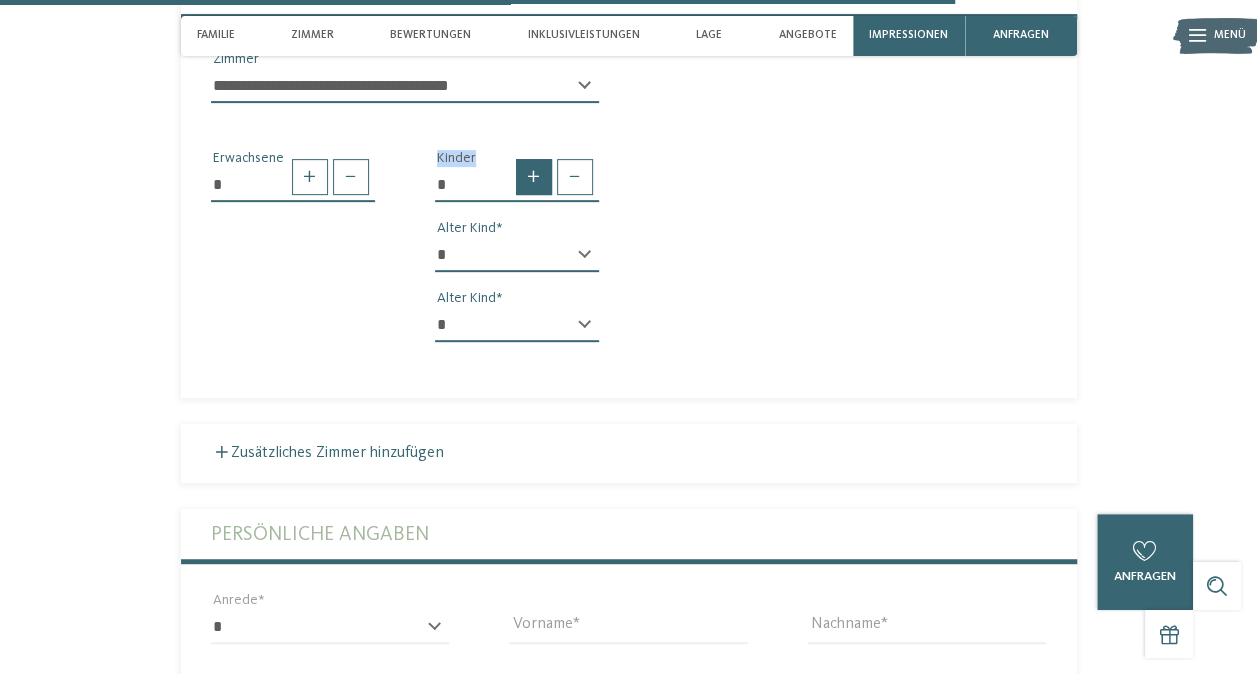 type on "*" 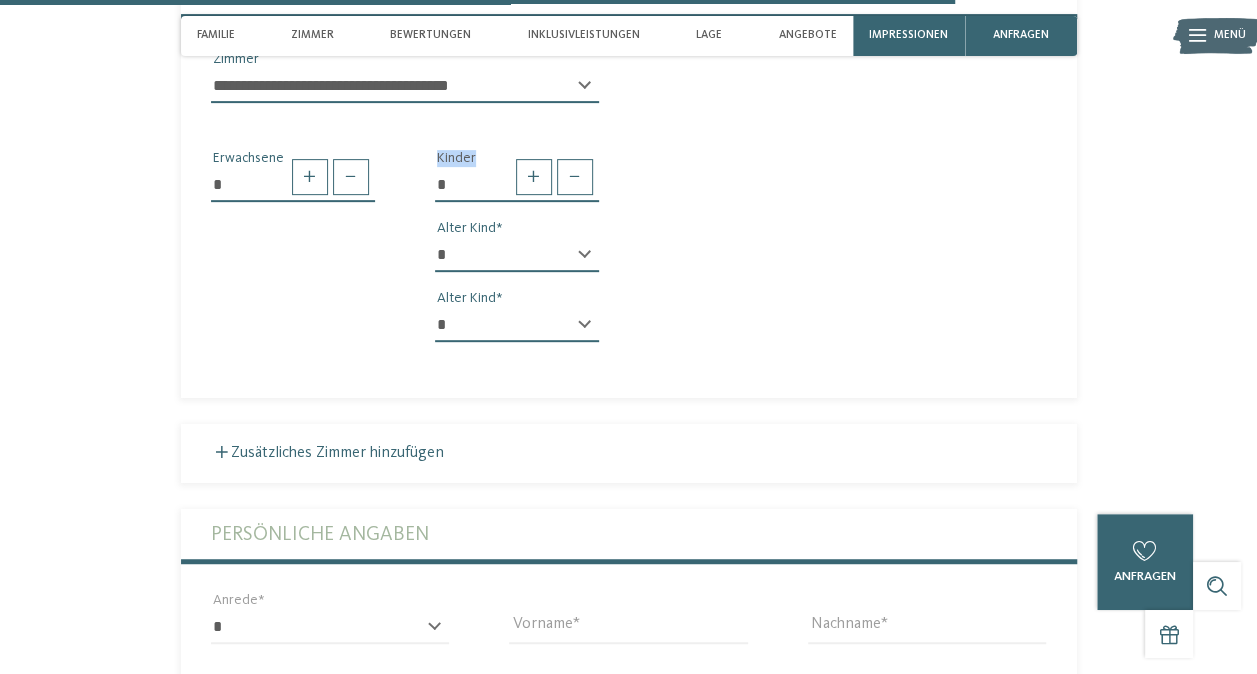 click on "* * * * * * * * * * * ** ** ** ** ** ** ** **" at bounding box center (517, 255) 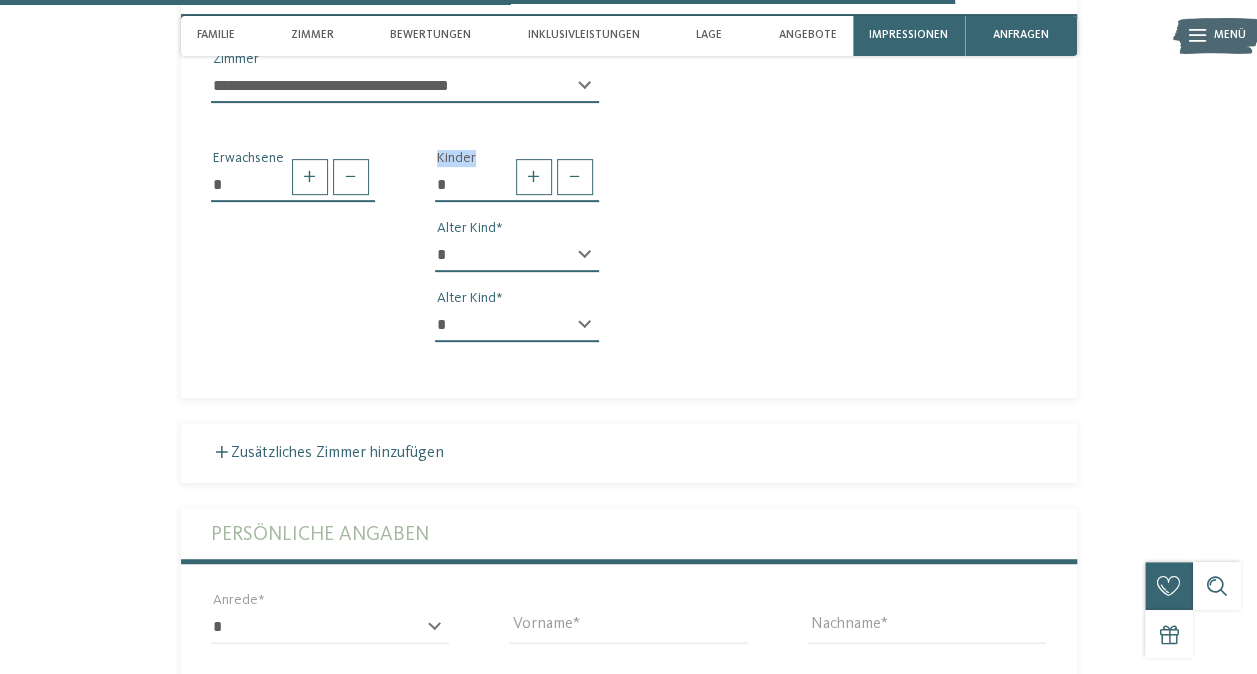 select on "*" 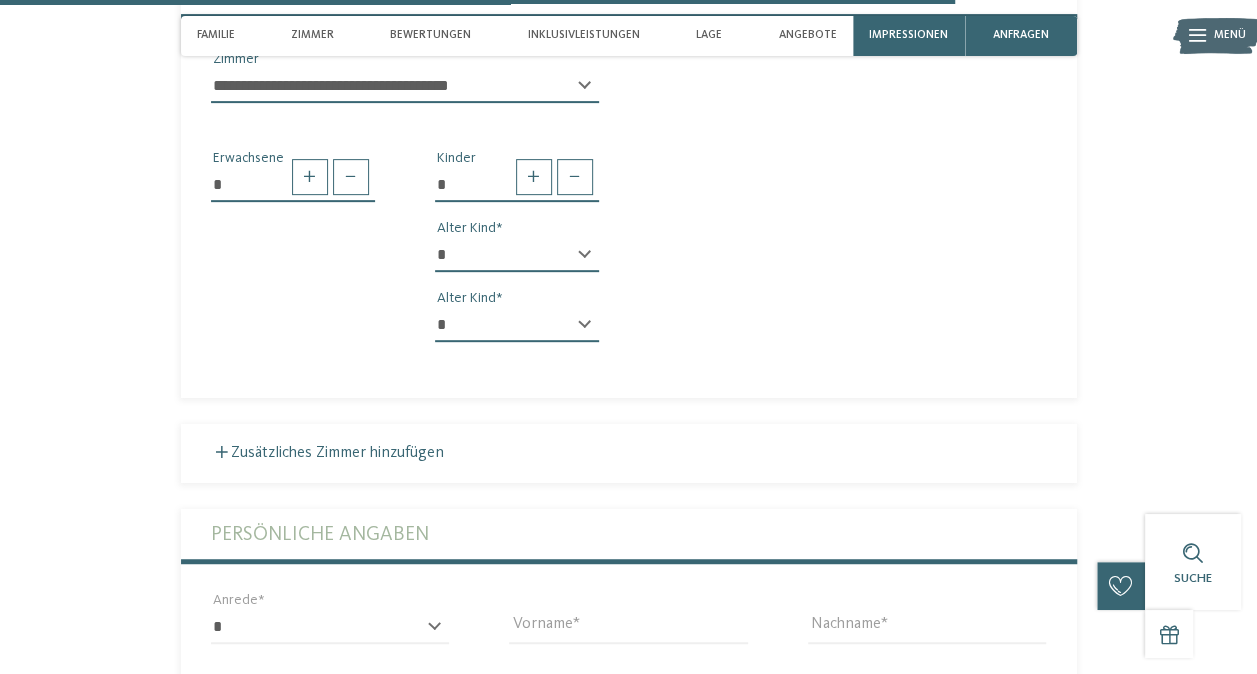 click on "*     Erwachsene           *     Kinder       * * * * * * * * * * * ** ** ** ** ** ** ** **     Alter Kind * * * * * * * * * * * ** ** ** ** ** ** ** **     Alter Kind" at bounding box center [629, 238] 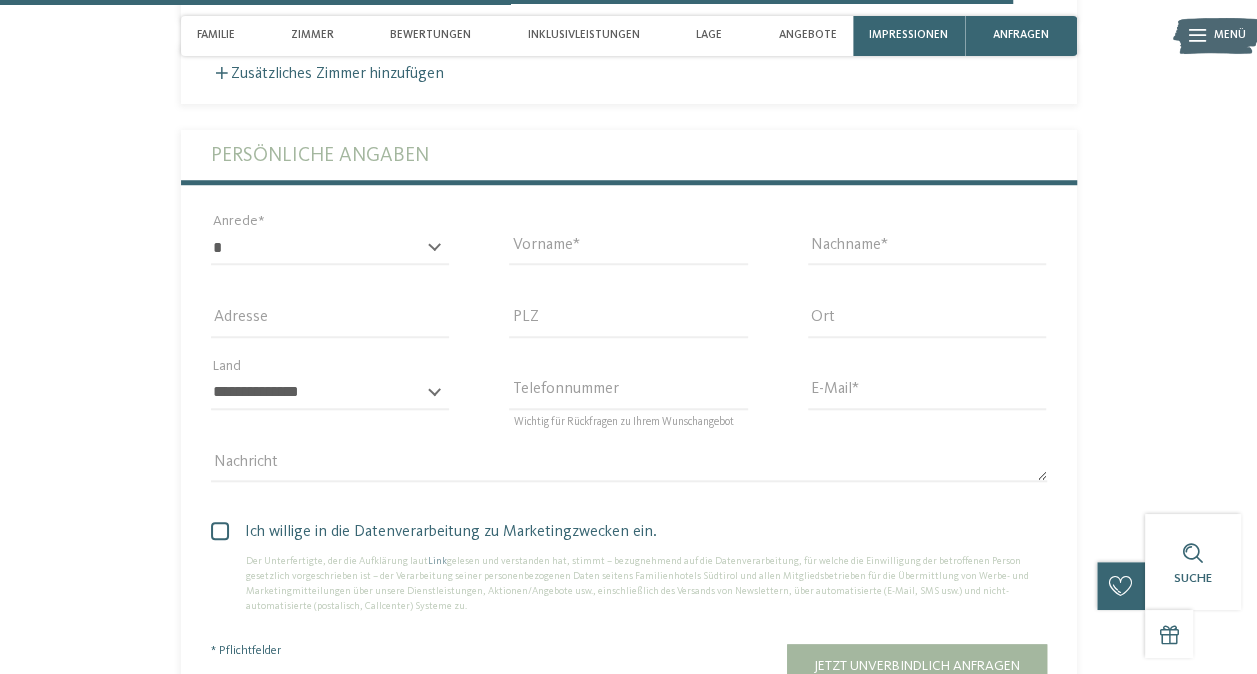 scroll, scrollTop: 4500, scrollLeft: 0, axis: vertical 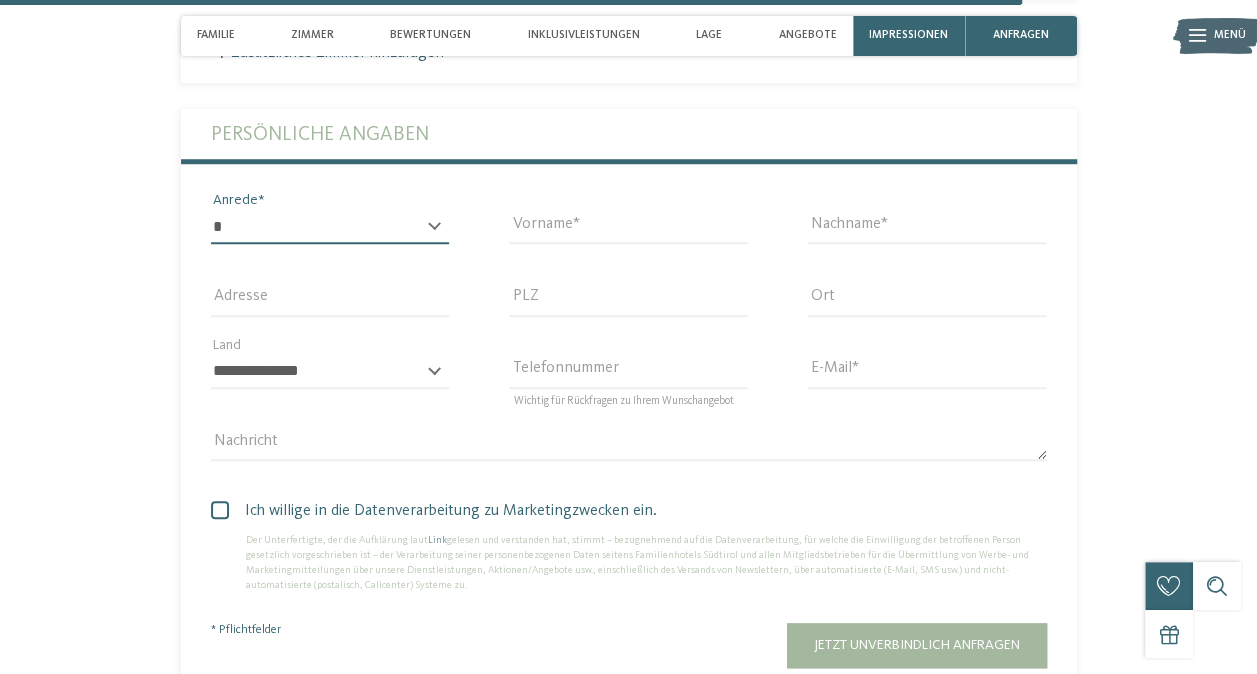 click on "* **** **** ******* ******" at bounding box center [330, 227] 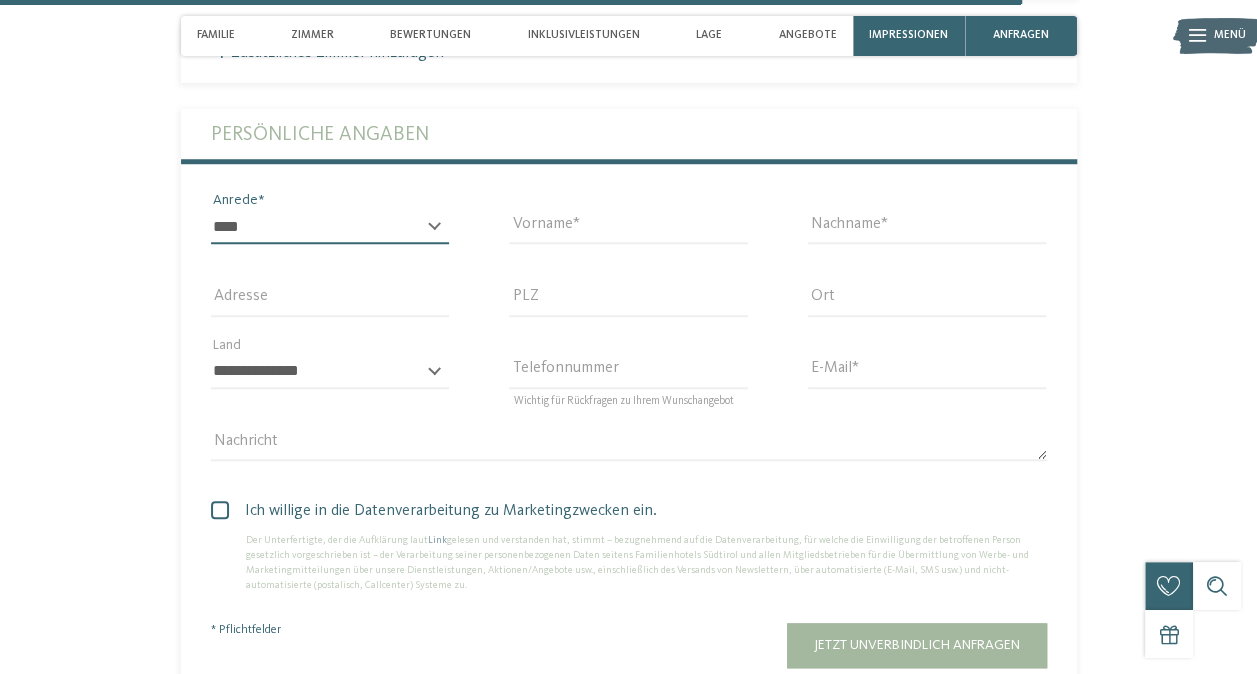 click on "* **** **** ******* ******" at bounding box center [330, 227] 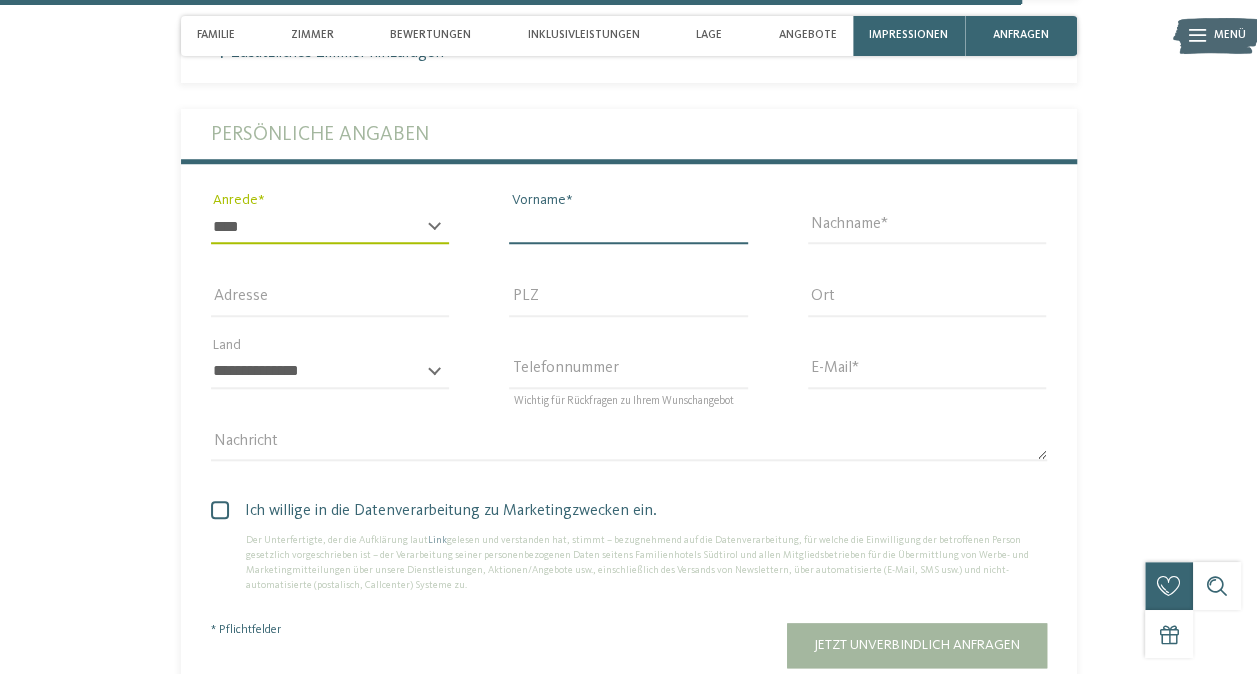 click on "Vorname" at bounding box center [628, 227] 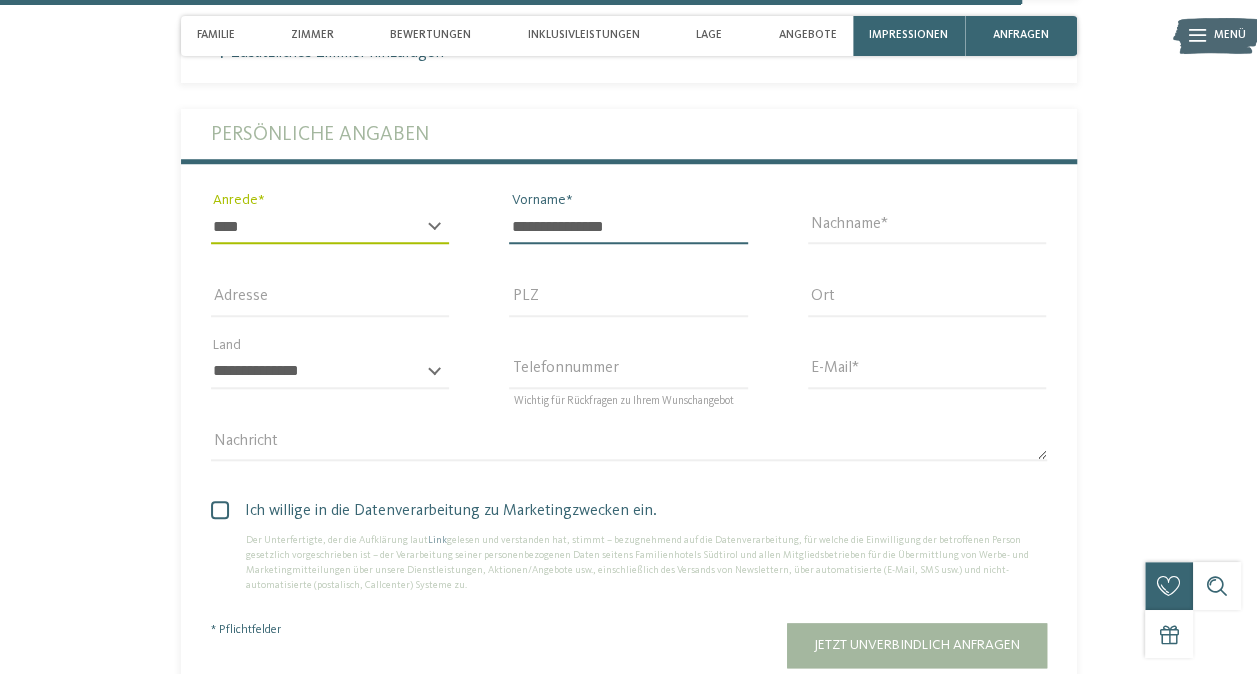 type on "**********" 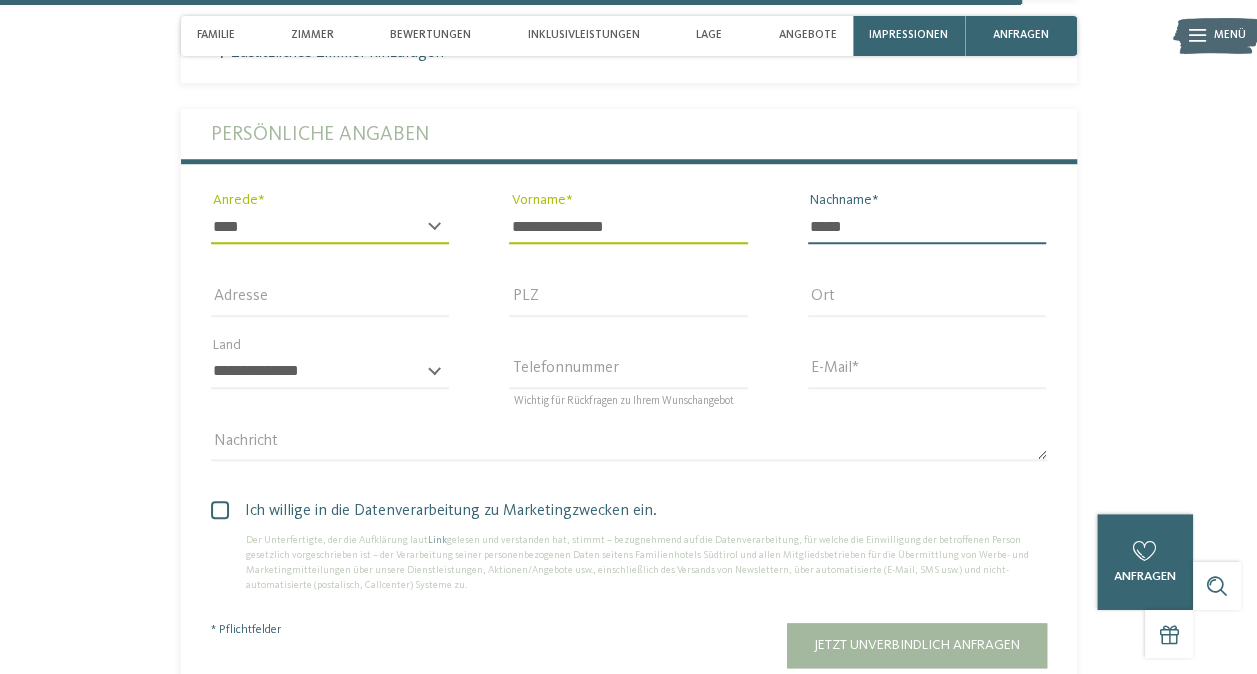 type on "*****" 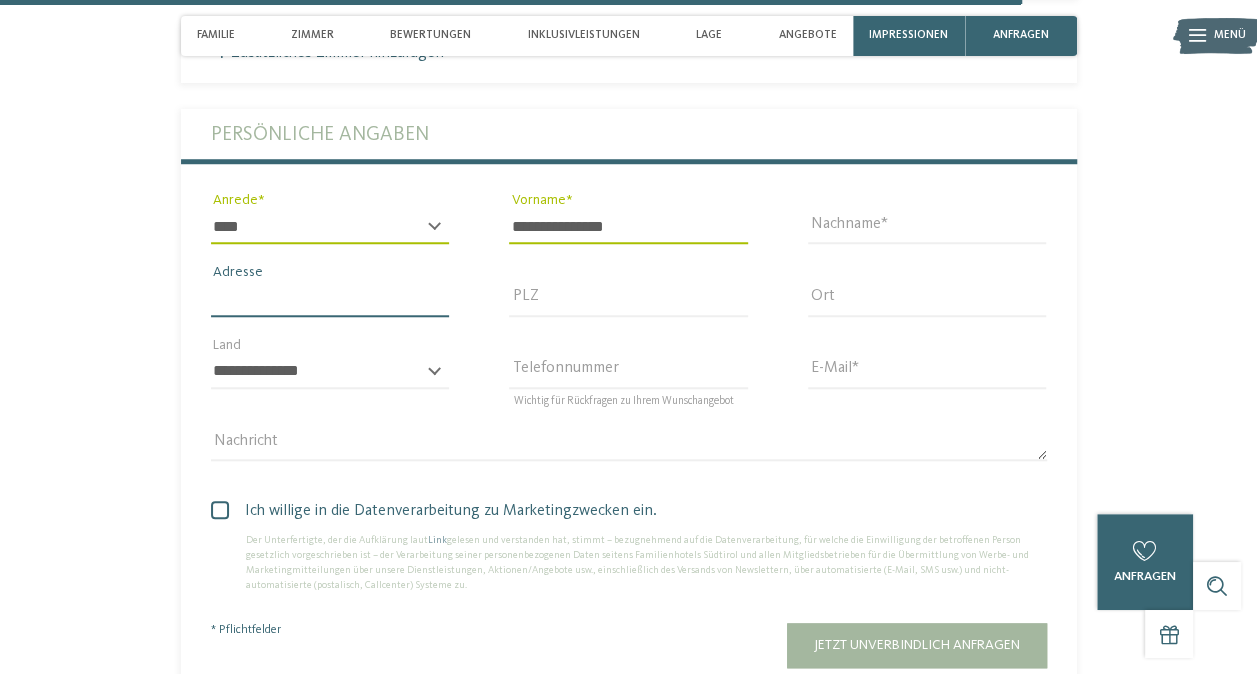click on "Adresse" at bounding box center (330, 299) 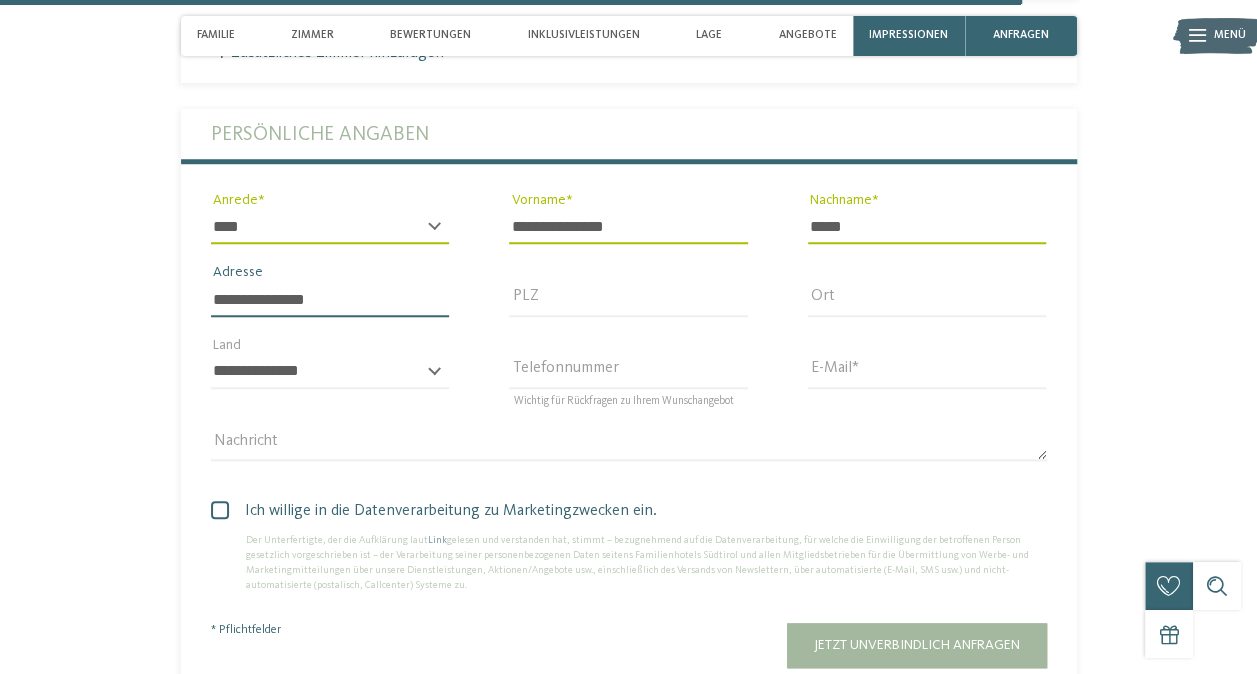 type on "**********" 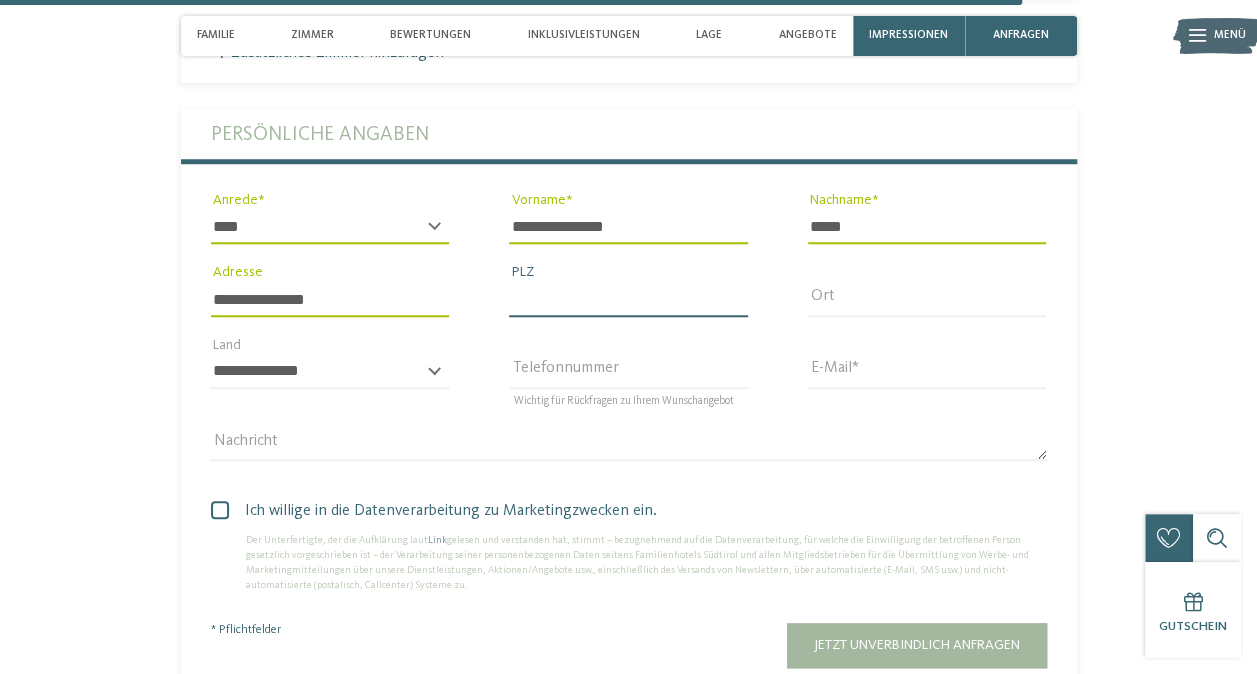 click on "PLZ" at bounding box center [628, 299] 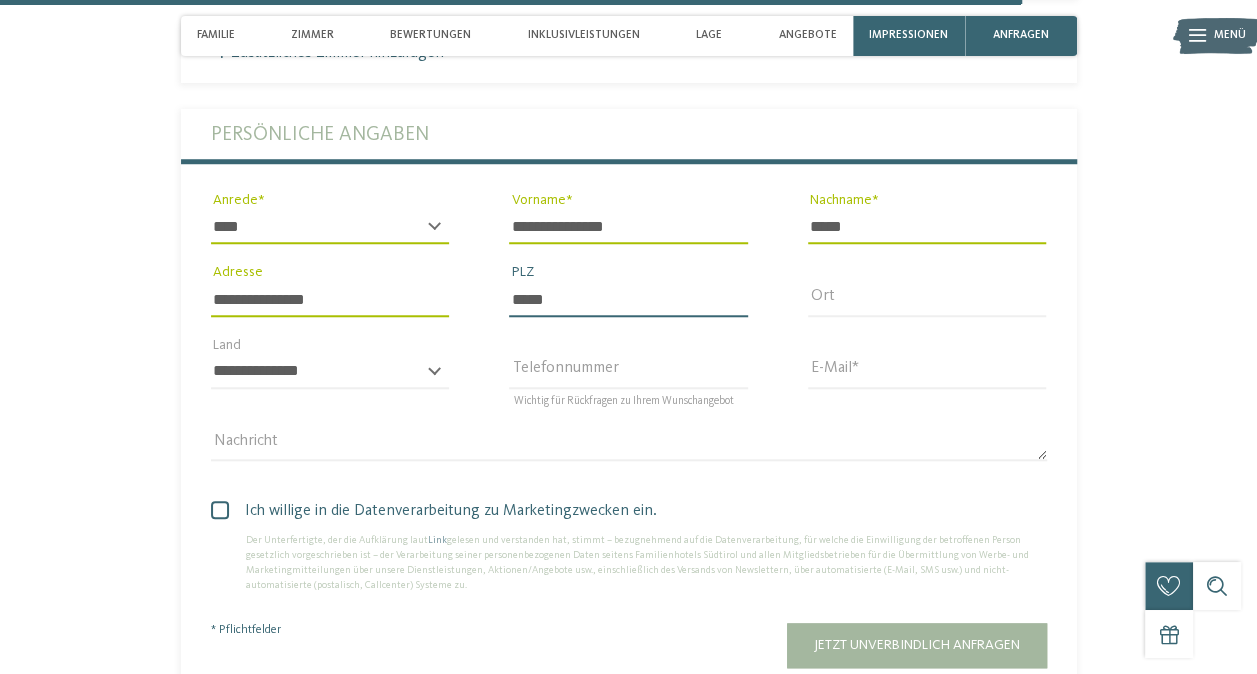 type on "*****" 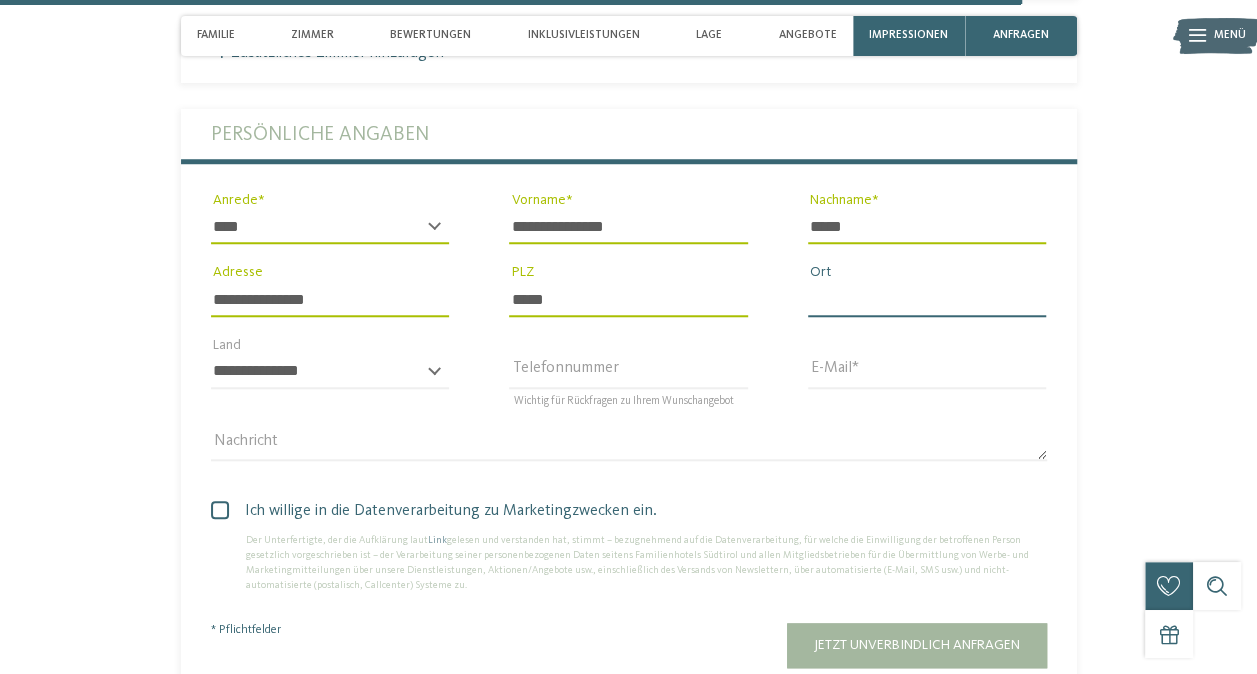 click on "Ort" at bounding box center [927, 299] 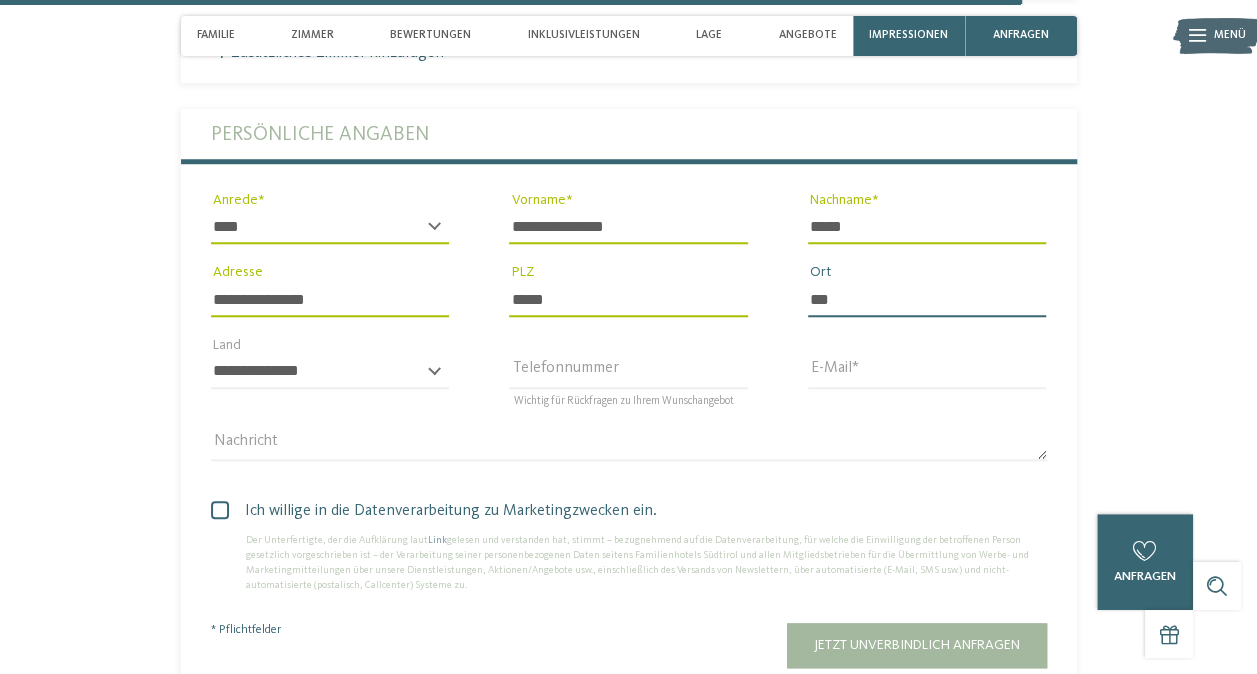 type on "***" 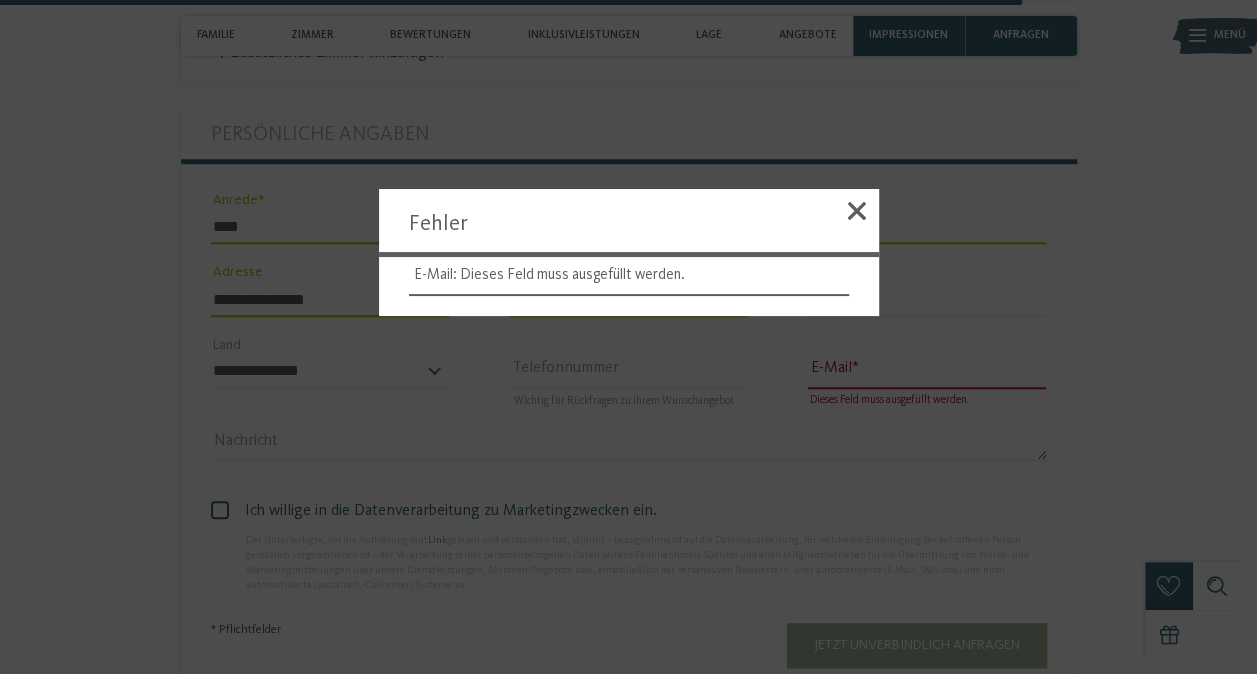 click at bounding box center (857, 211) 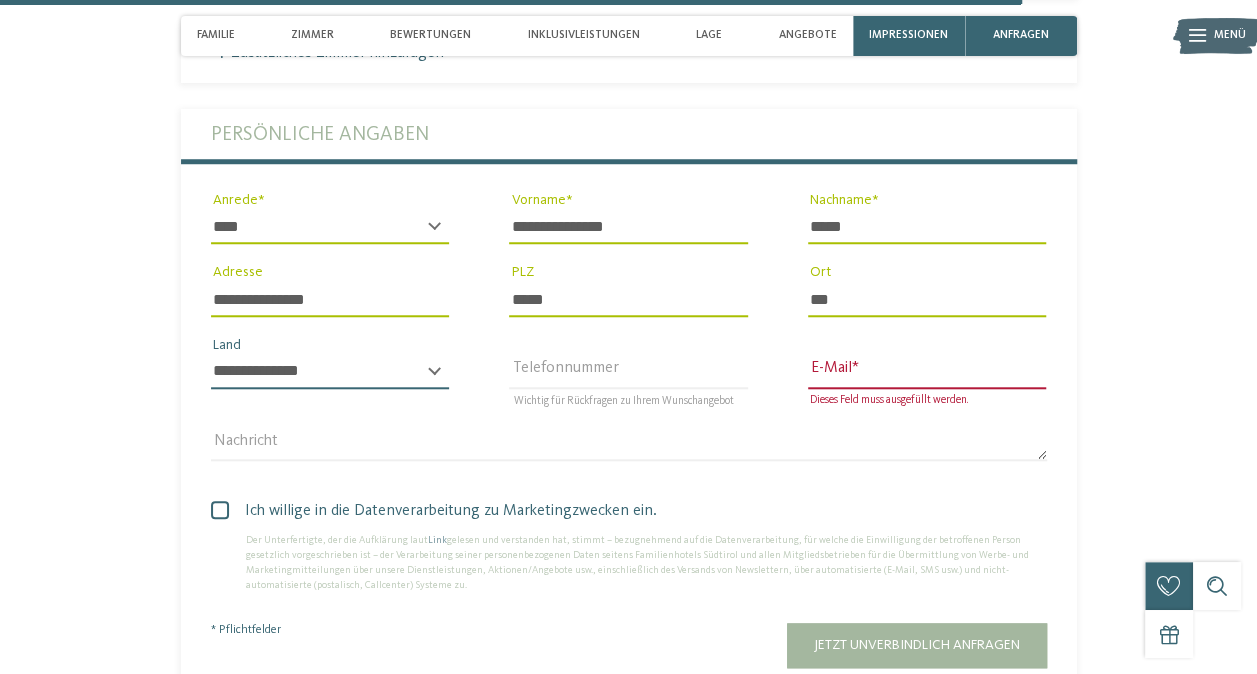 click on "**********" at bounding box center [330, 372] 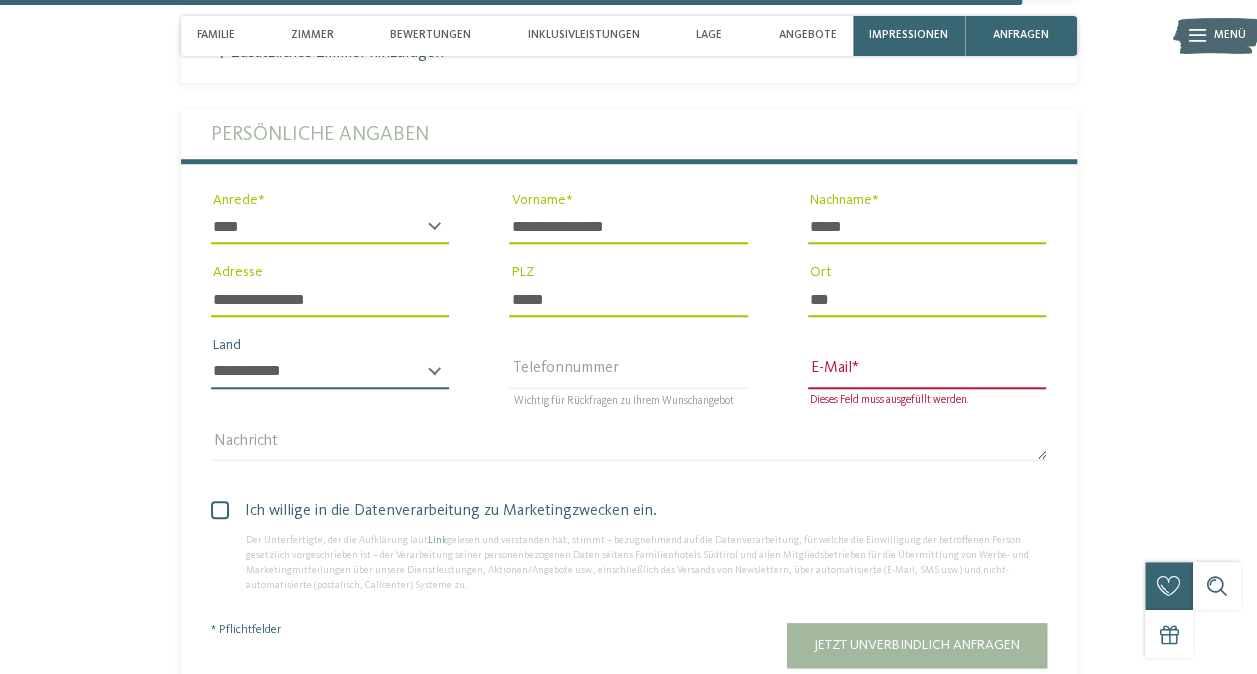 click on "**********" at bounding box center (330, 372) 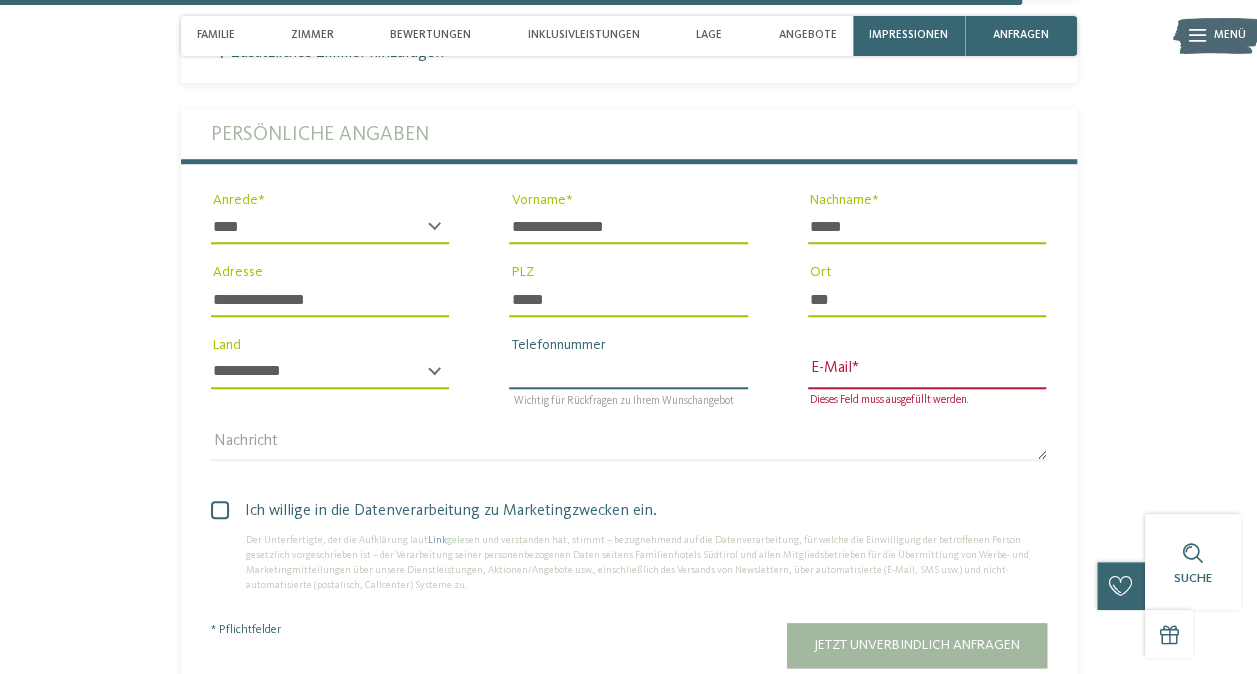 click on "Telefonnummer" at bounding box center [628, 372] 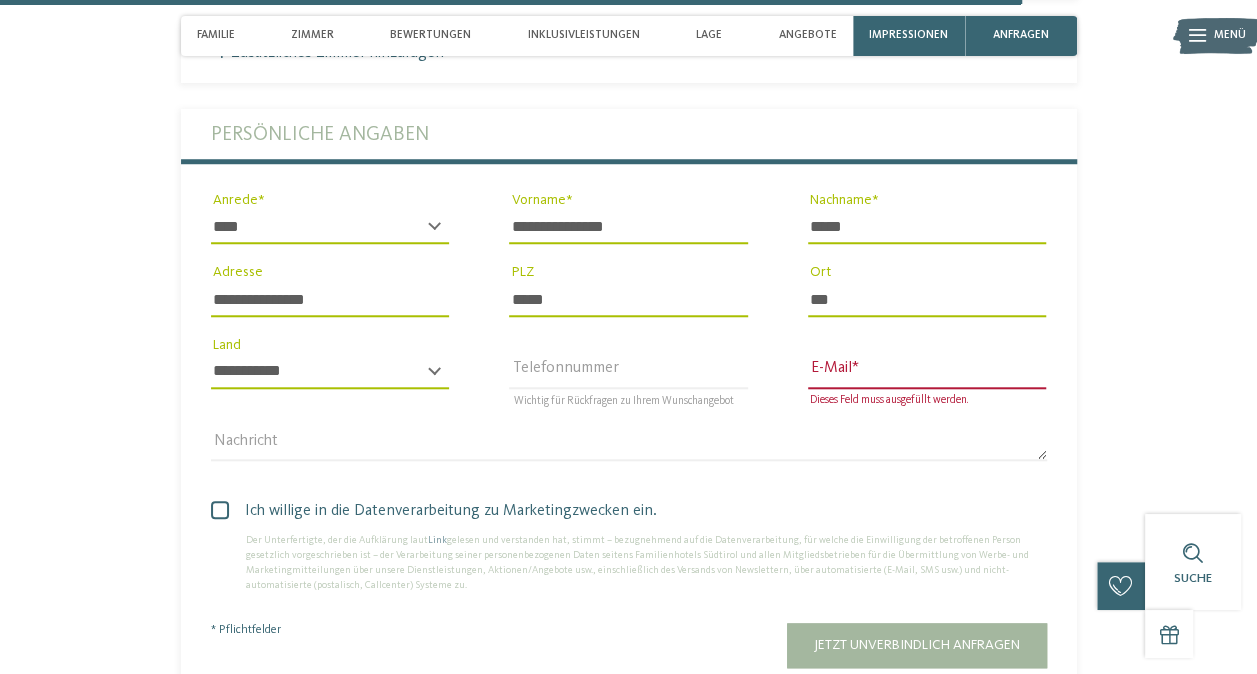 click on "Nachricht" at bounding box center [629, 443] 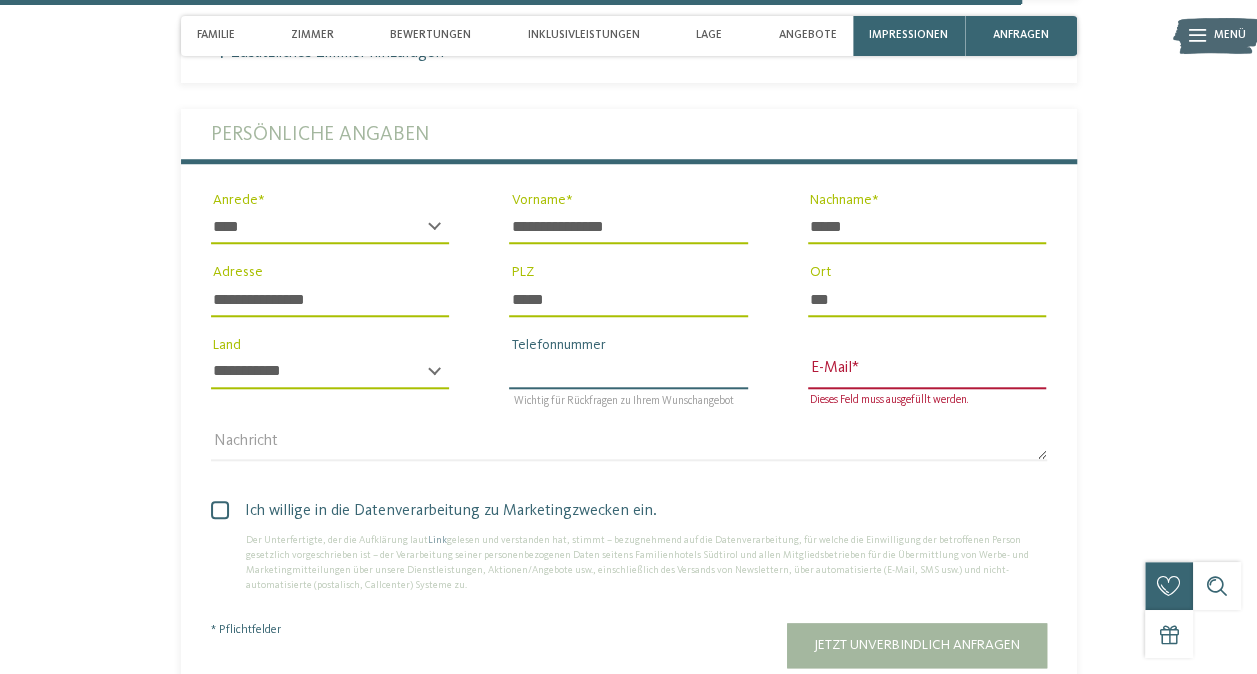 click on "Telefonnummer" at bounding box center (628, 372) 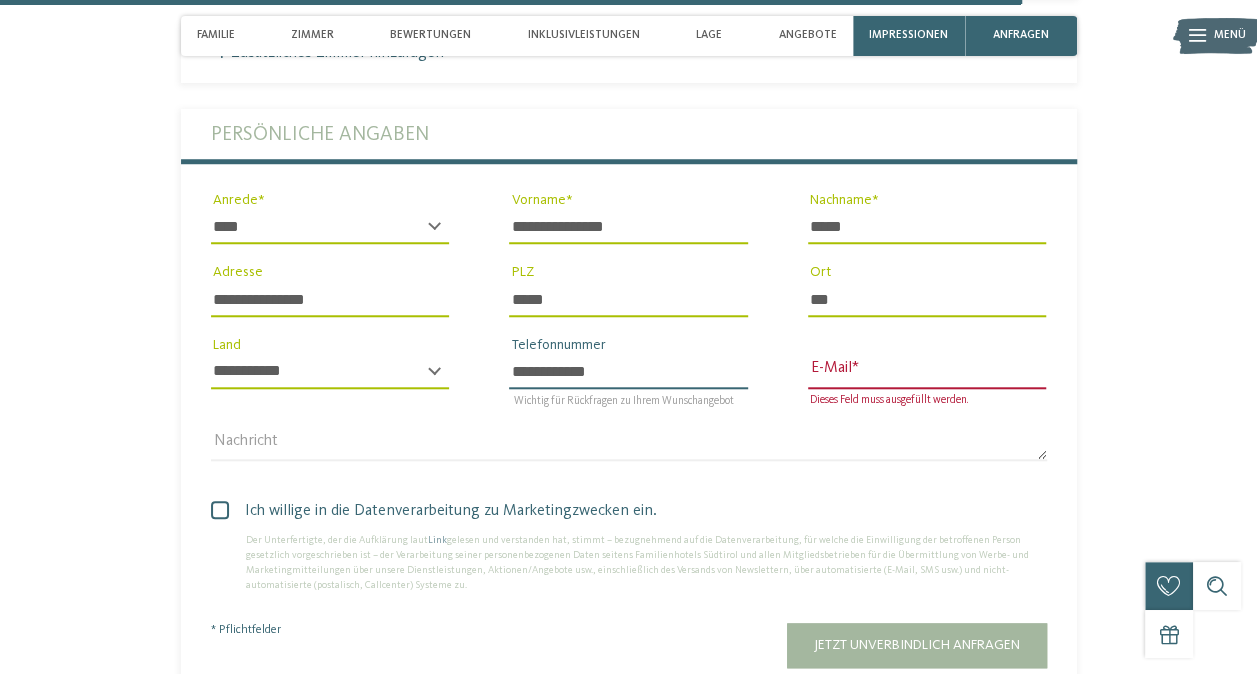 type on "**********" 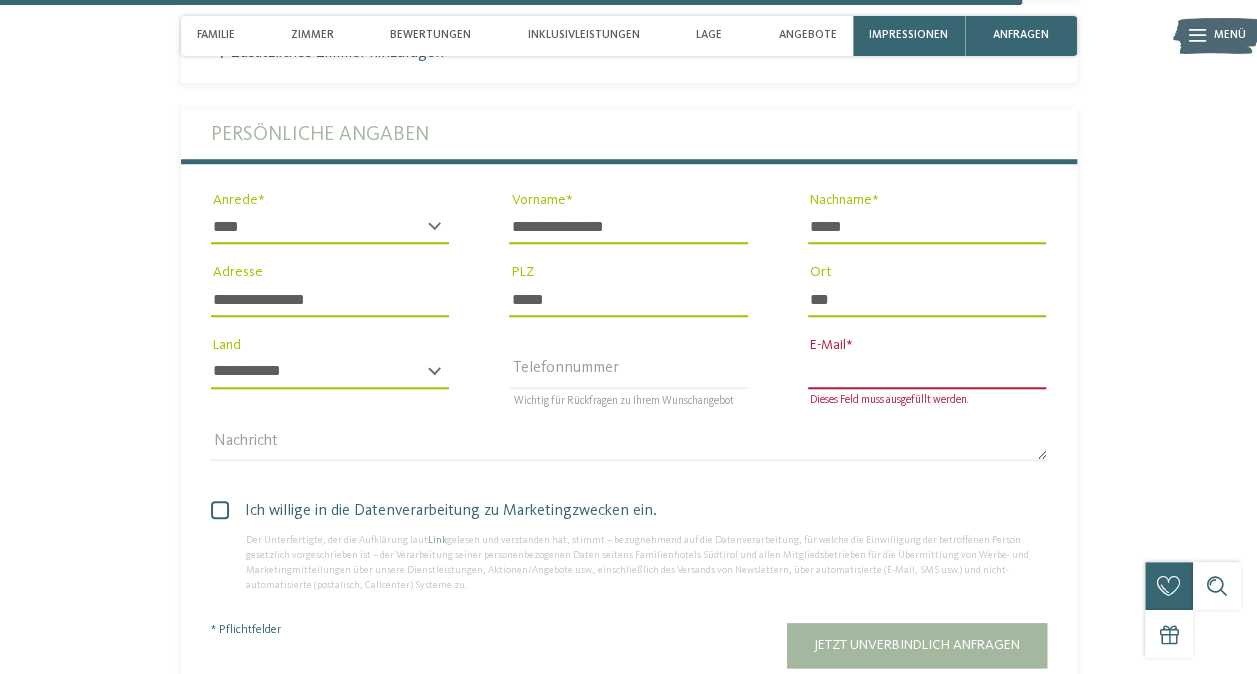 click on "E-Mail" at bounding box center (927, 372) 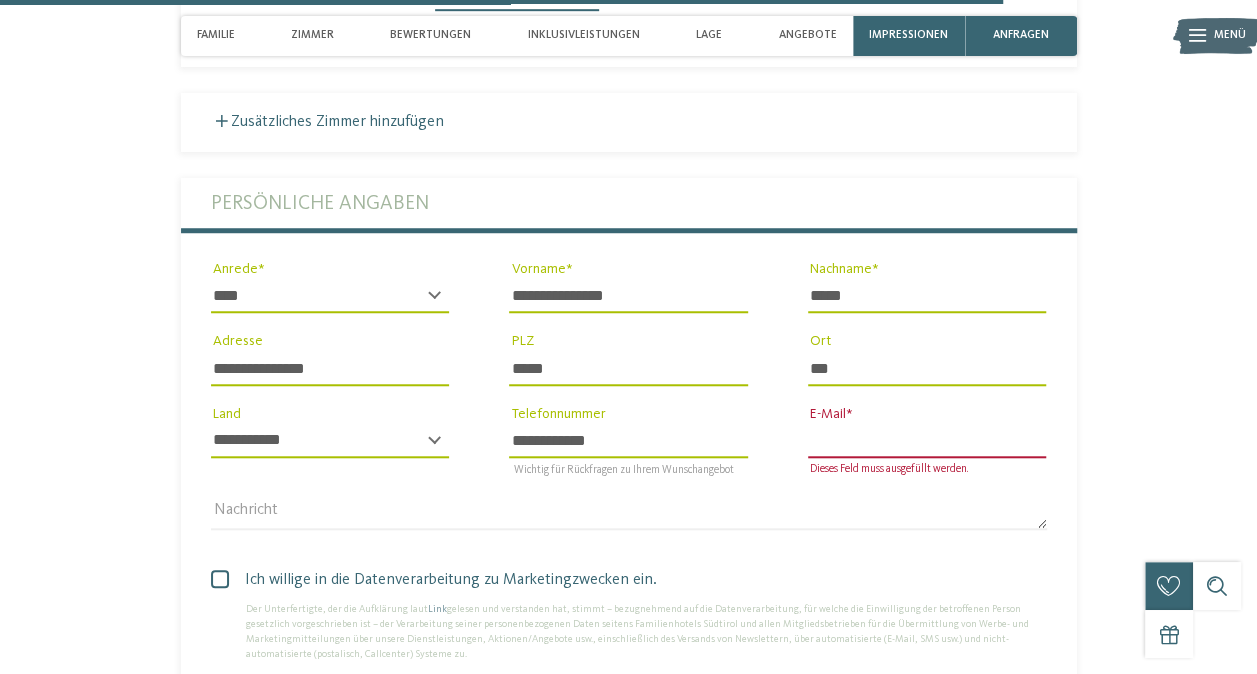 scroll, scrollTop: 4400, scrollLeft: 0, axis: vertical 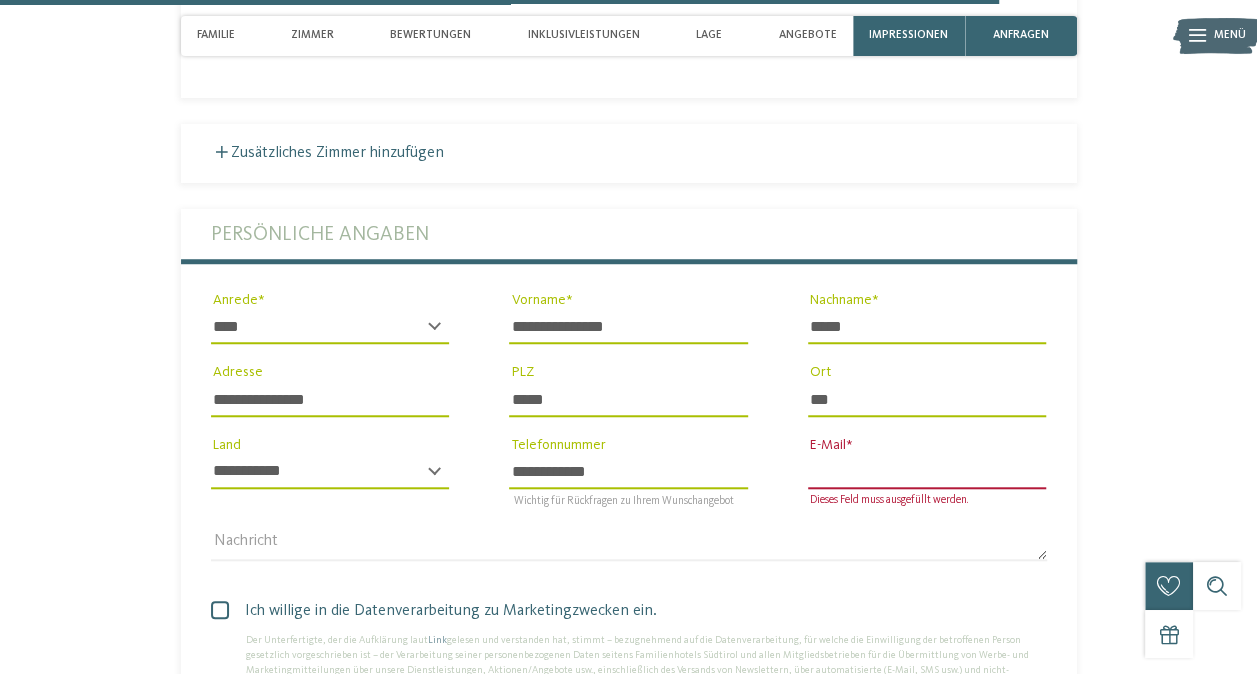 click on "E-Mail" at bounding box center [927, 472] 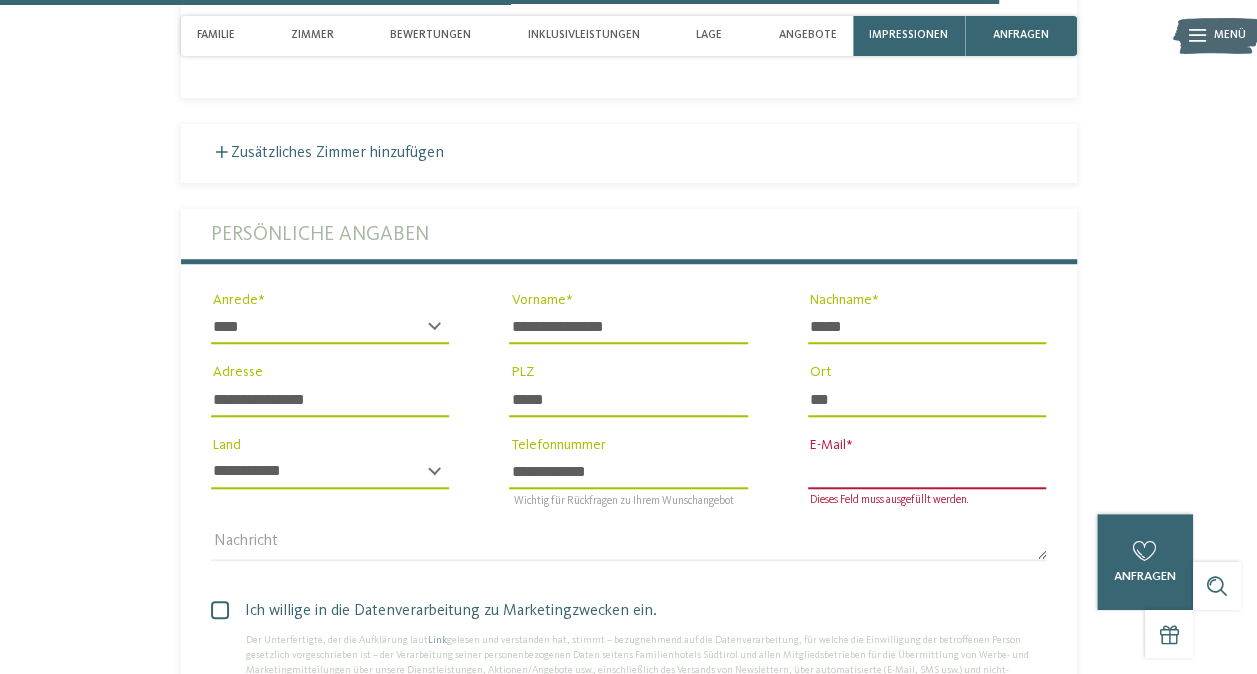 type on "**********" 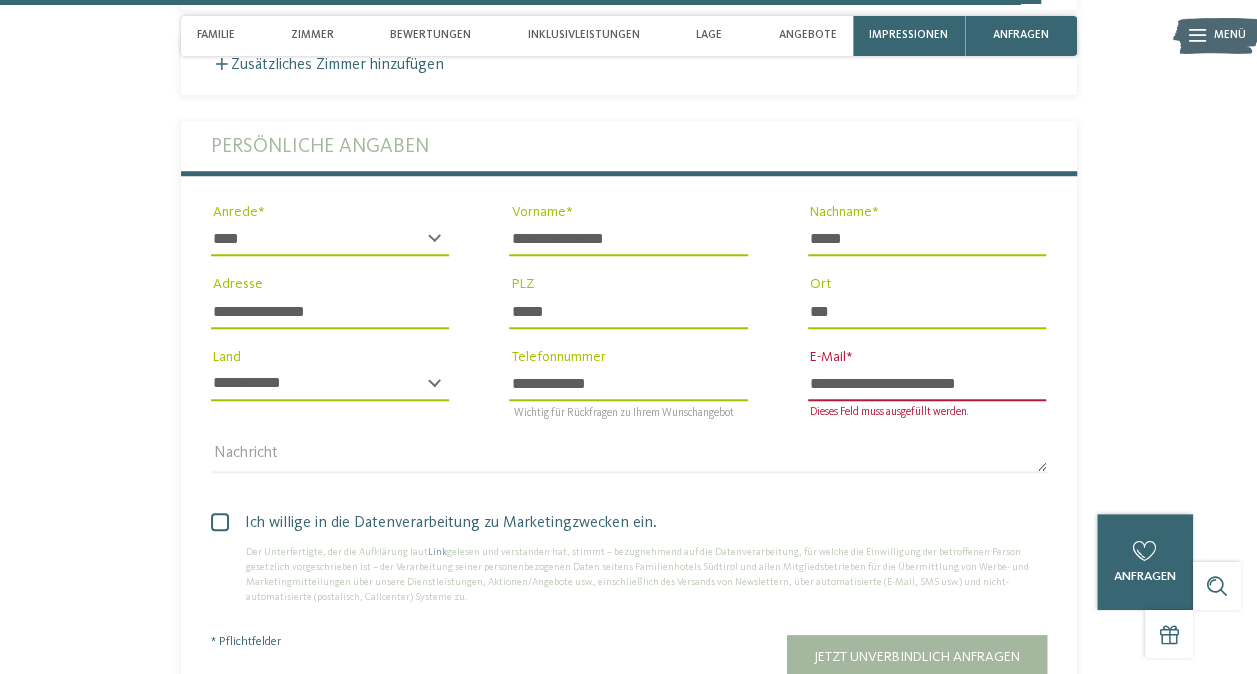scroll, scrollTop: 4700, scrollLeft: 0, axis: vertical 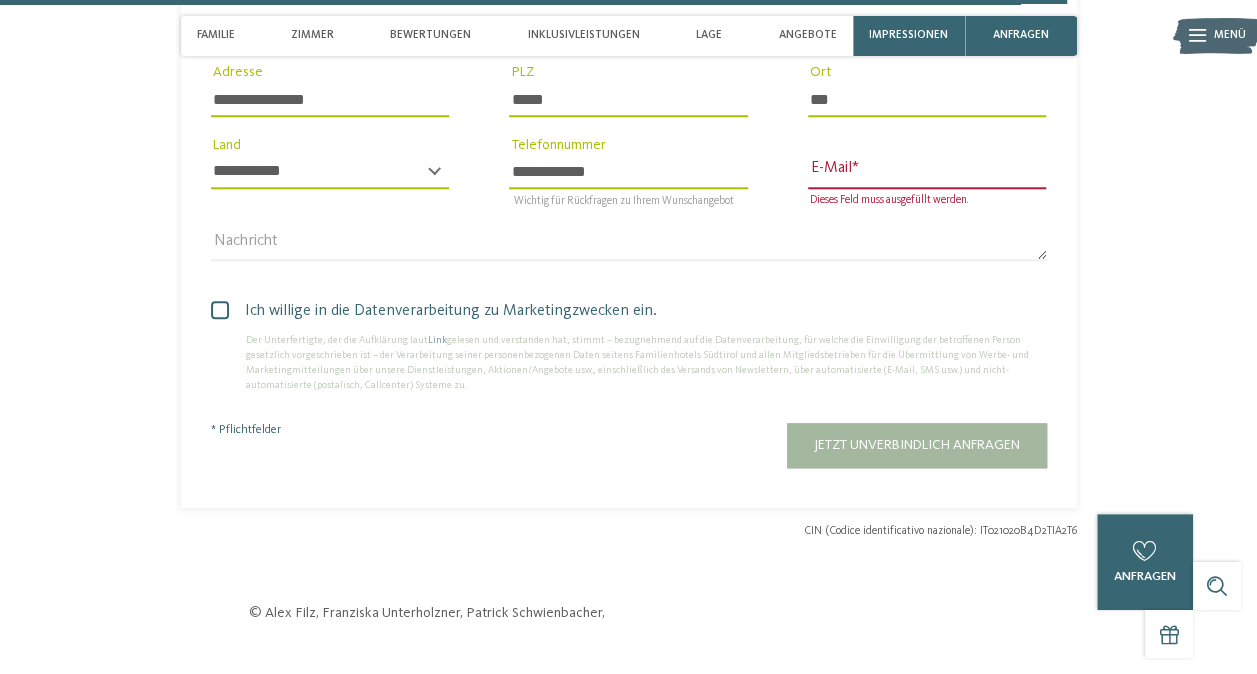 click at bounding box center [220, 310] 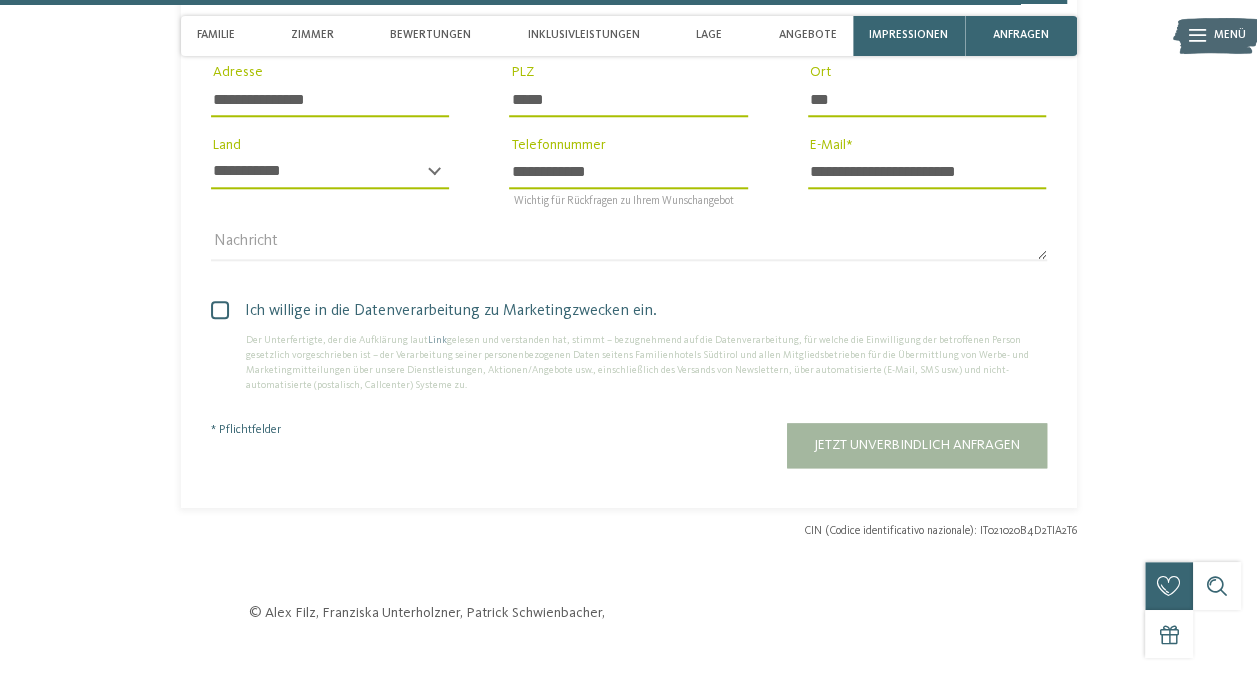 drag, startPoint x: 280, startPoint y: 224, endPoint x: 280, endPoint y: 235, distance: 11 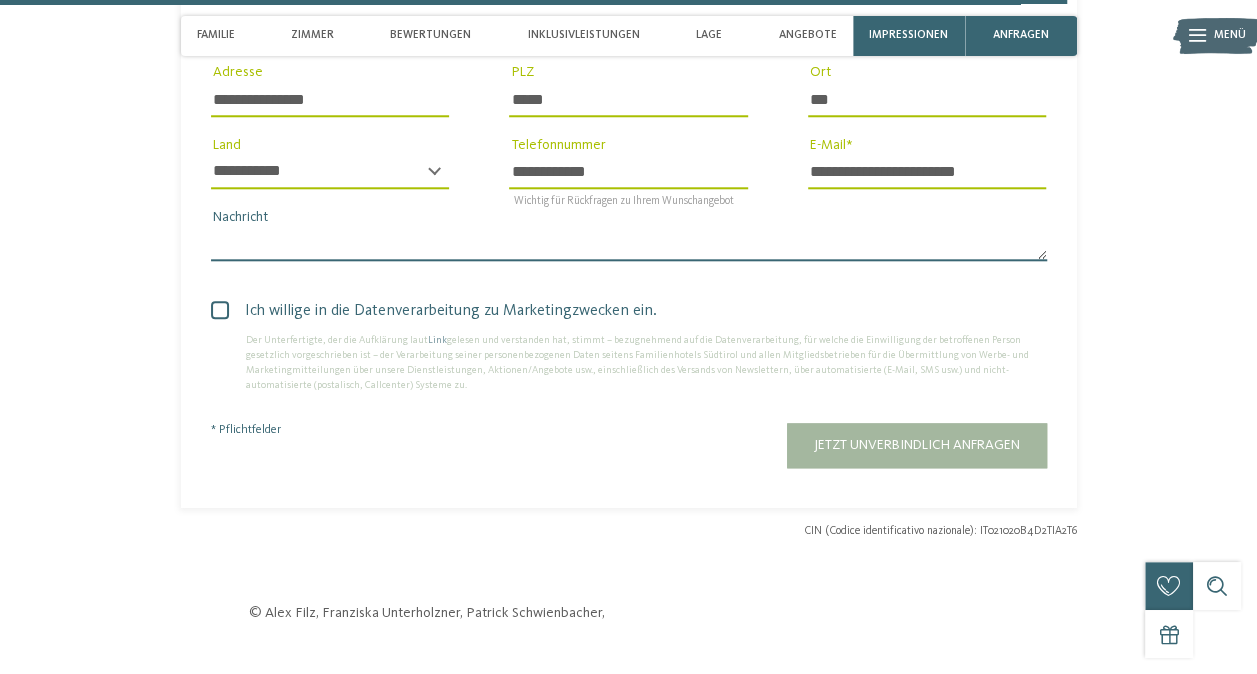 drag, startPoint x: 280, startPoint y: 236, endPoint x: 254, endPoint y: 279, distance: 50.24938 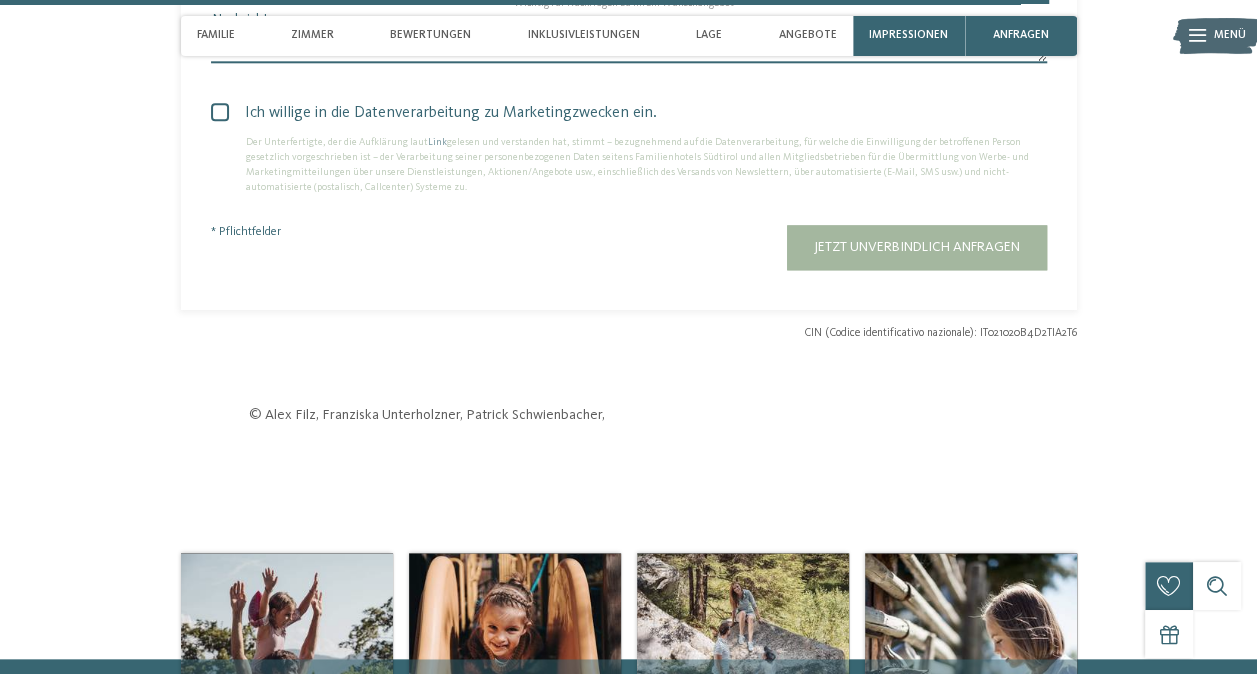 scroll, scrollTop: 4900, scrollLeft: 0, axis: vertical 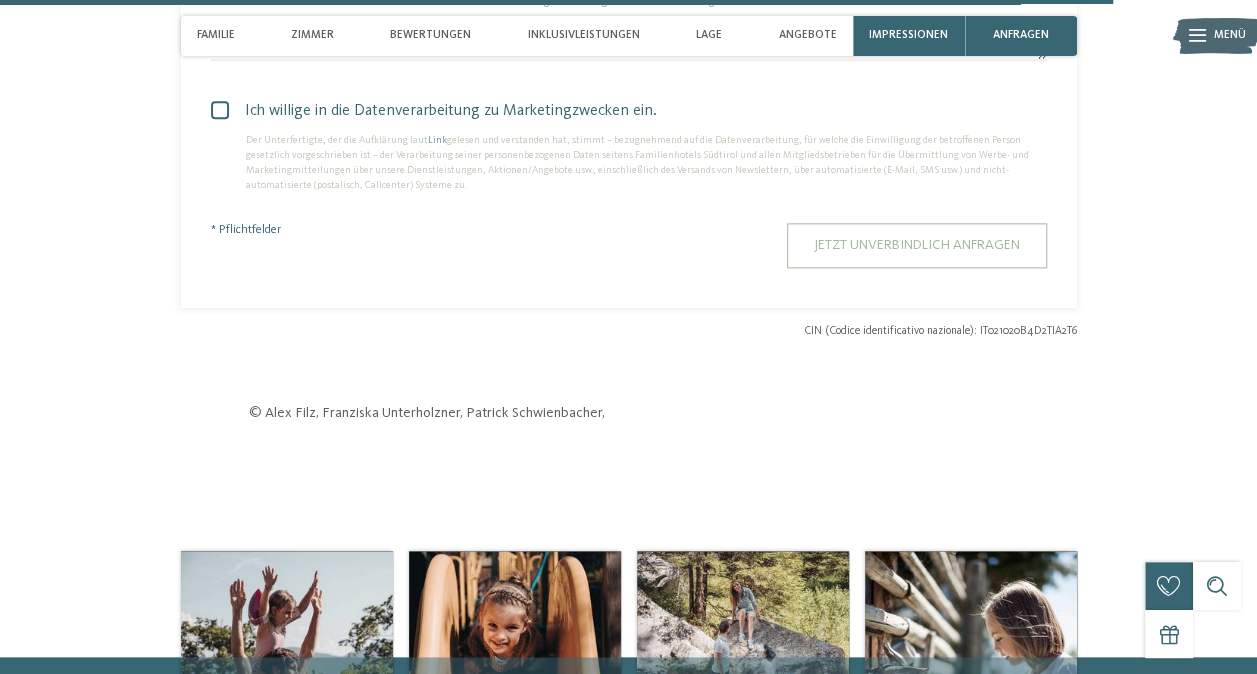 click on "Jetzt unverbindlich anfragen" at bounding box center (917, 245) 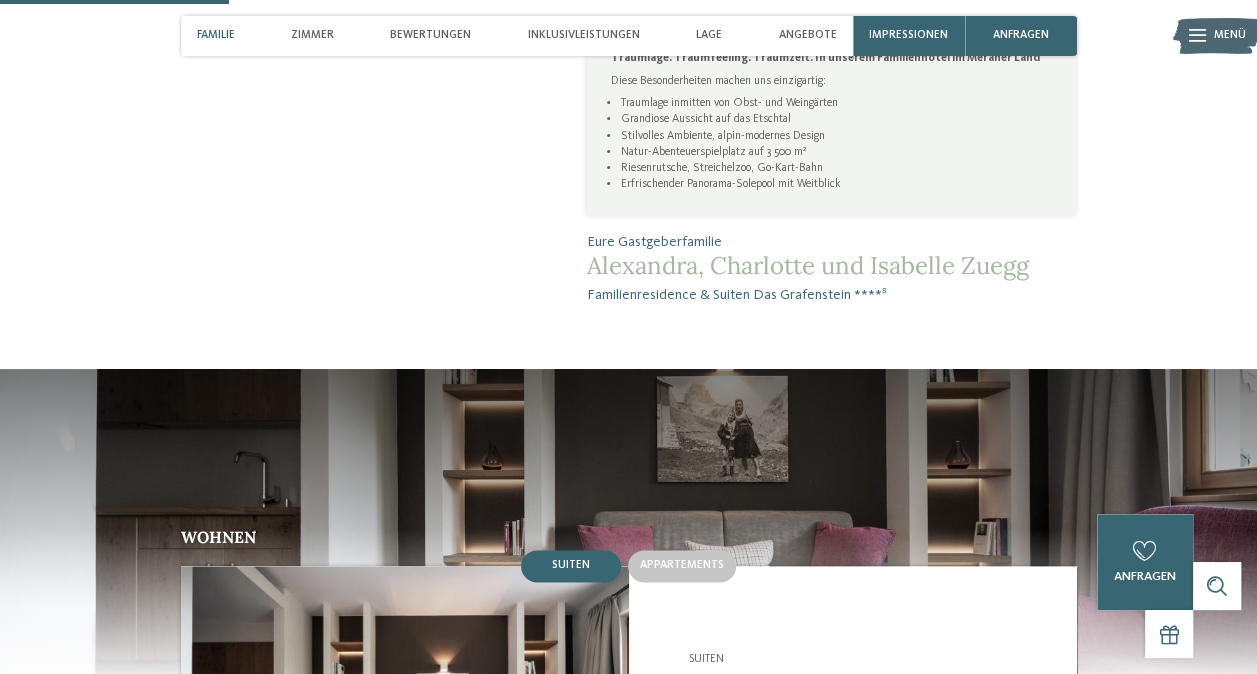 scroll, scrollTop: 1000, scrollLeft: 0, axis: vertical 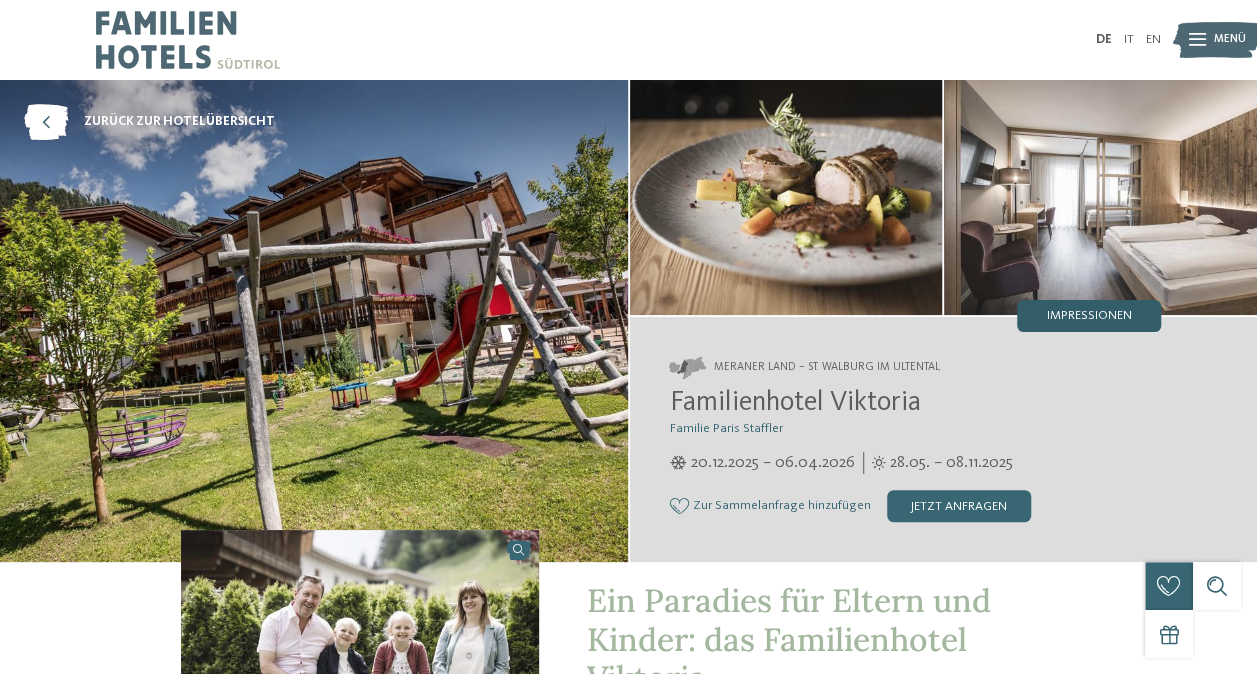 click on "Impressionen" at bounding box center [1089, 316] 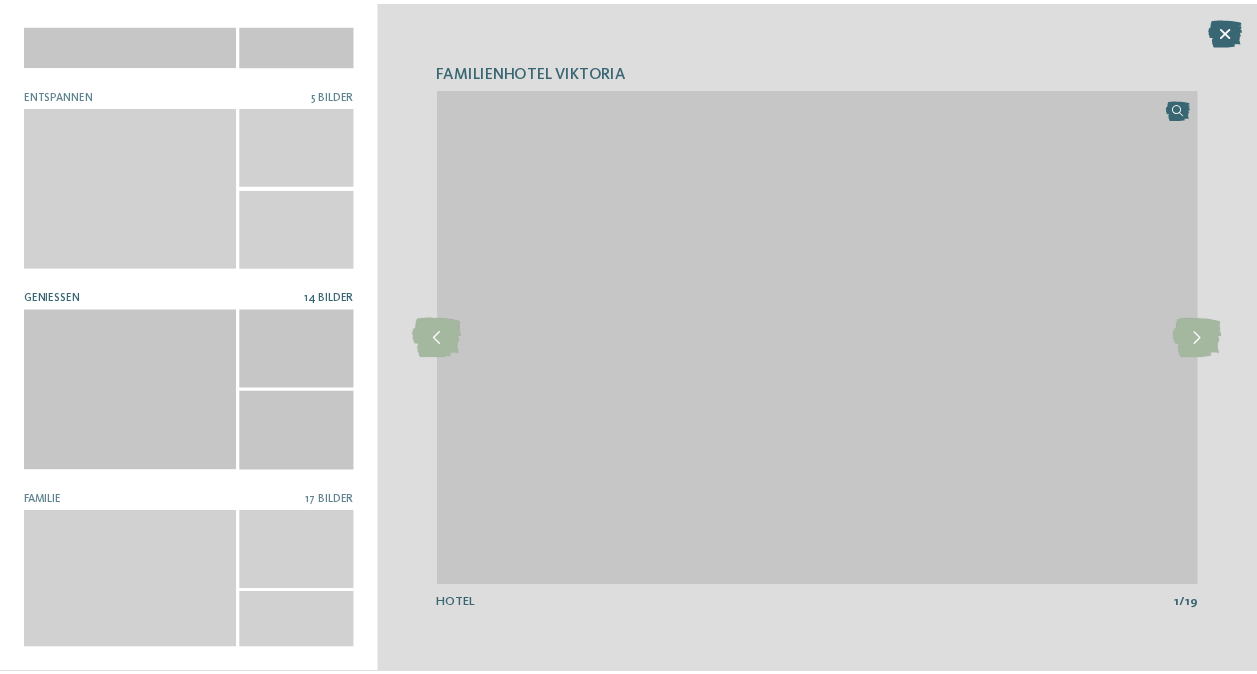 scroll, scrollTop: 142, scrollLeft: 0, axis: vertical 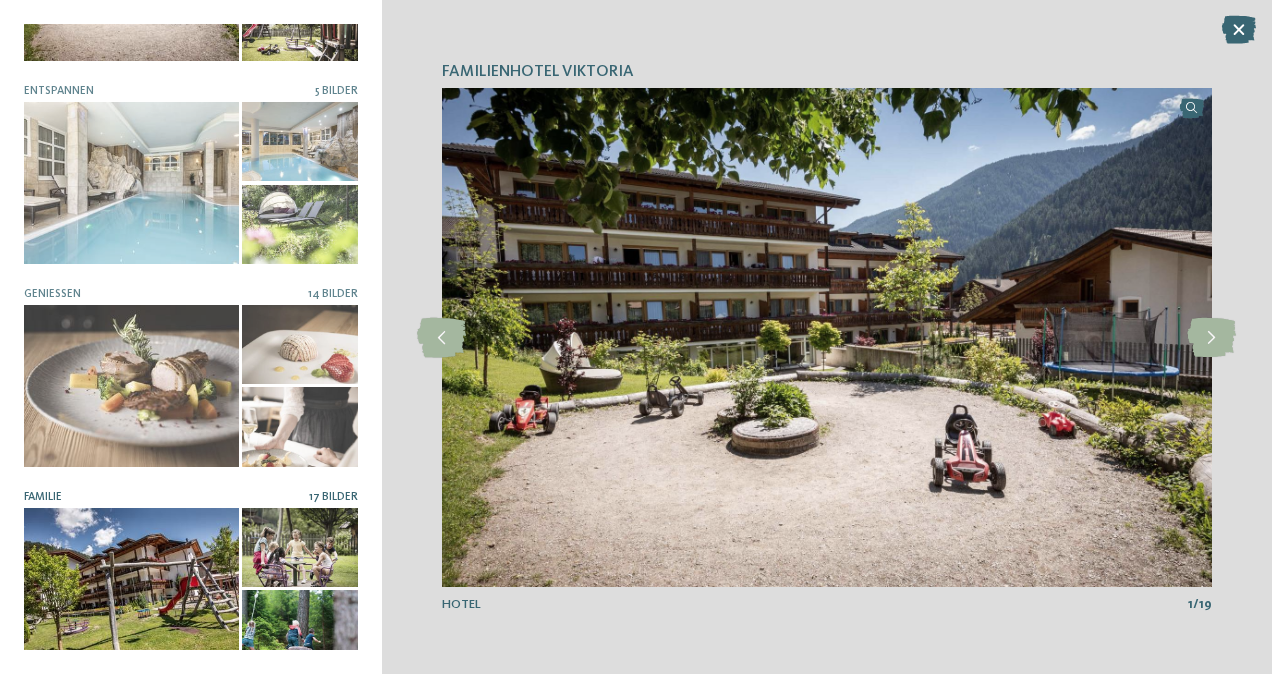 click at bounding box center [131, 588] 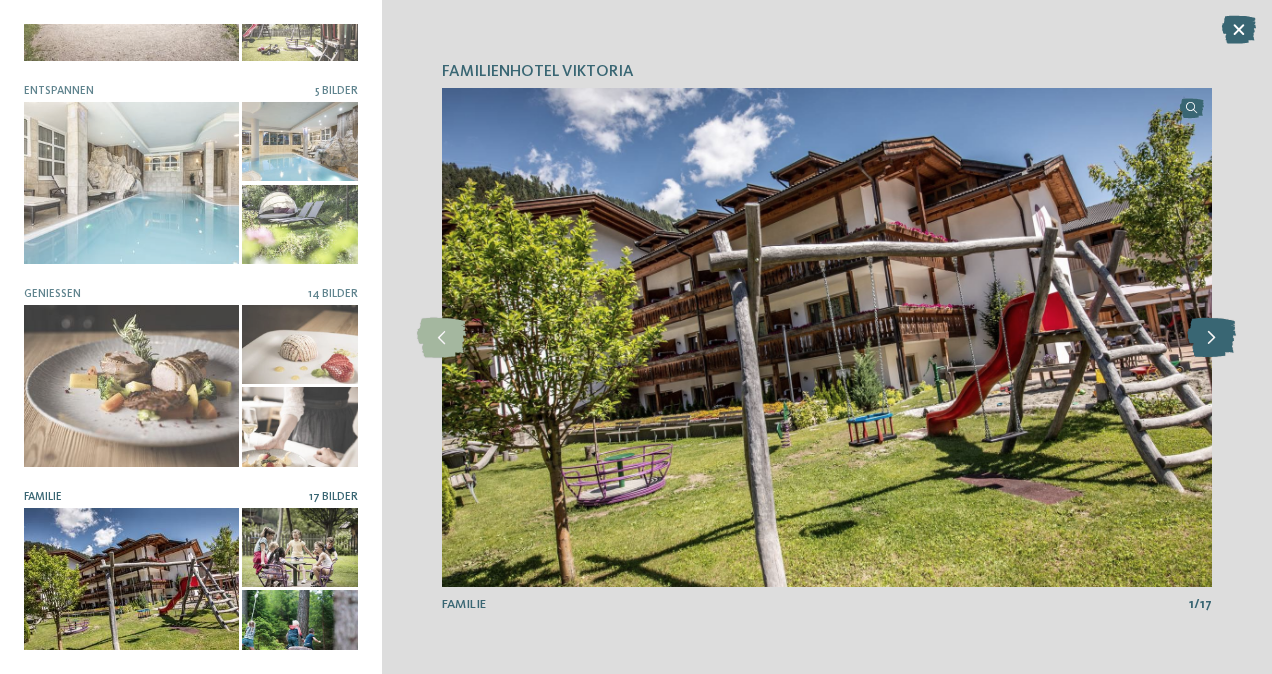 click at bounding box center (1211, 338) 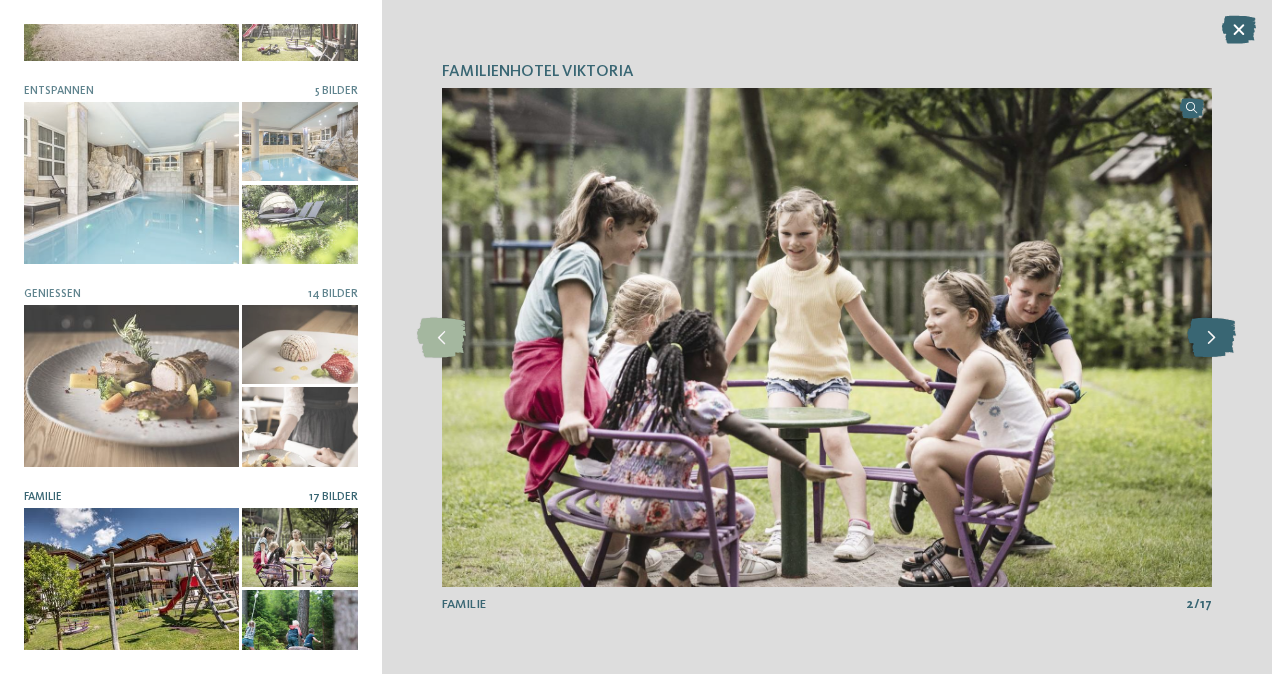 click at bounding box center [1211, 338] 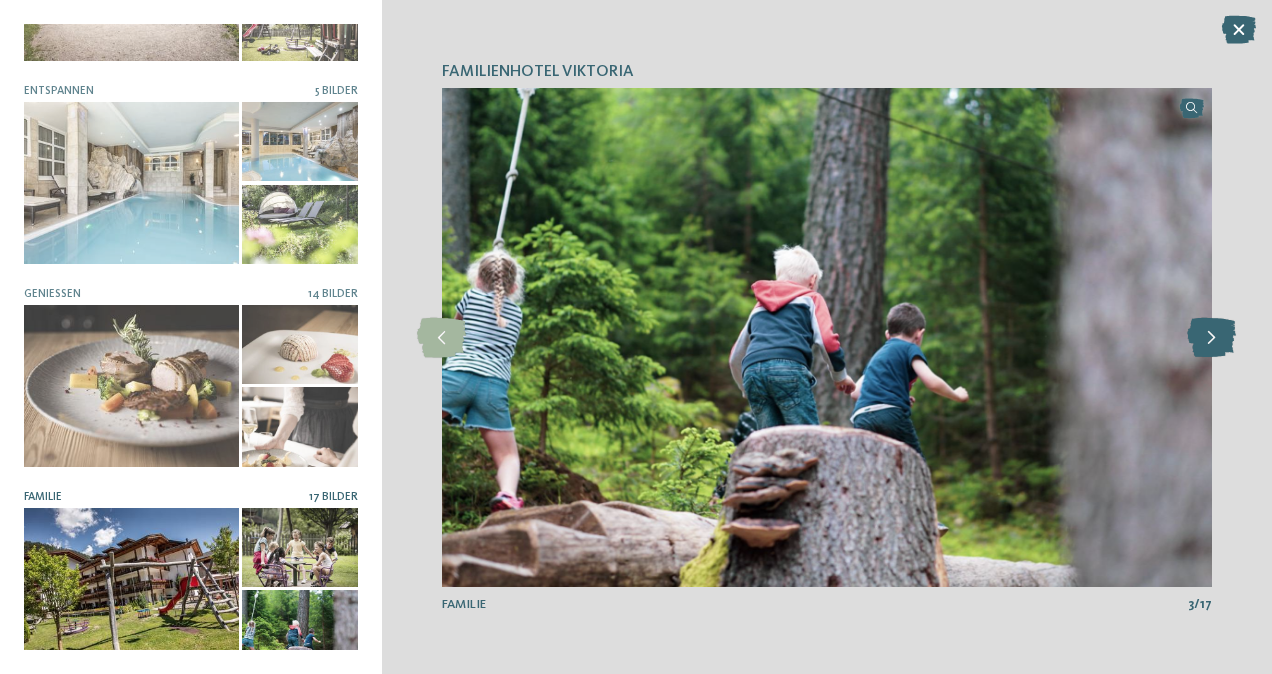 click at bounding box center (1211, 338) 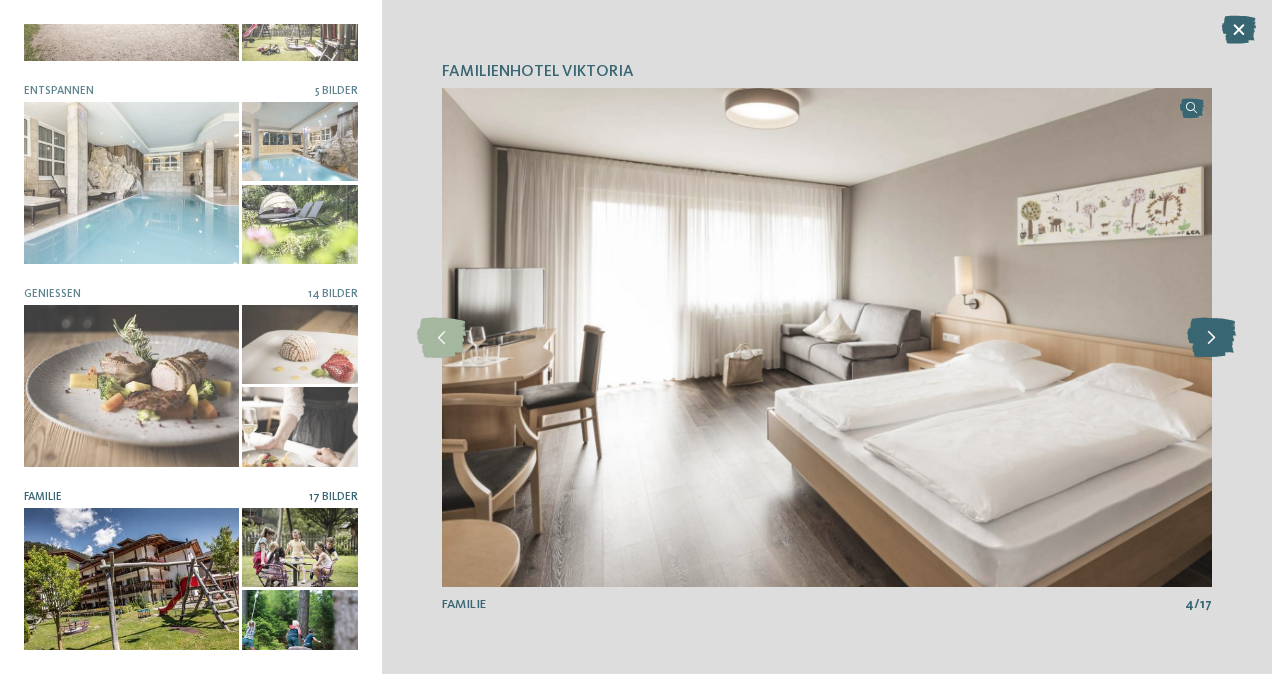 click at bounding box center [1211, 338] 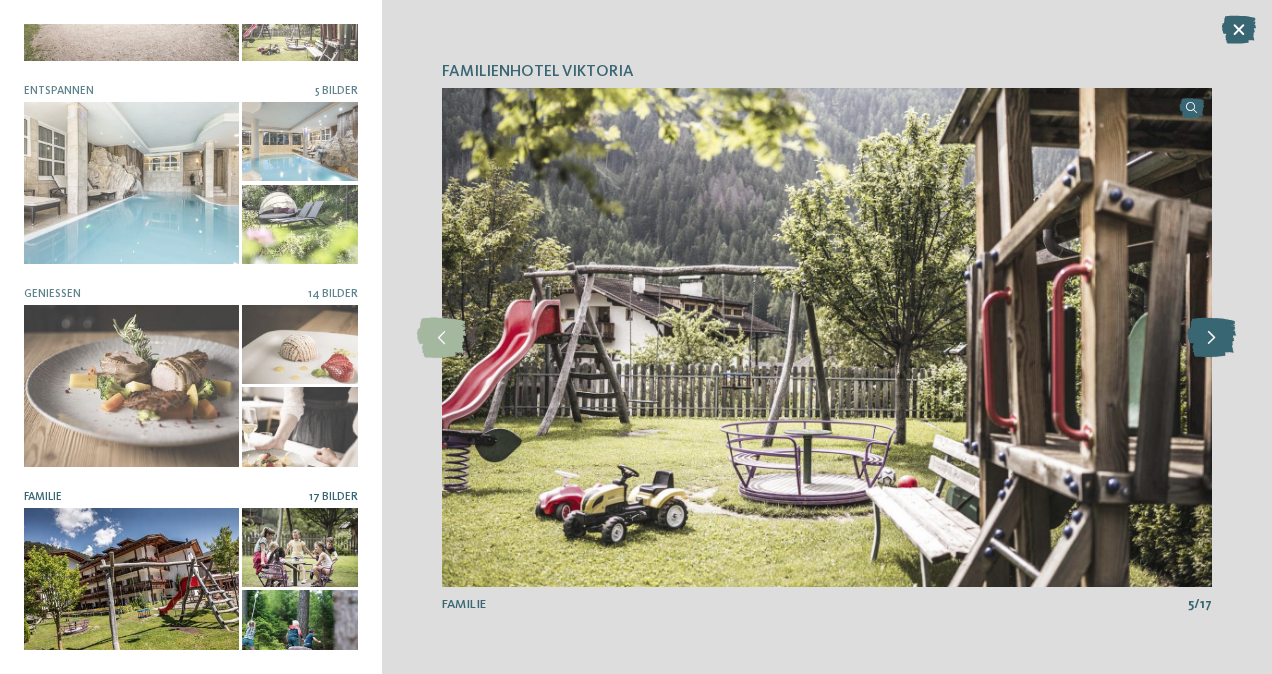click at bounding box center [1211, 338] 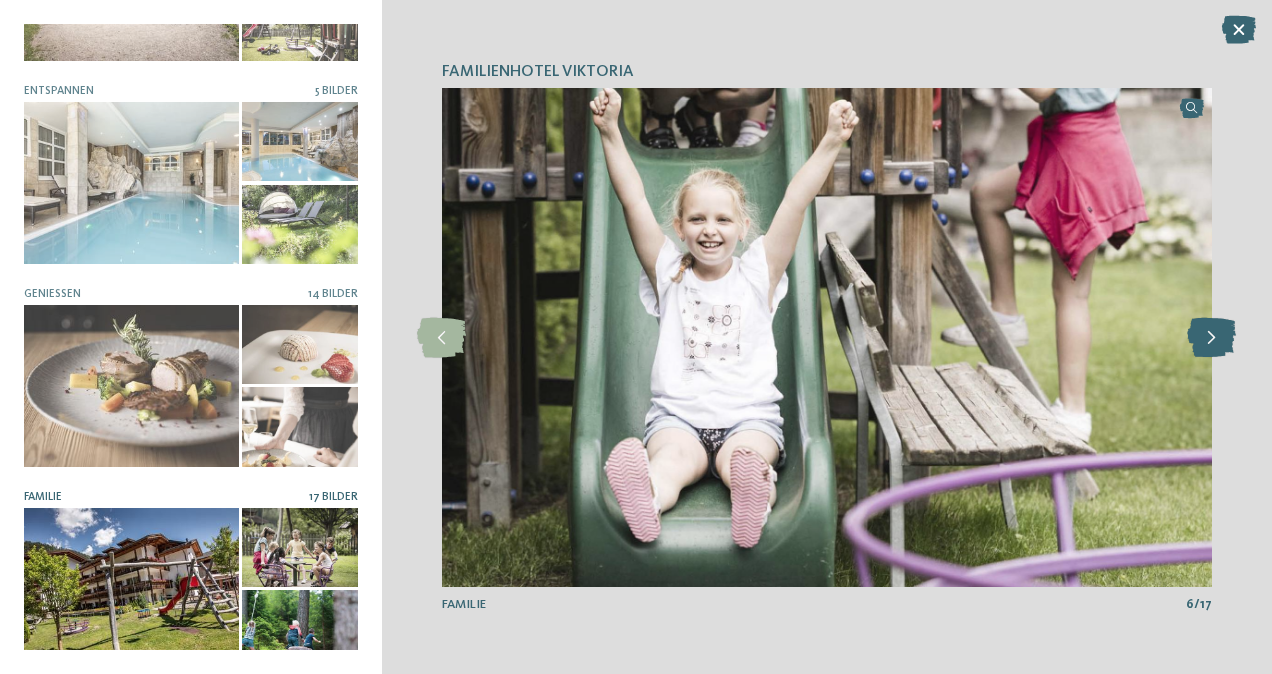 click at bounding box center [1211, 338] 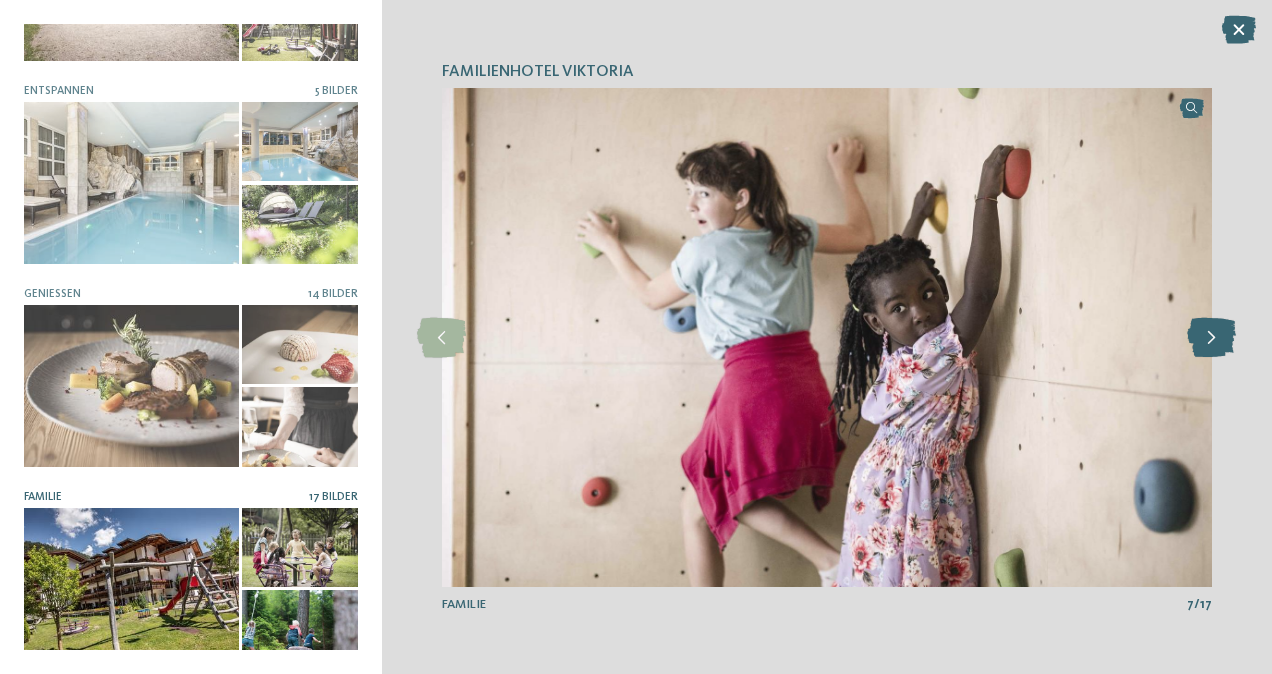 click at bounding box center (1211, 338) 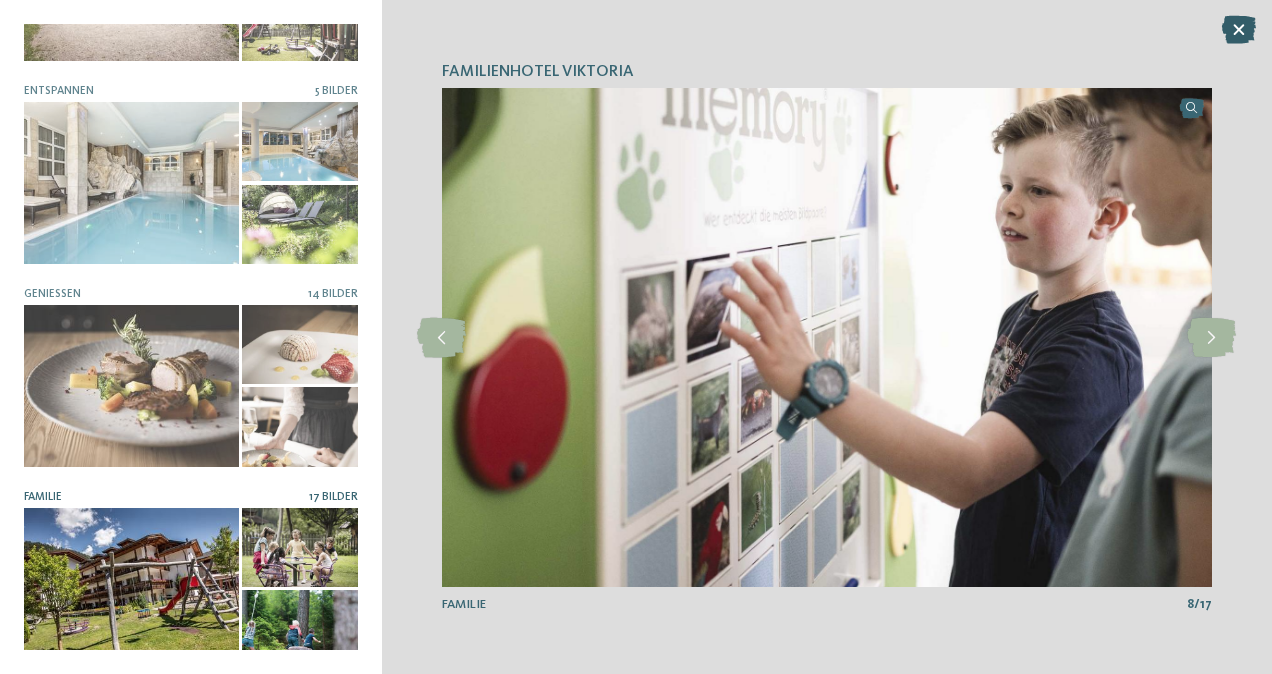 click at bounding box center (1239, 30) 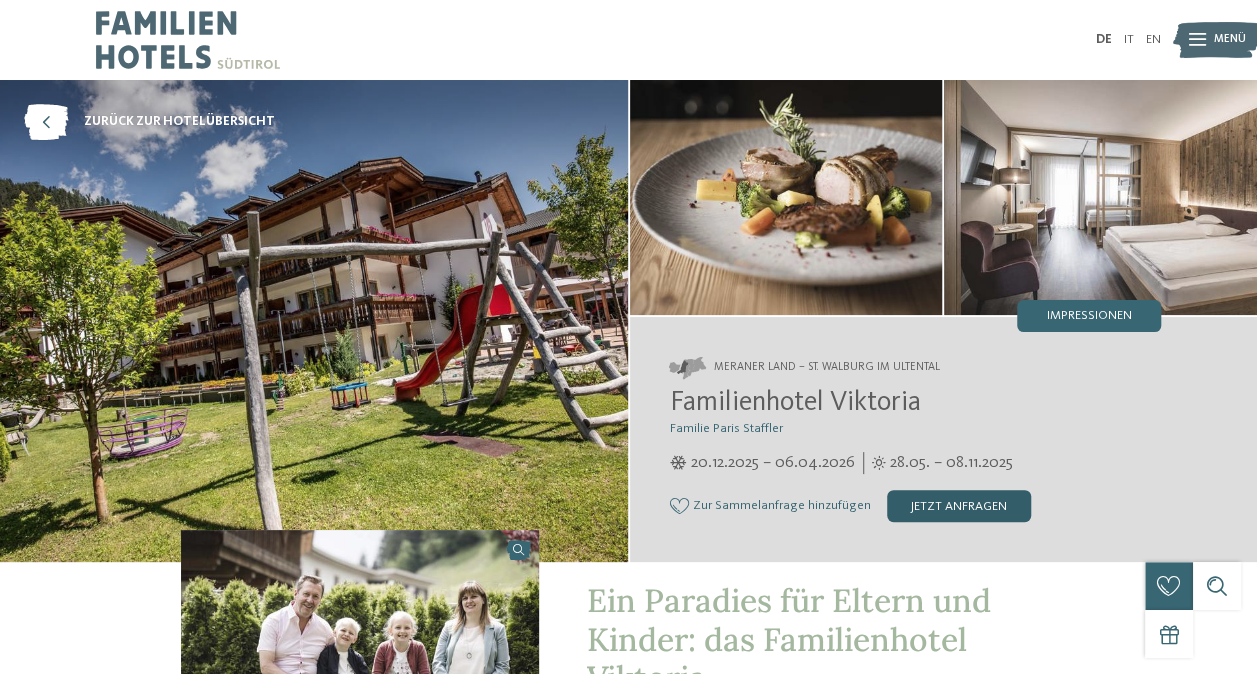 click on "jetzt anfragen" at bounding box center (959, 506) 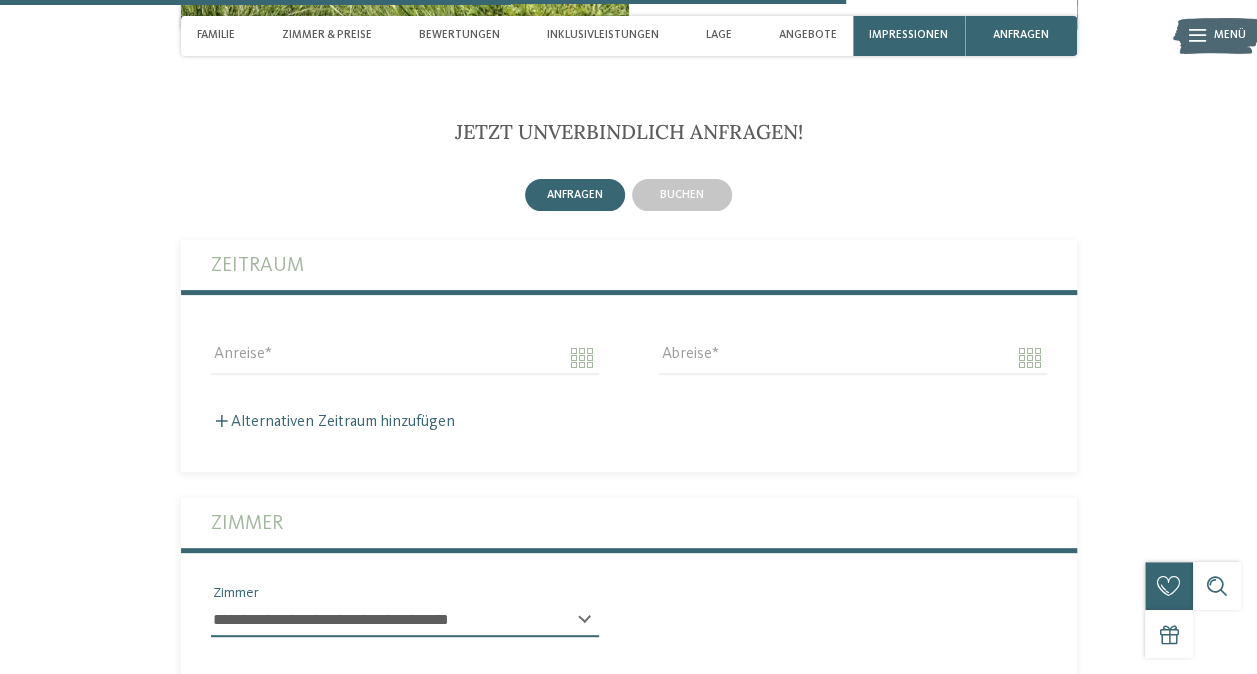 scroll, scrollTop: 3910, scrollLeft: 0, axis: vertical 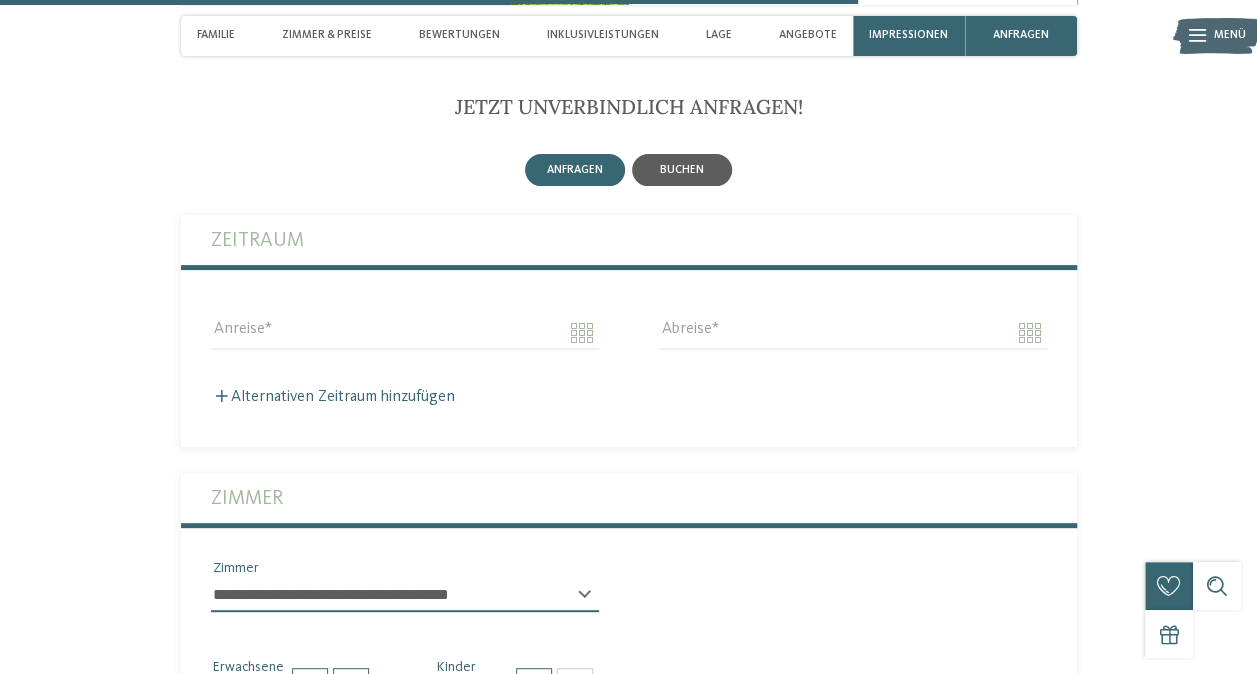 click on "buchen" at bounding box center [682, 170] 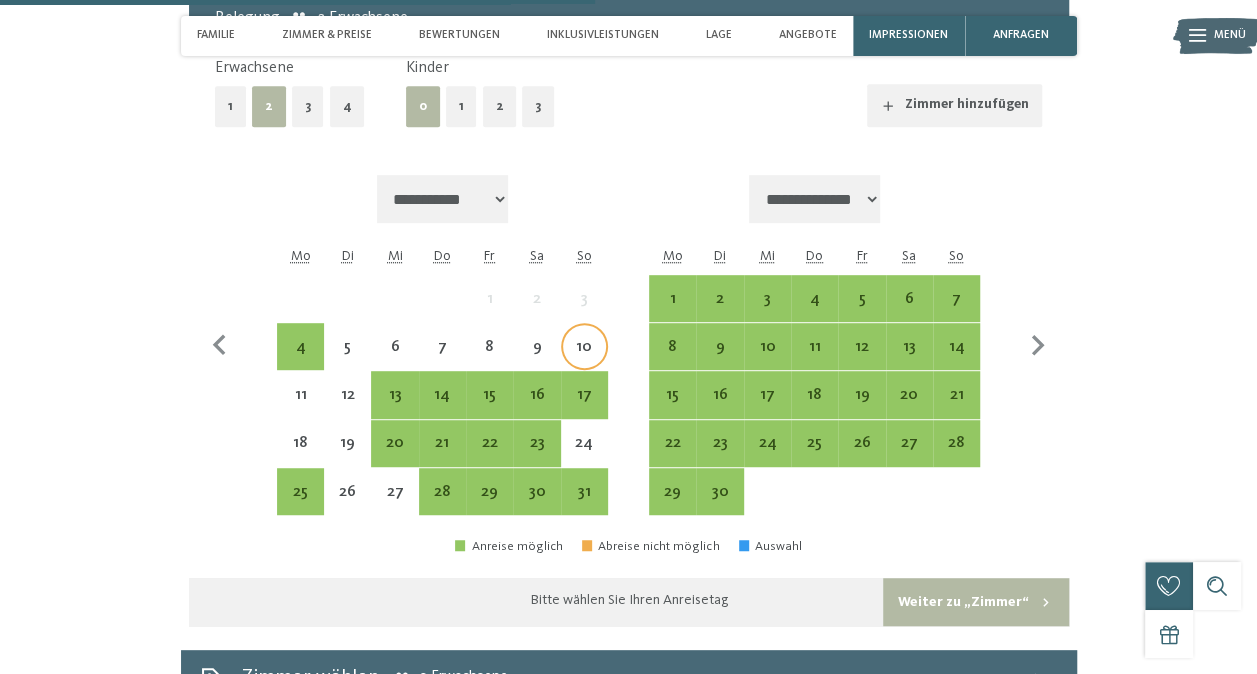 scroll, scrollTop: 4210, scrollLeft: 0, axis: vertical 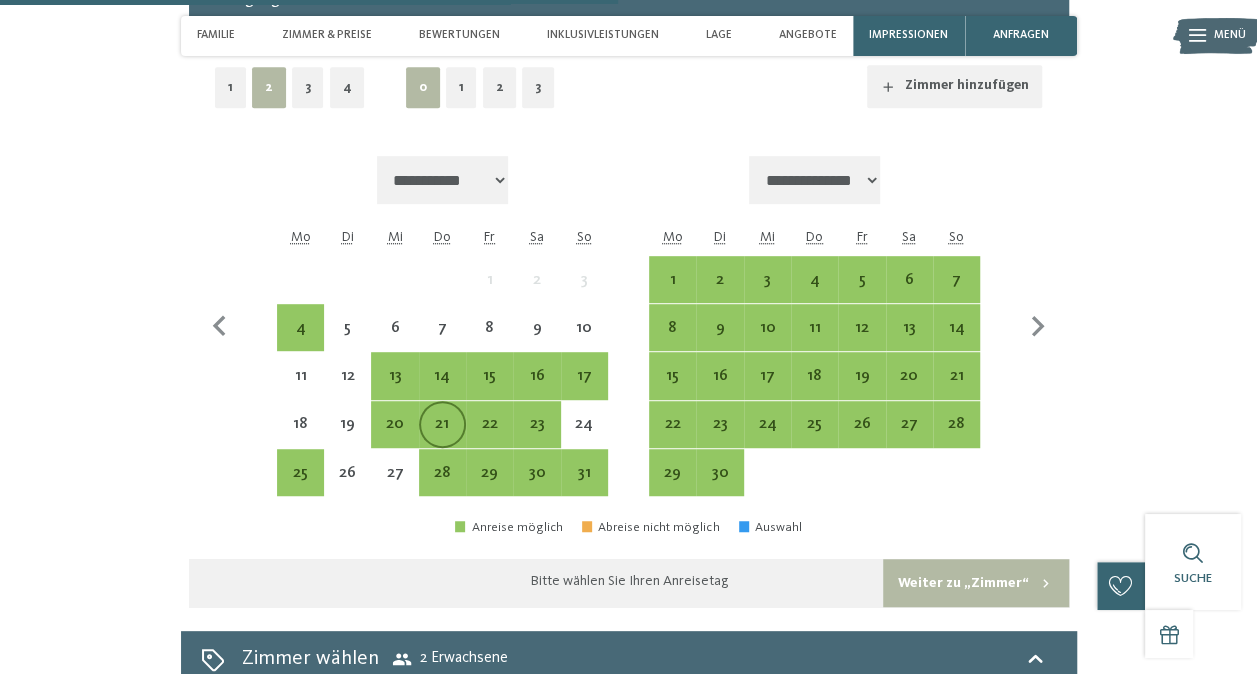 click on "21" at bounding box center [442, 437] 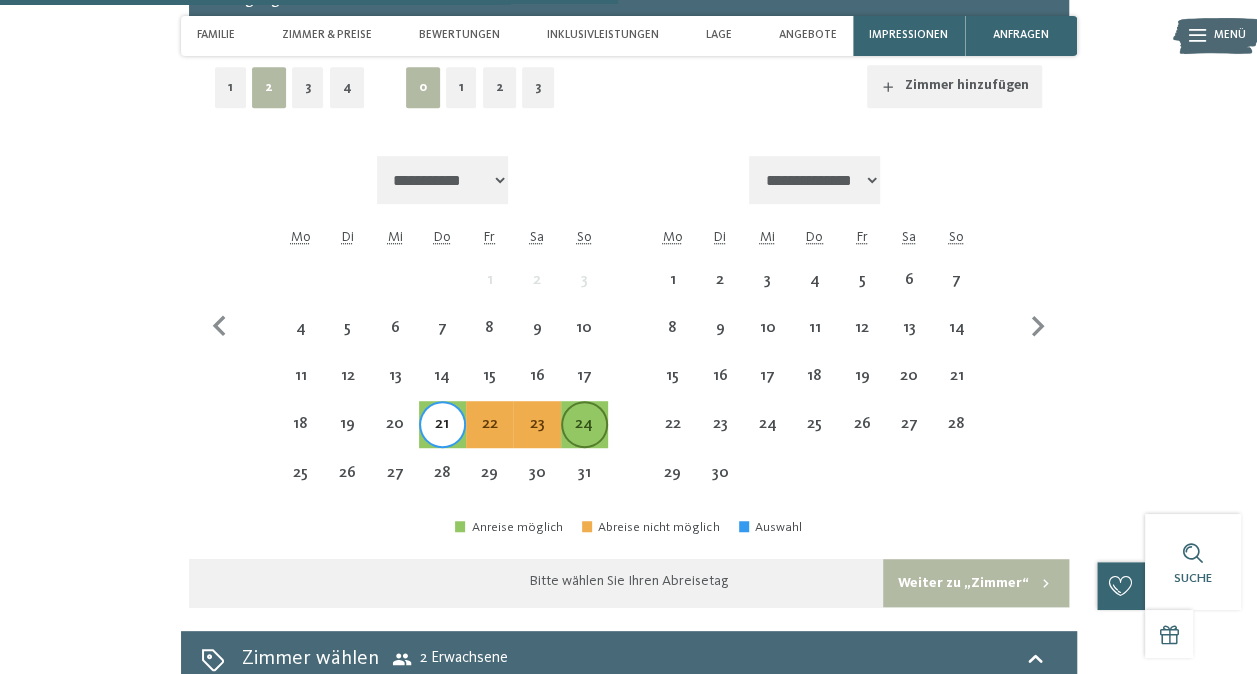click on "24" at bounding box center [584, 424] 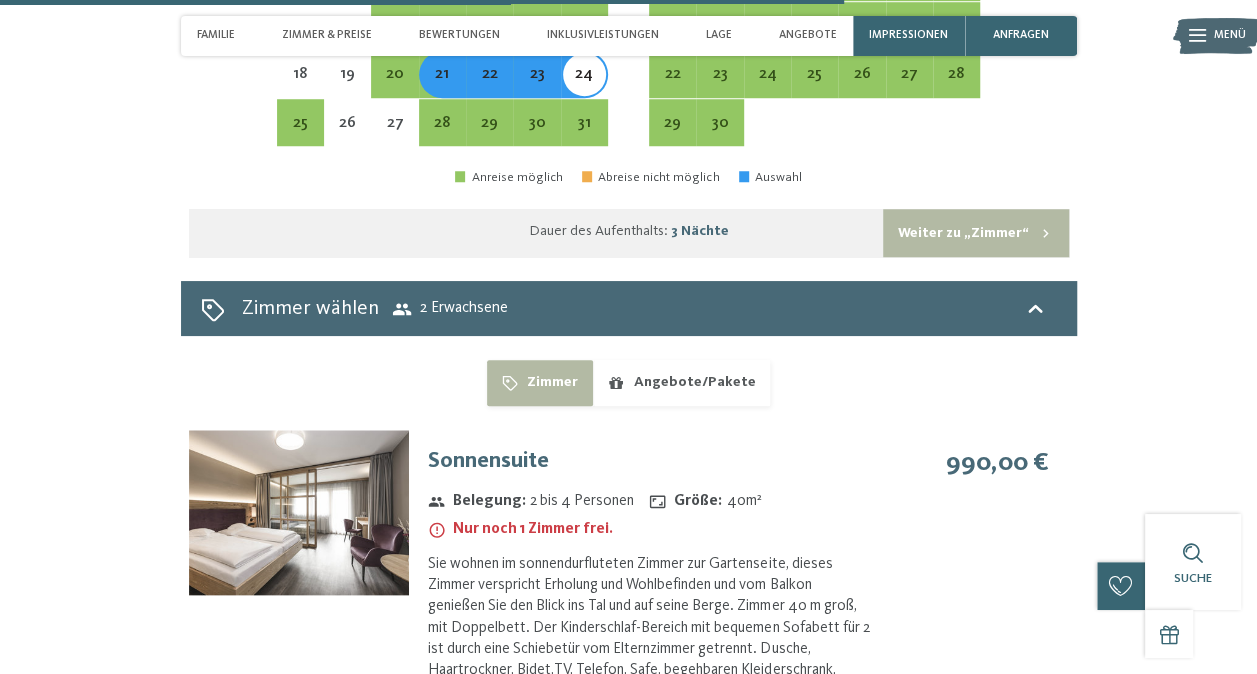 scroll, scrollTop: 4610, scrollLeft: 0, axis: vertical 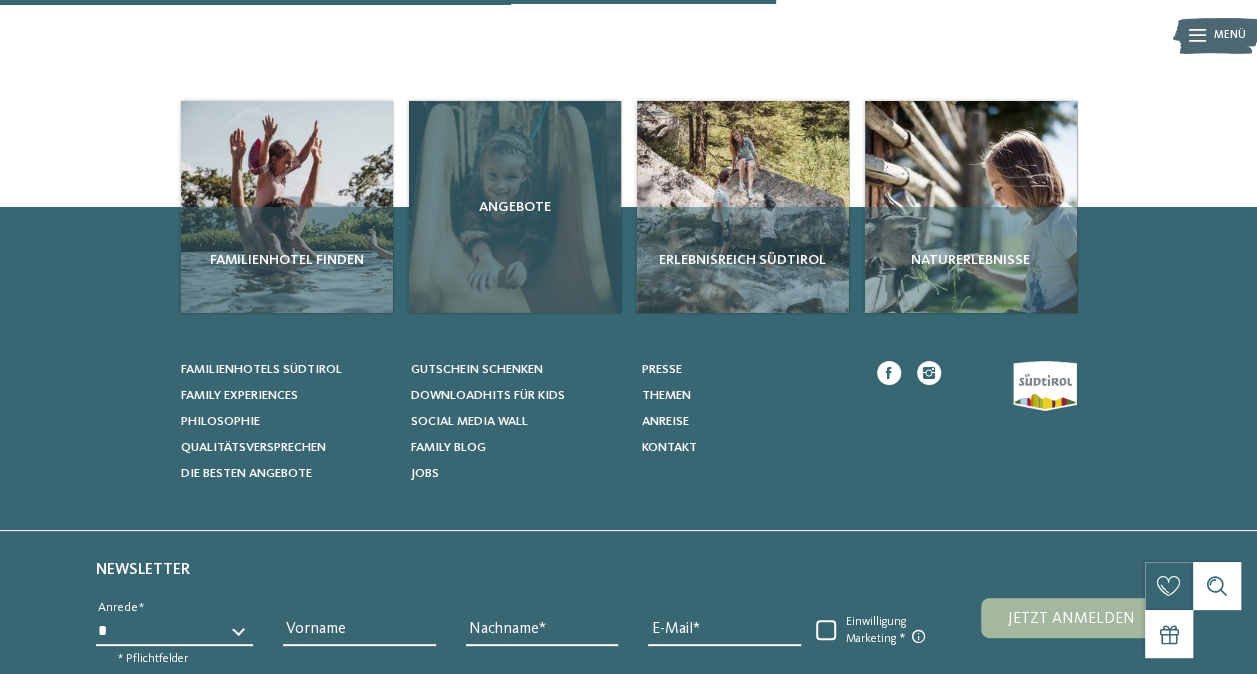 click on "Angebote" at bounding box center (515, 207) 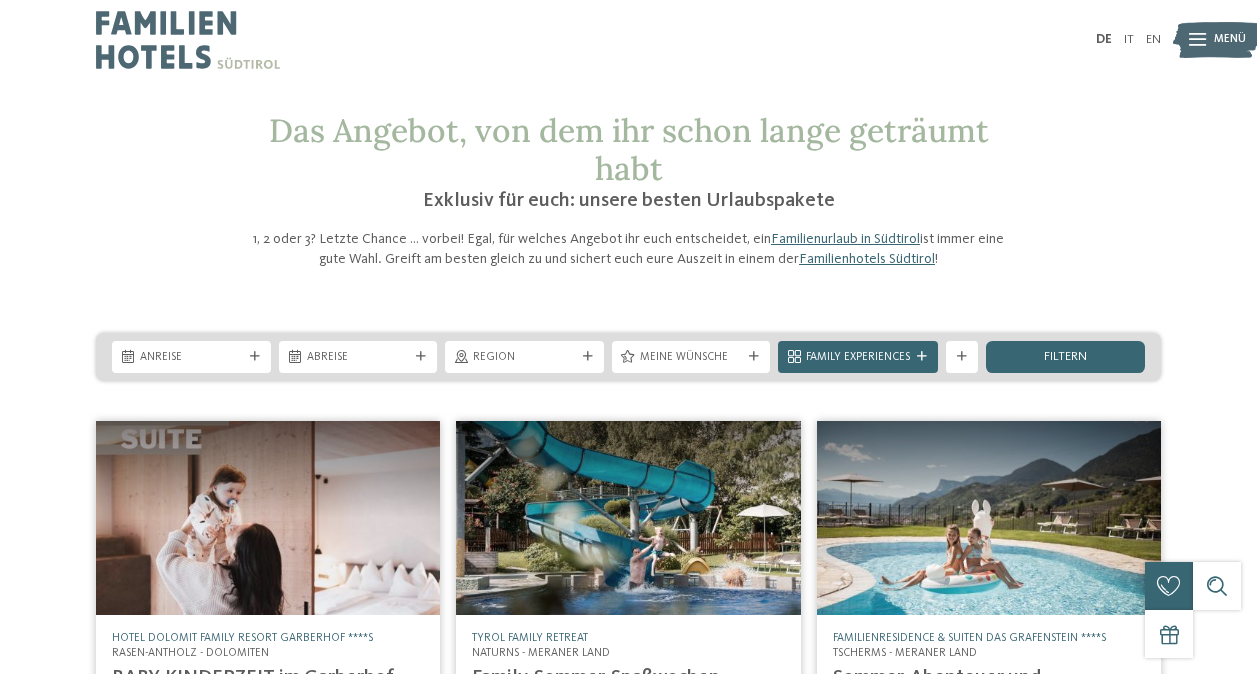 scroll, scrollTop: 0, scrollLeft: 0, axis: both 